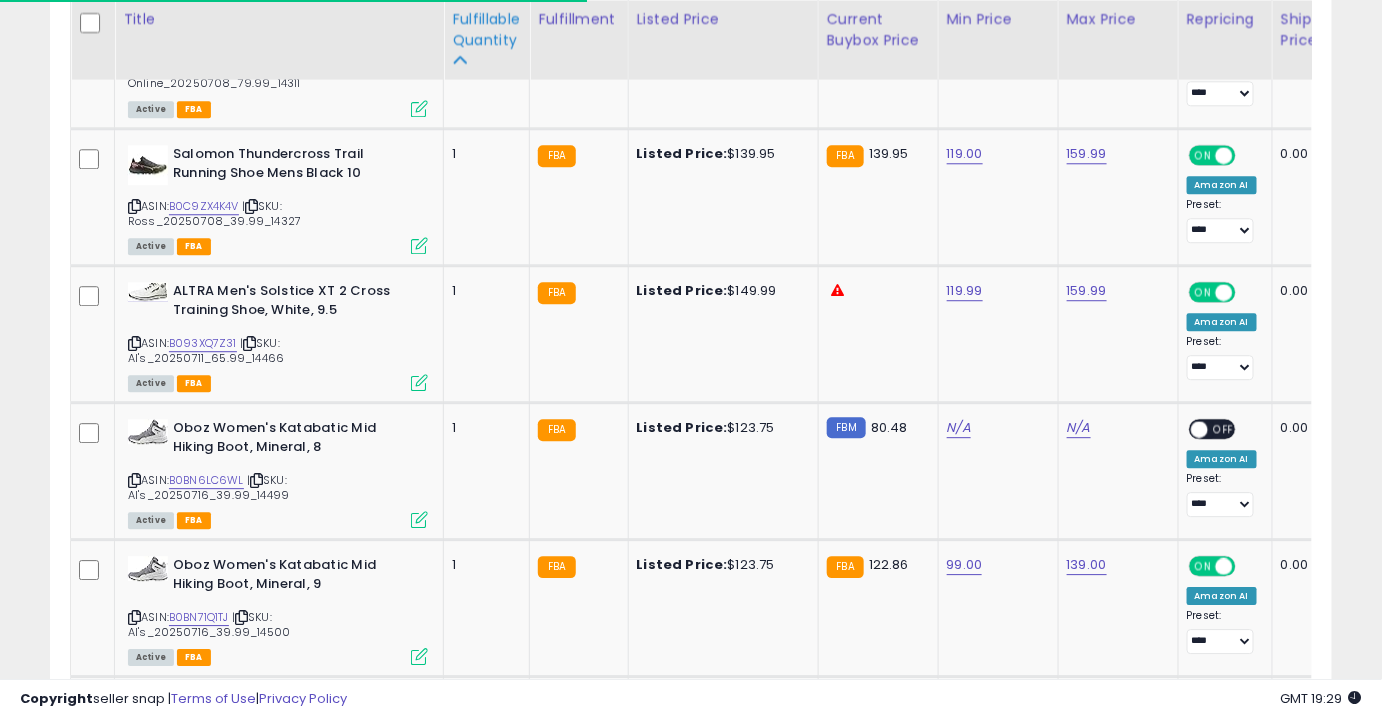 scroll, scrollTop: 1661, scrollLeft: 0, axis: vertical 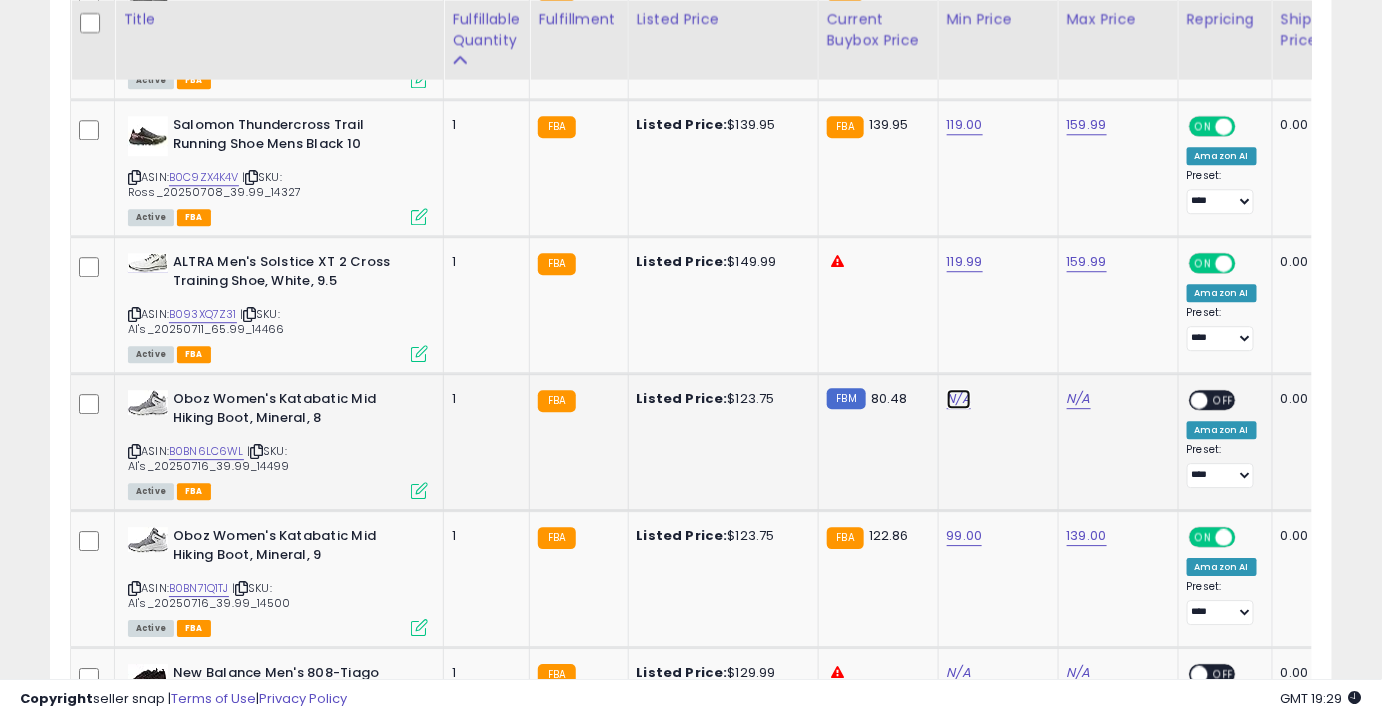 click on "N/A" at bounding box center [959, -479] 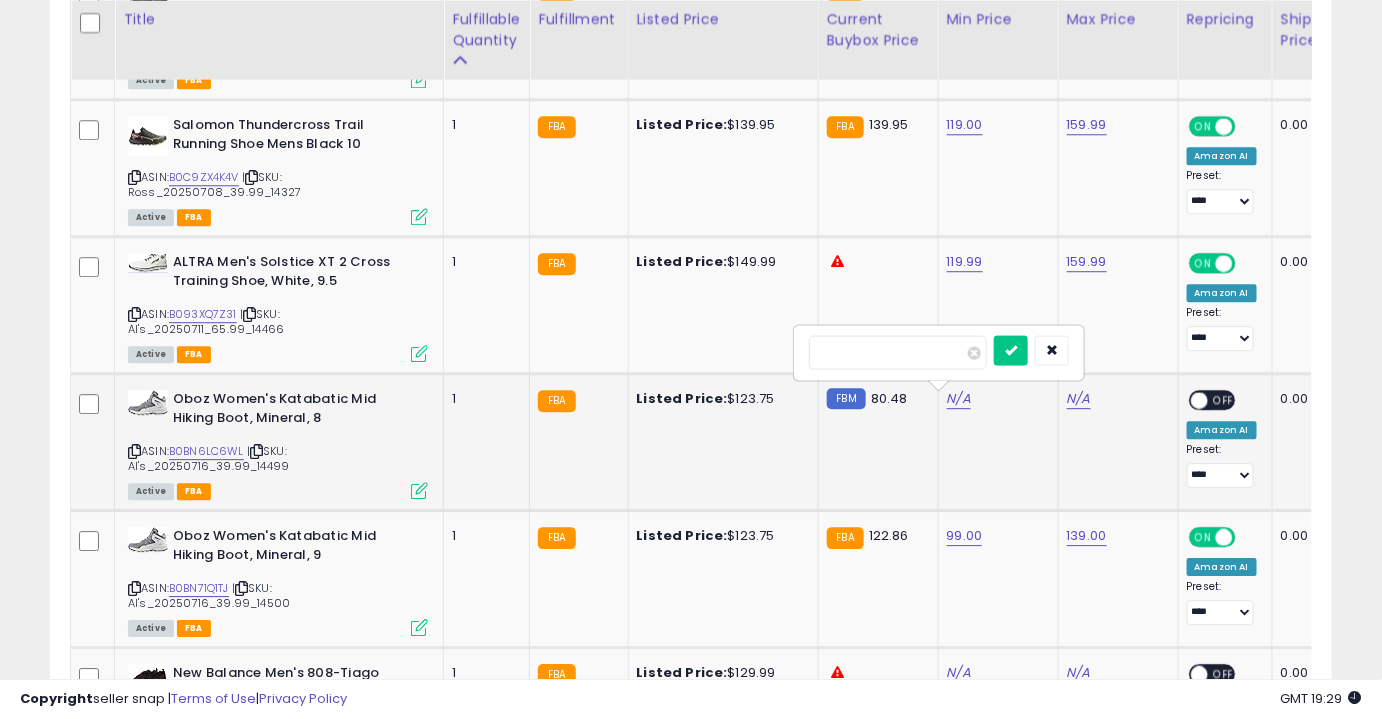 type on "***" 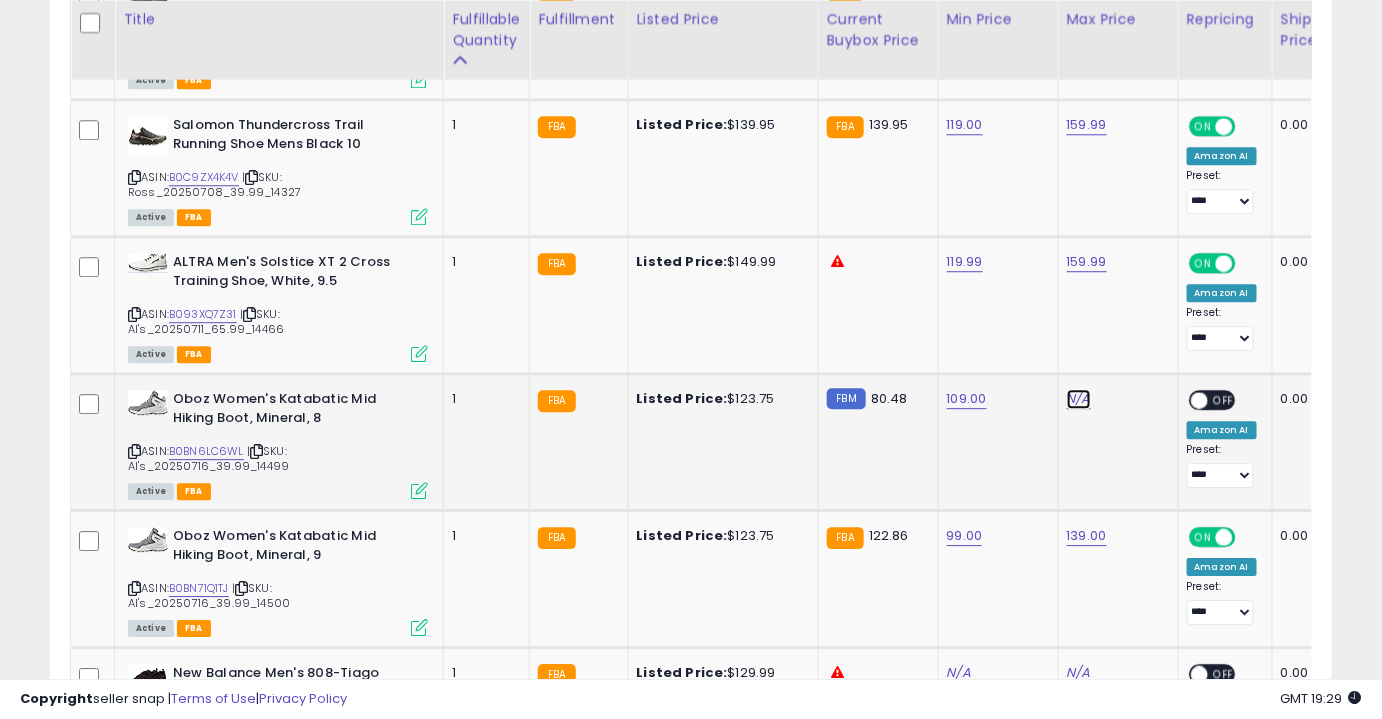 click on "N/A" at bounding box center [1079, -479] 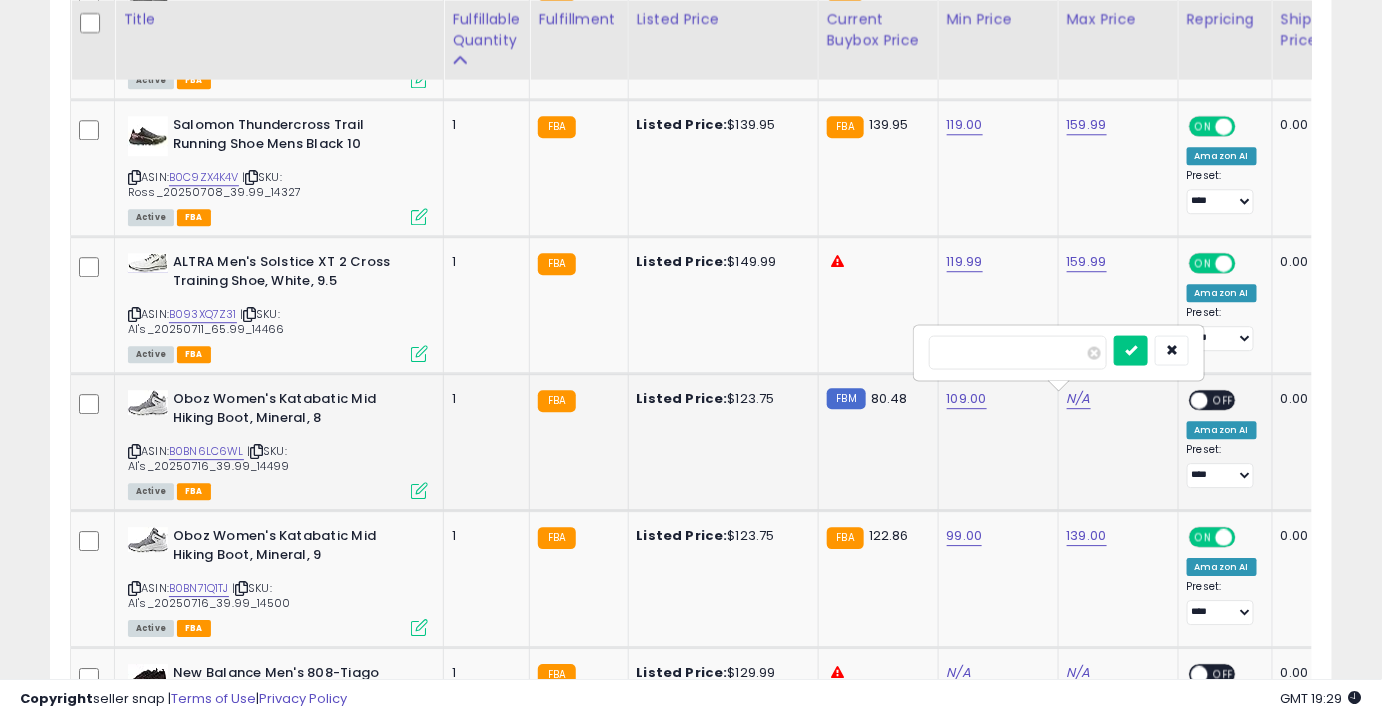 type on "***" 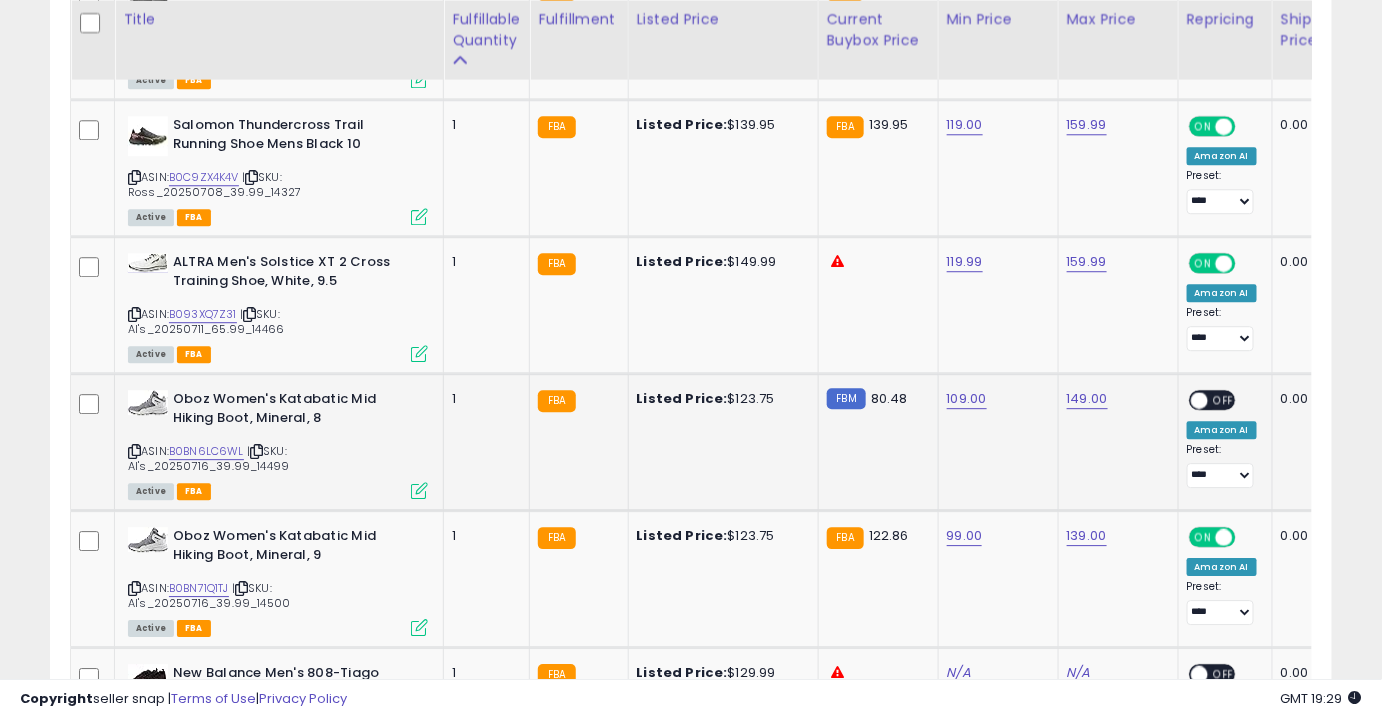 click on "OFF" at bounding box center [1224, 400] 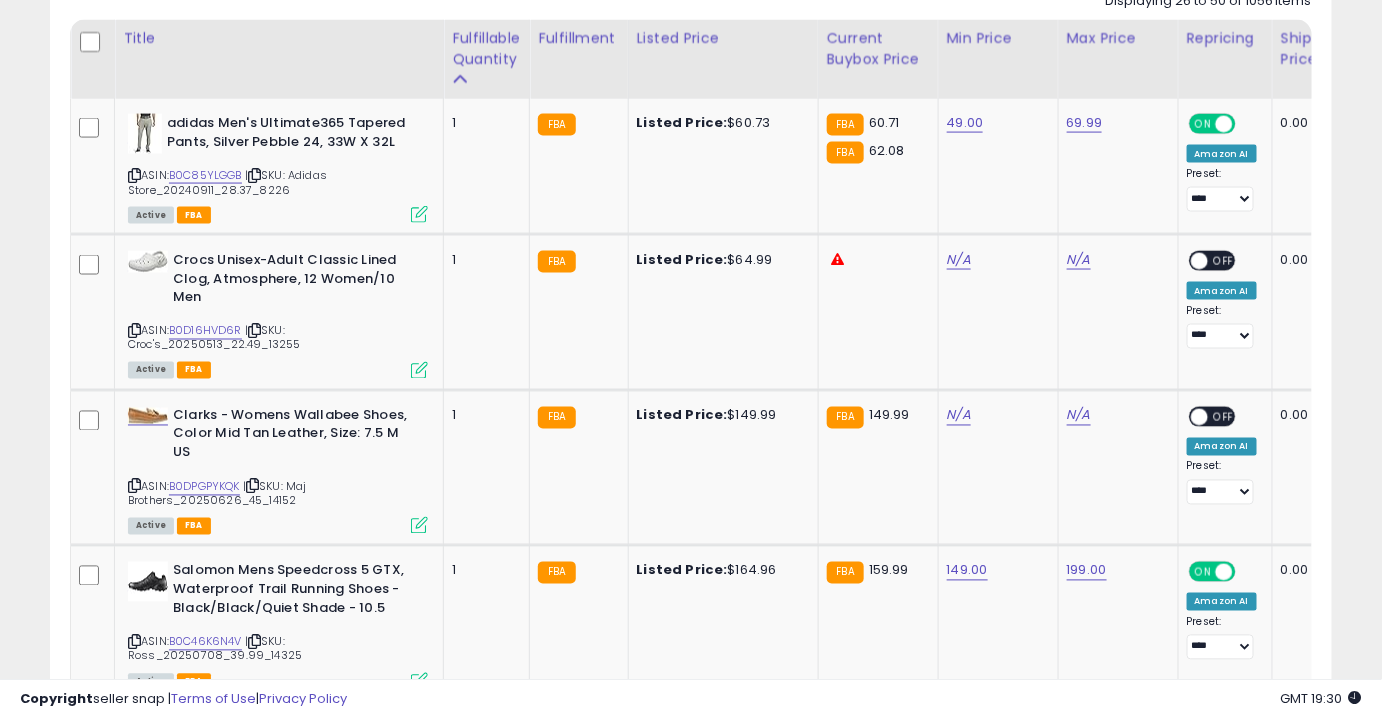 scroll, scrollTop: 943, scrollLeft: 0, axis: vertical 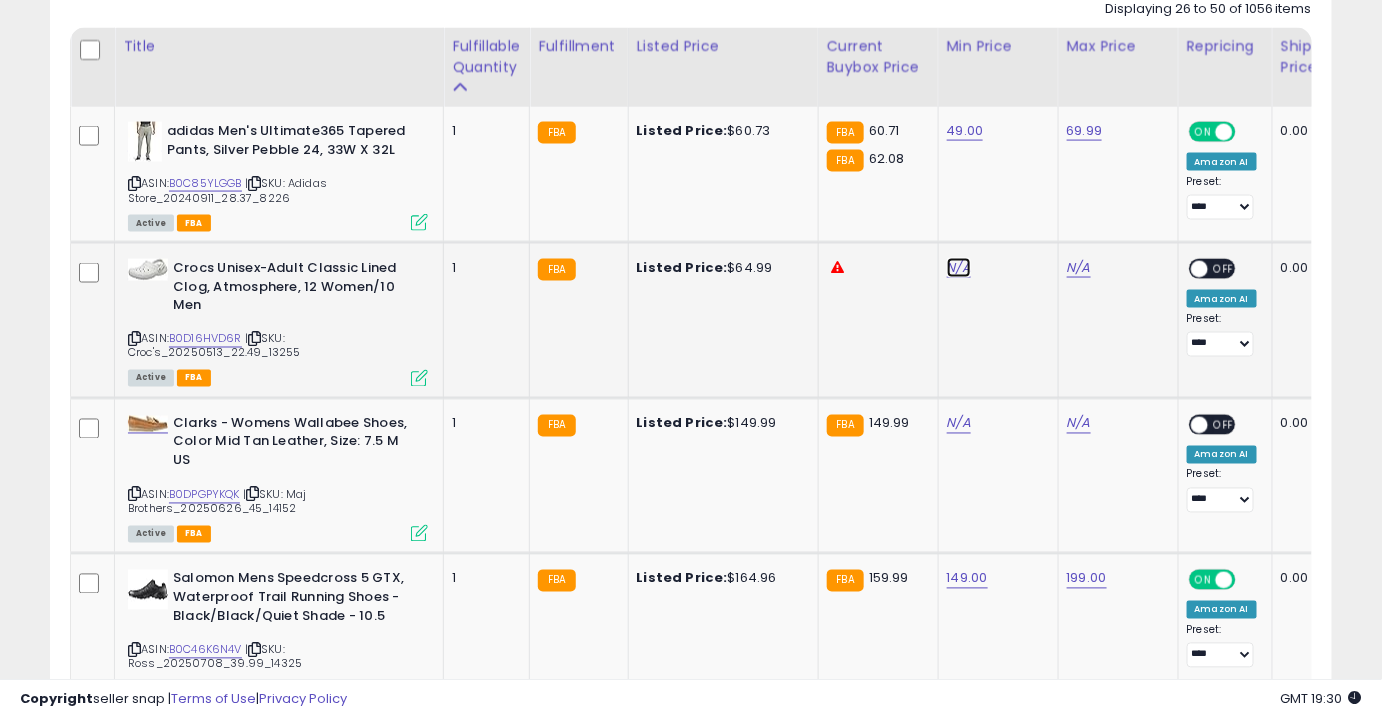 click on "N/A" at bounding box center (959, 268) 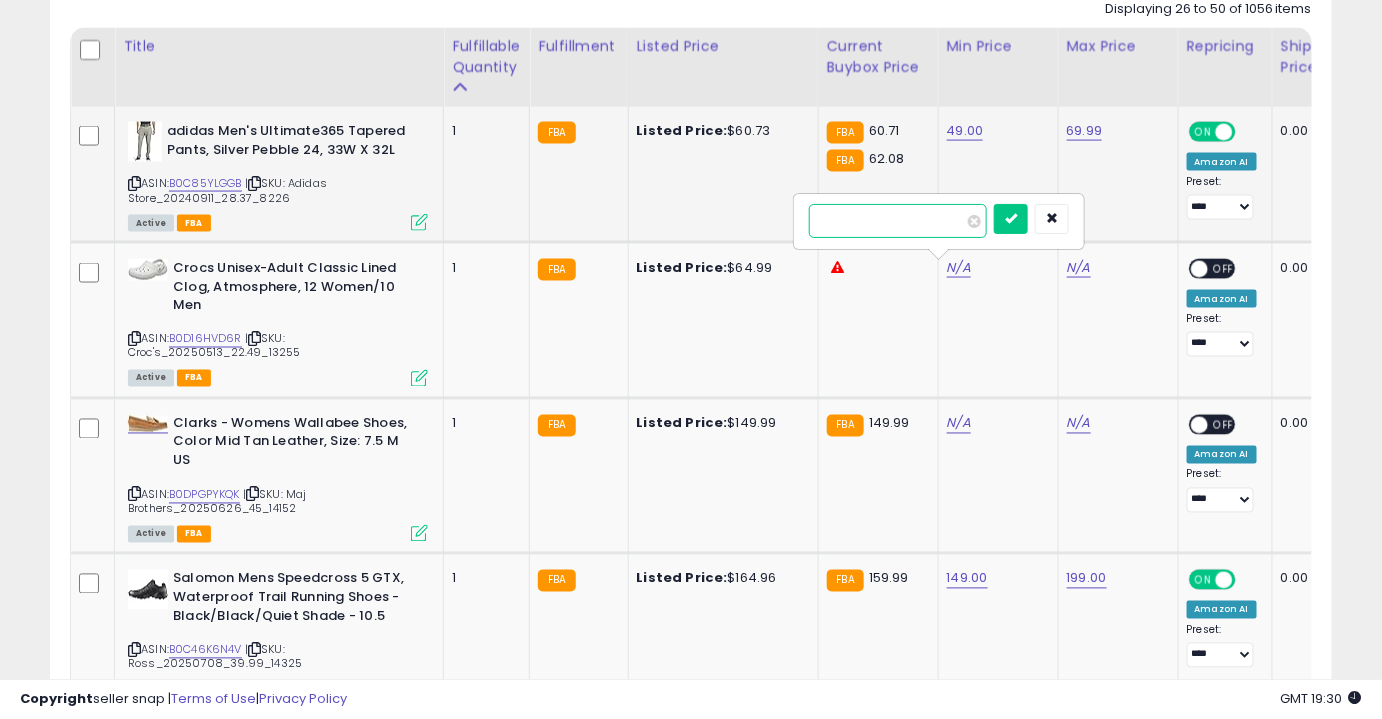 type on "**" 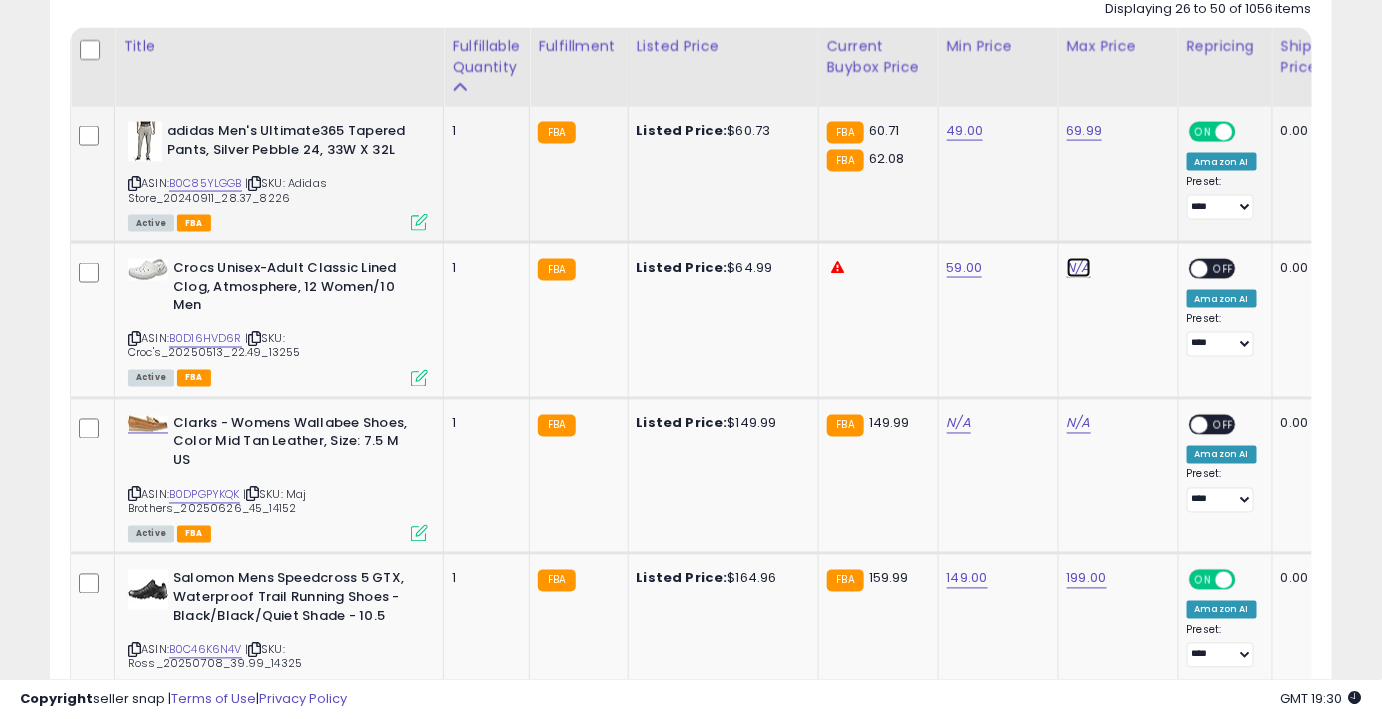 click on "N/A" at bounding box center [1079, 268] 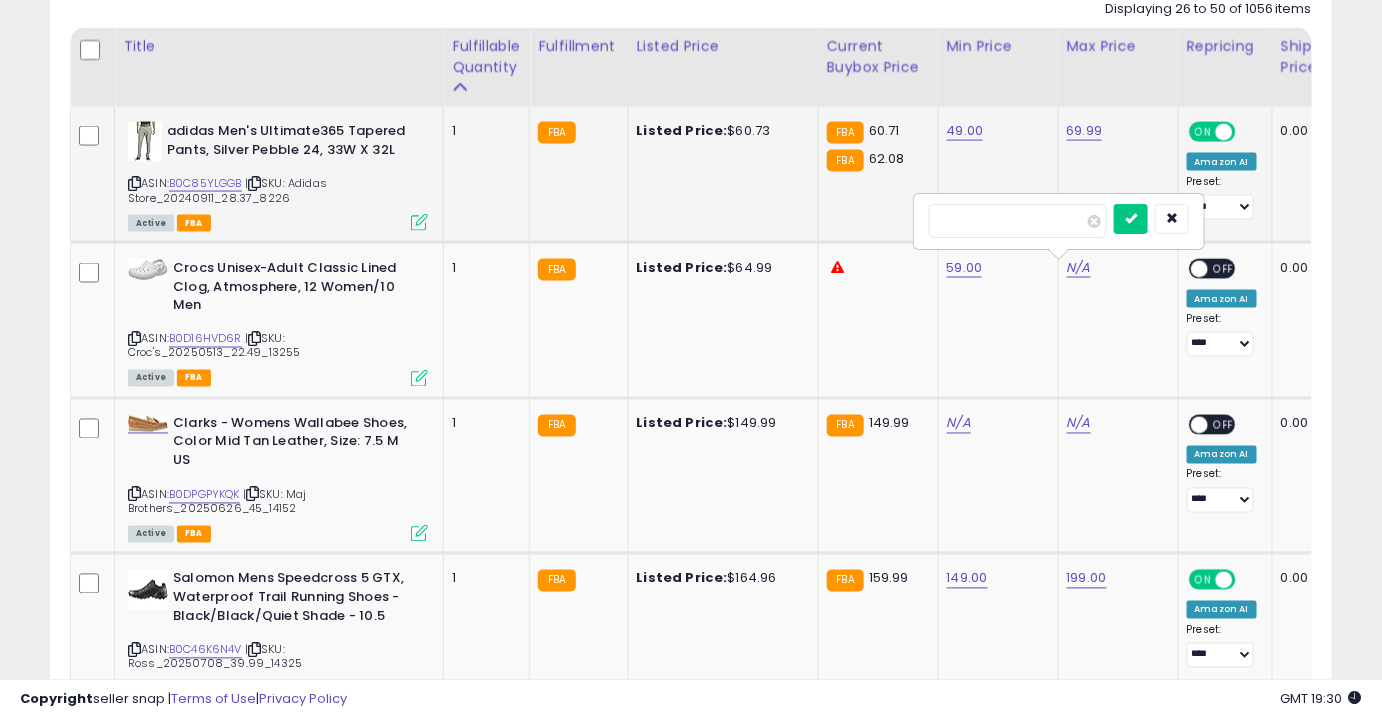 type on "*****" 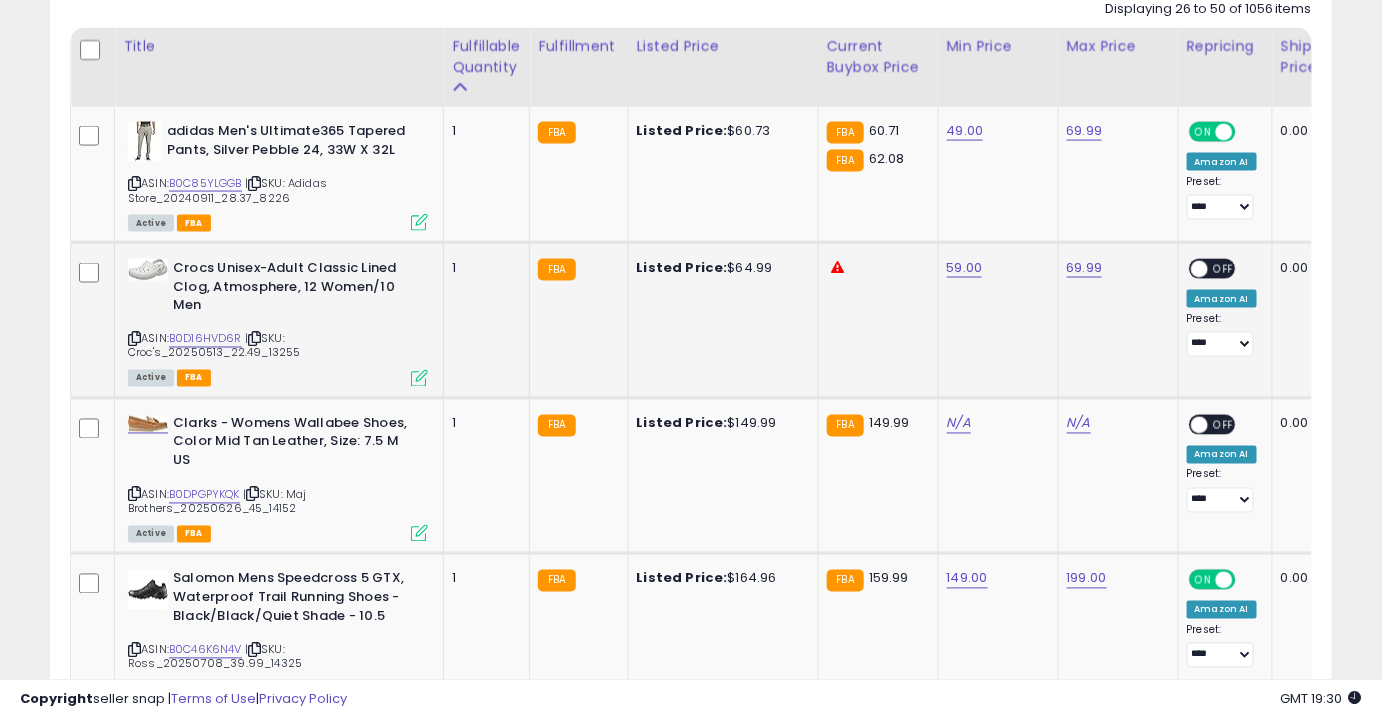 click on "OFF" at bounding box center [1224, 269] 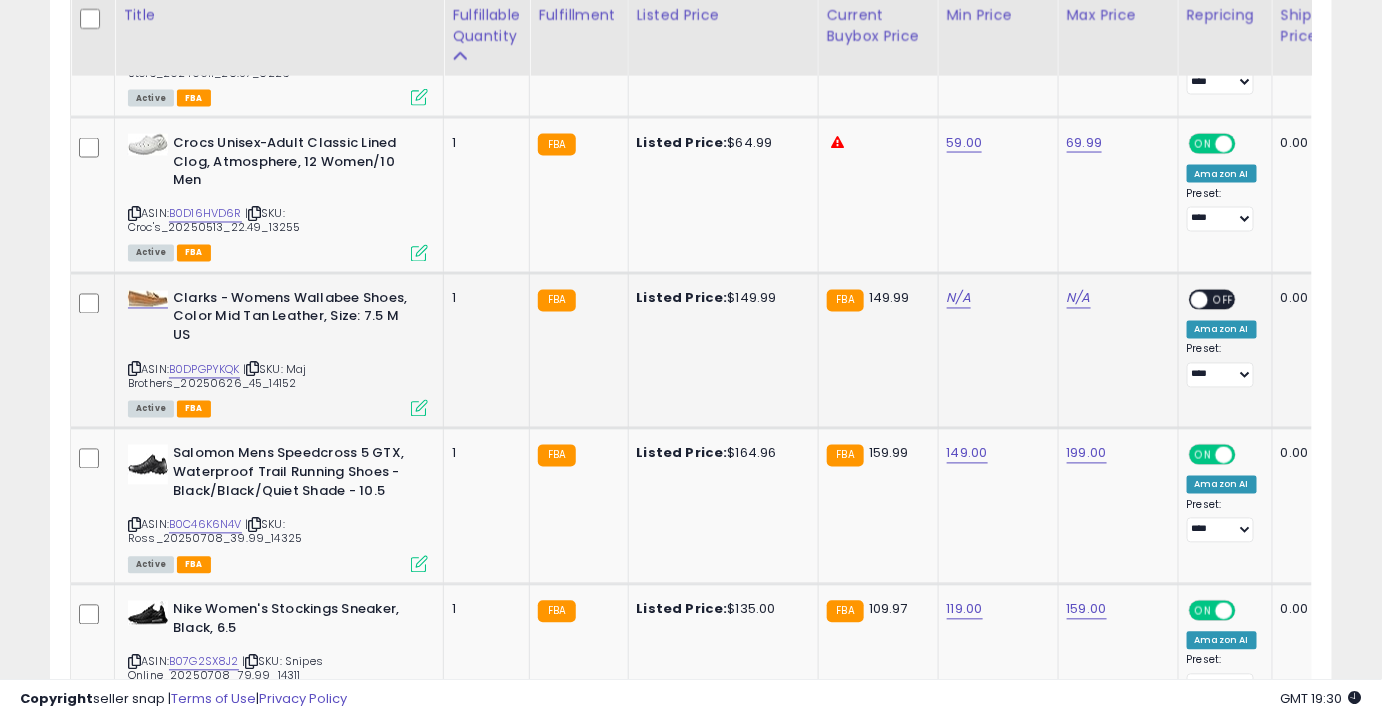 scroll, scrollTop: 1069, scrollLeft: 0, axis: vertical 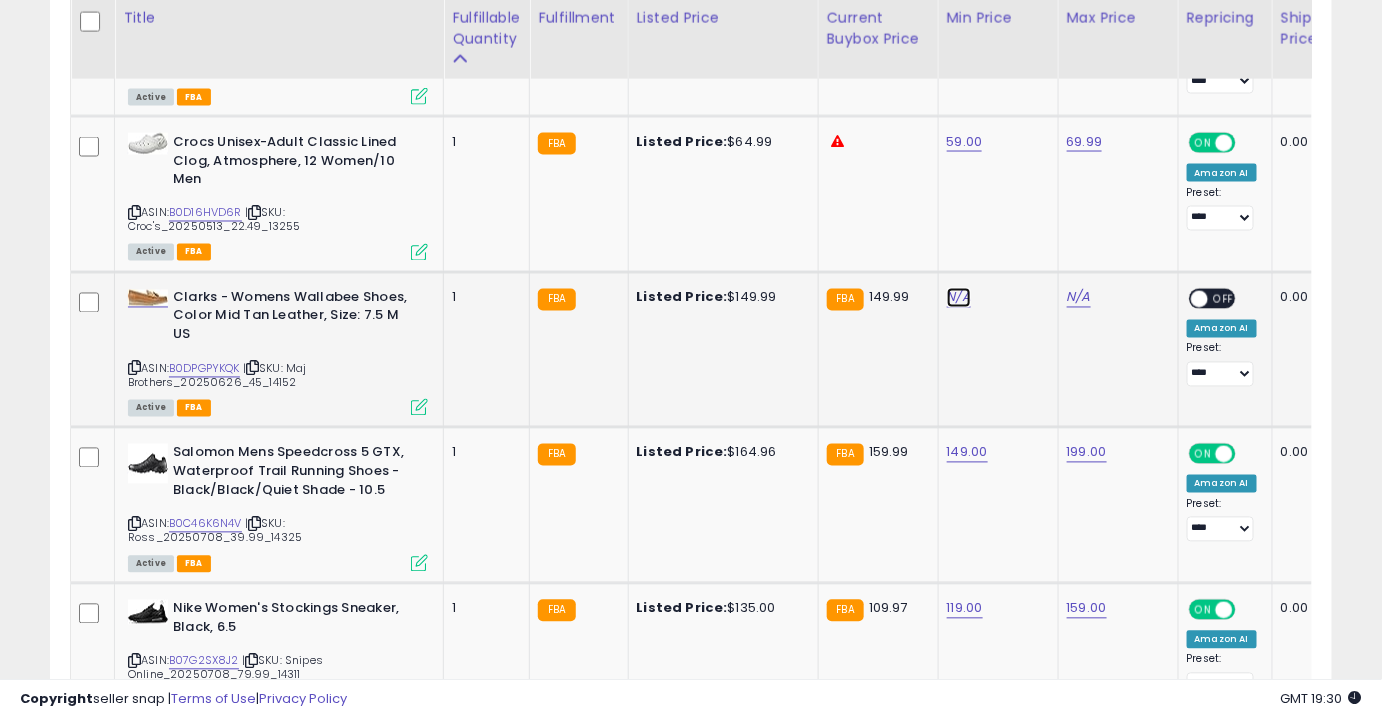 click on "N/A" at bounding box center [959, 298] 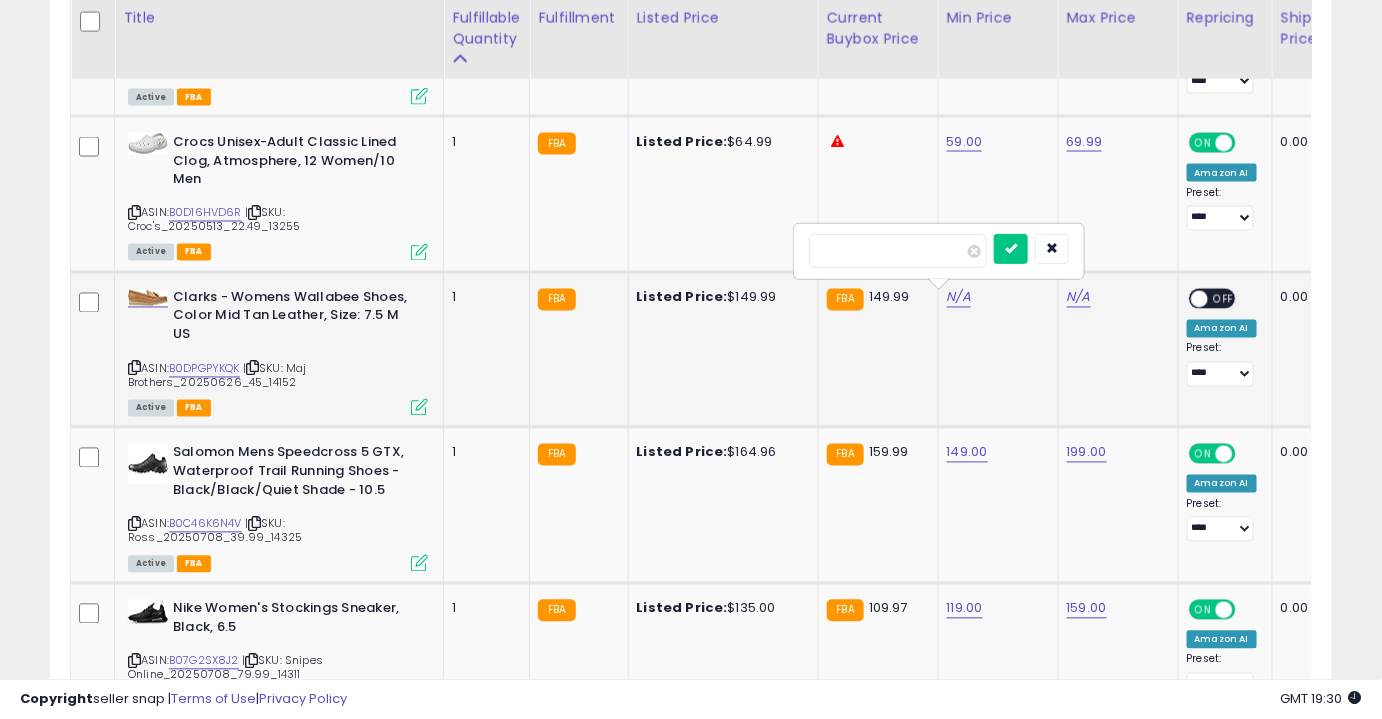 type on "*****" 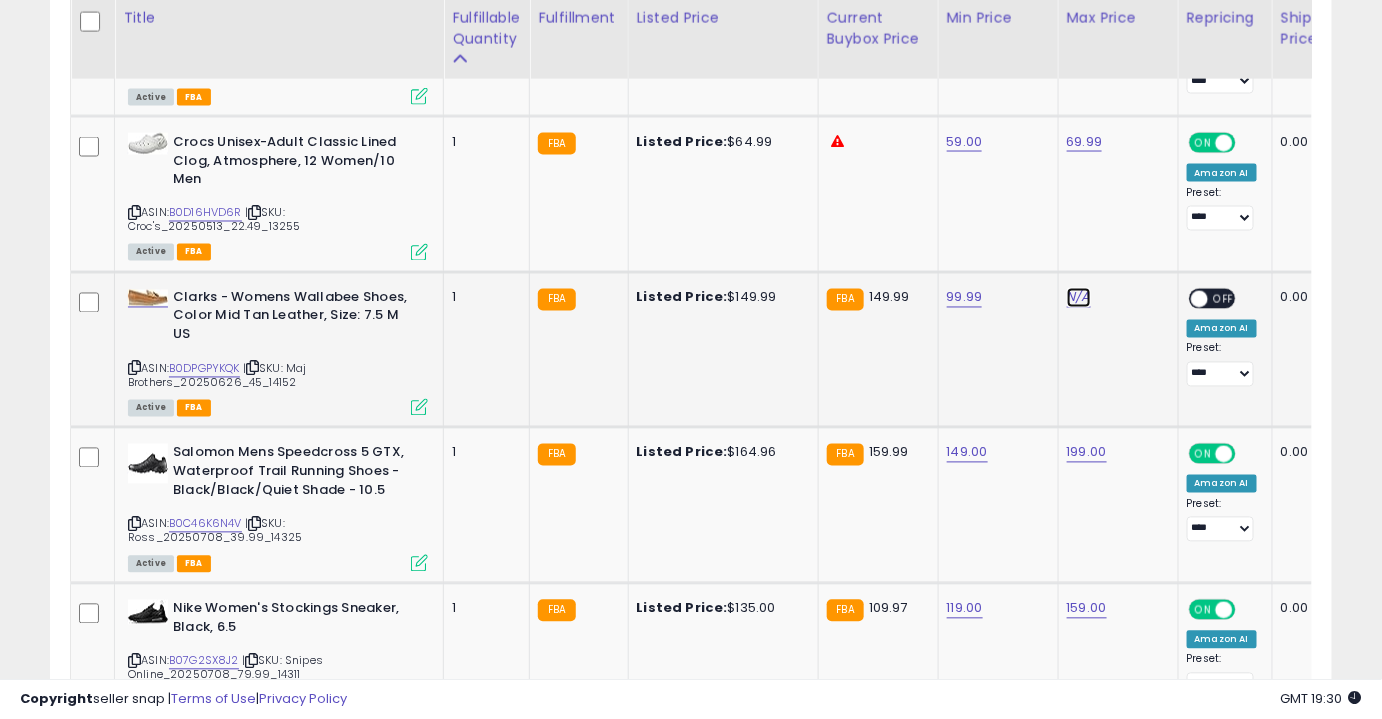 click on "N/A" at bounding box center [1079, 298] 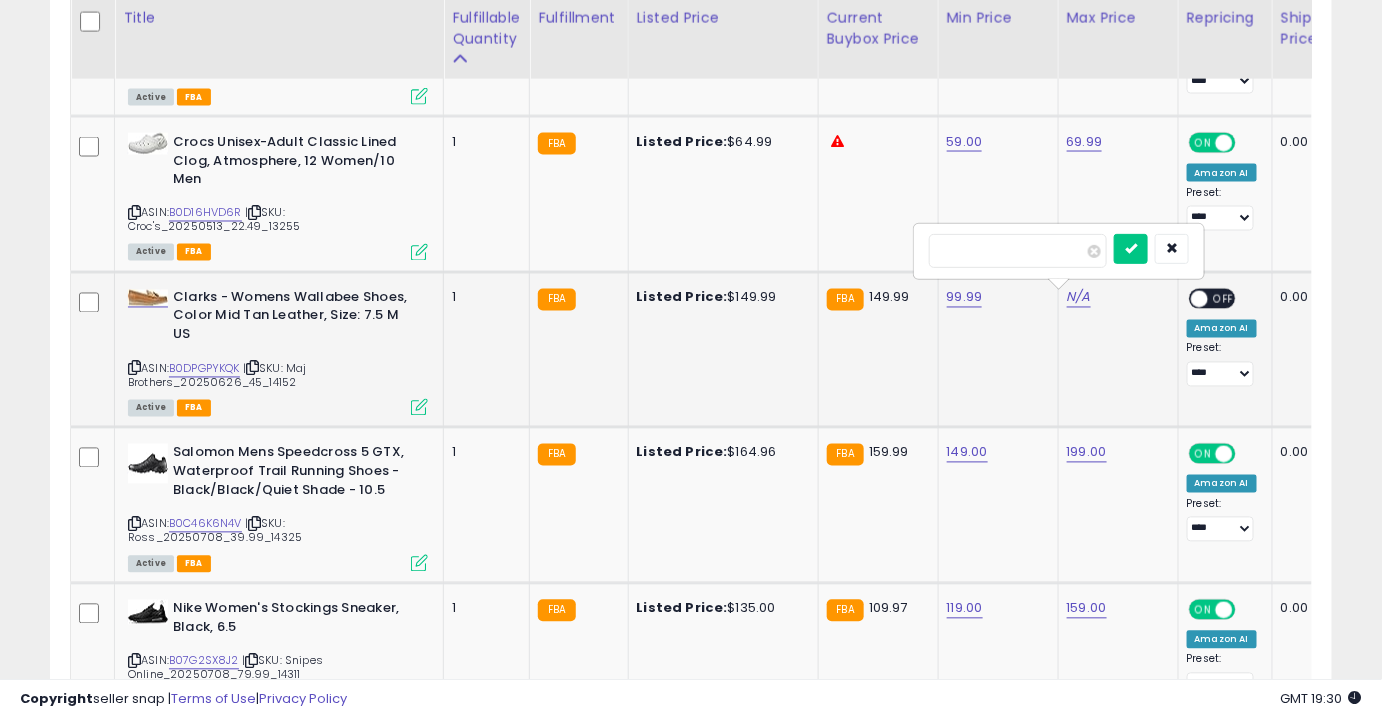 type on "******" 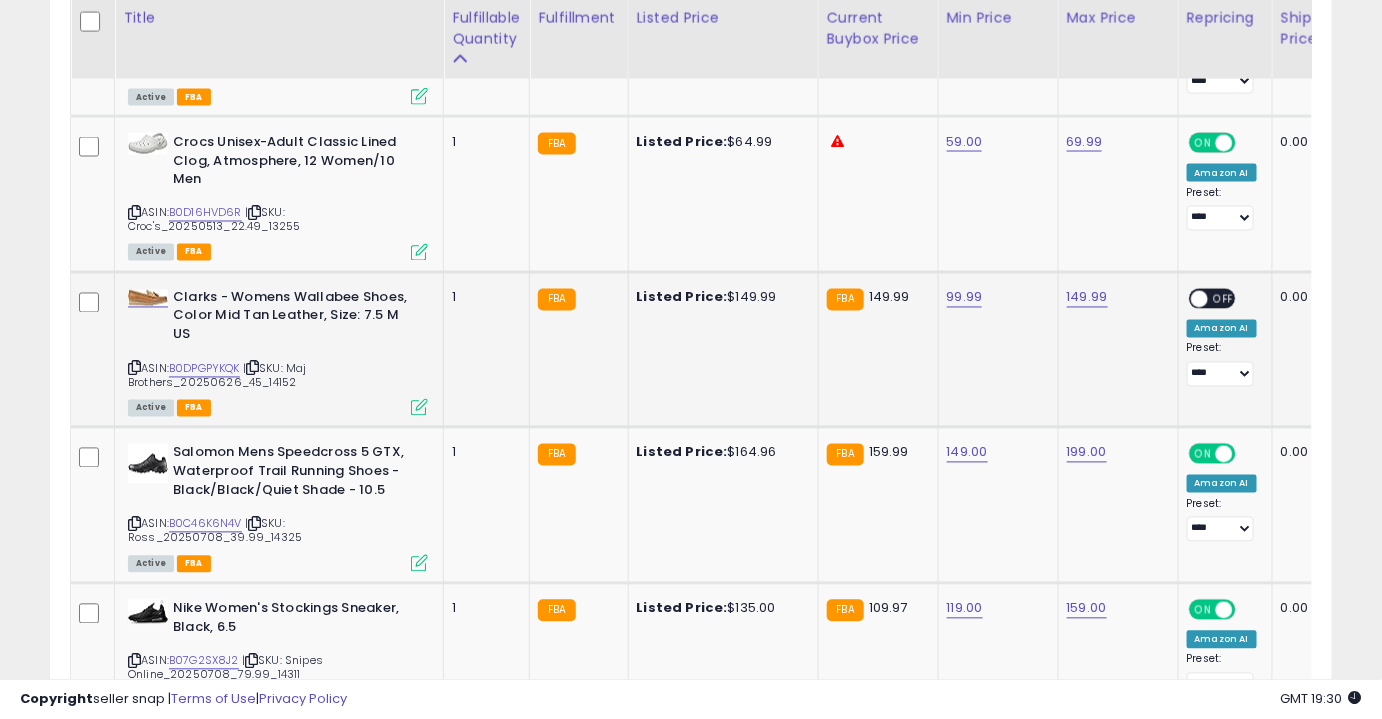 click on "OFF" at bounding box center [1224, 298] 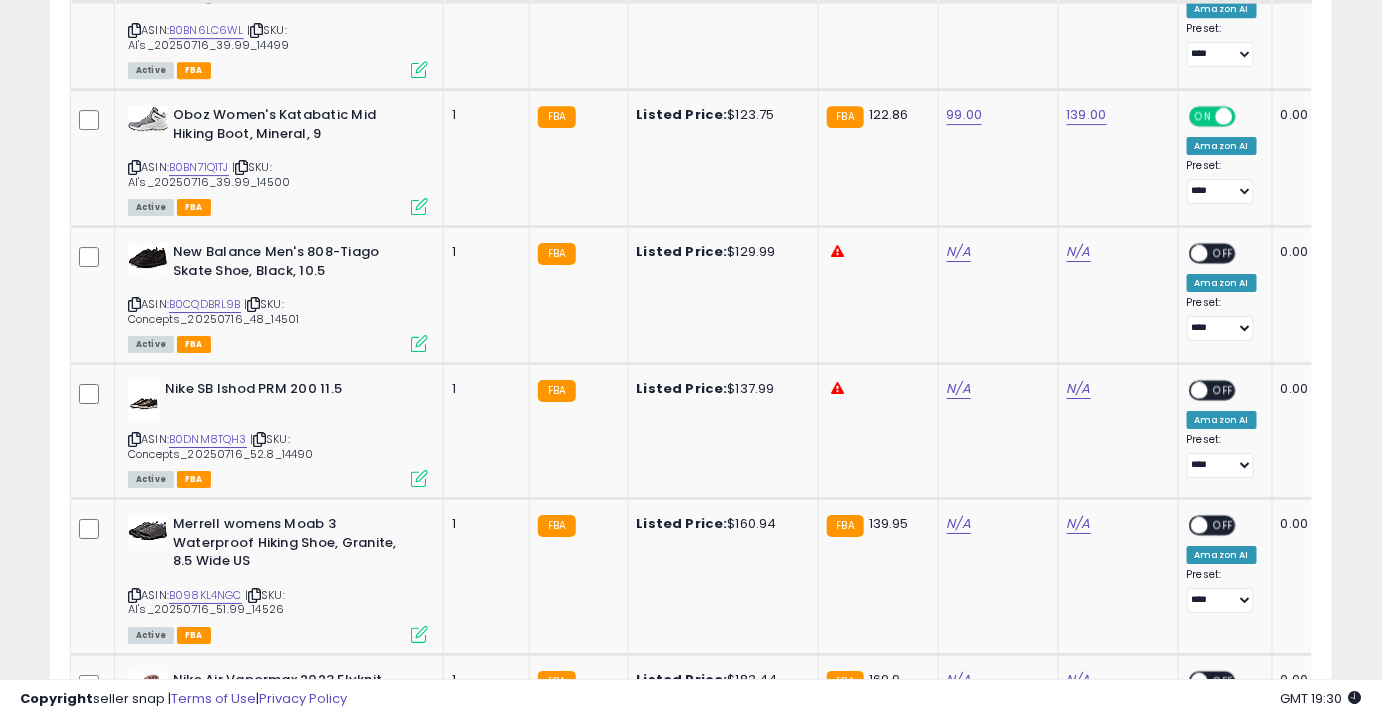 scroll, scrollTop: 2130, scrollLeft: 0, axis: vertical 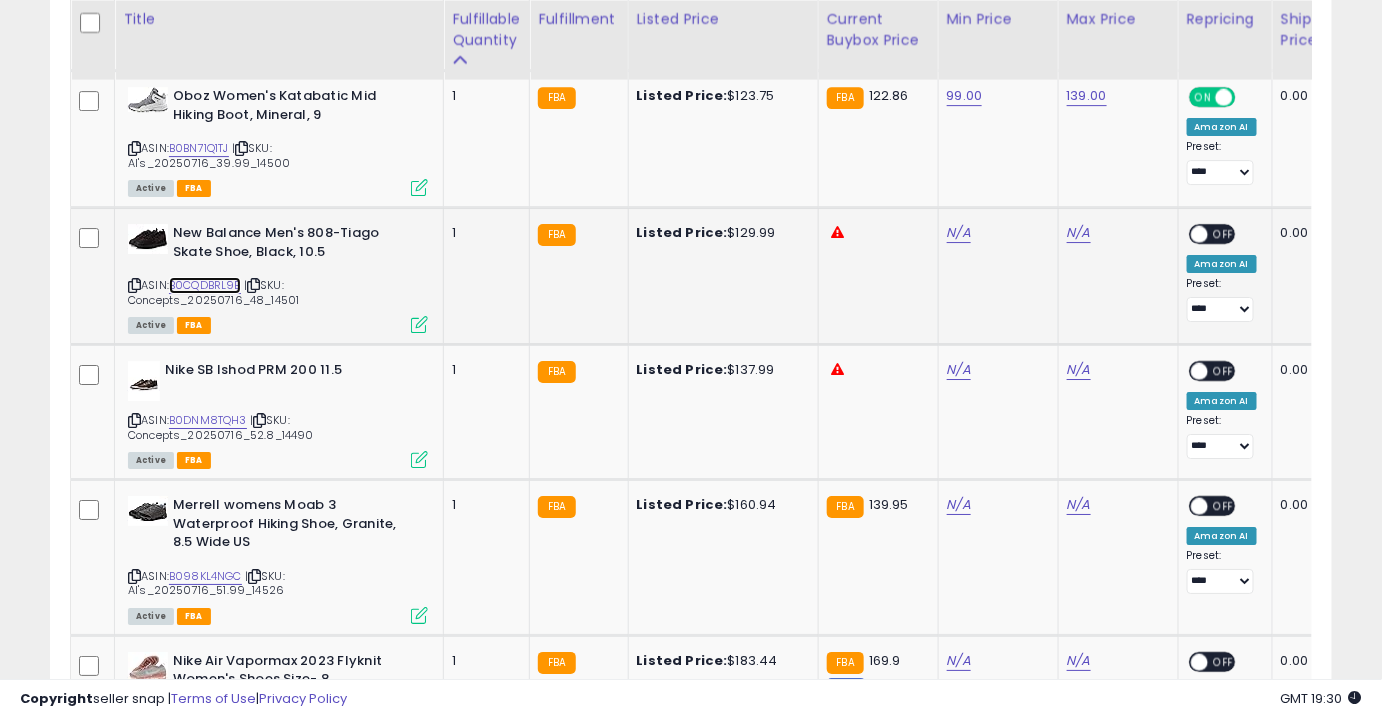 click on "B0CQDBRL9B" at bounding box center (205, 285) 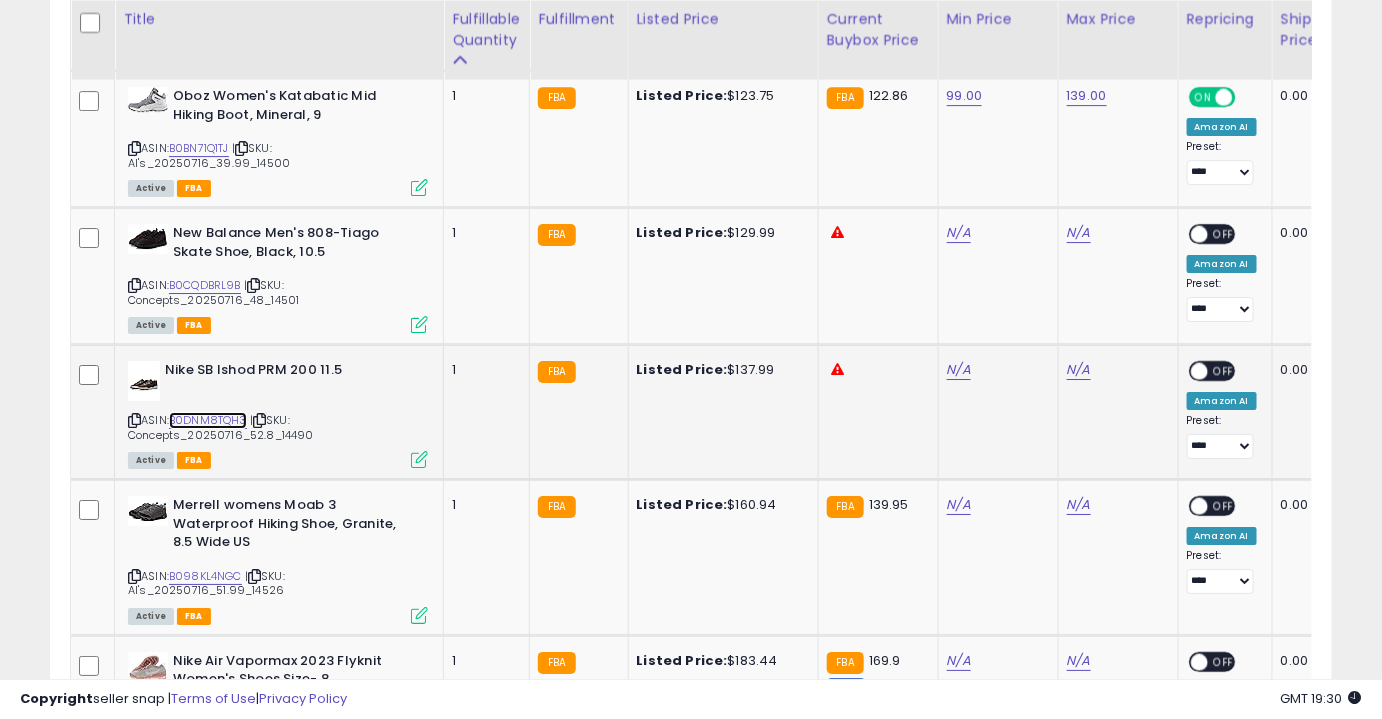 click on "B0DNM8TQH3" at bounding box center (208, 420) 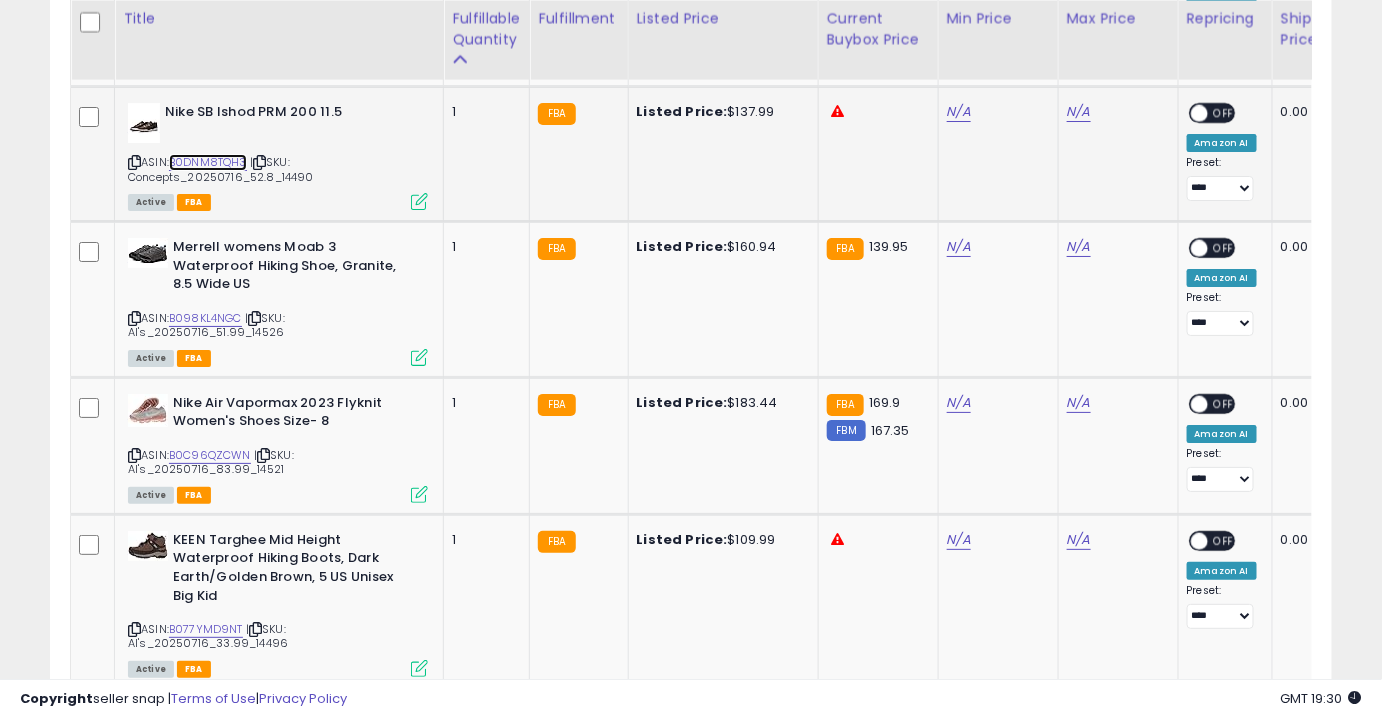 scroll, scrollTop: 2389, scrollLeft: 0, axis: vertical 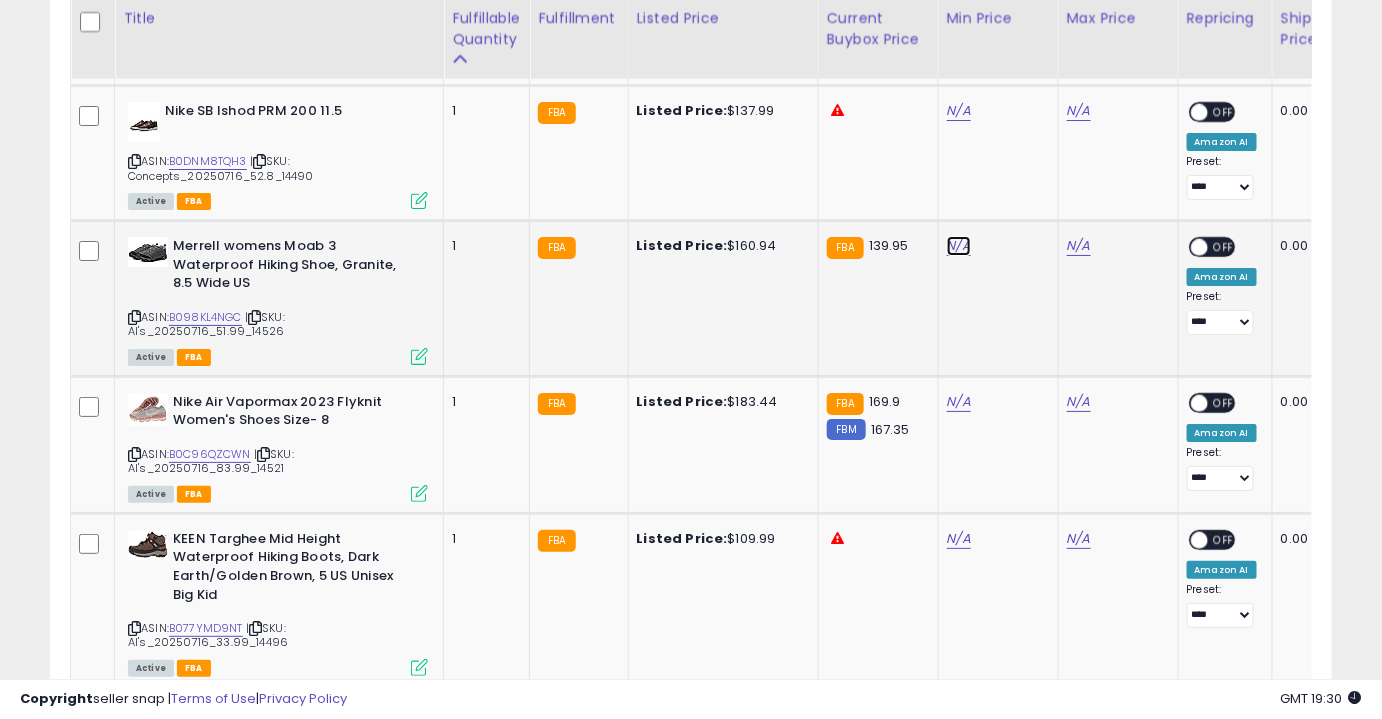 click on "N/A" at bounding box center [959, -26] 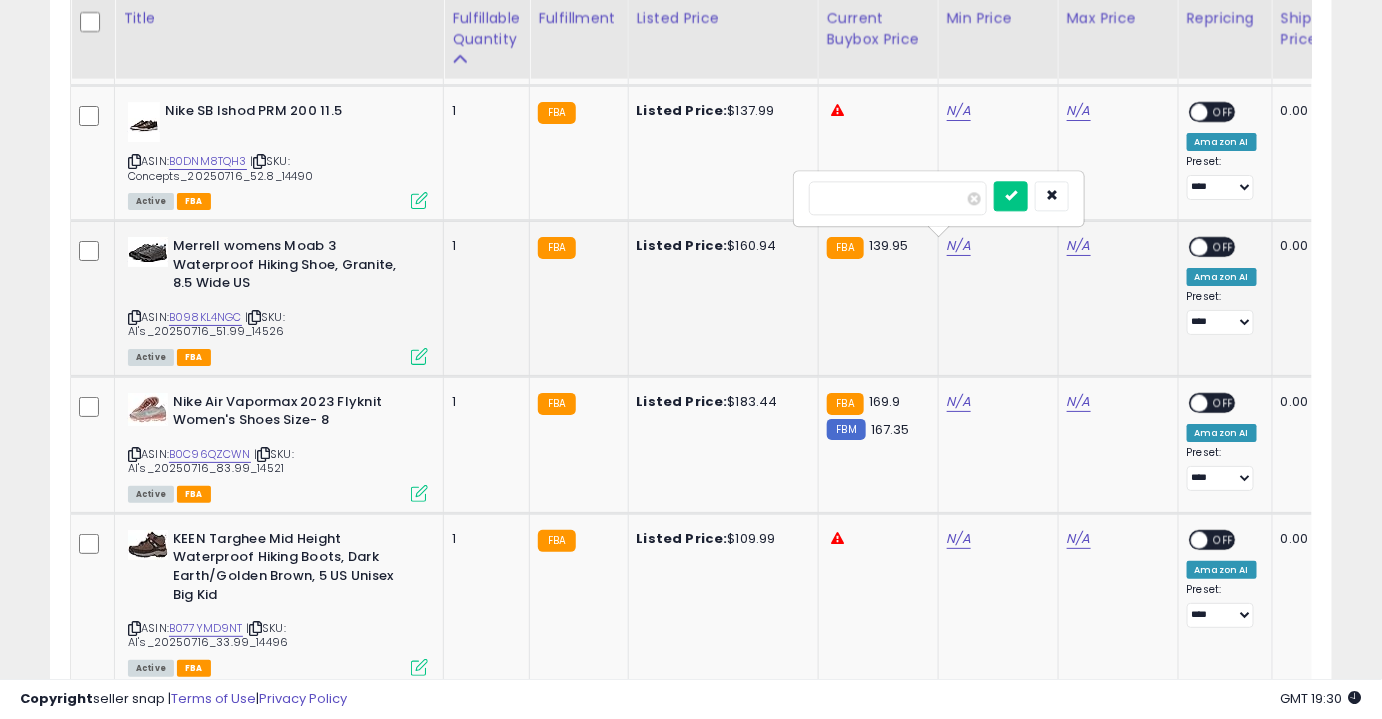 type on "******" 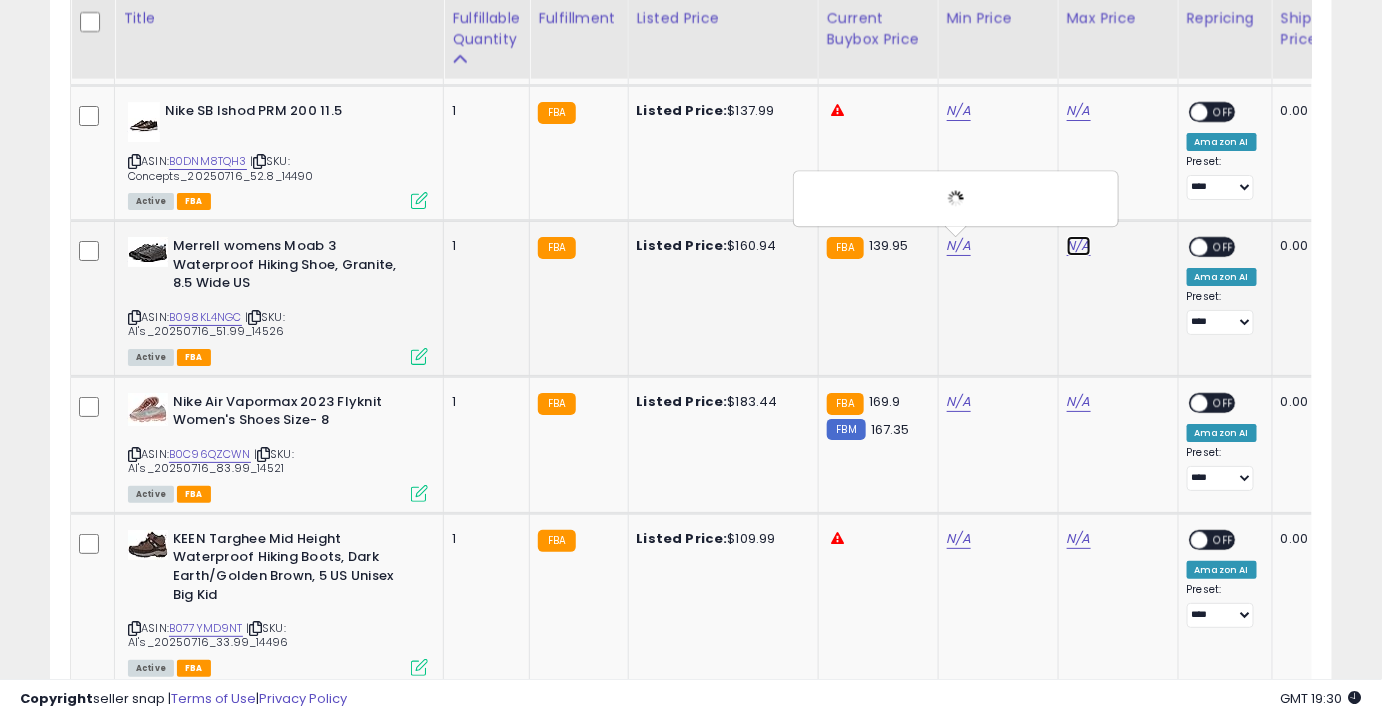click on "N/A" at bounding box center (1079, -26) 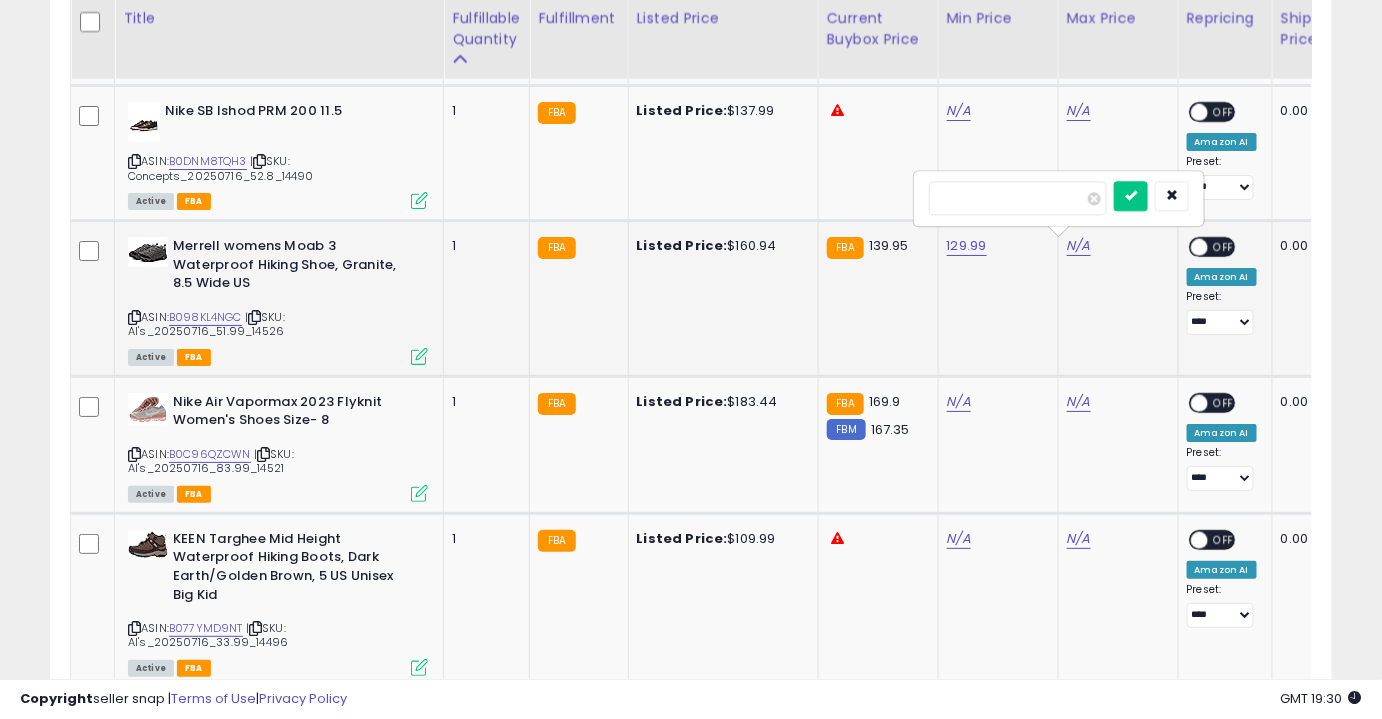 type on "*****" 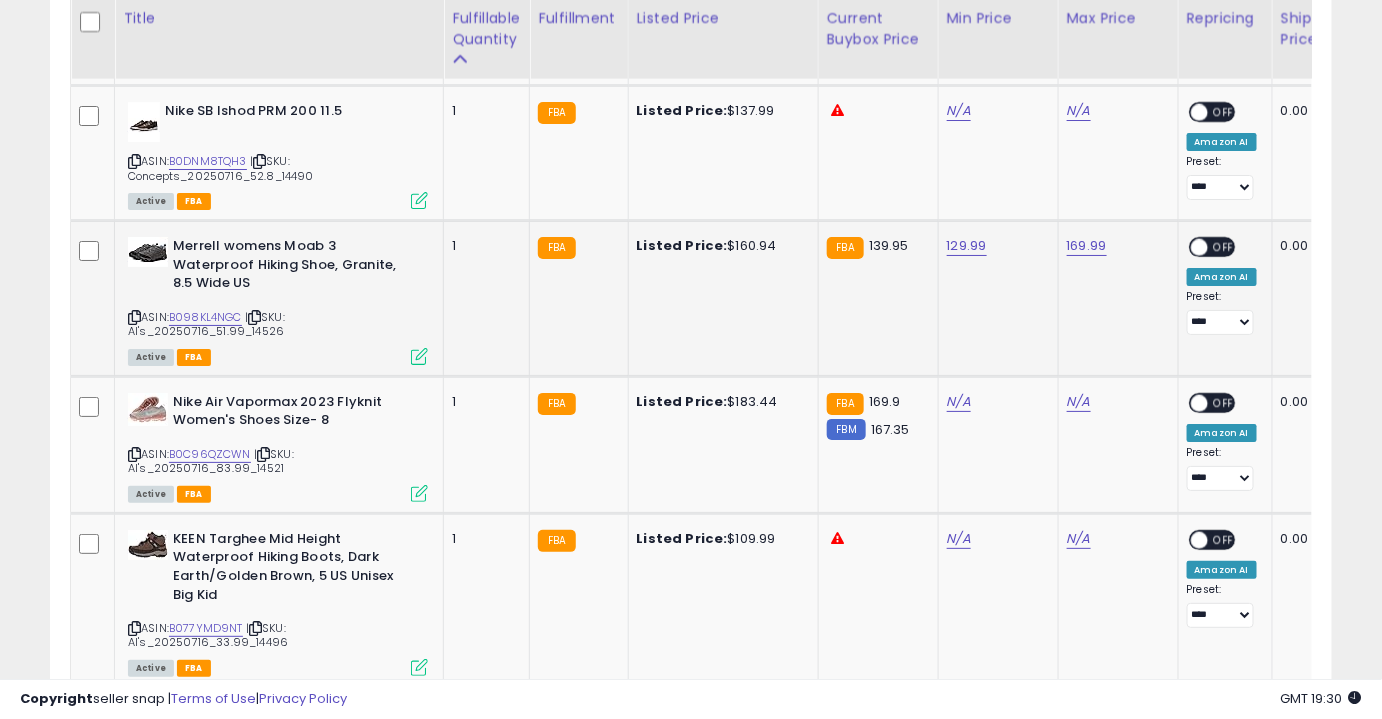 click on "OFF" at bounding box center (1224, 247) 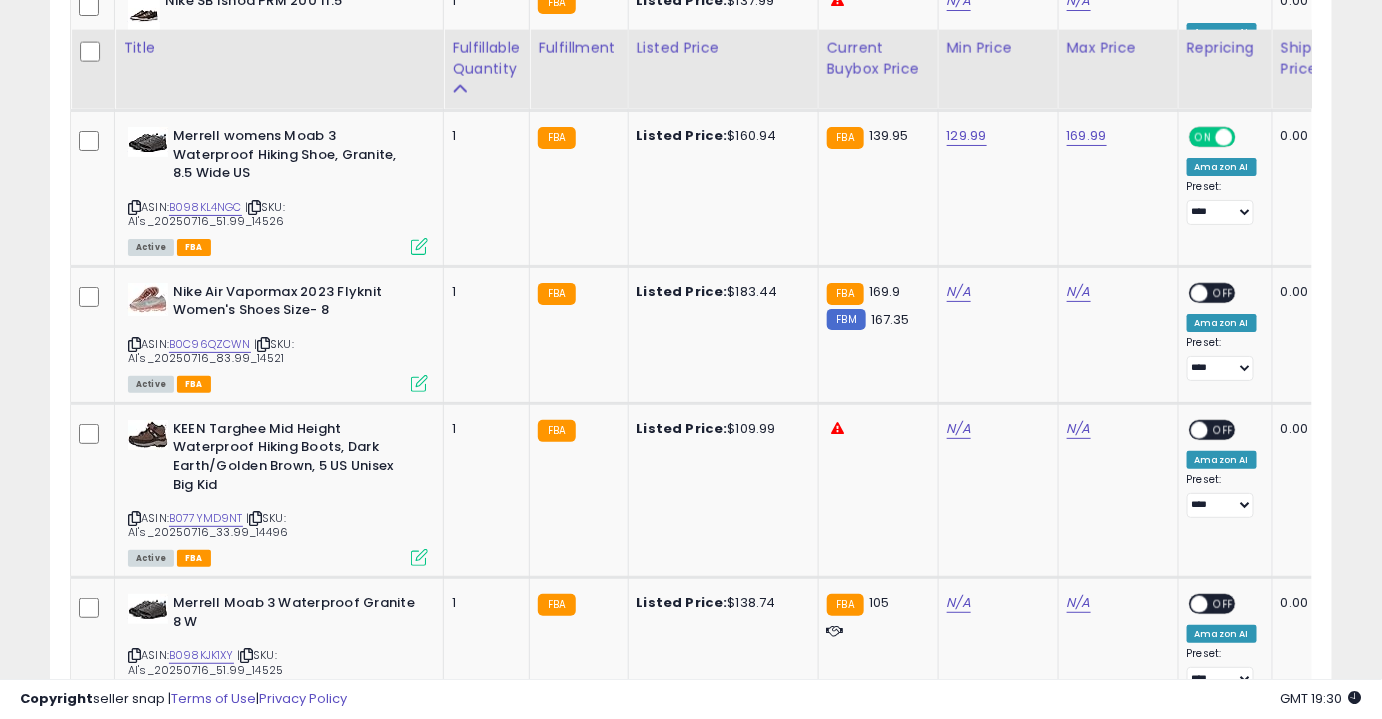 scroll, scrollTop: 2528, scrollLeft: 0, axis: vertical 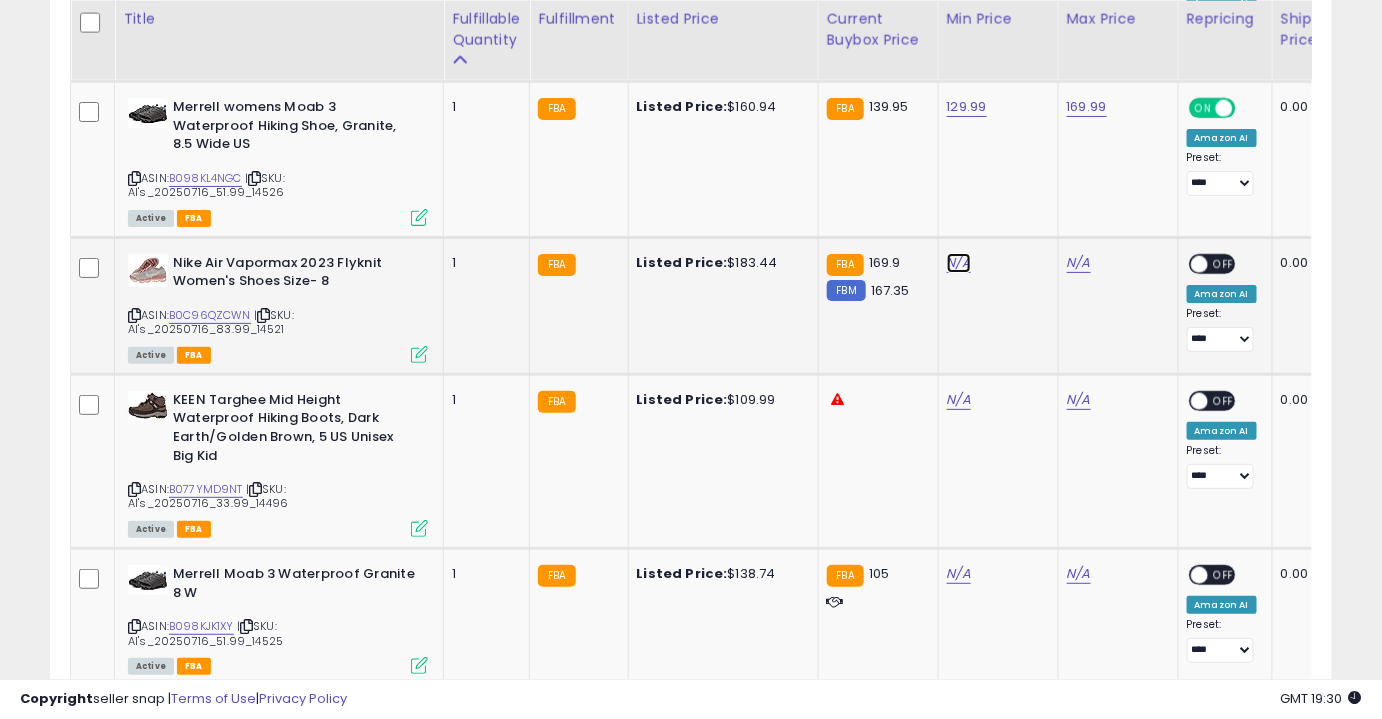 click on "N/A" at bounding box center (959, -165) 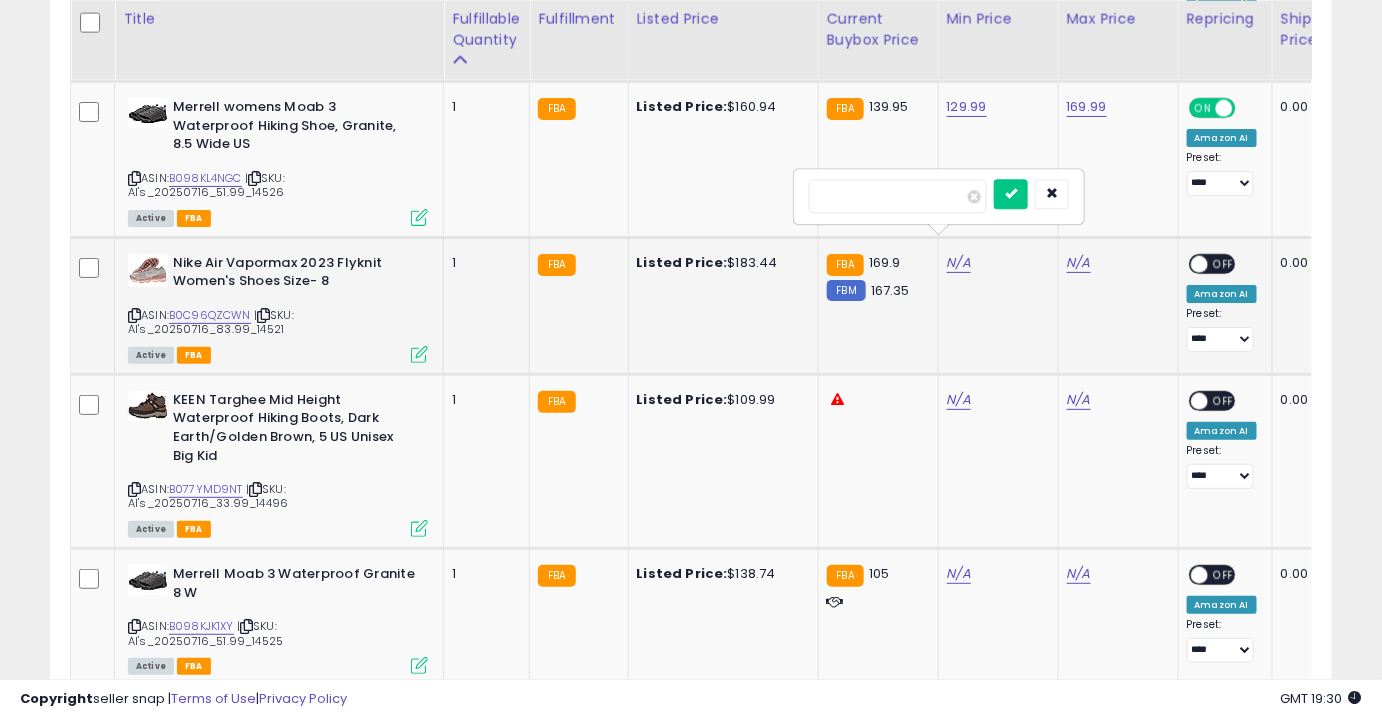 type on "***" 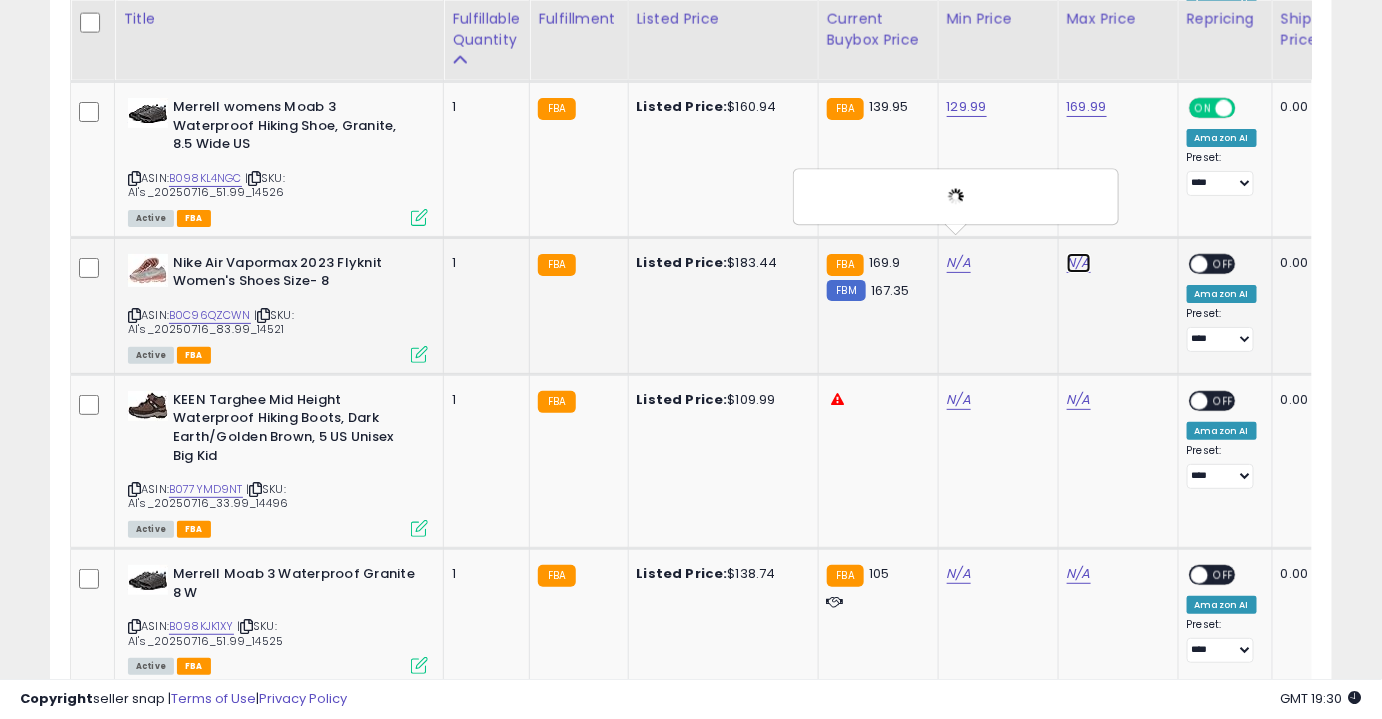 click on "N/A" at bounding box center [1079, -165] 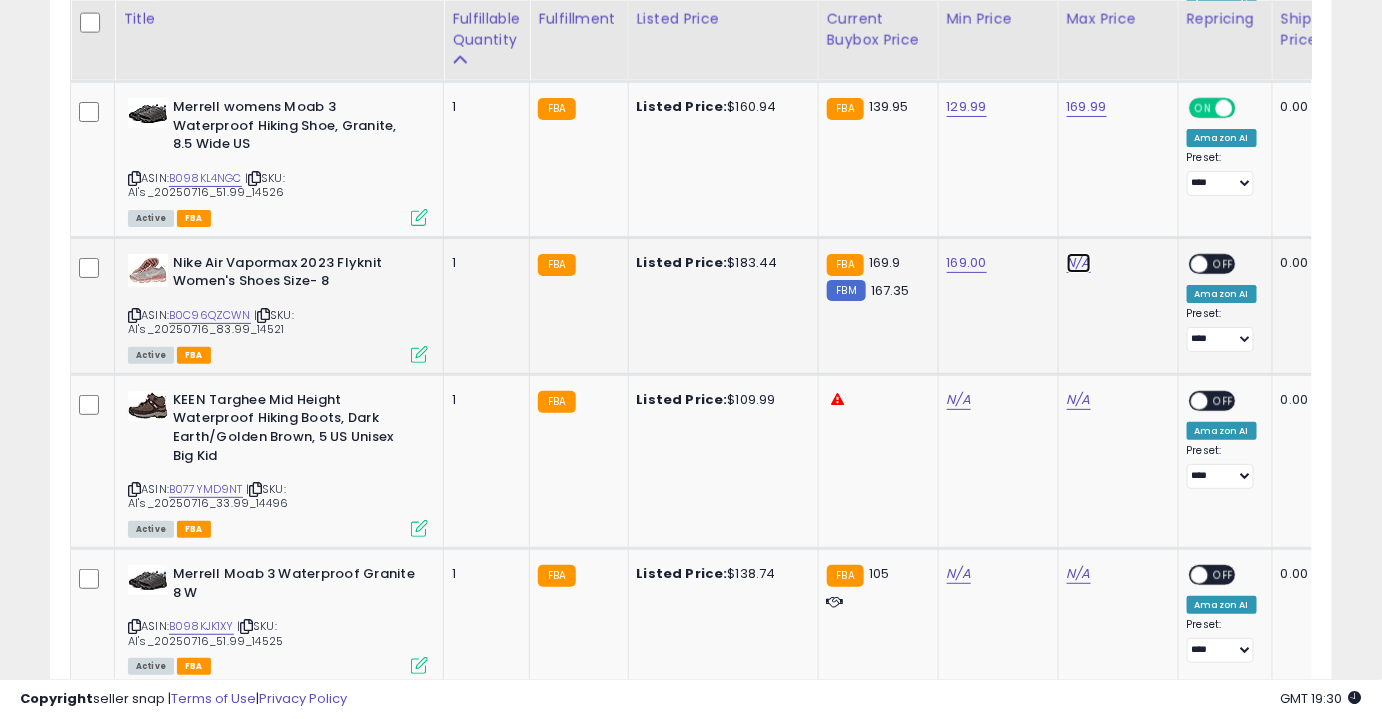 click on "N/A" at bounding box center [1079, -165] 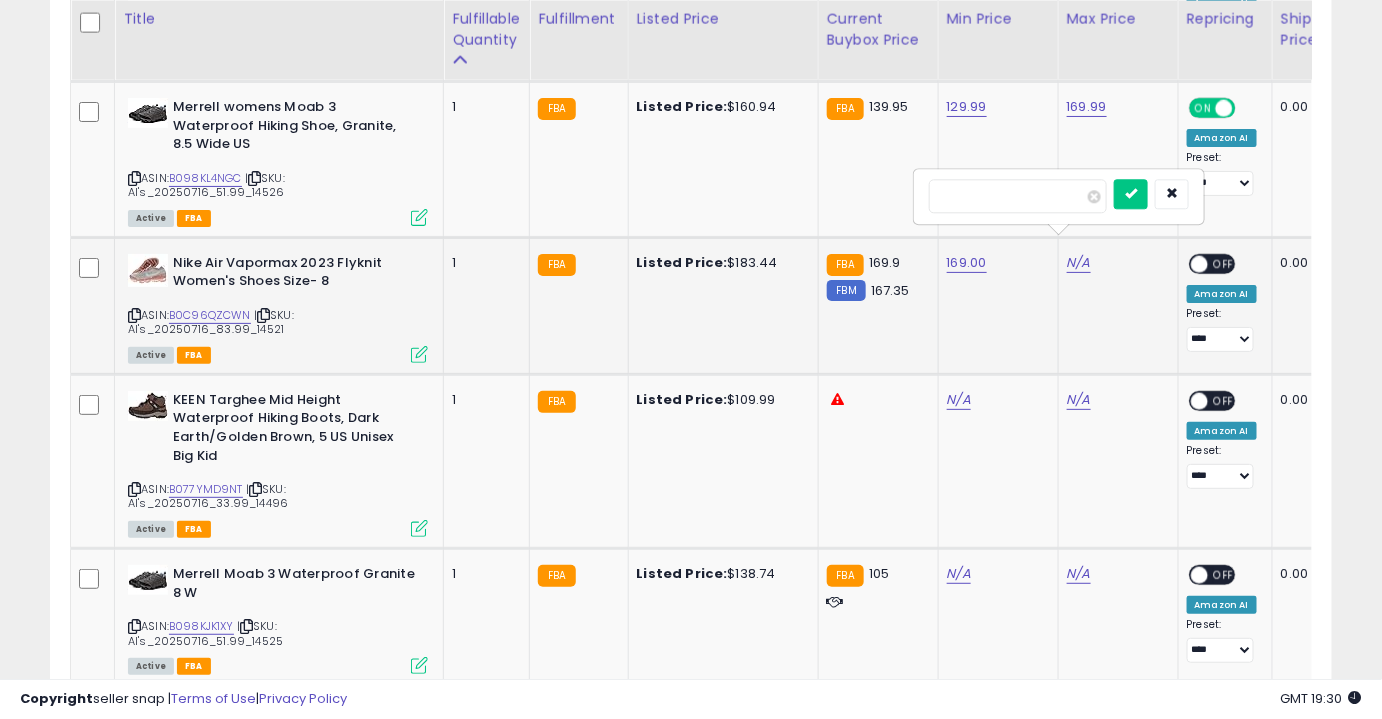 type on "***" 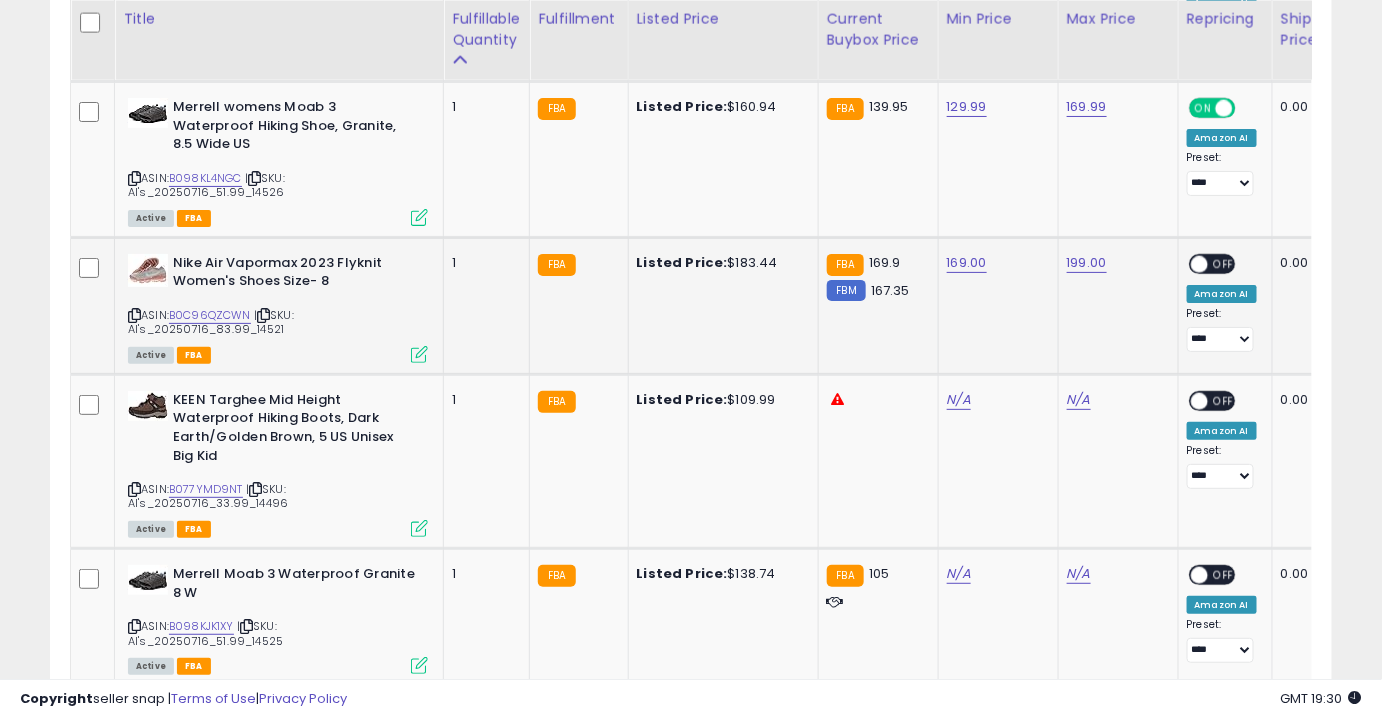 click on "OFF" at bounding box center (1224, 263) 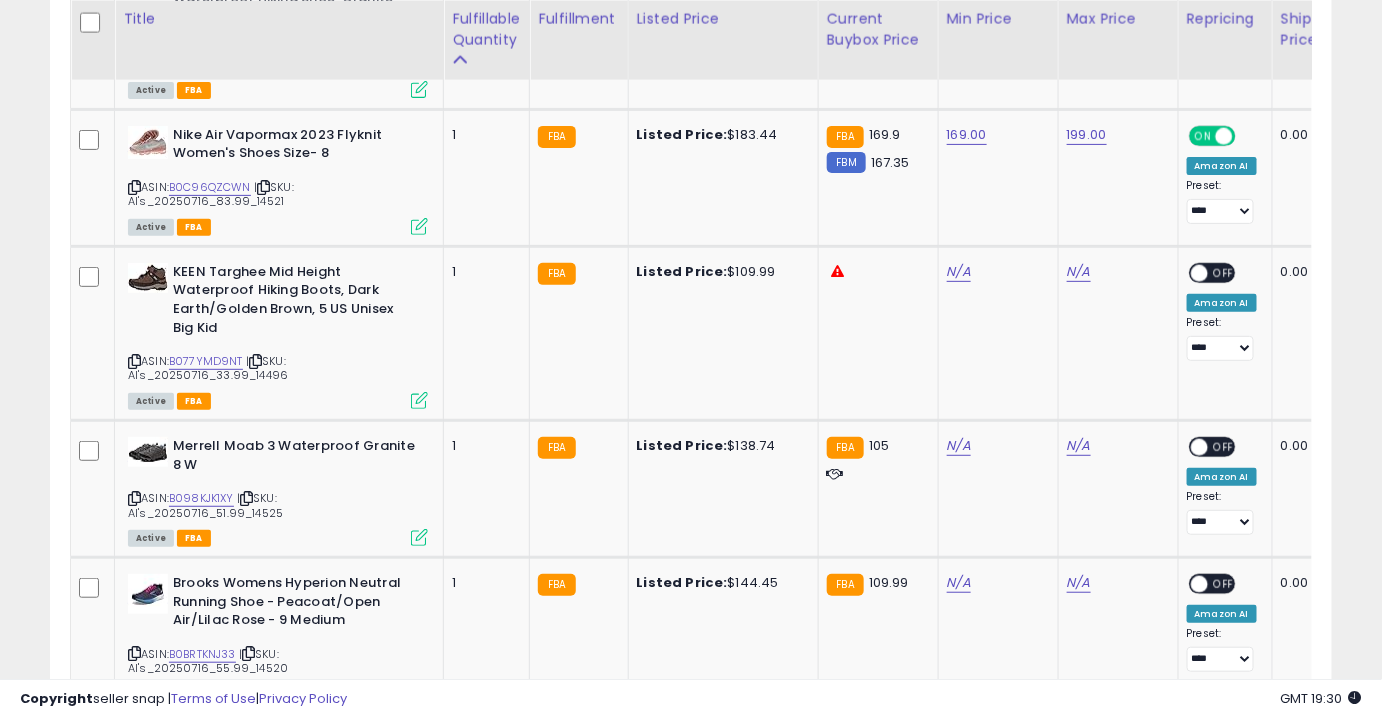 scroll, scrollTop: 2659, scrollLeft: 0, axis: vertical 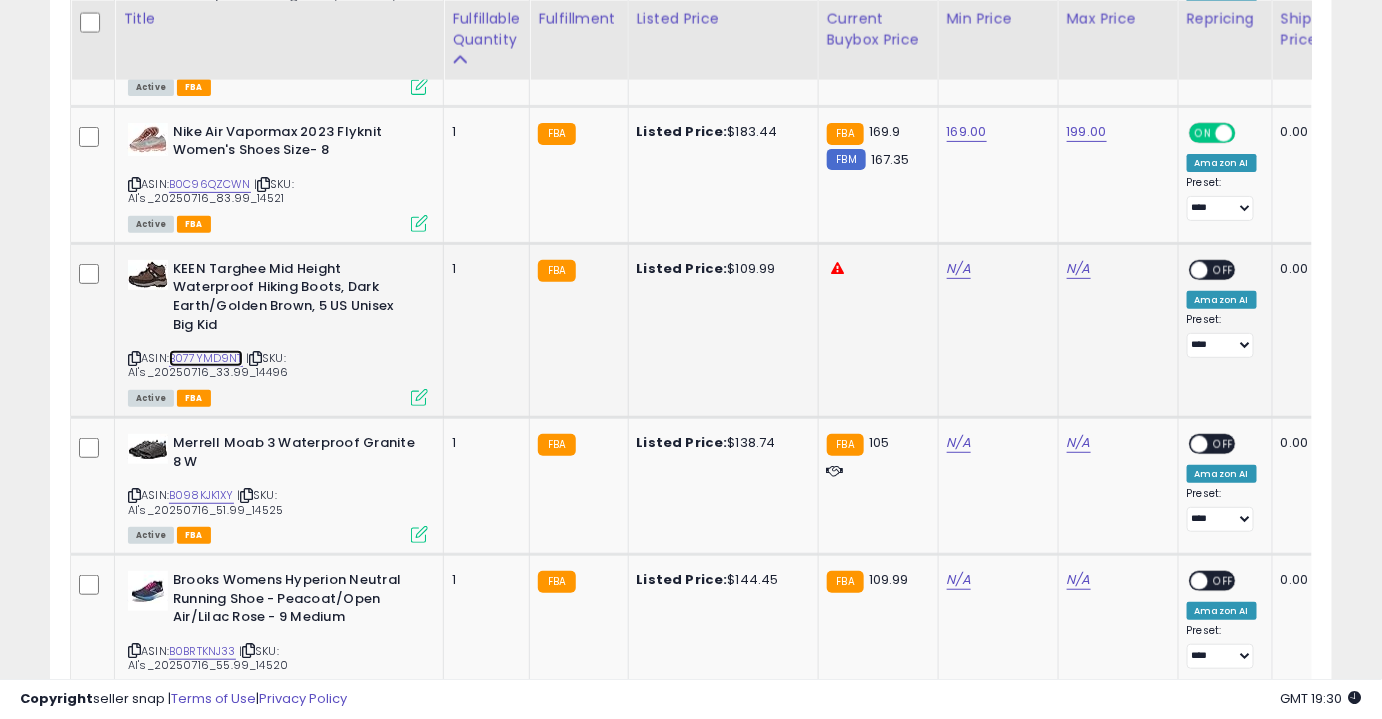 click on "B077YMD9NT" at bounding box center [206, 358] 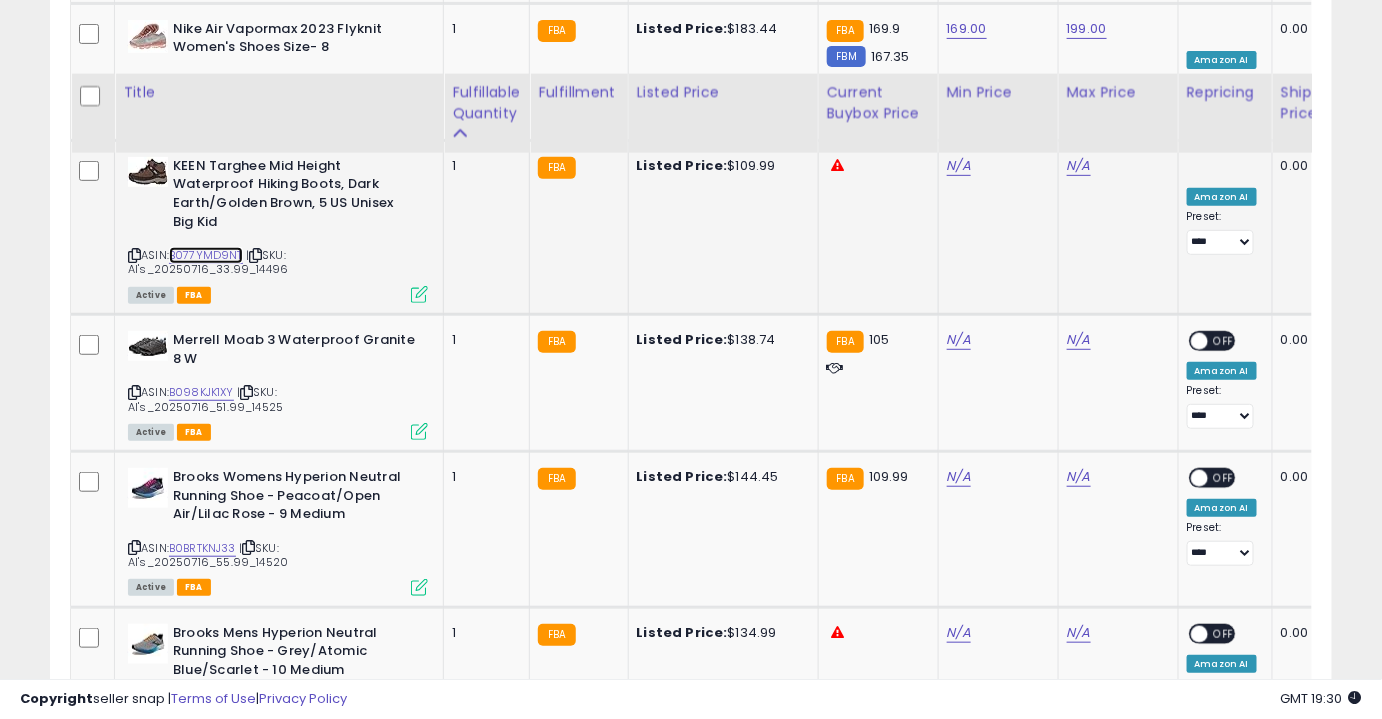 scroll, scrollTop: 2837, scrollLeft: 0, axis: vertical 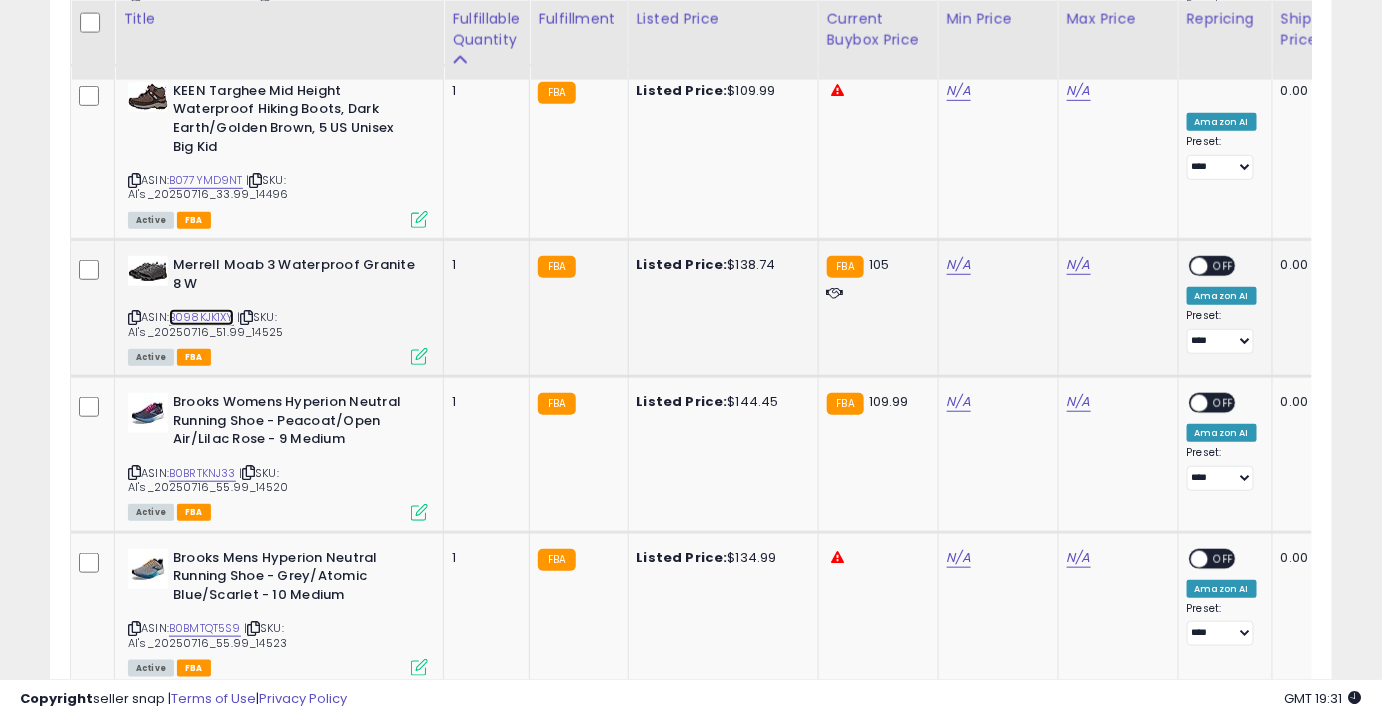 click on "B098KJK1XY" at bounding box center (201, 317) 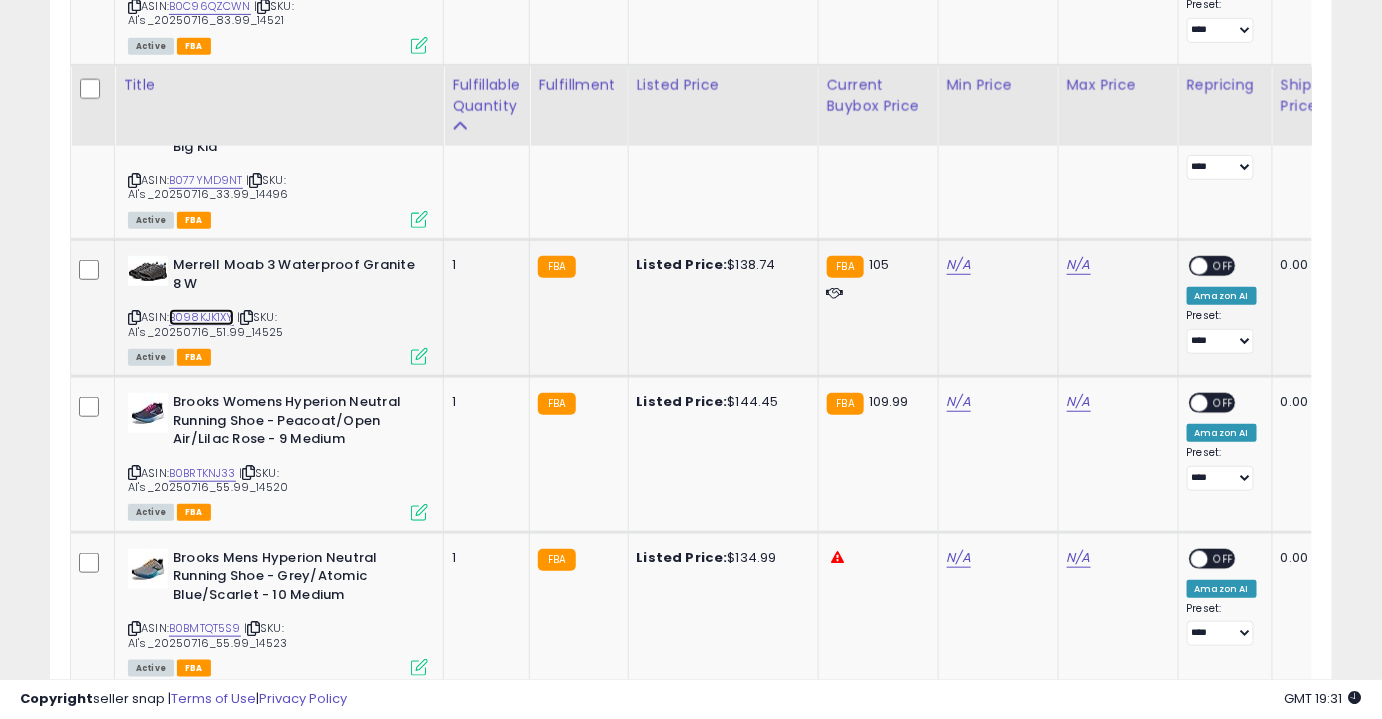 scroll, scrollTop: 2941, scrollLeft: 0, axis: vertical 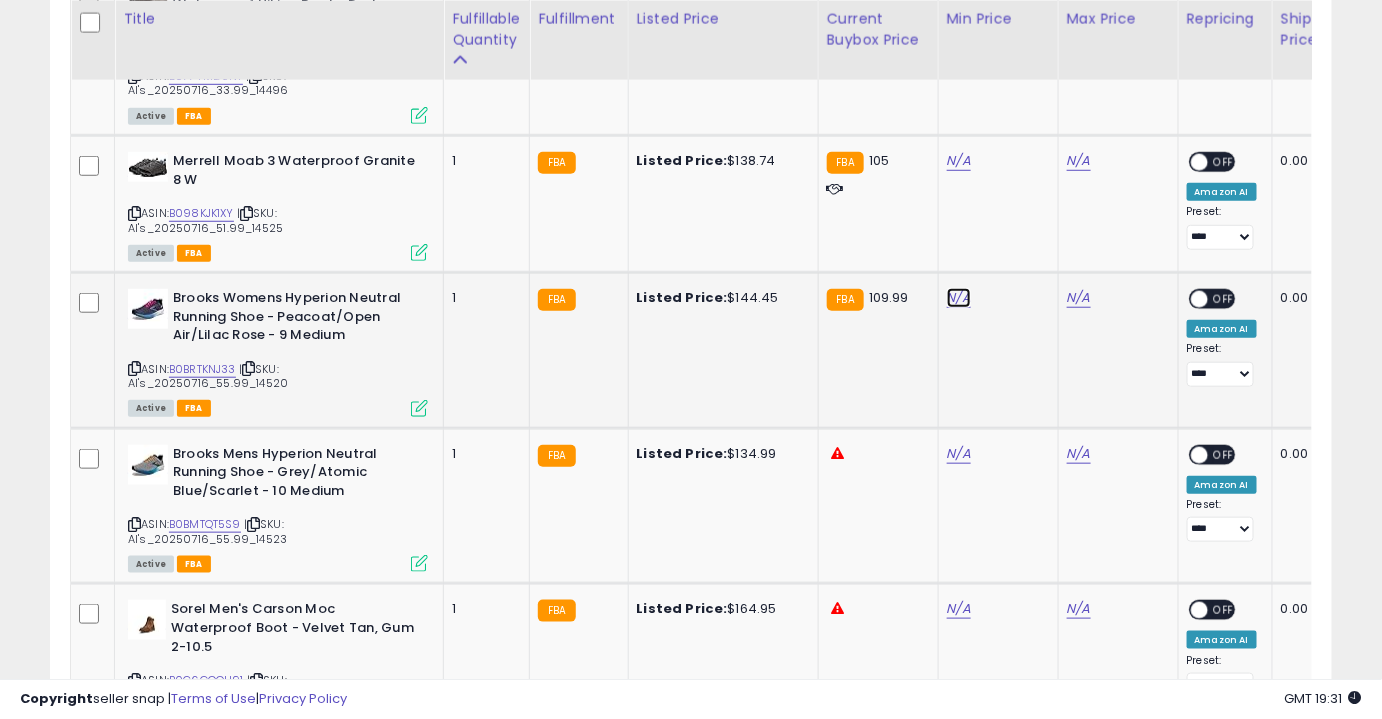 click on "N/A" at bounding box center [959, -578] 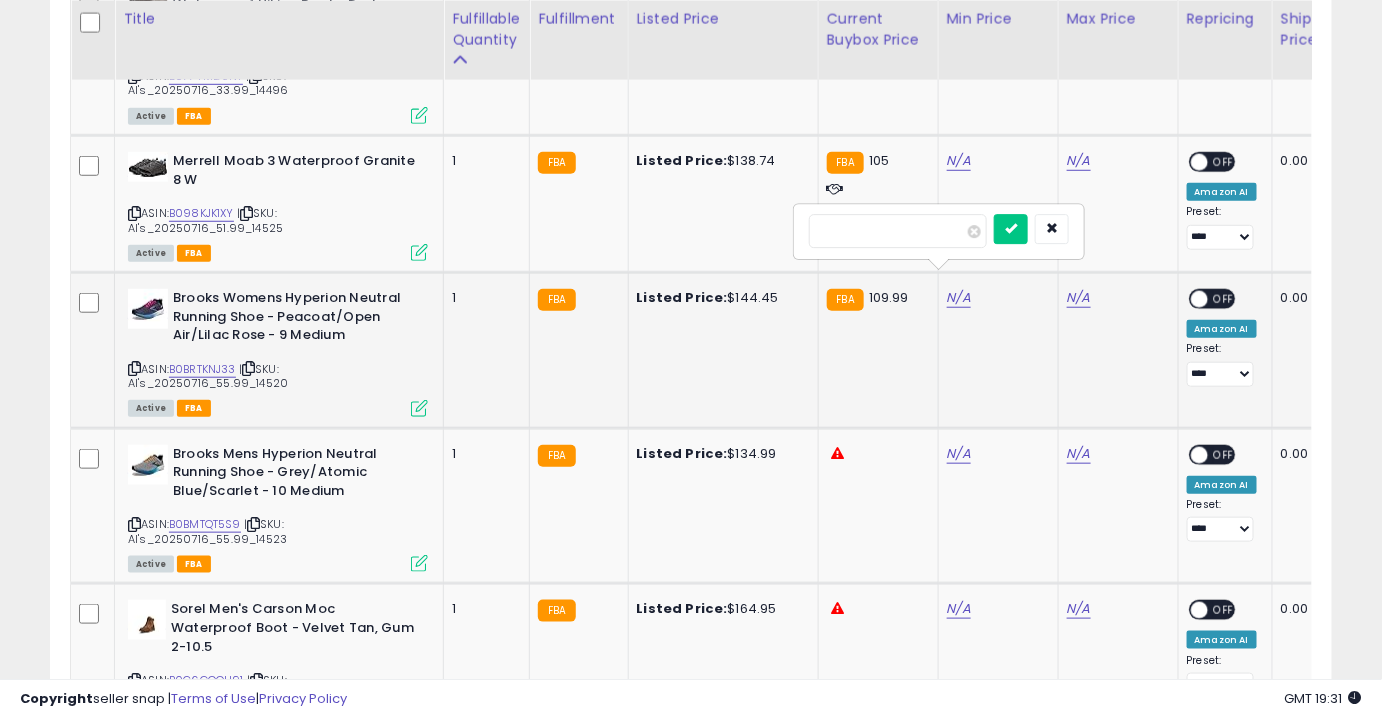 type on "***" 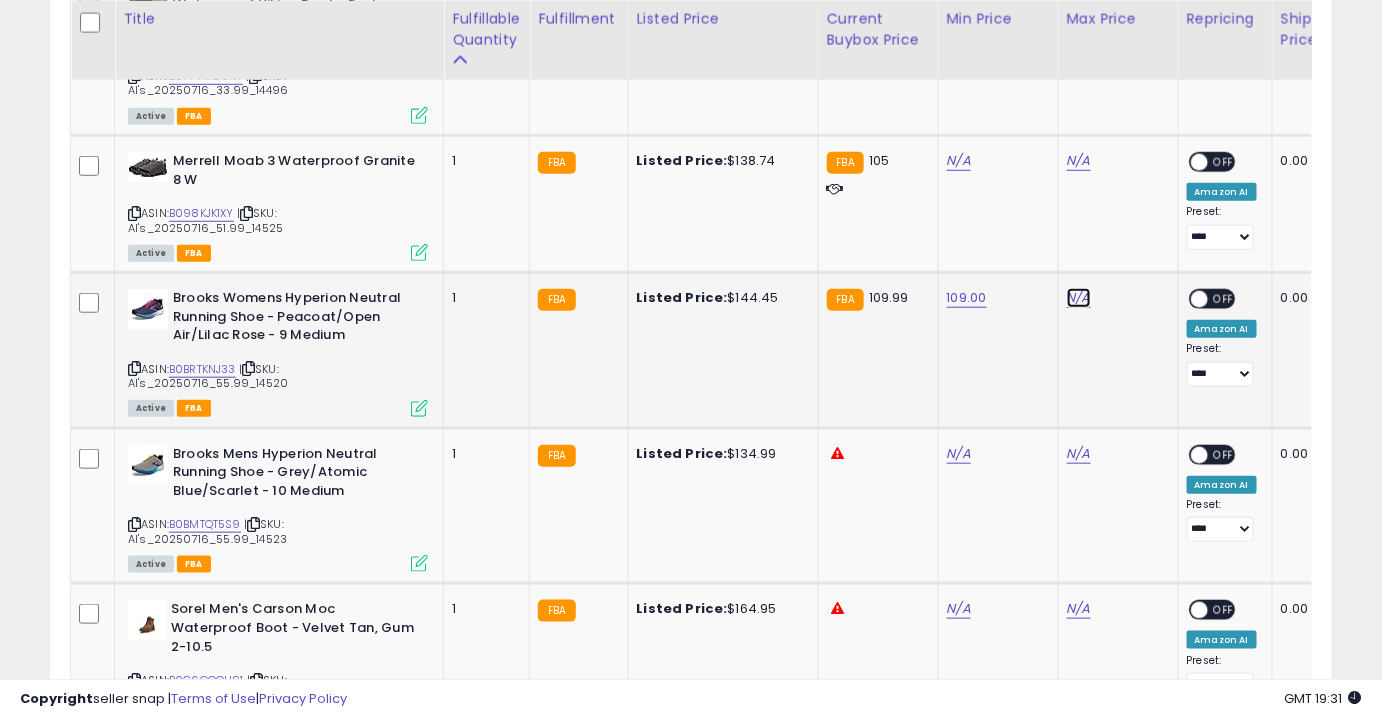 click on "N/A" at bounding box center [1079, -578] 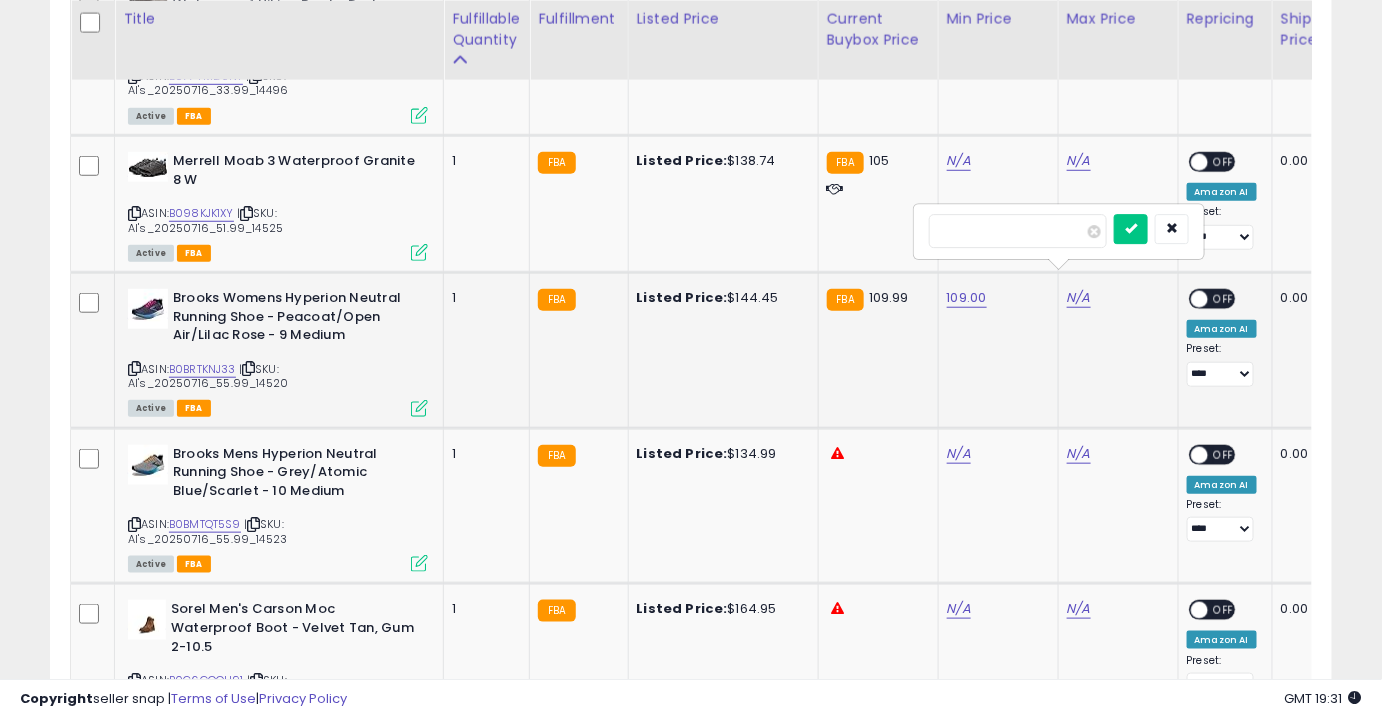 type on "***" 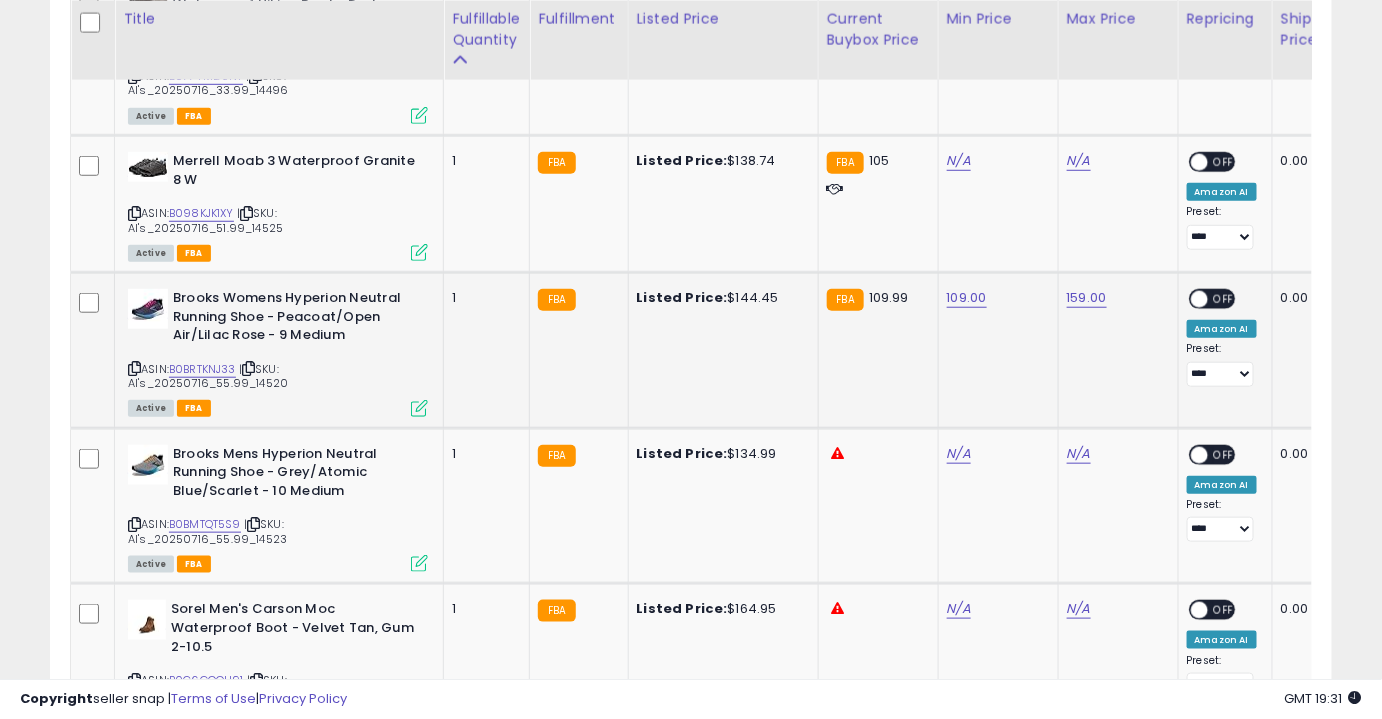 click on "OFF" at bounding box center [1224, 299] 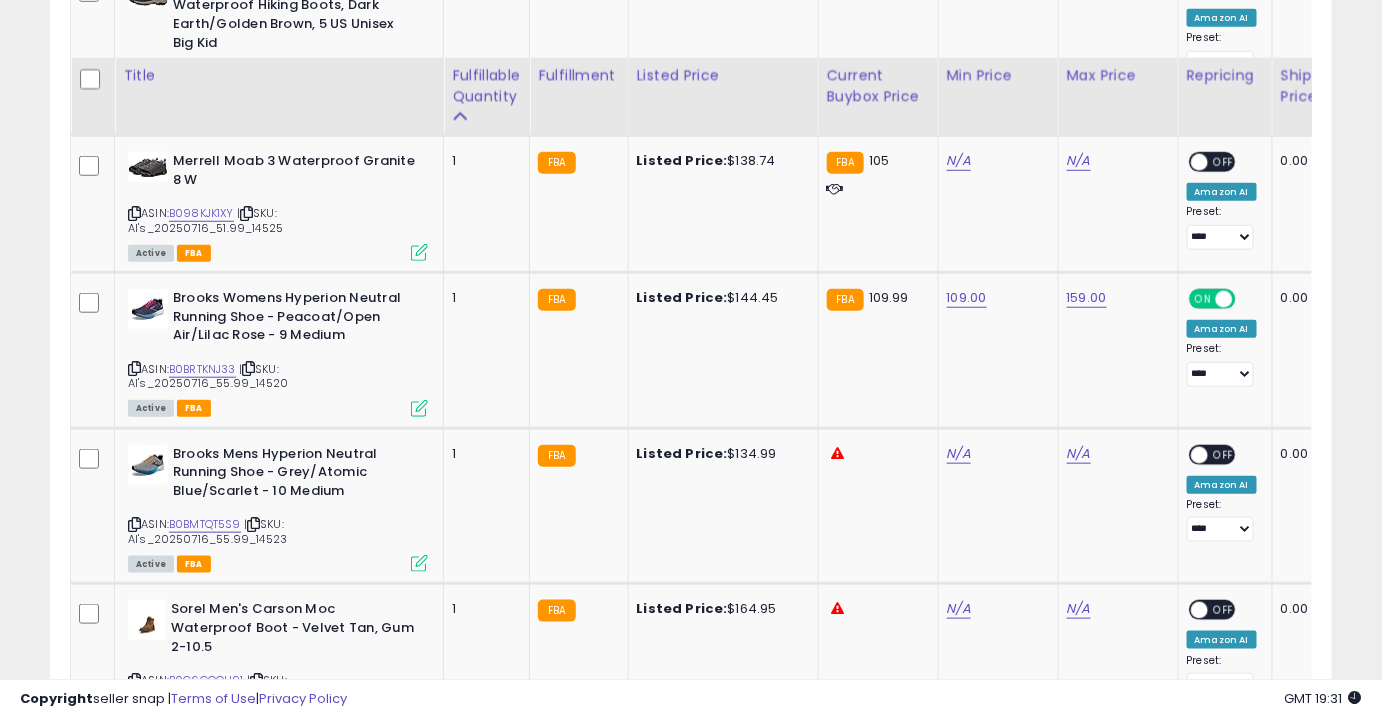 scroll, scrollTop: 3121, scrollLeft: 0, axis: vertical 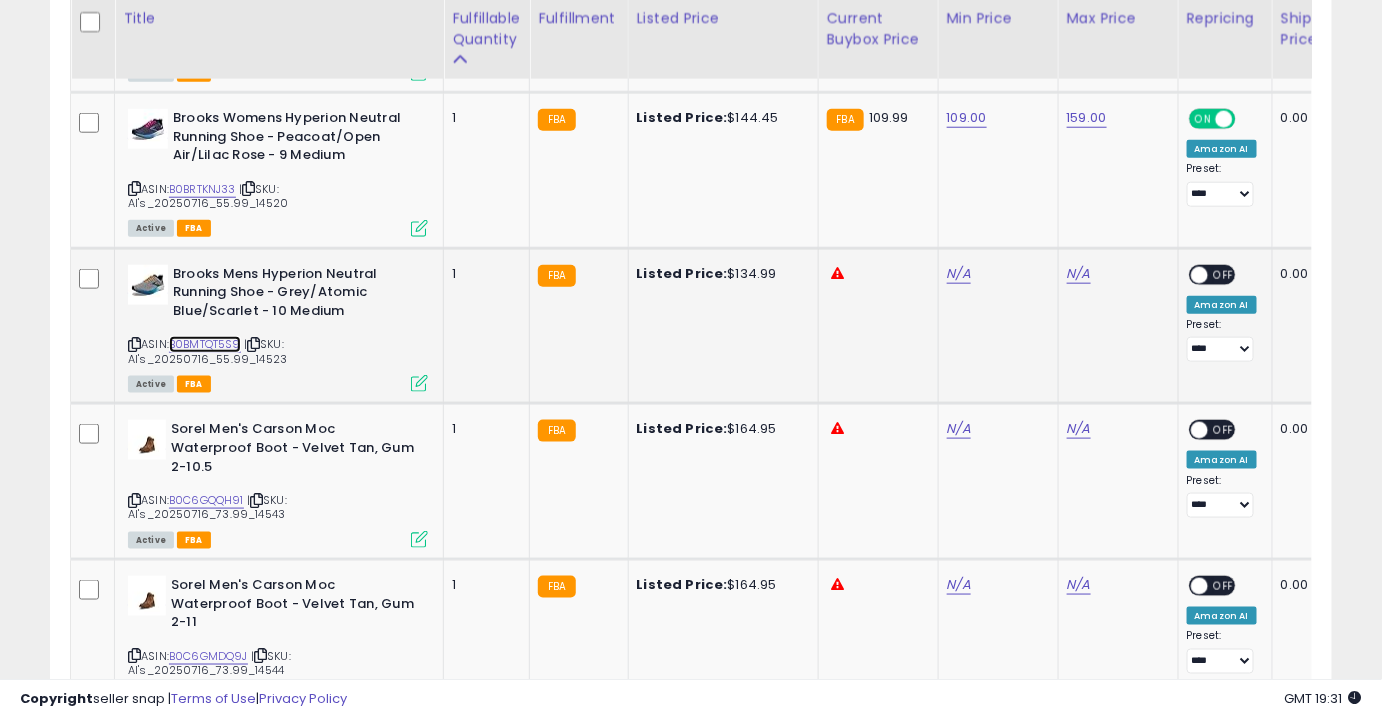 click on "B0BMTQT5S9" at bounding box center (205, 344) 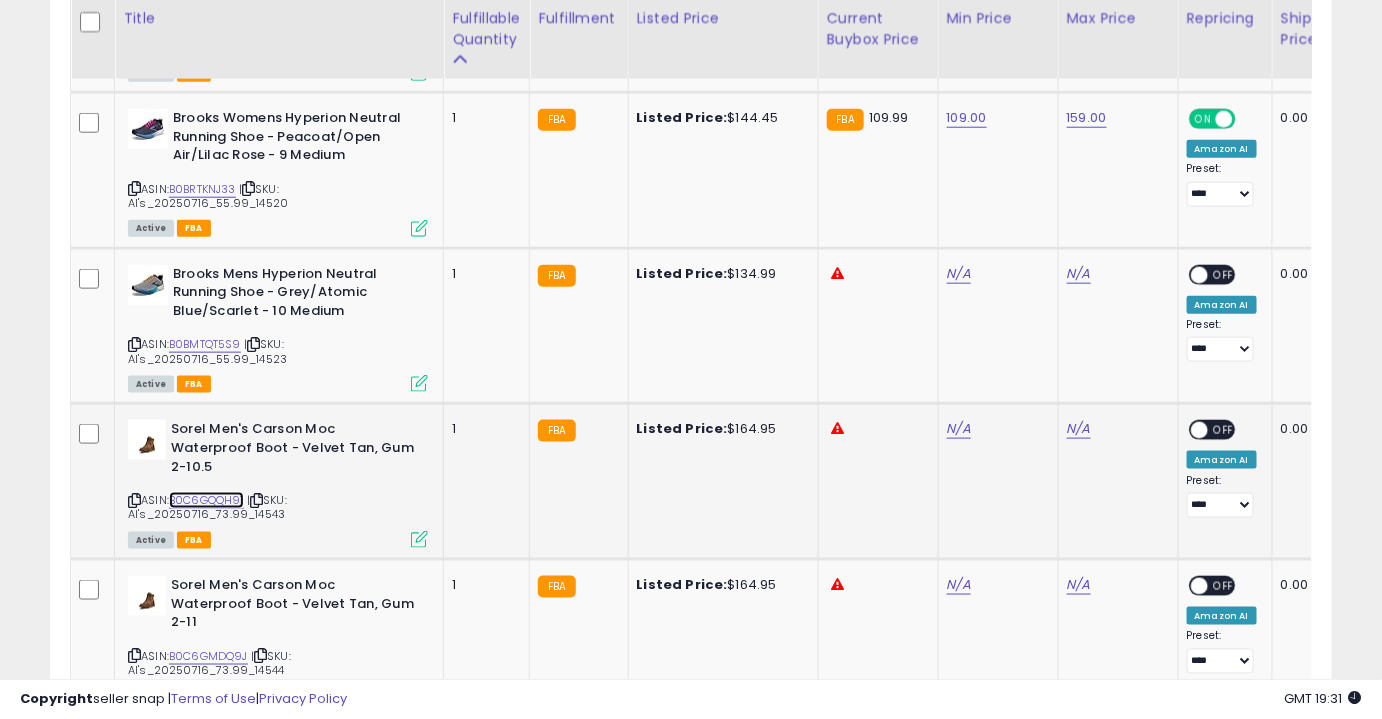 click on "B0C6GQQH91" at bounding box center [206, 500] 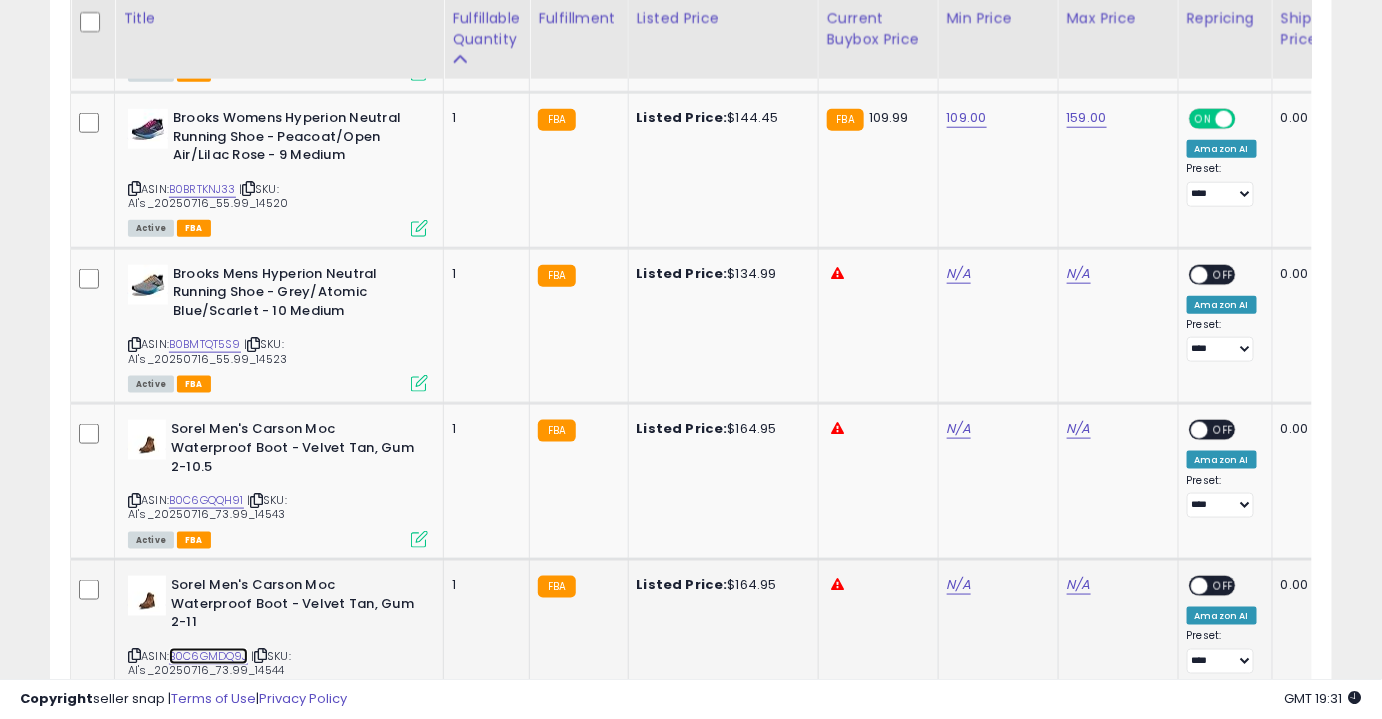 click on "B0C6GMDQ9J" at bounding box center (208, 656) 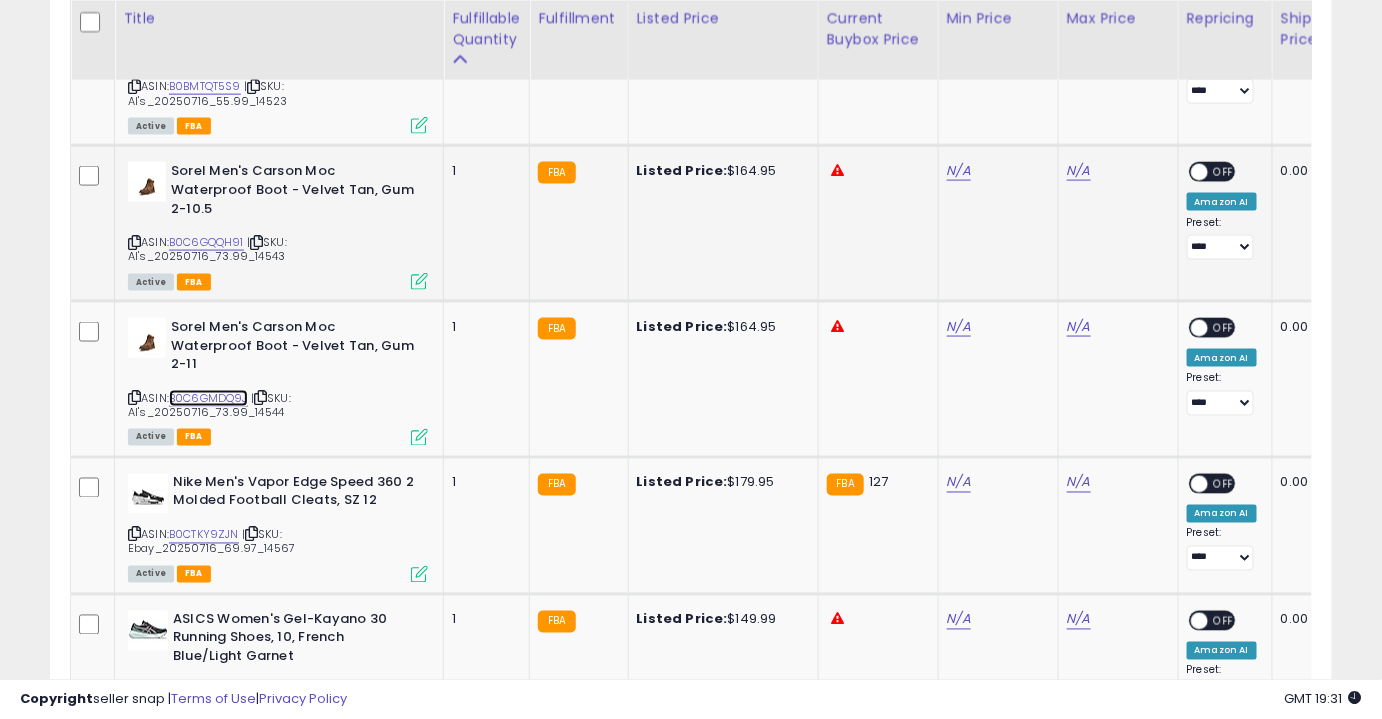 scroll, scrollTop: 3459, scrollLeft: 0, axis: vertical 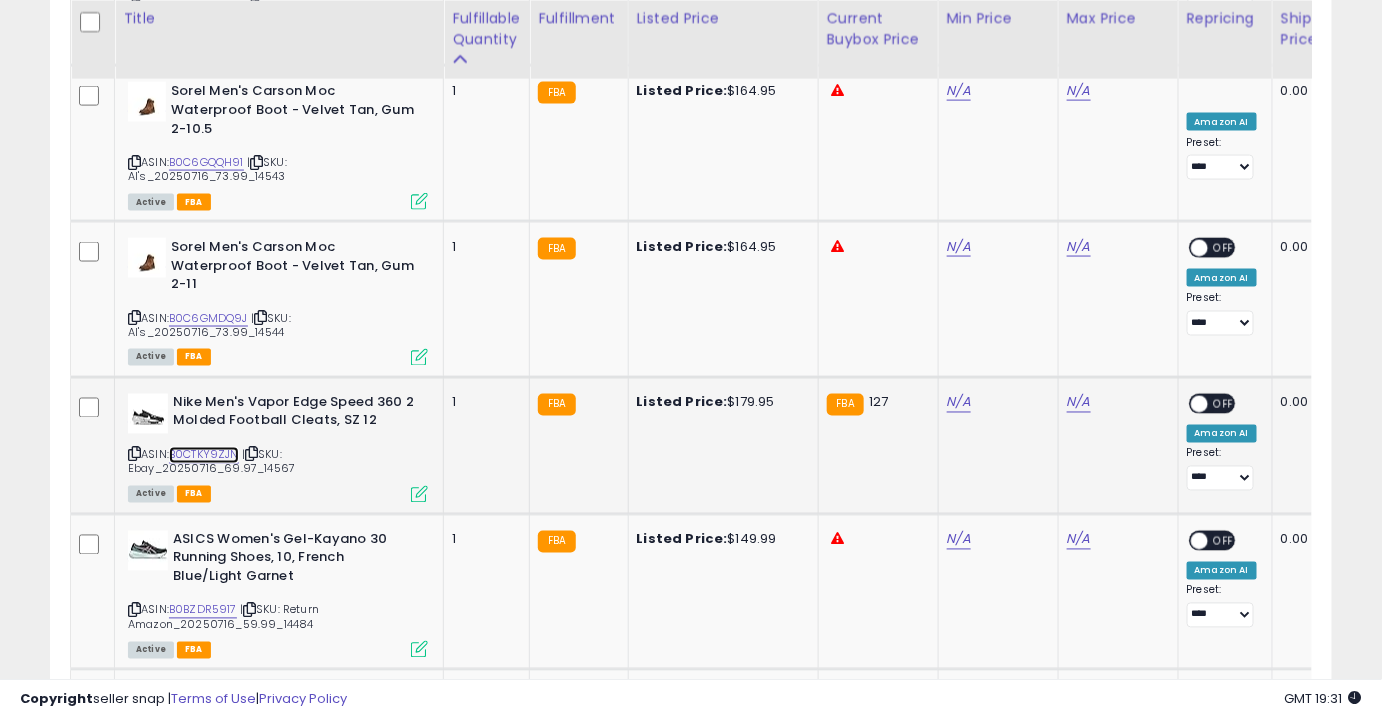 click on "B0CTKY9ZJN" at bounding box center [204, 455] 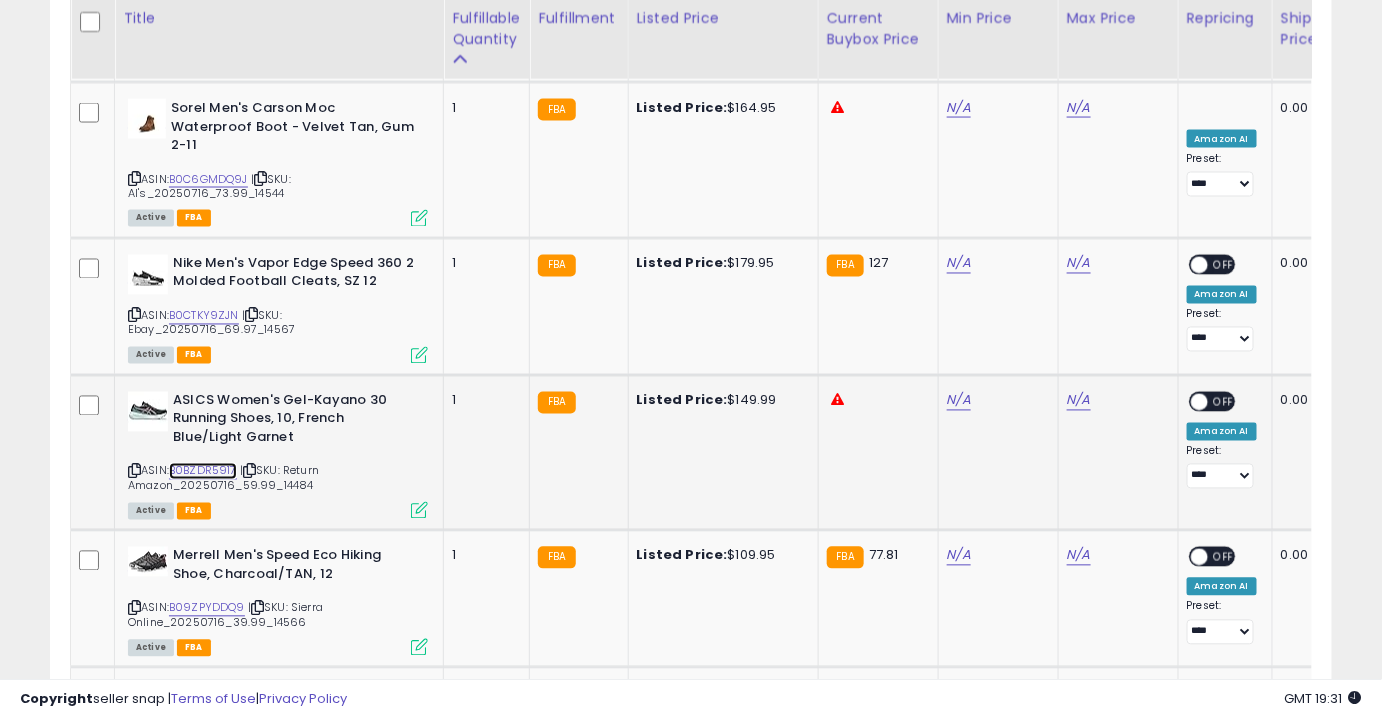 click on "B0BZDR5917" at bounding box center (203, 471) 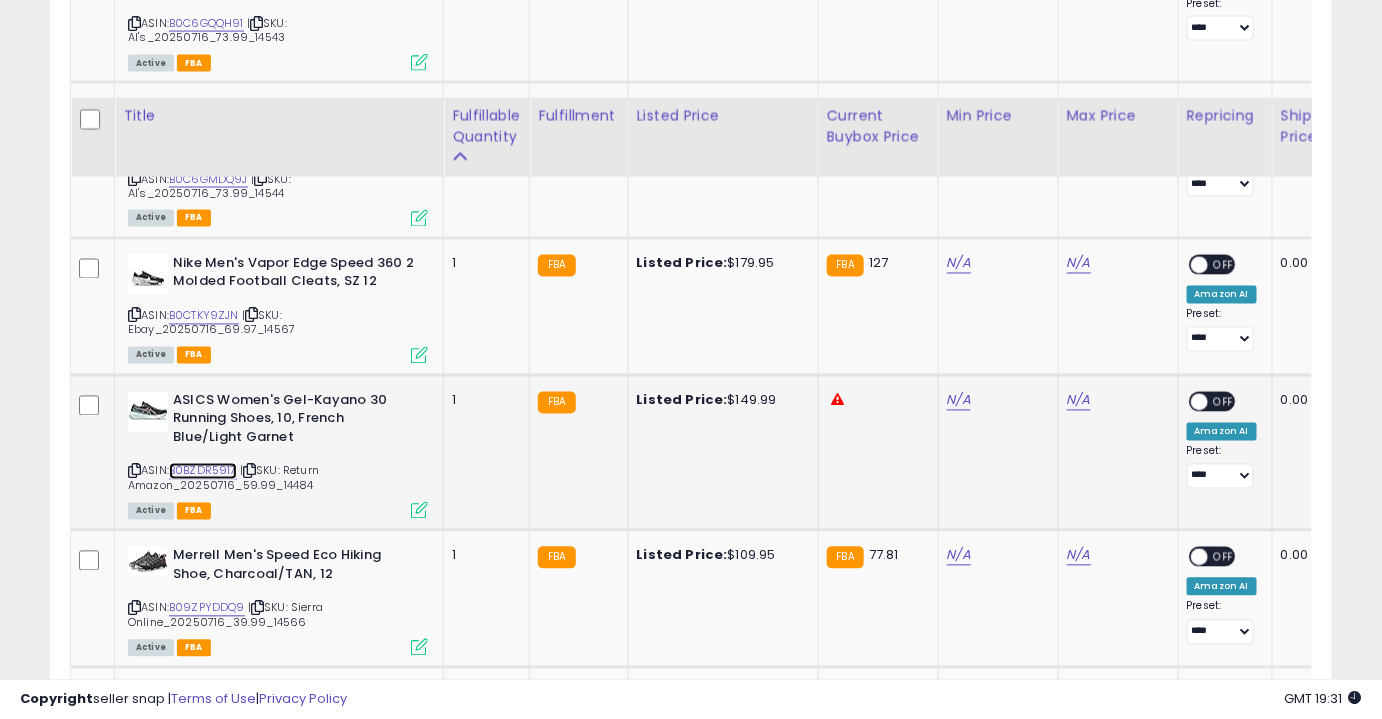 scroll, scrollTop: 3738, scrollLeft: 0, axis: vertical 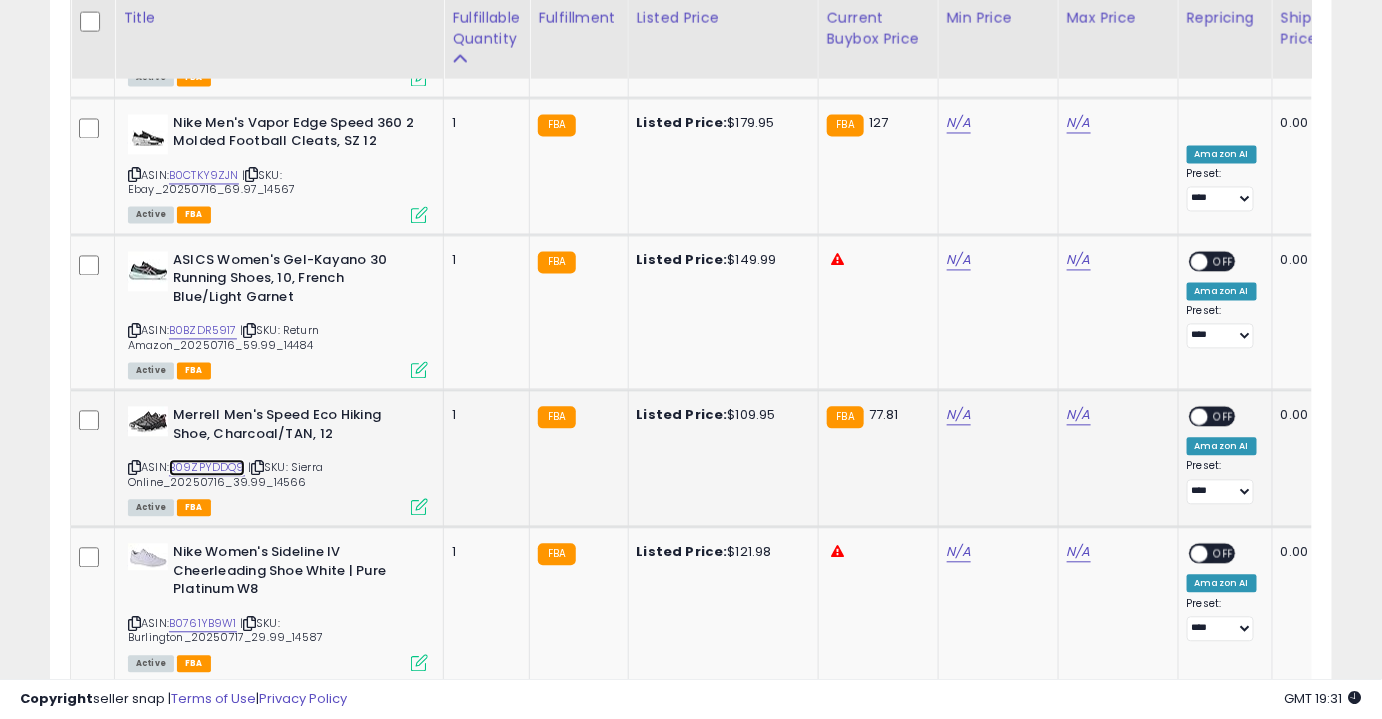 click on "B09ZPYDDQ9" at bounding box center [207, 468] 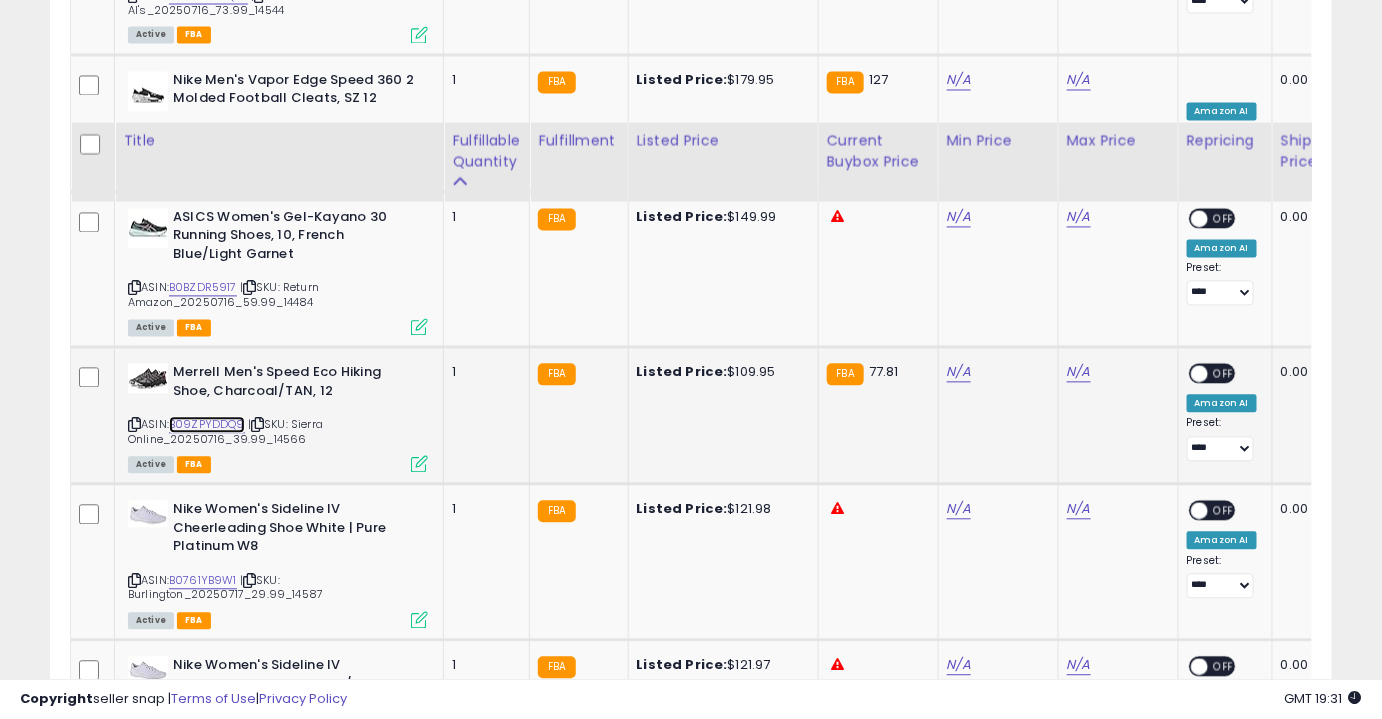 scroll, scrollTop: 3904, scrollLeft: 0, axis: vertical 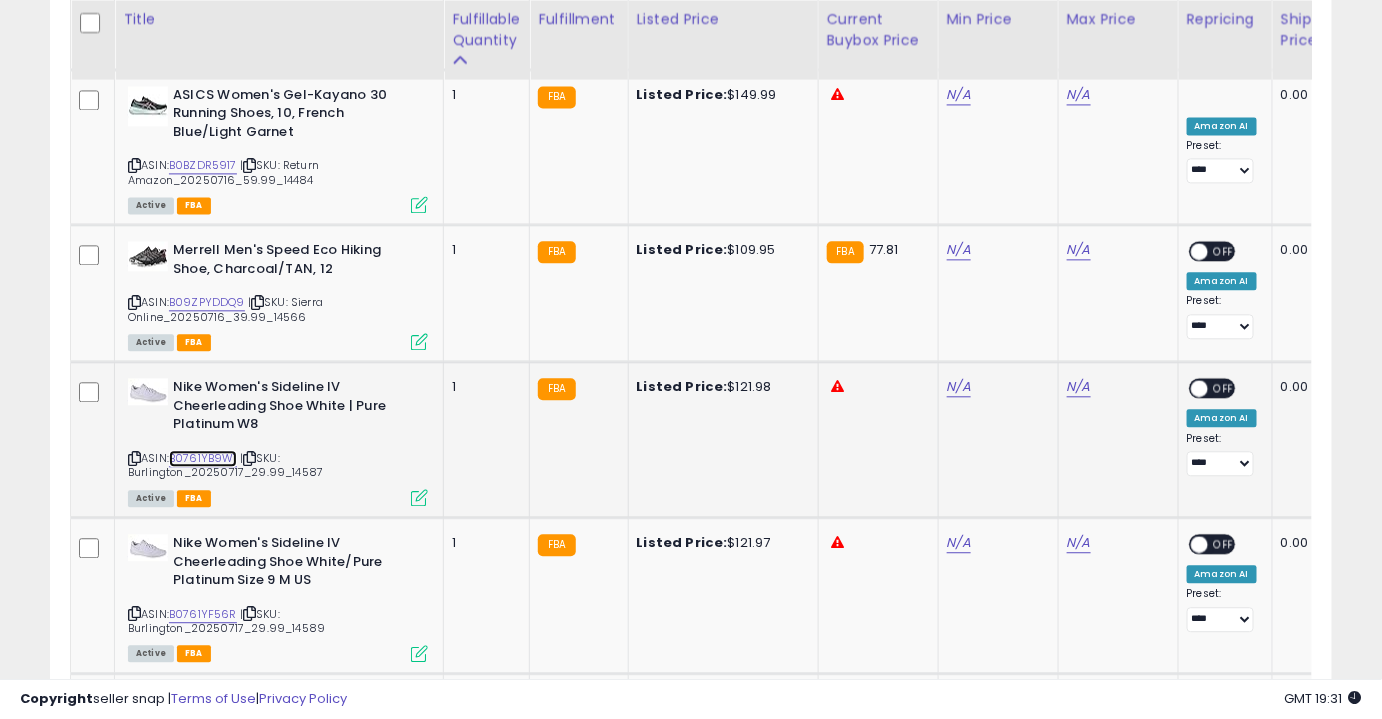 click on "B0761YB9W1" at bounding box center [203, 458] 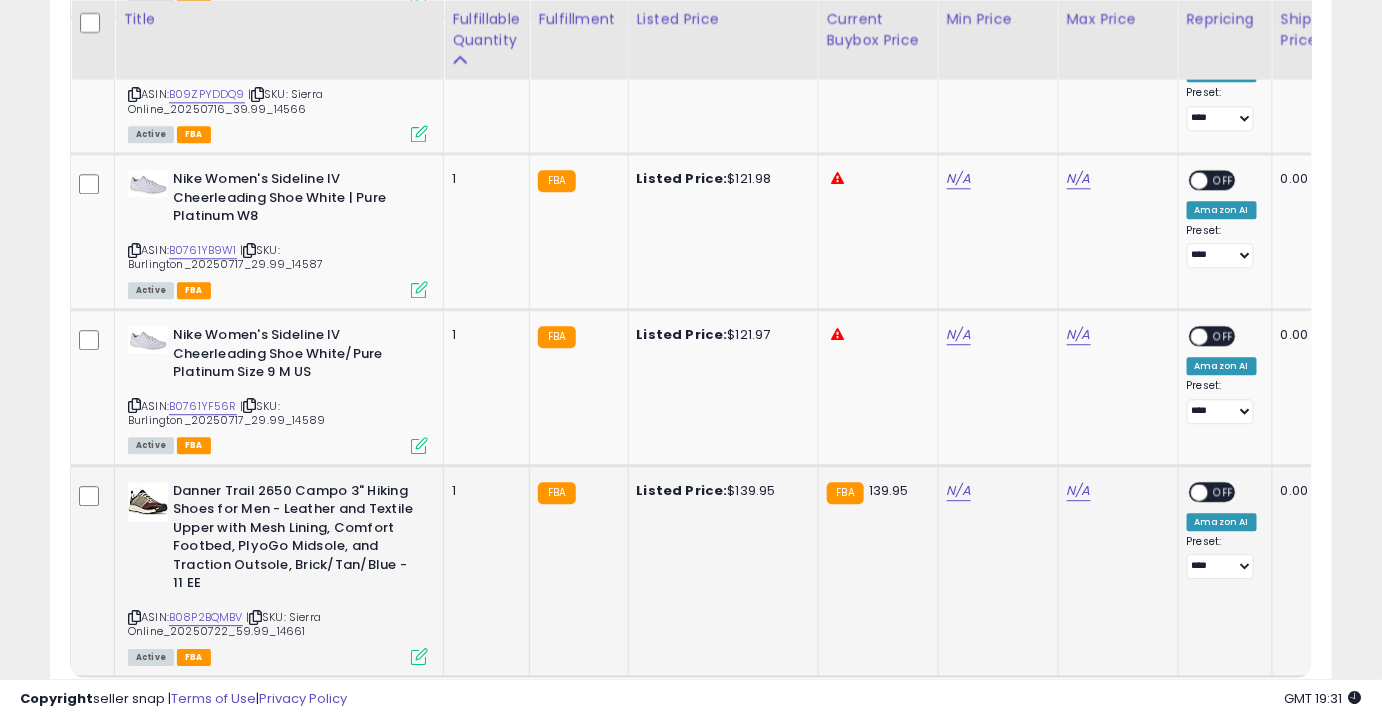 click on "N/A" 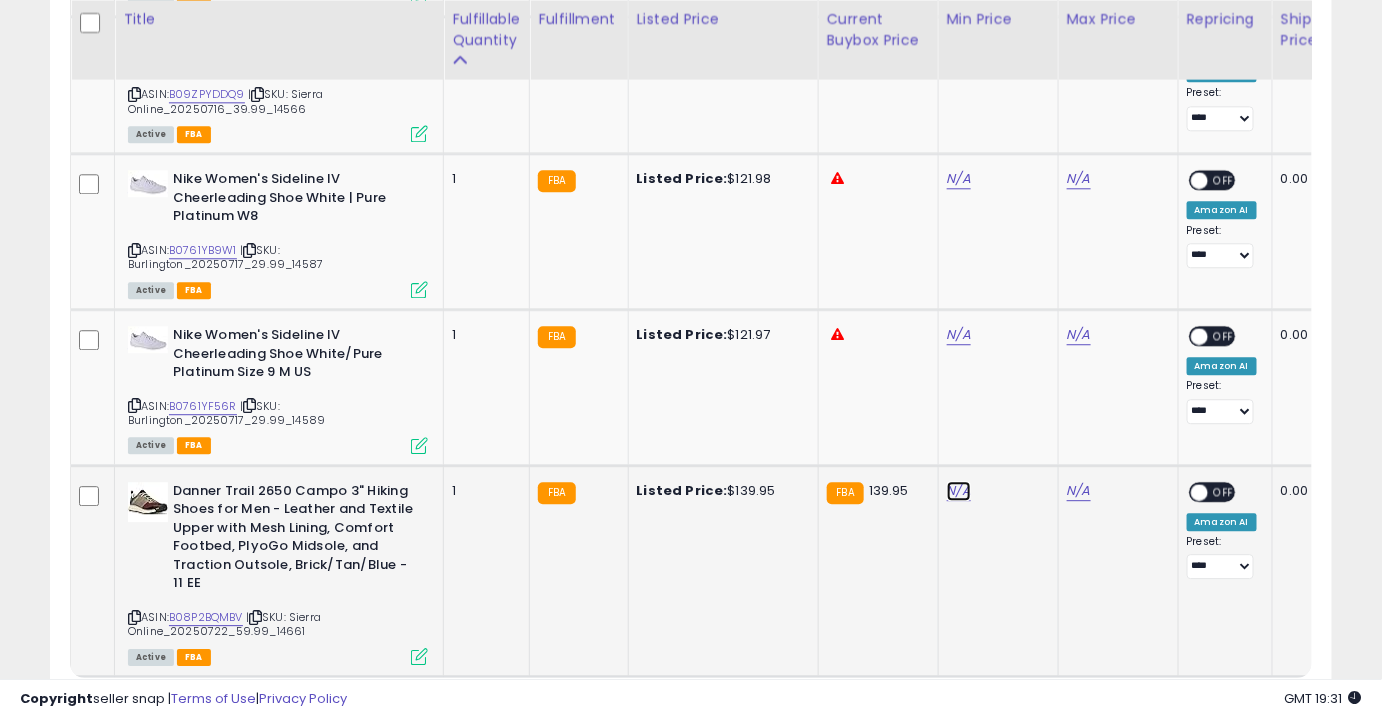 click on "N/A" at bounding box center [959, -1749] 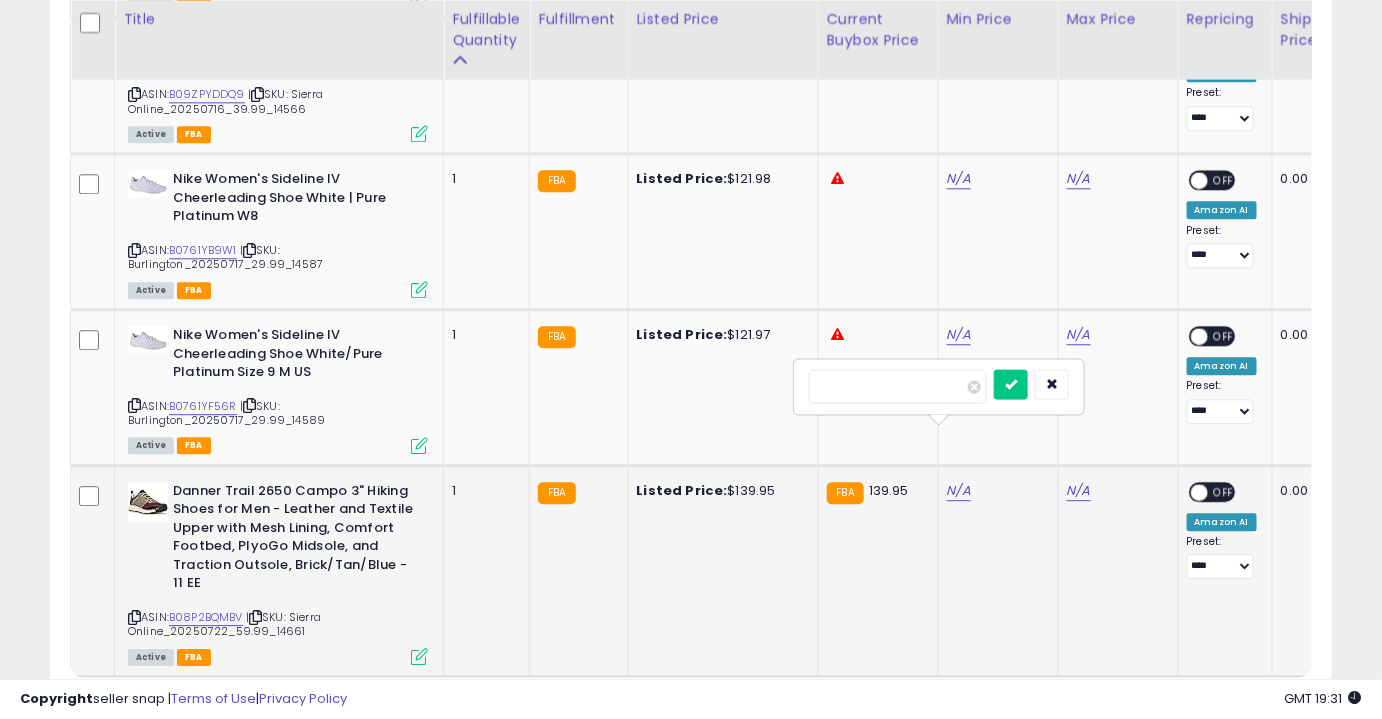 type on "***" 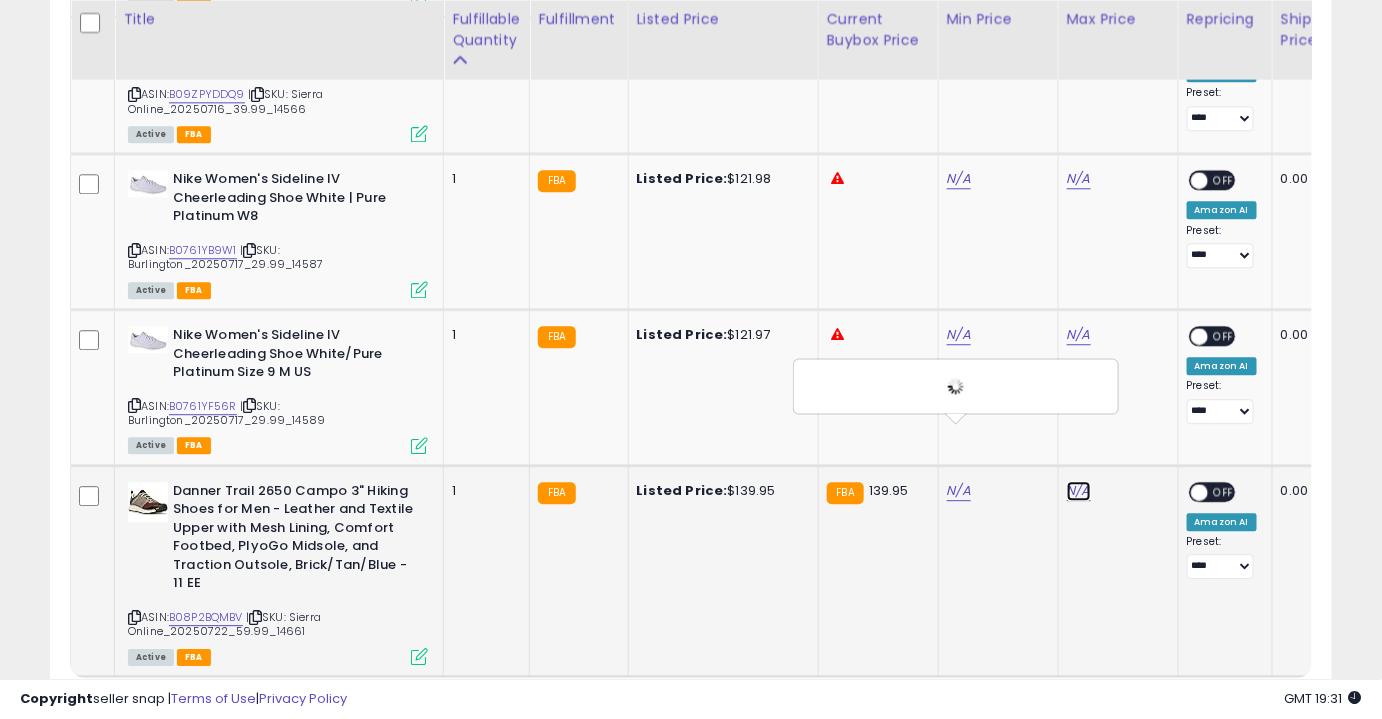 click on "N/A" at bounding box center [1079, -1749] 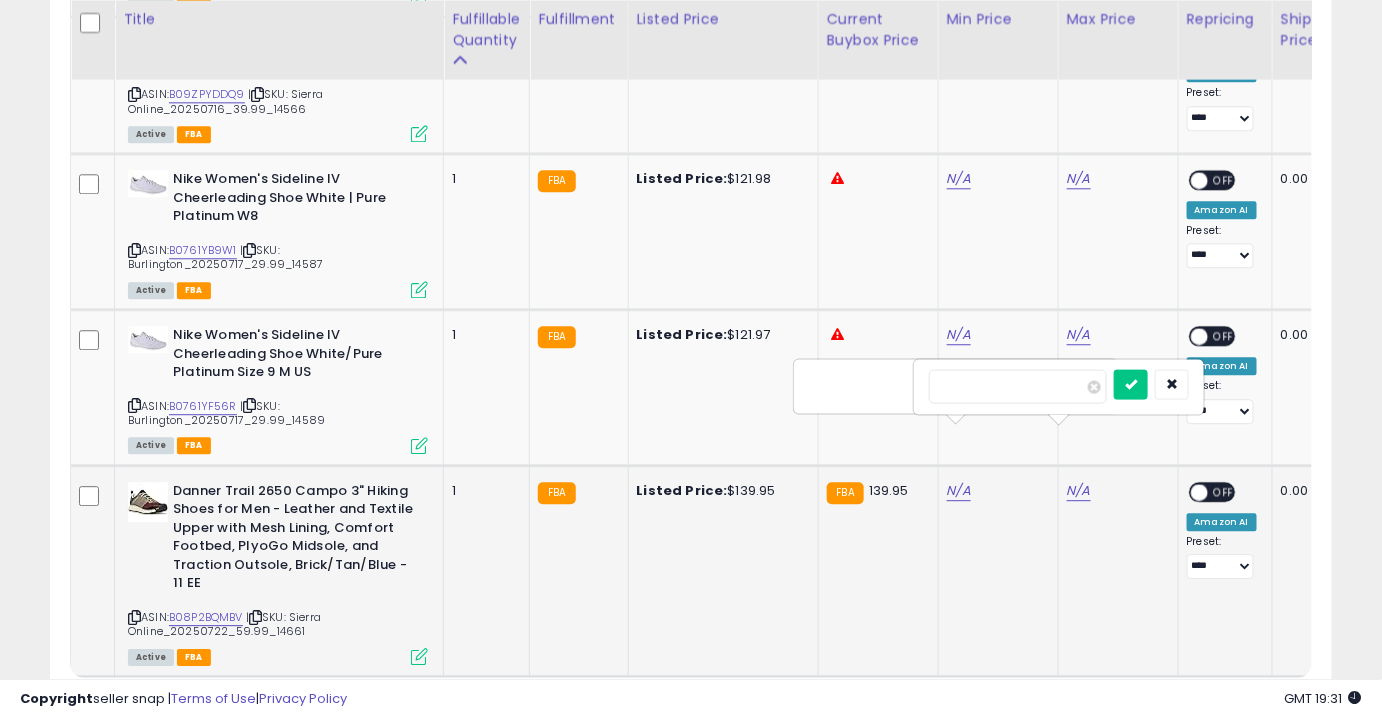 type on "*" 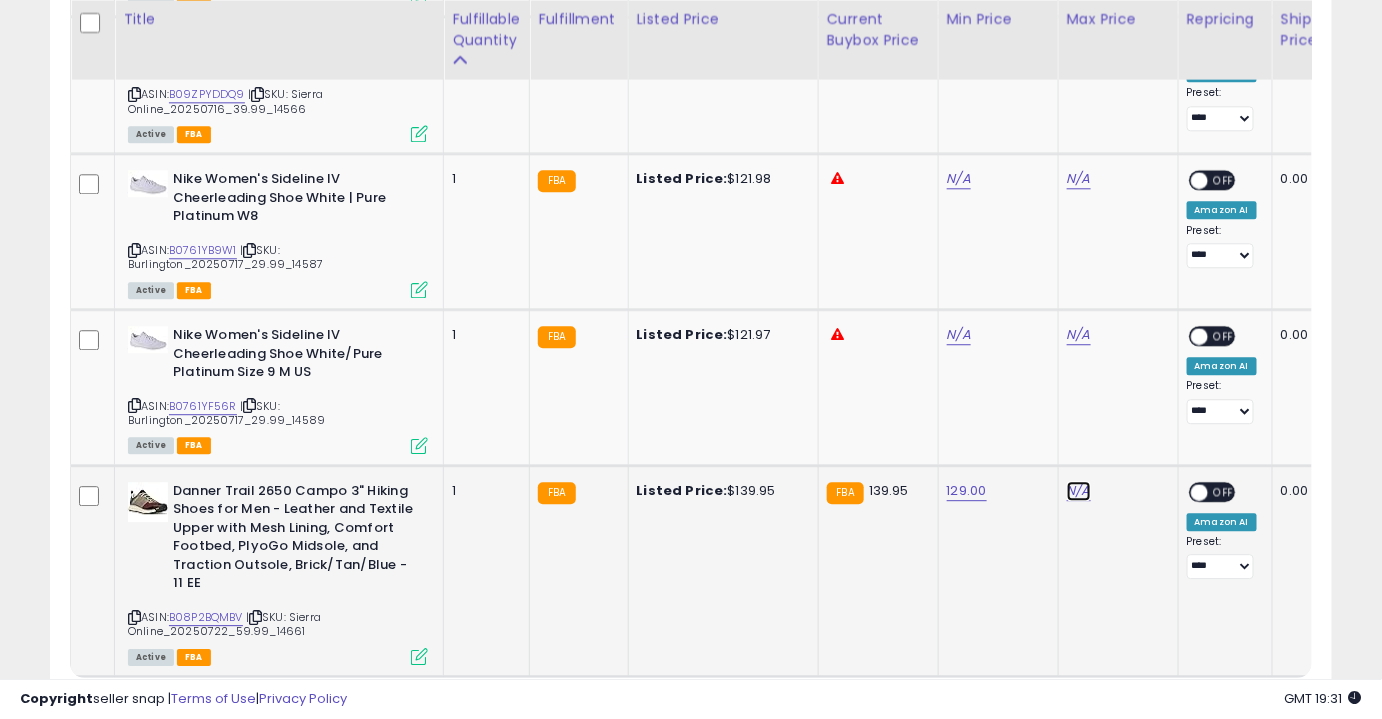 click on "N/A" at bounding box center [1079, -1749] 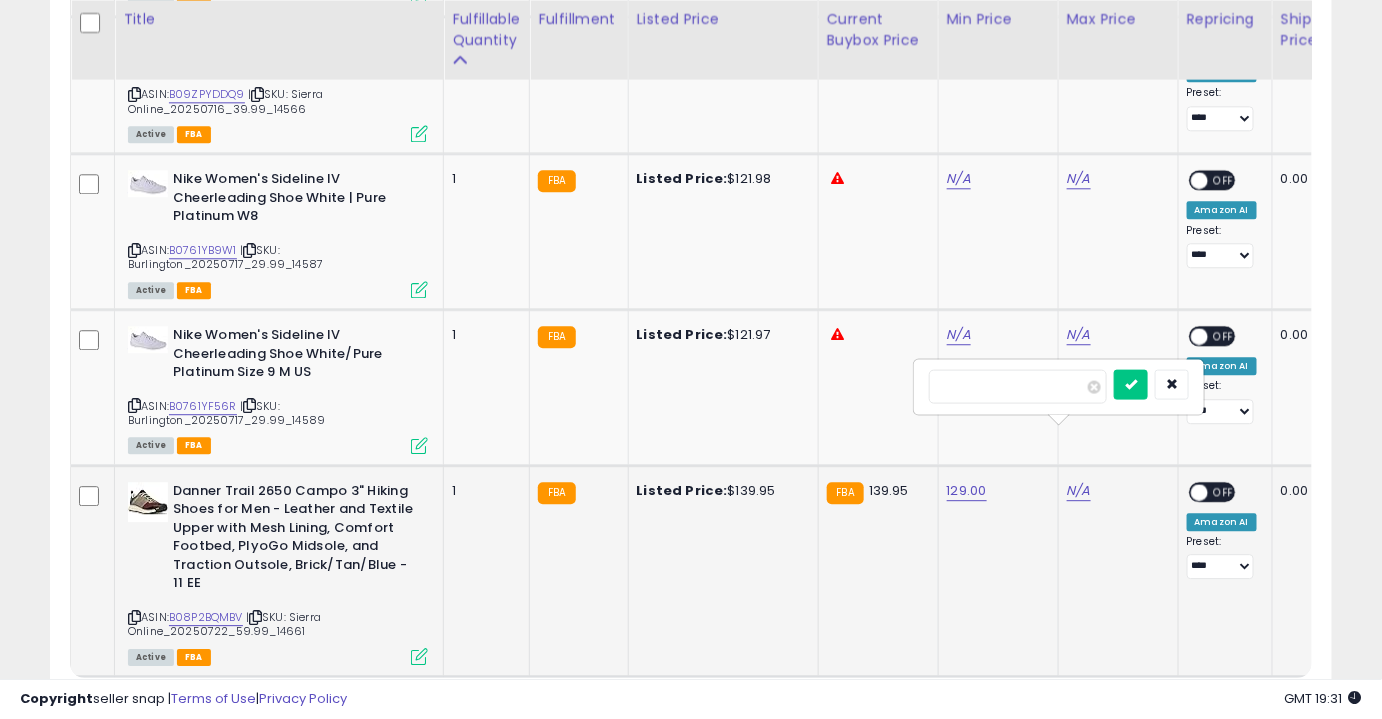 type on "**" 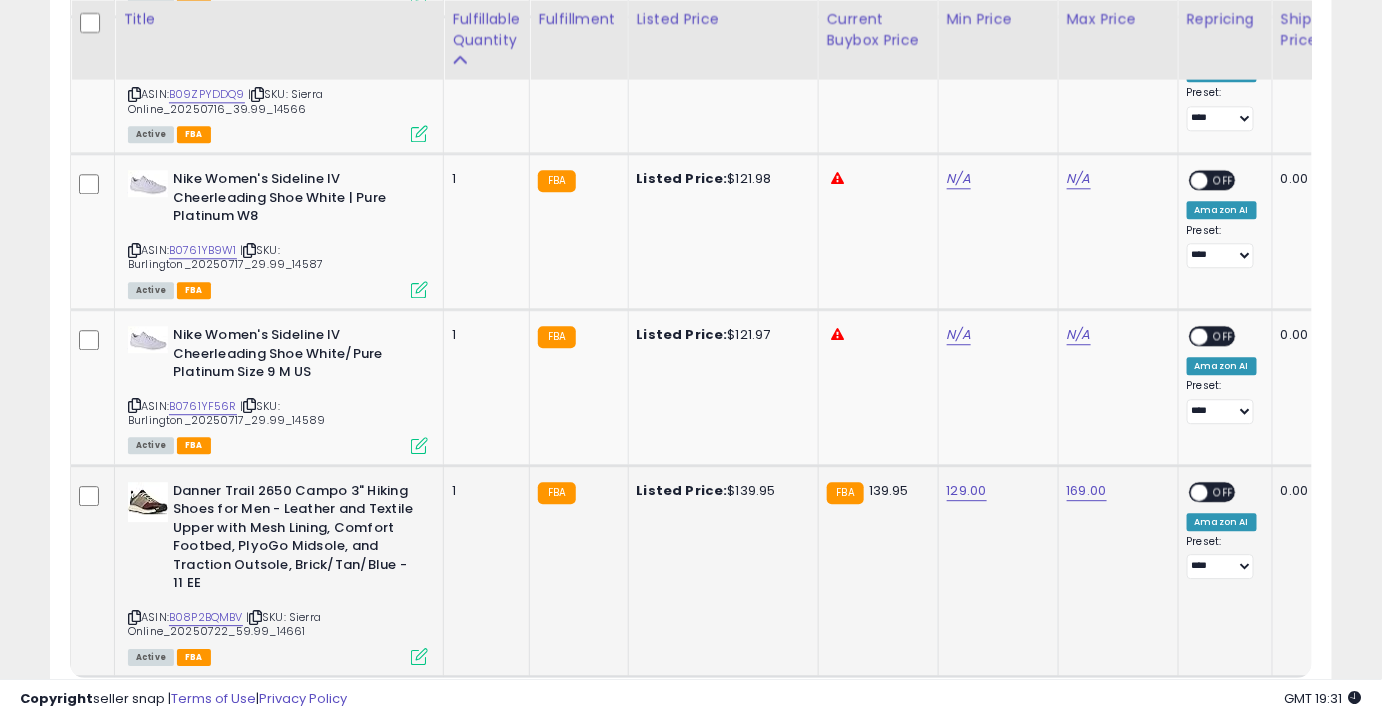 click on "OFF" at bounding box center [1224, 491] 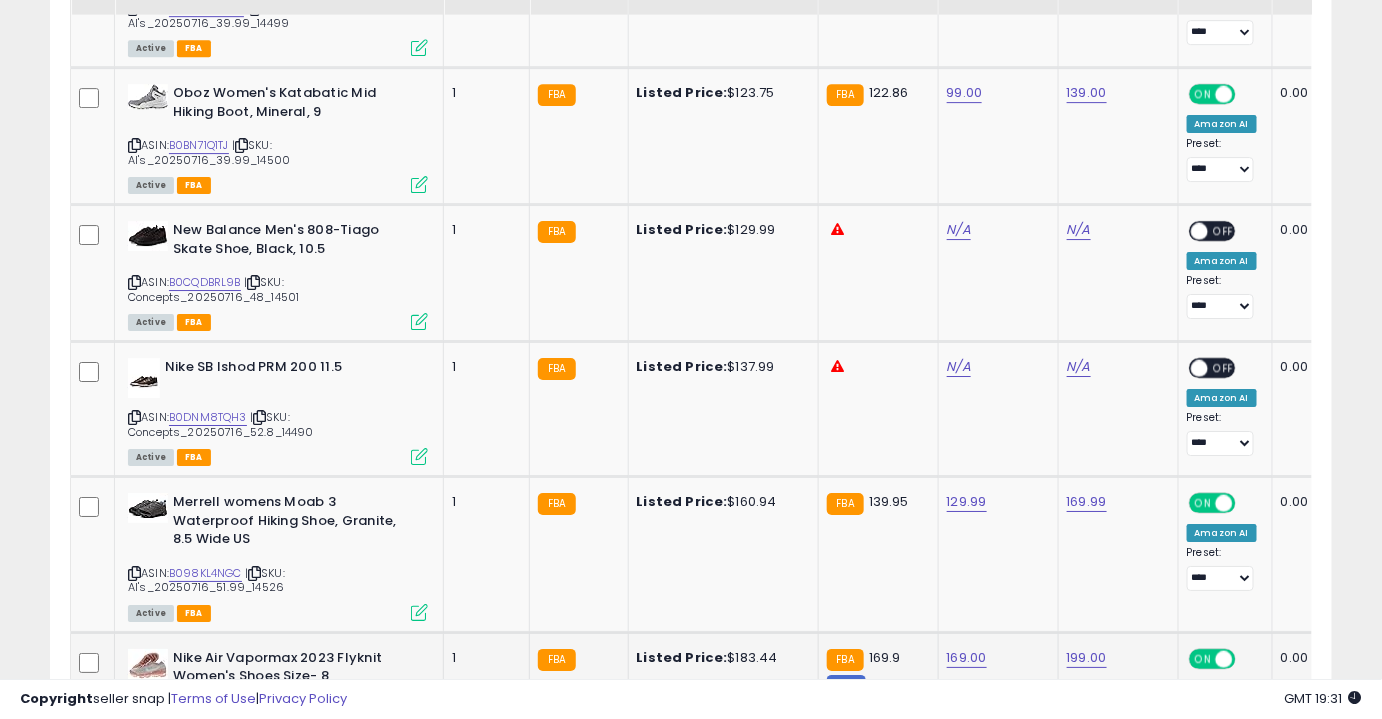 scroll, scrollTop: 2063, scrollLeft: 0, axis: vertical 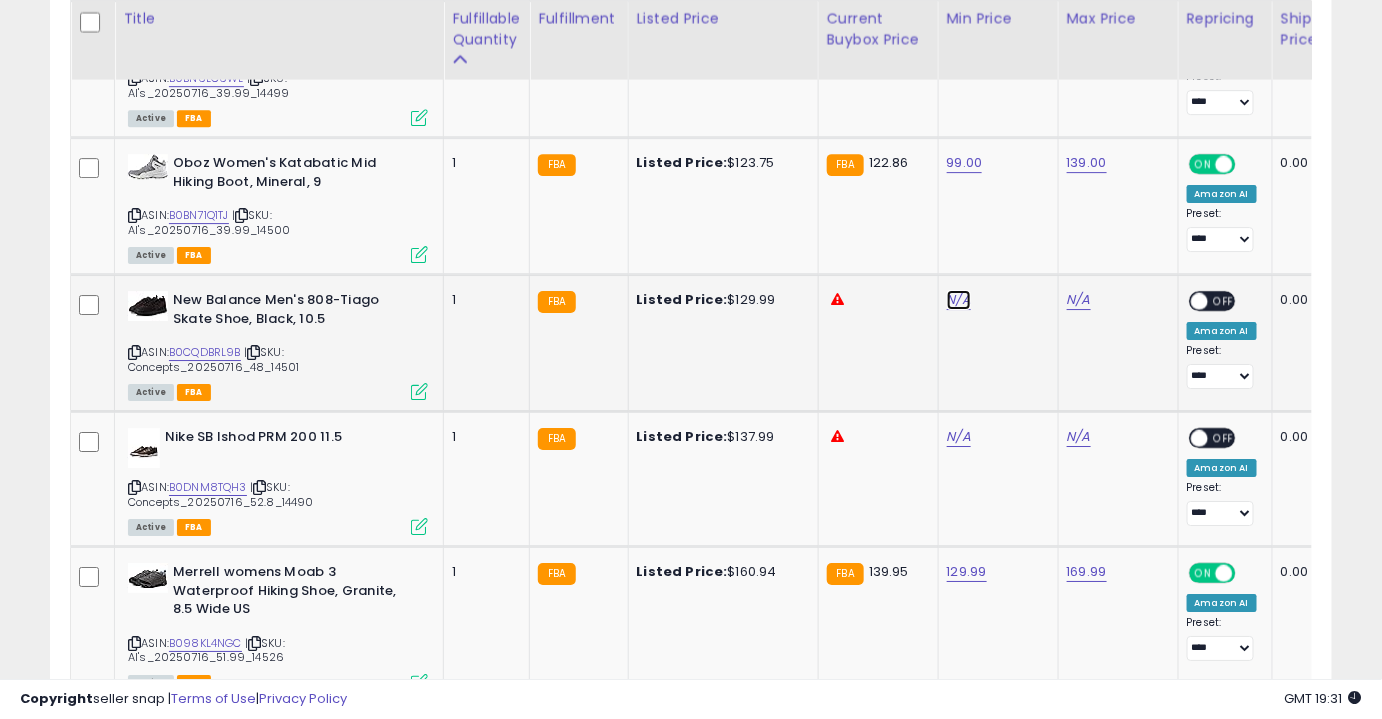 click on "N/A" at bounding box center [959, 300] 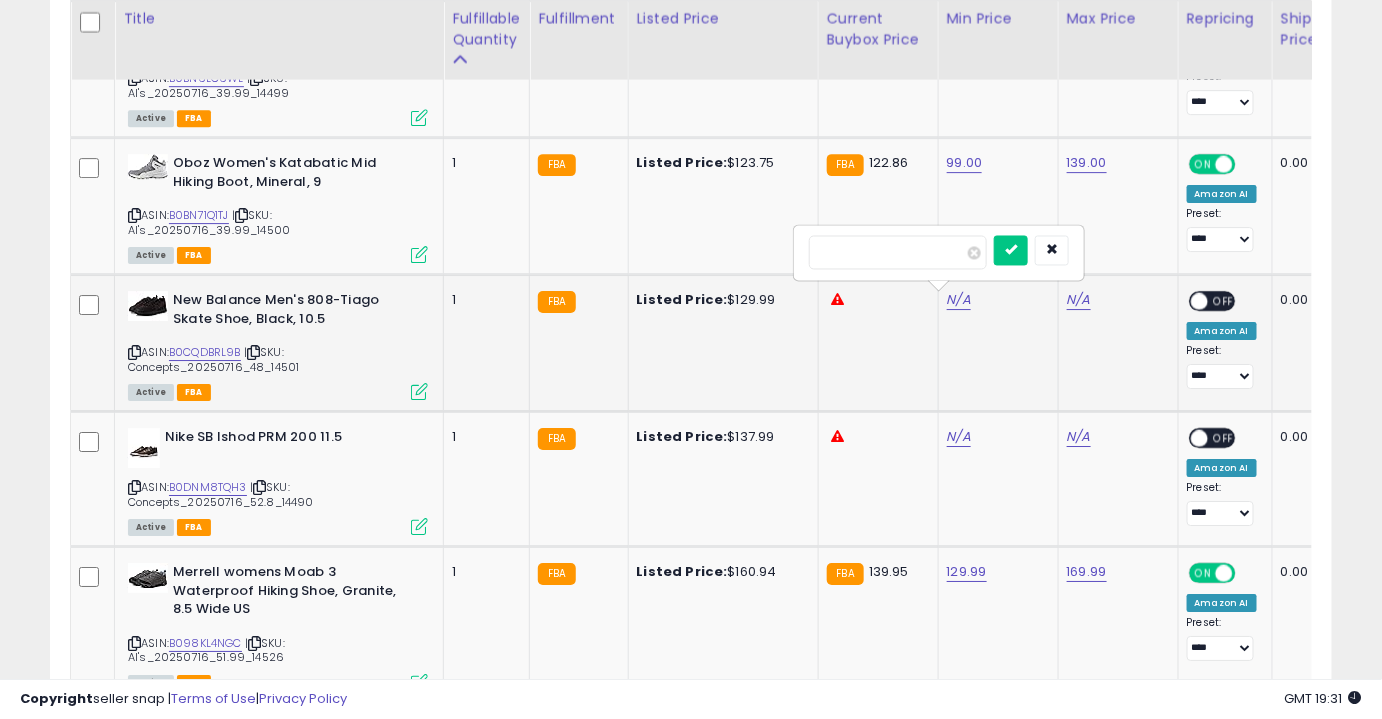 type on "******" 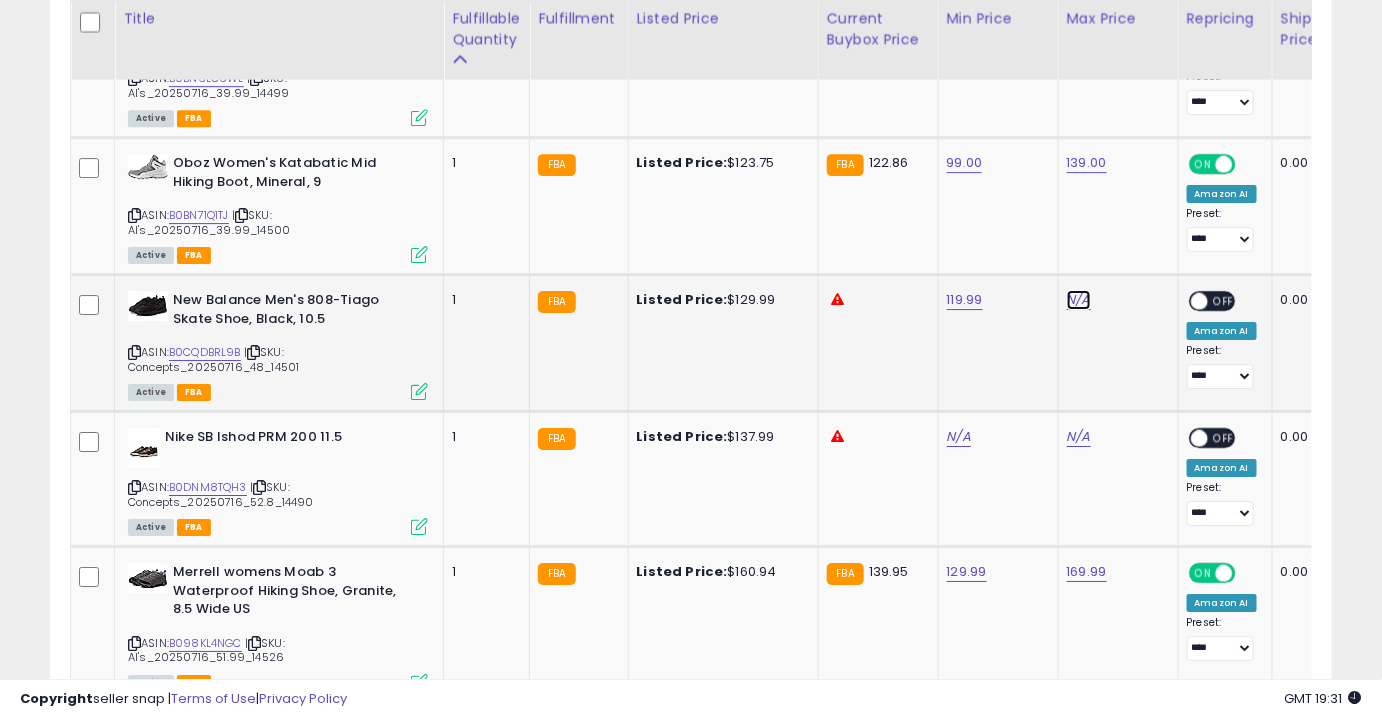click on "N/A" at bounding box center (1079, 300) 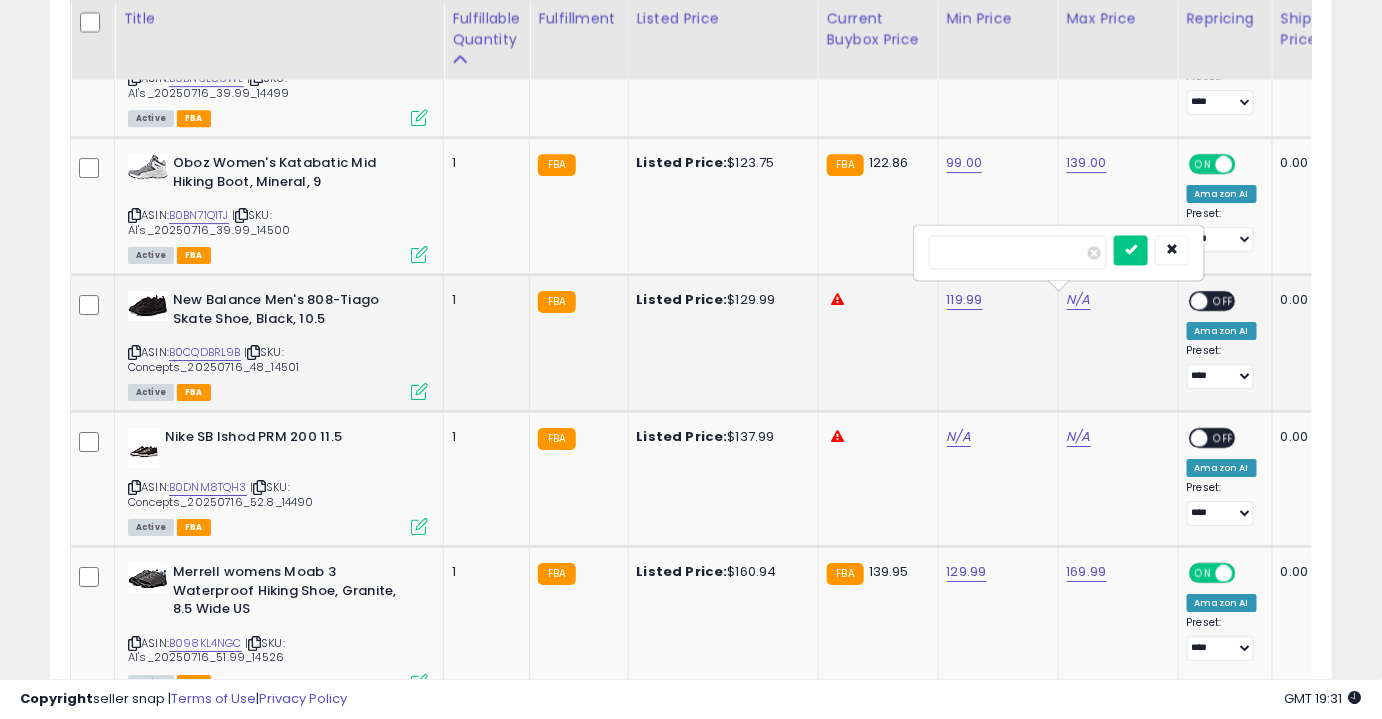 type on "******" 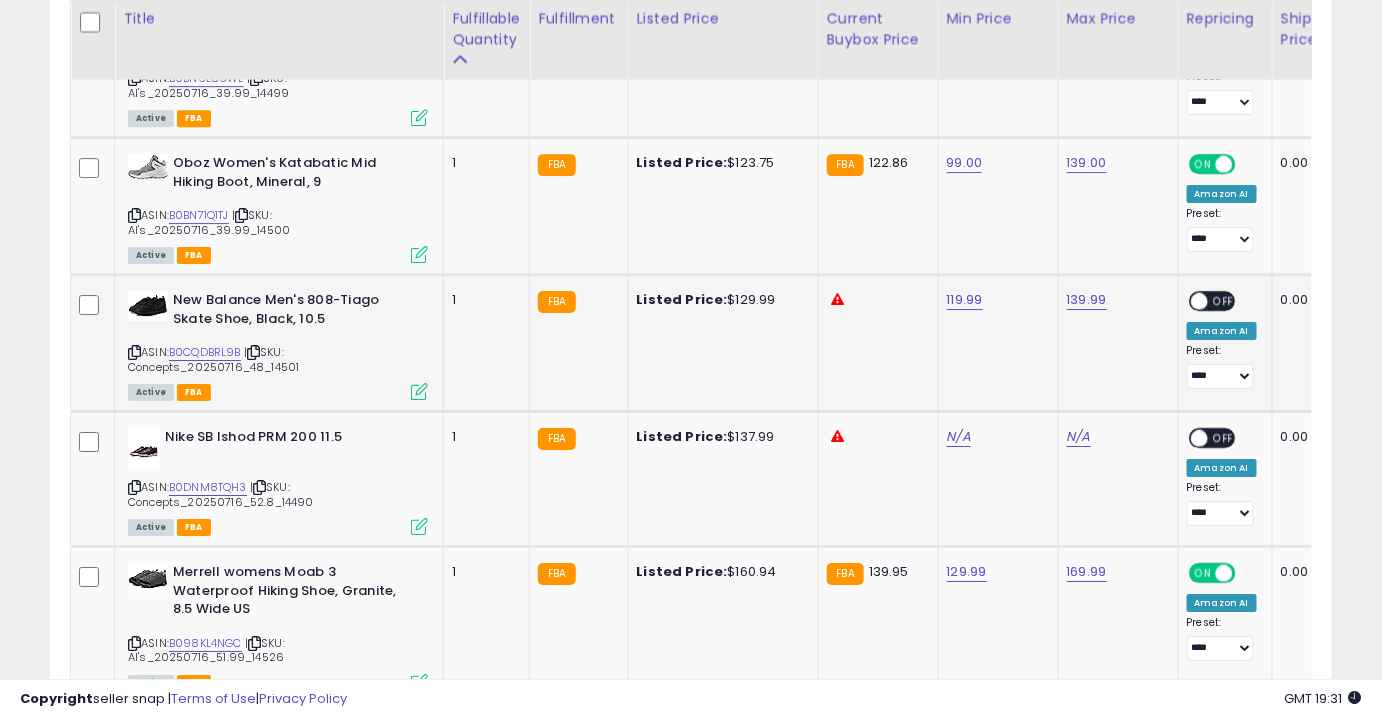 click on "OFF" at bounding box center (1224, 301) 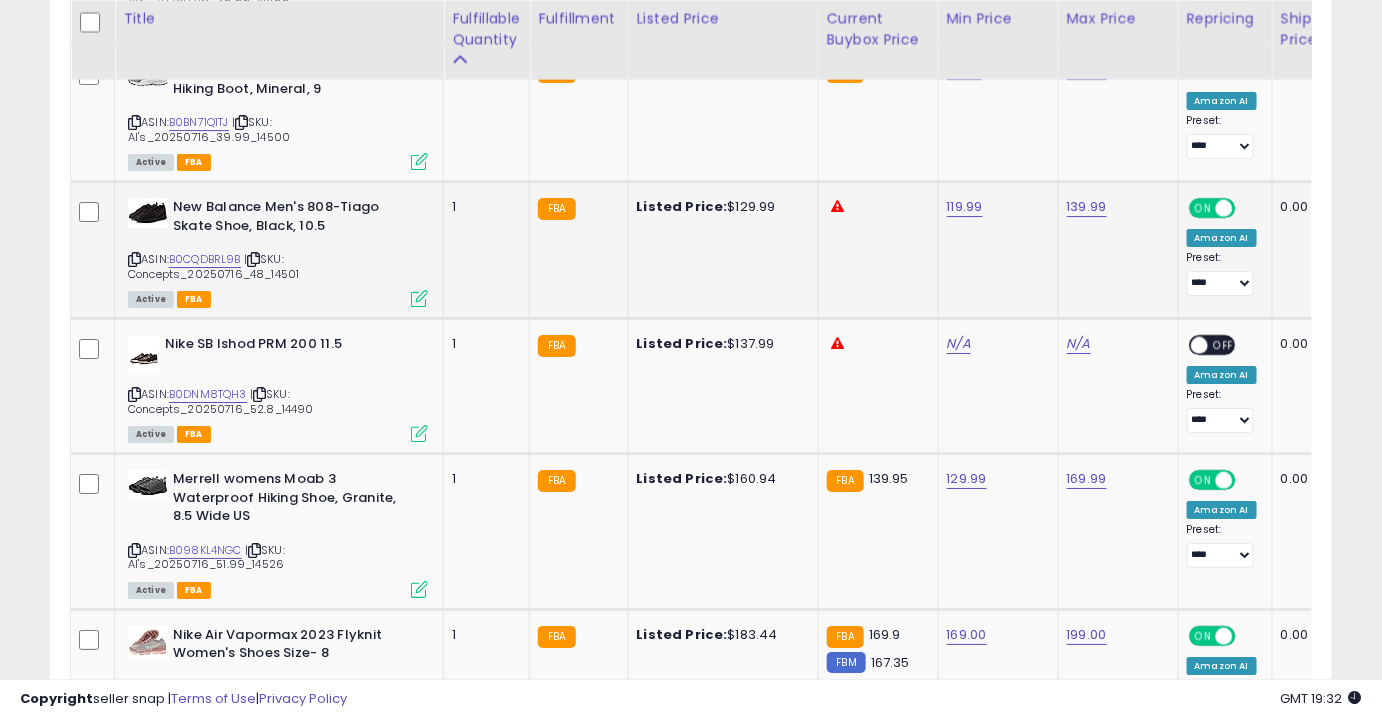 scroll, scrollTop: 2157, scrollLeft: 0, axis: vertical 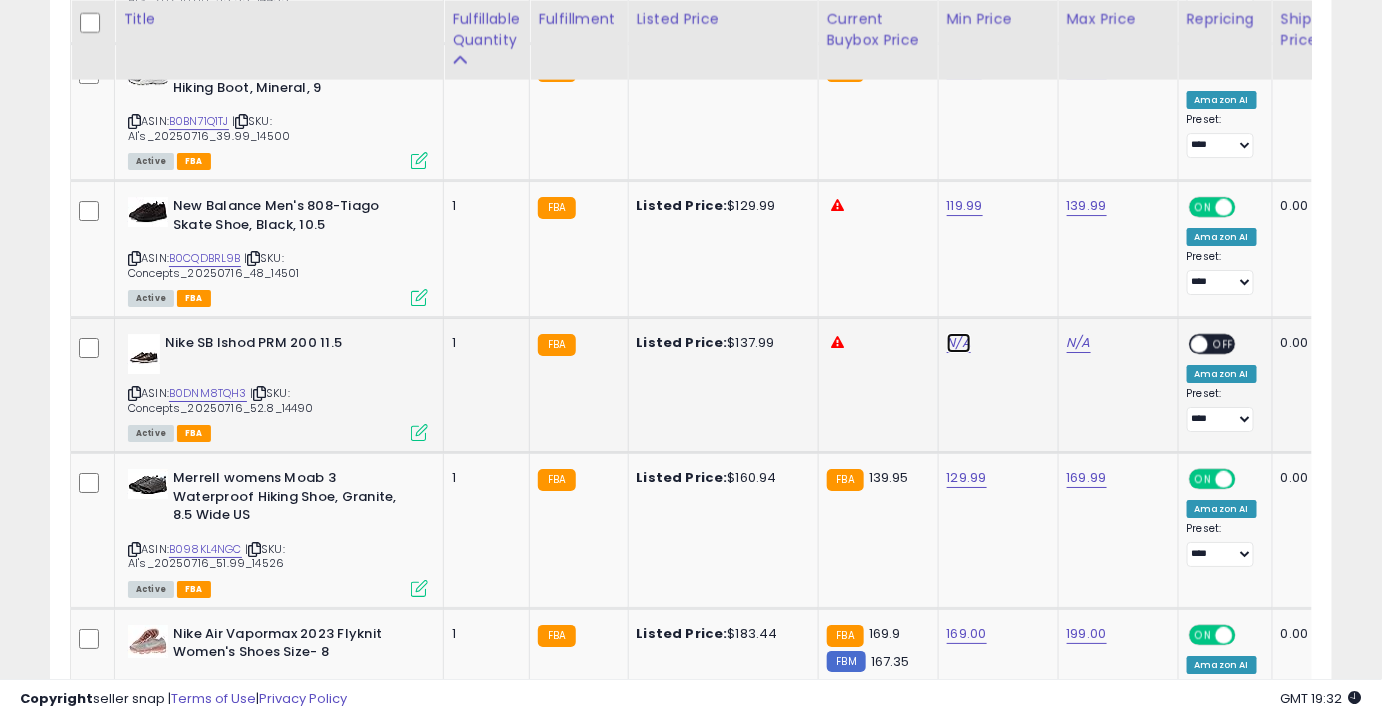 click on "N/A" at bounding box center [959, 343] 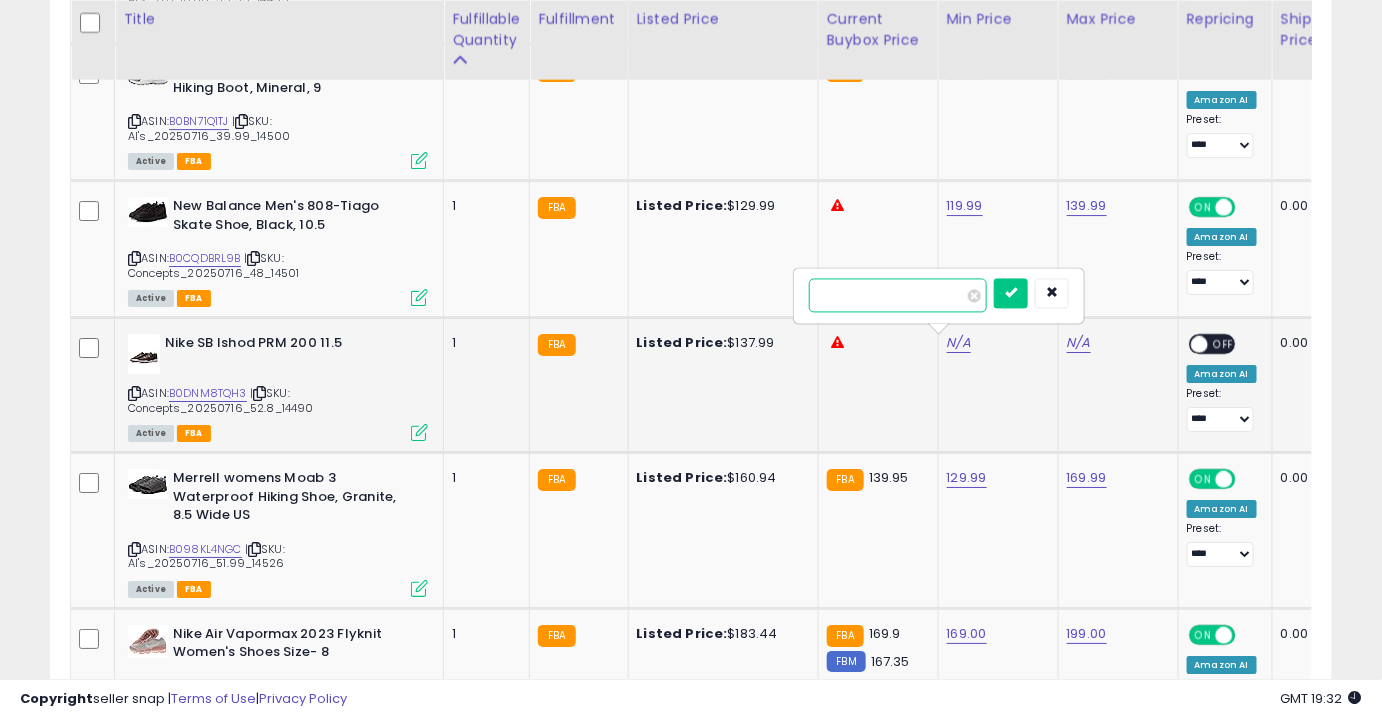 type on "******" 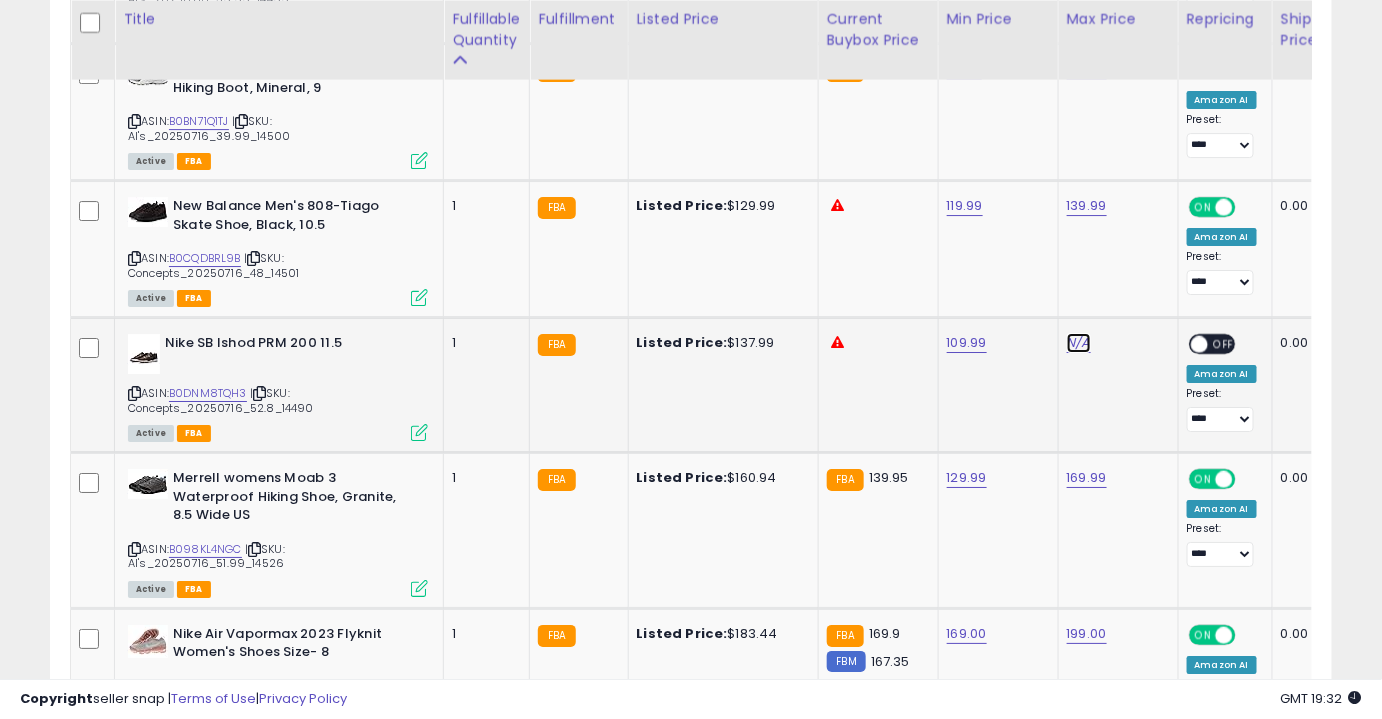 click on "N/A" at bounding box center [1079, 343] 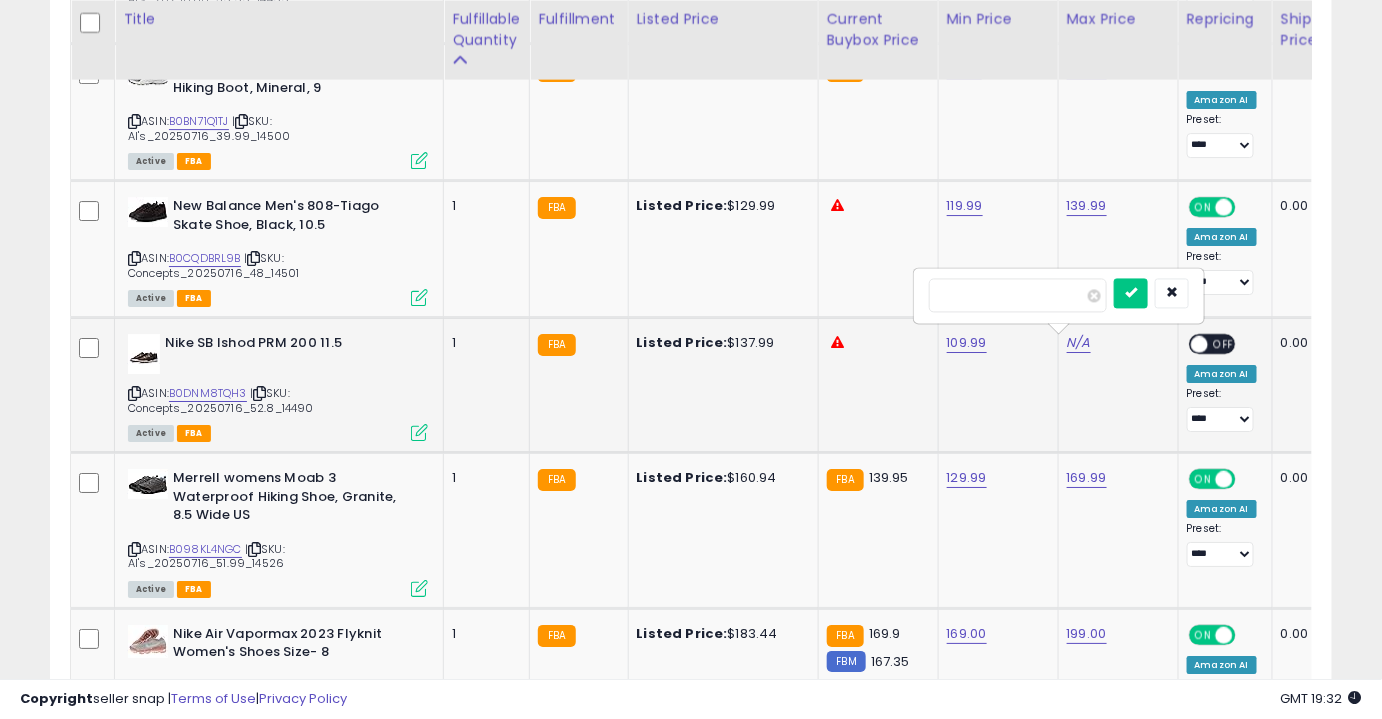 type on "******" 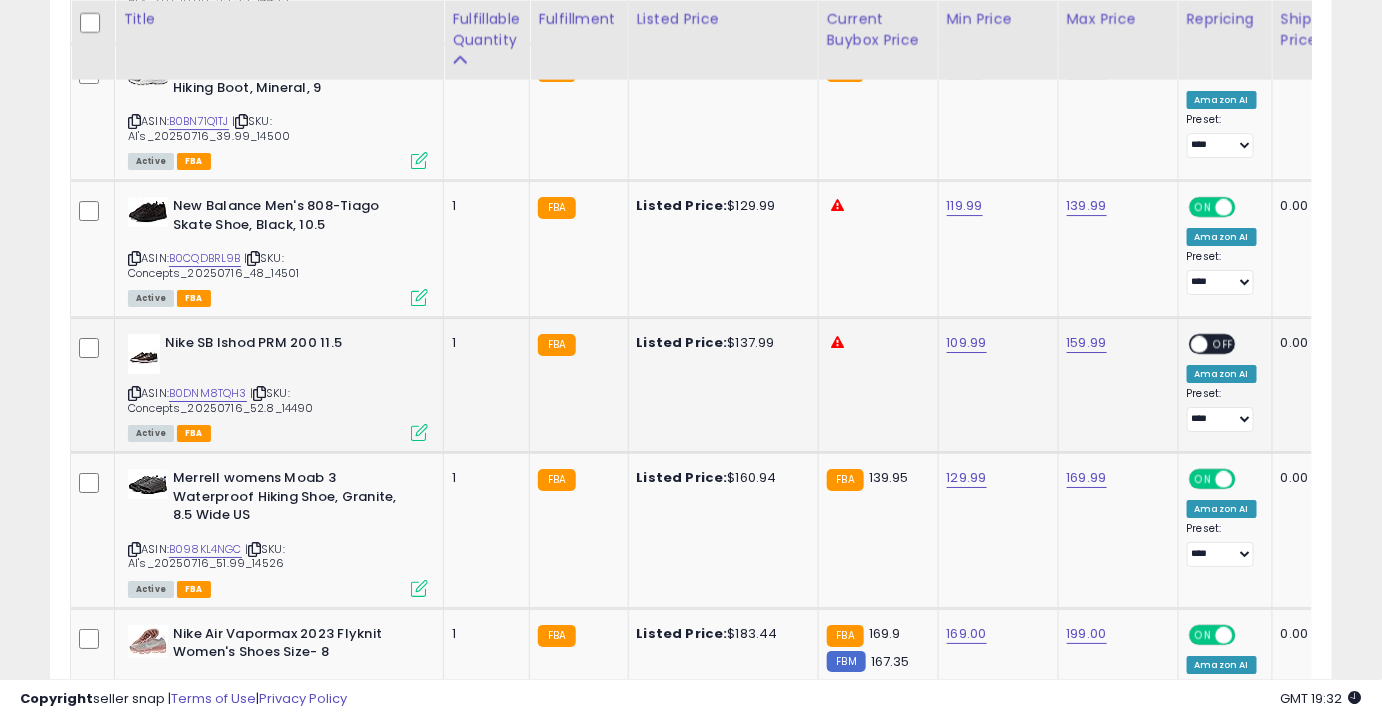 click on "OFF" at bounding box center [1224, 344] 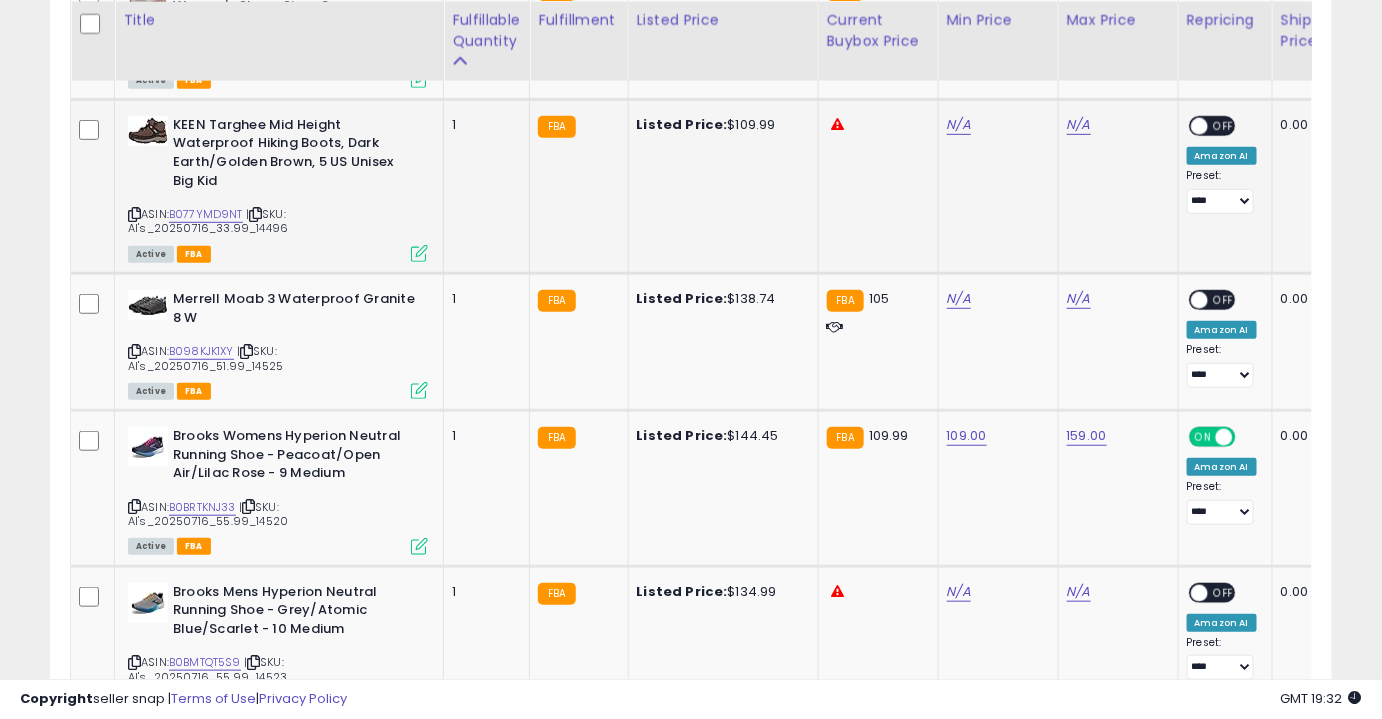 scroll, scrollTop: 2805, scrollLeft: 0, axis: vertical 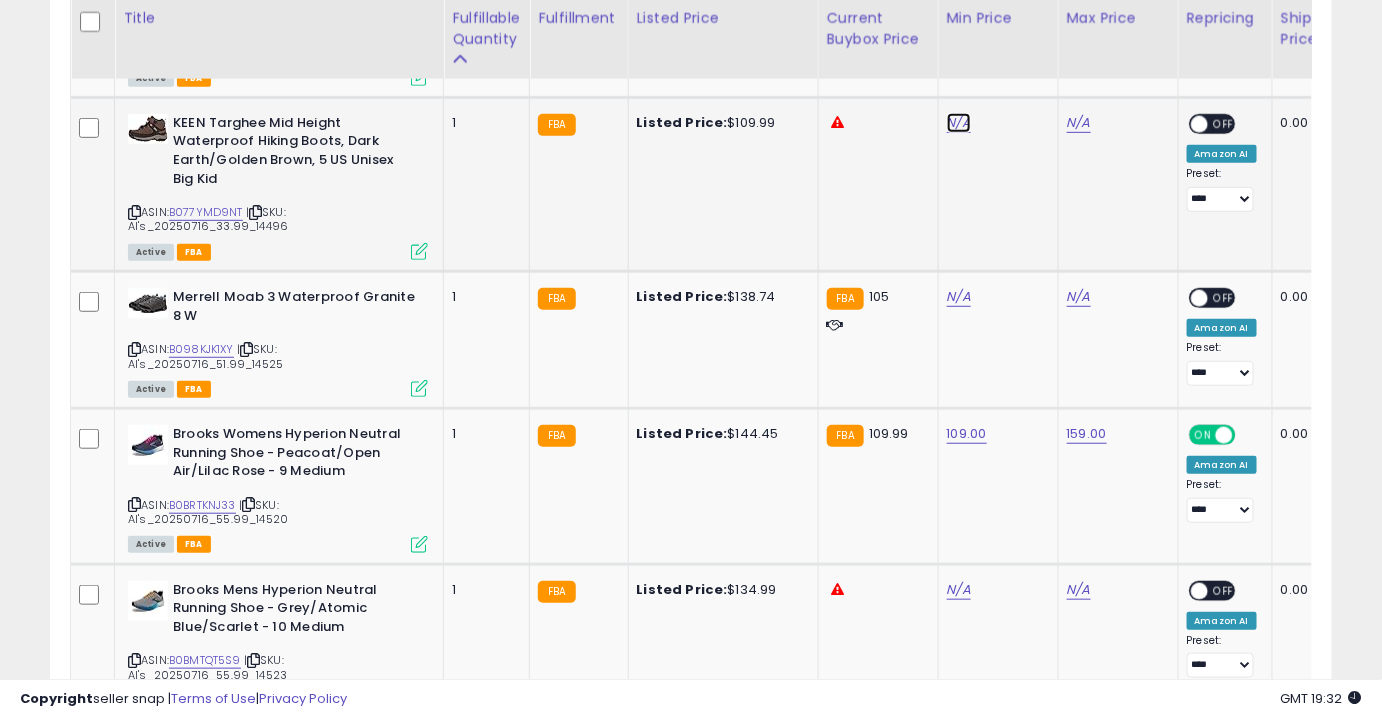 click on "N/A" at bounding box center (959, 123) 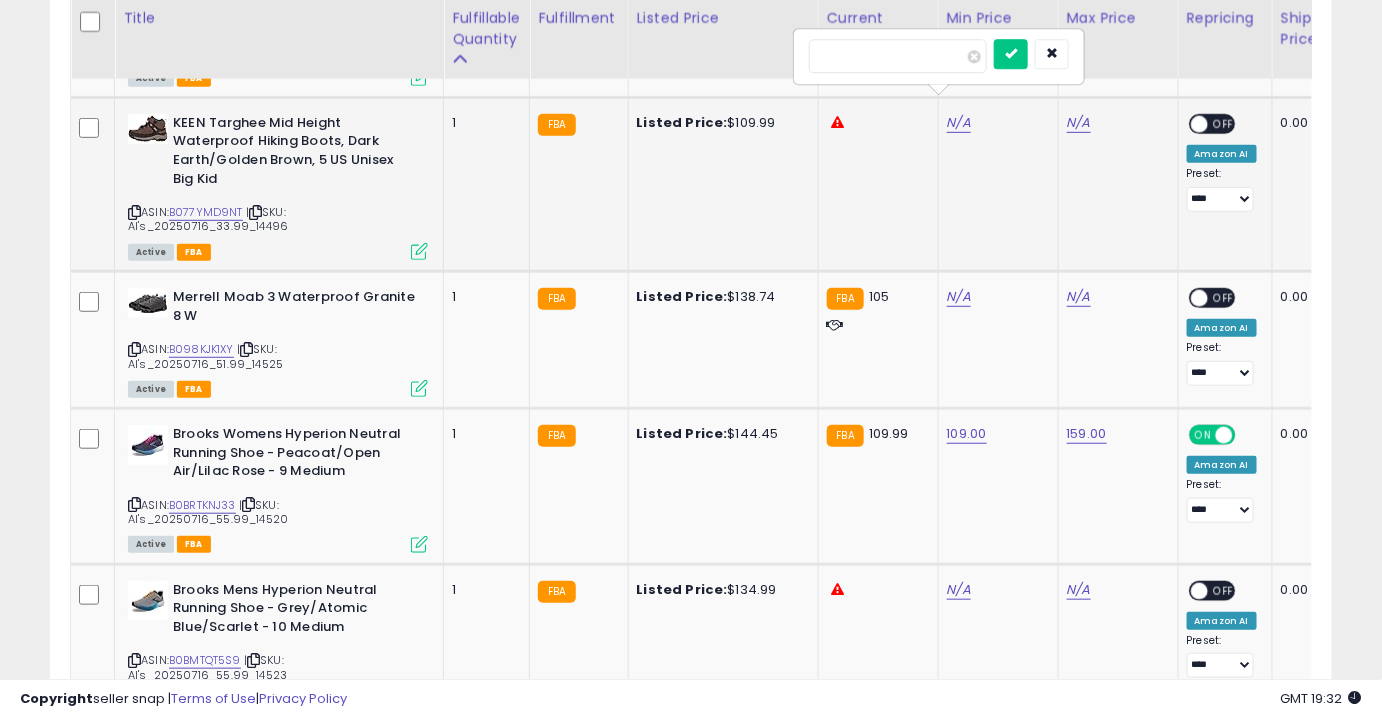 type on "*****" 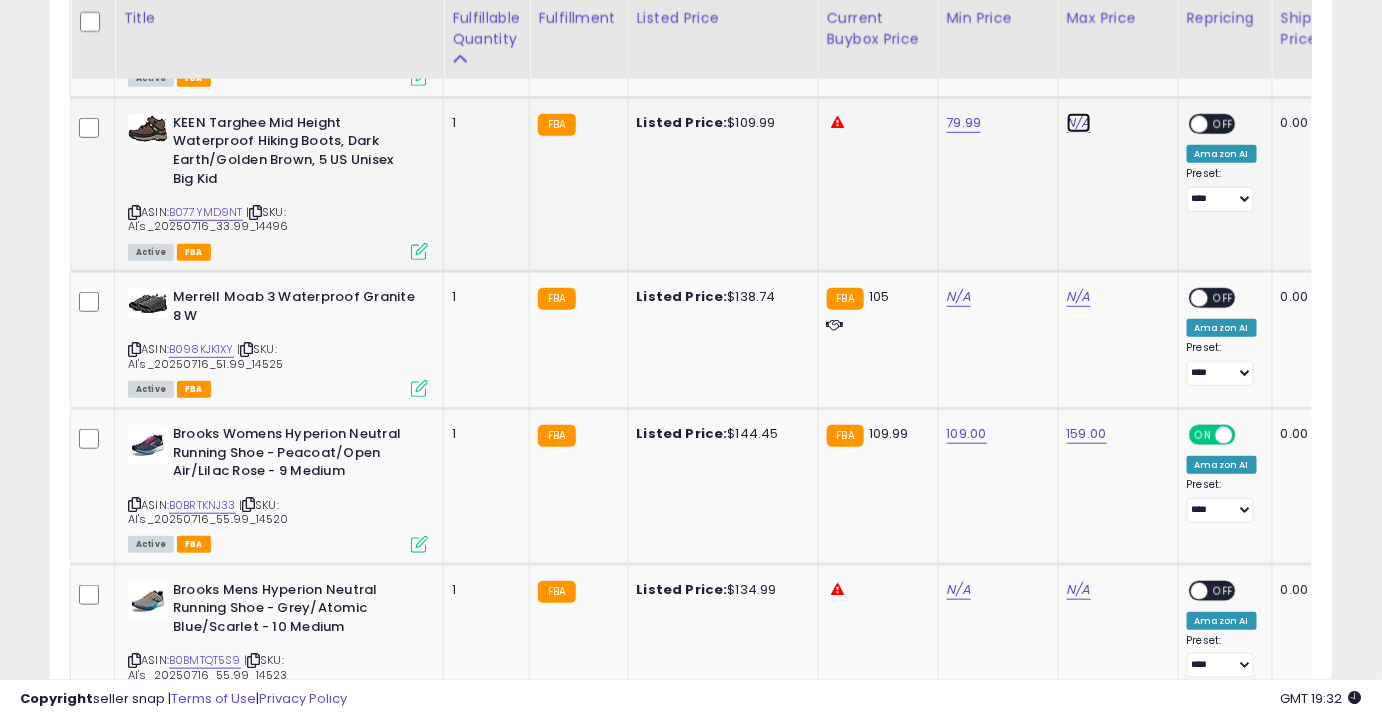 click on "N/A" at bounding box center [1079, 123] 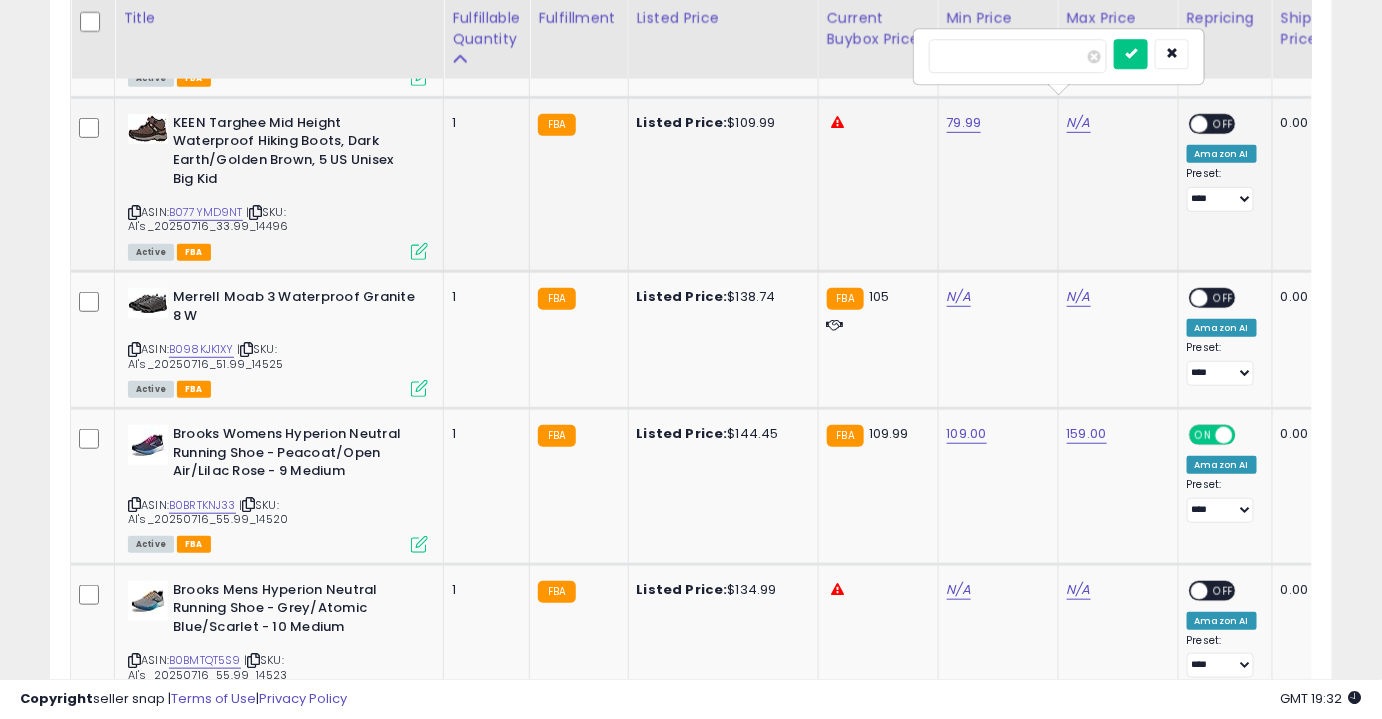 type on "******" 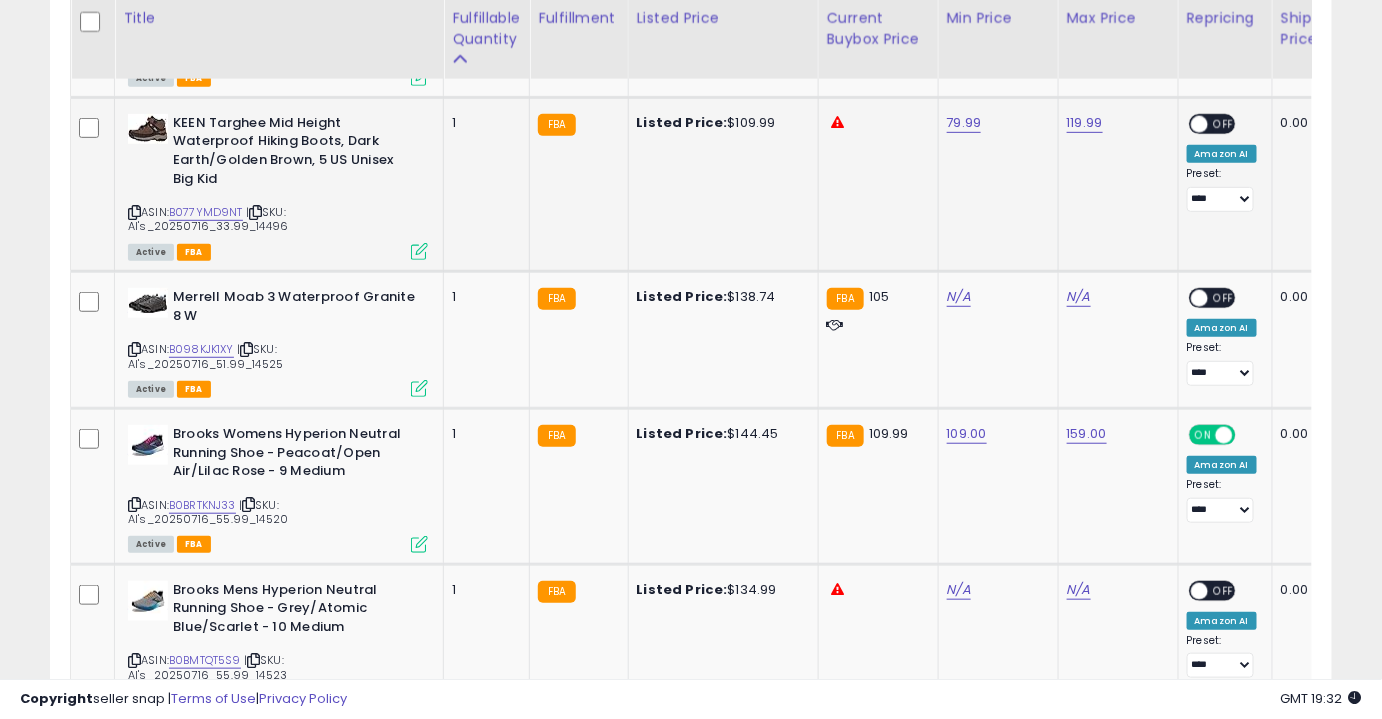 click on "OFF" at bounding box center [1224, 123] 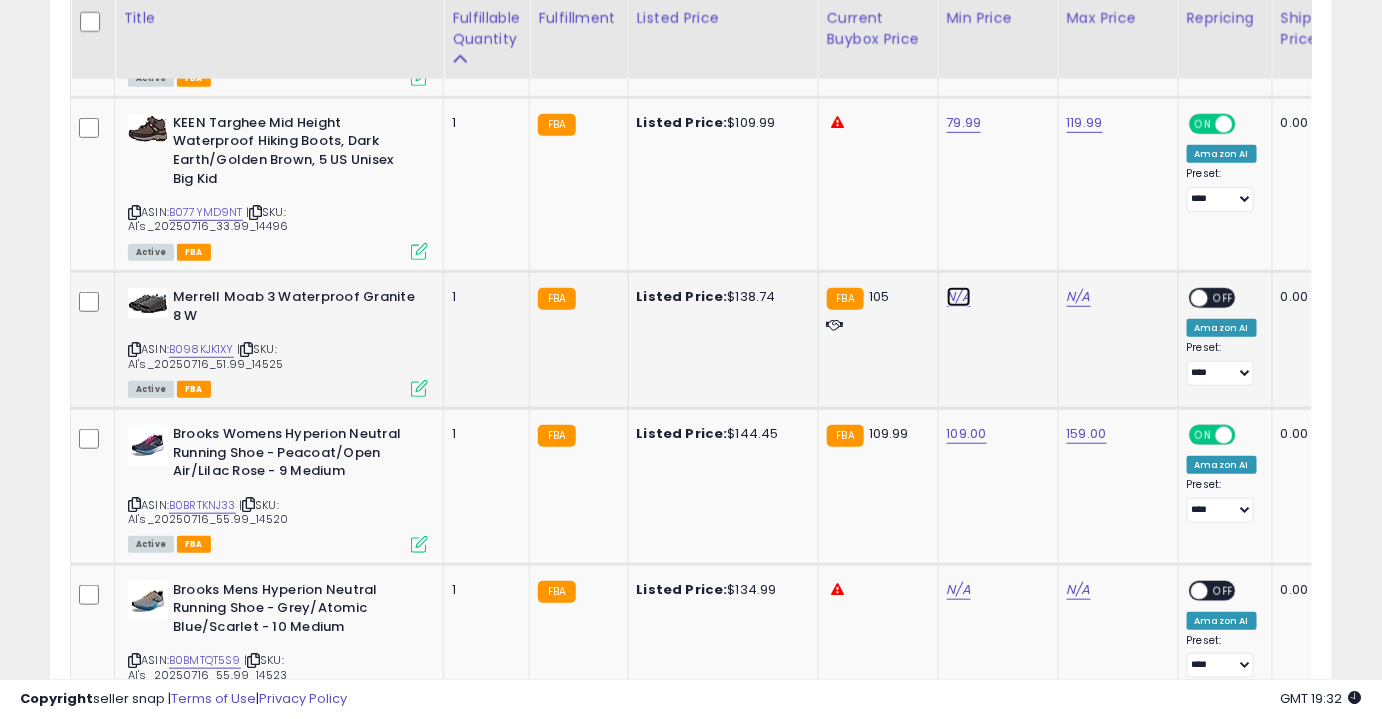 click on "N/A" at bounding box center [959, 297] 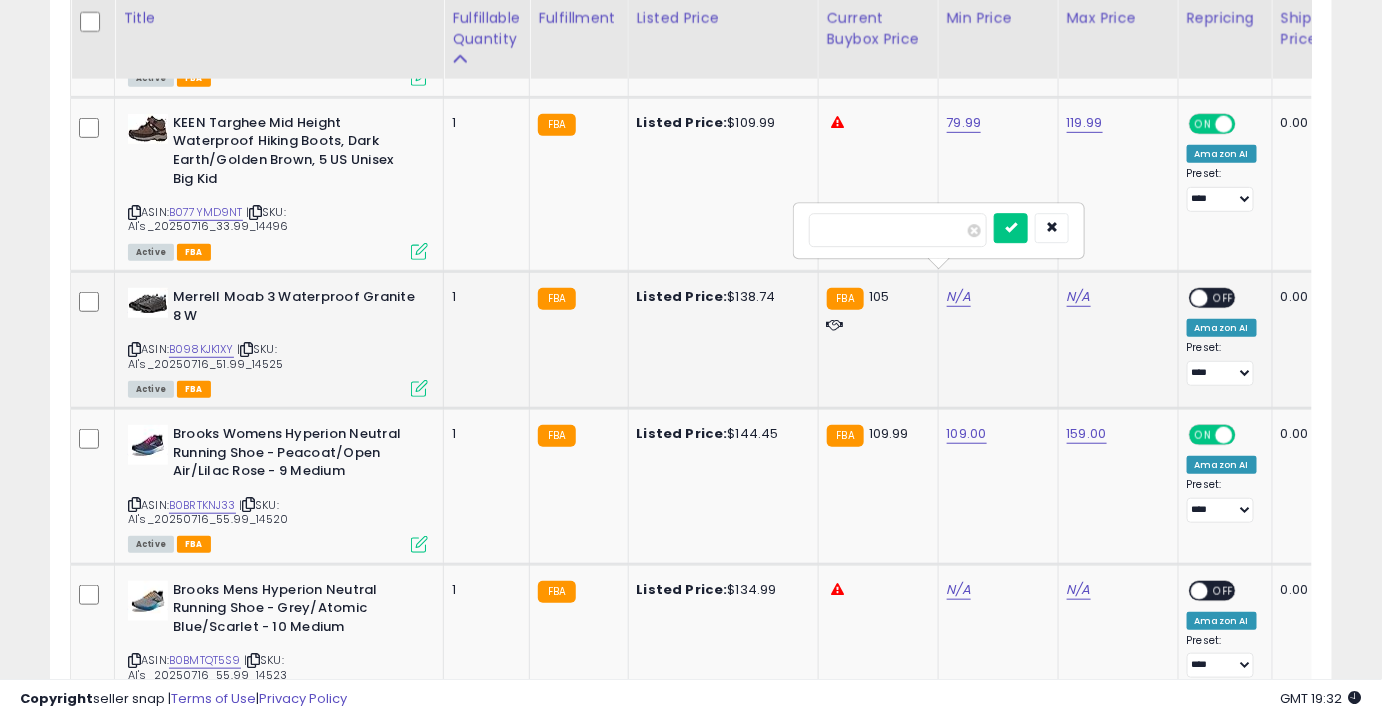type on "***" 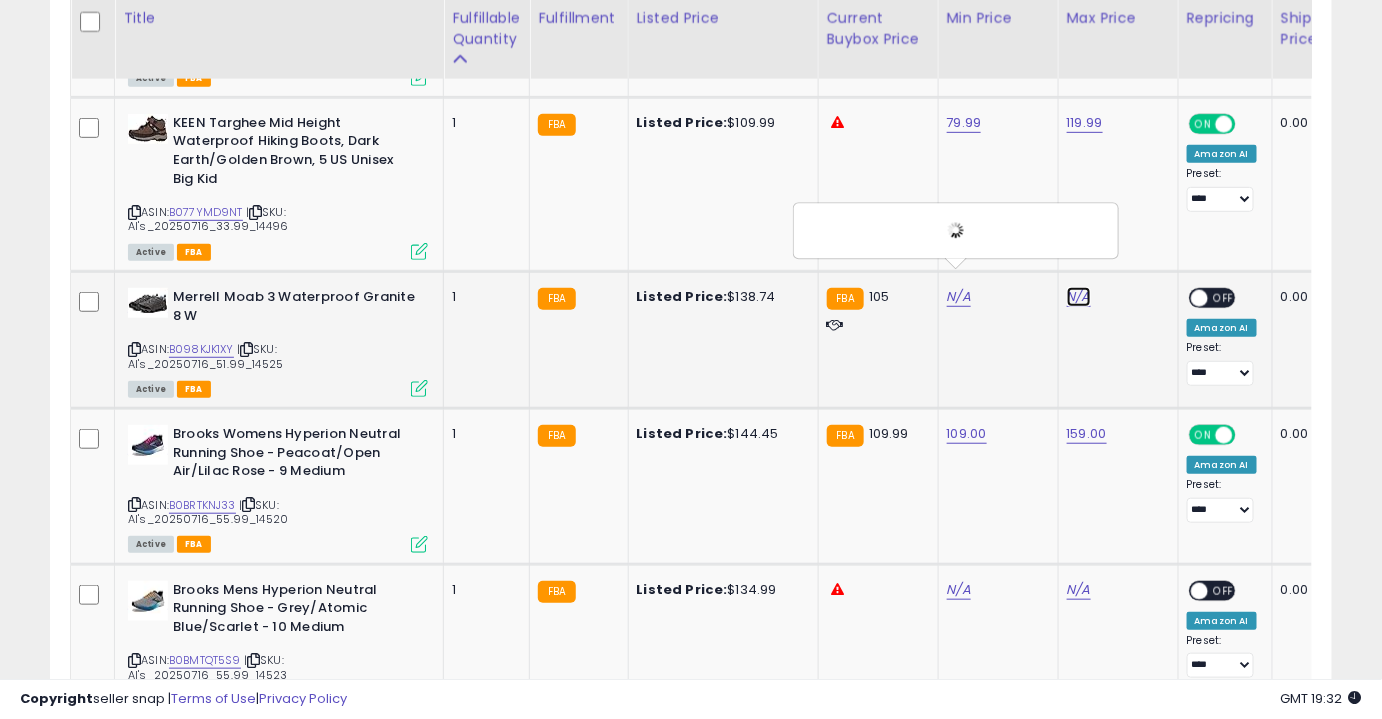 click on "N/A" at bounding box center [1079, 297] 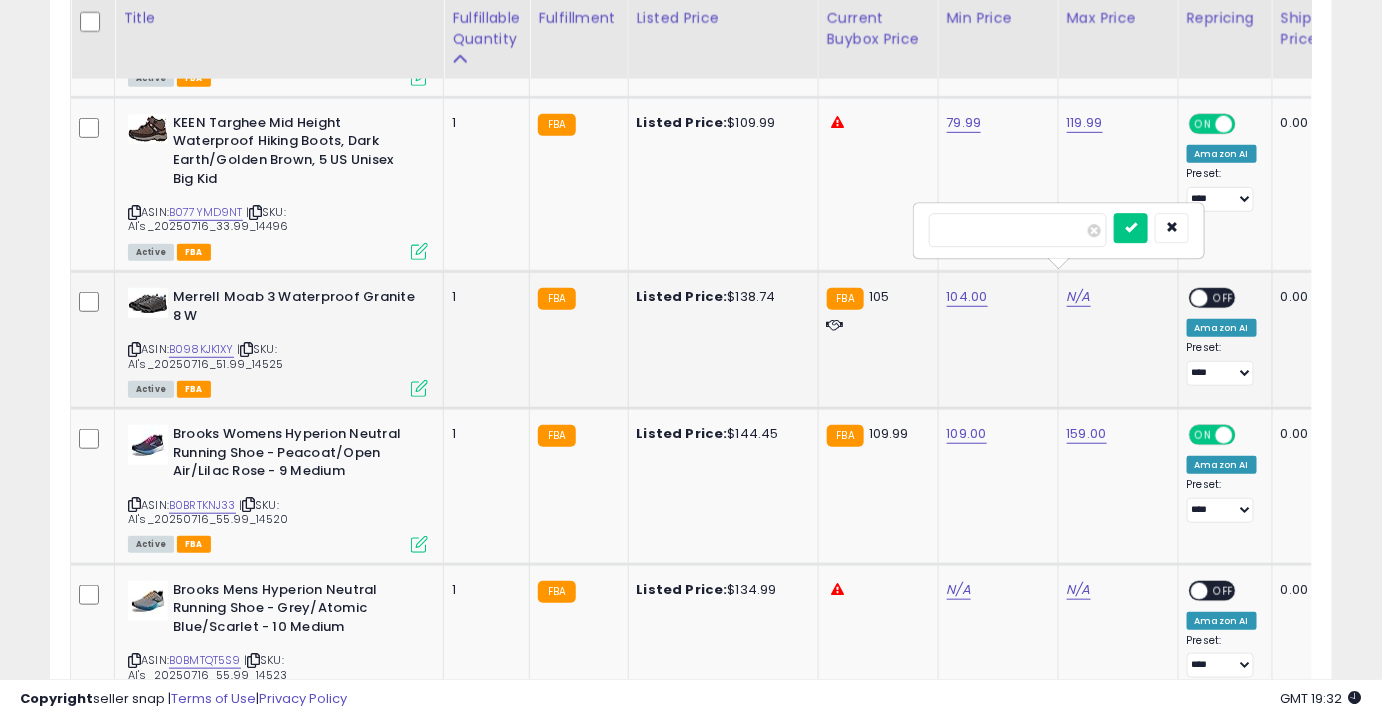 type on "***" 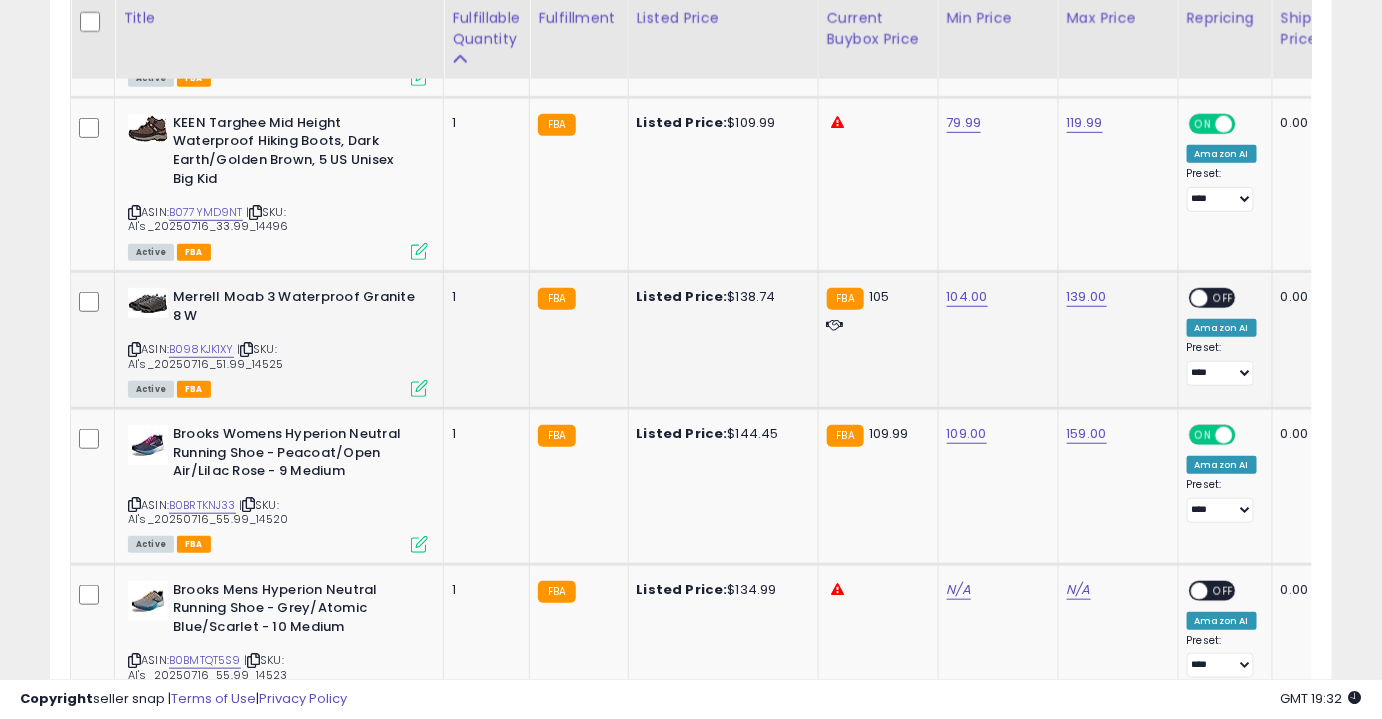 click on "OFF" at bounding box center (1224, 298) 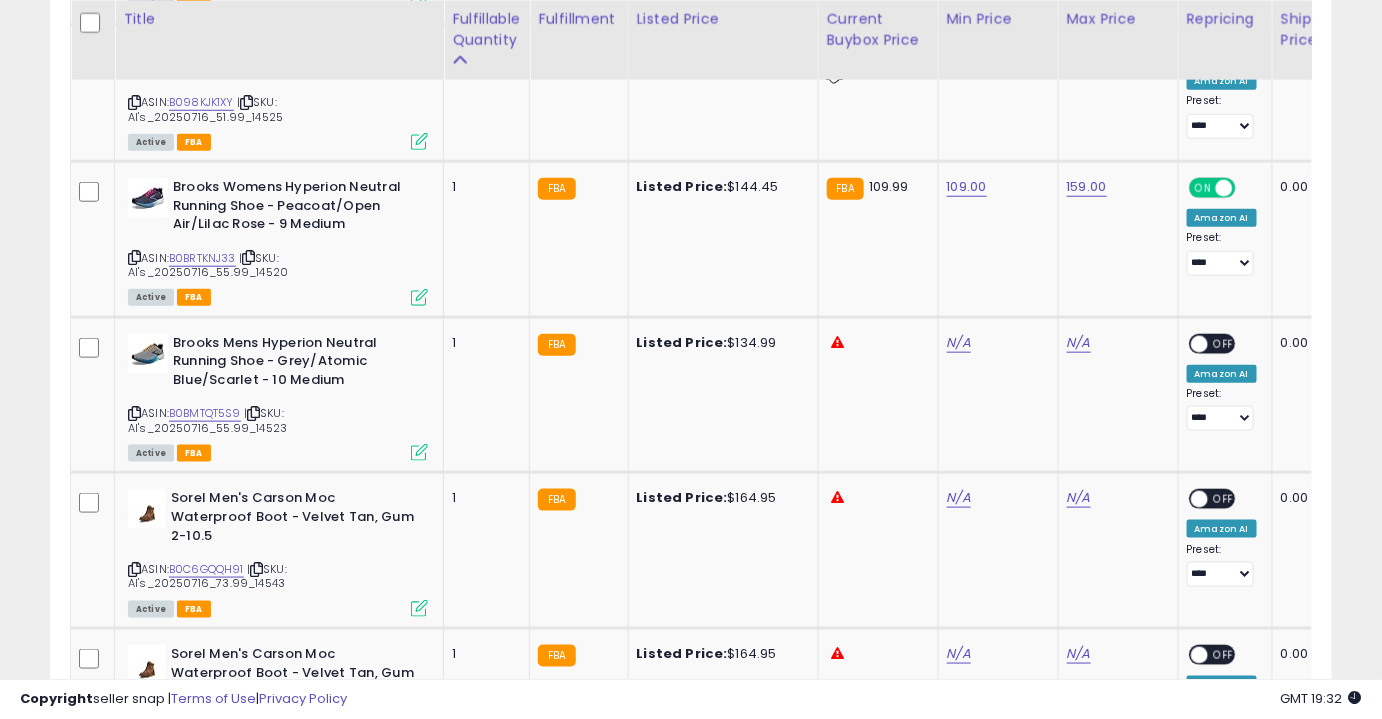 scroll, scrollTop: 3053, scrollLeft: 0, axis: vertical 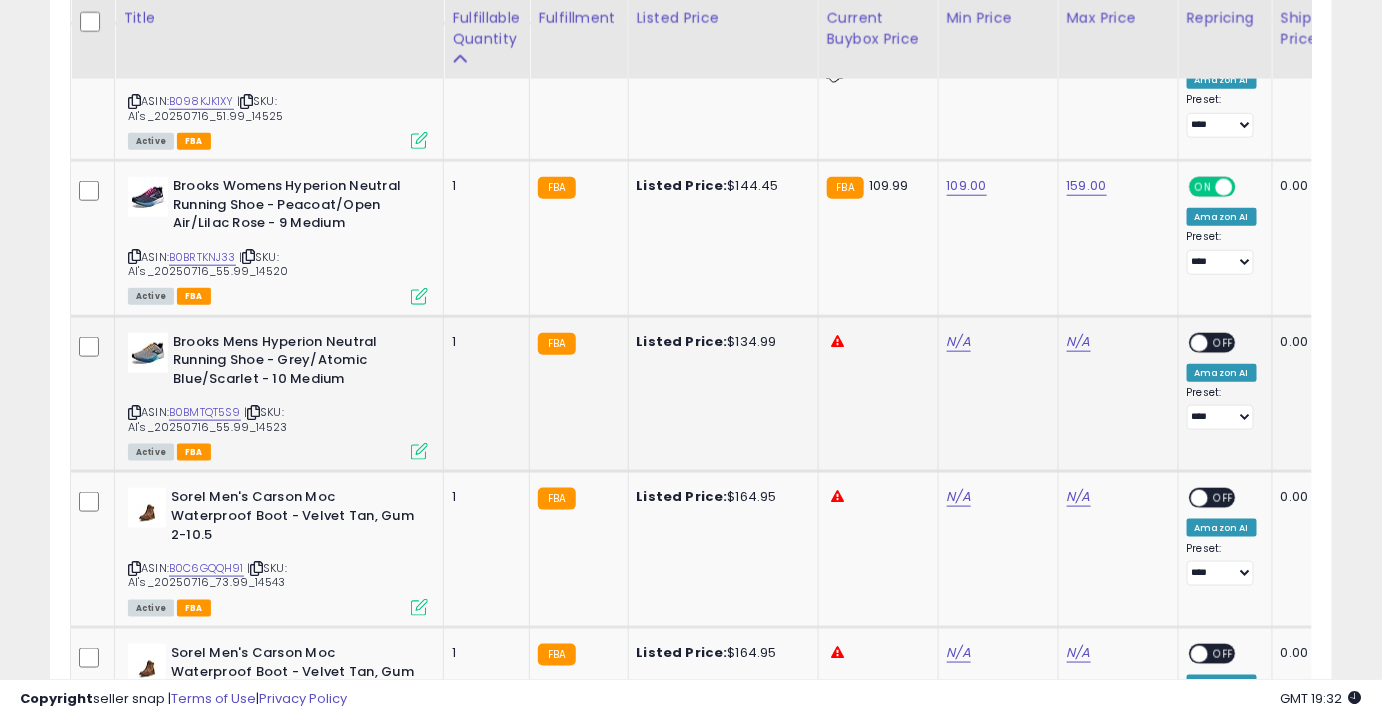 click on "N/A" 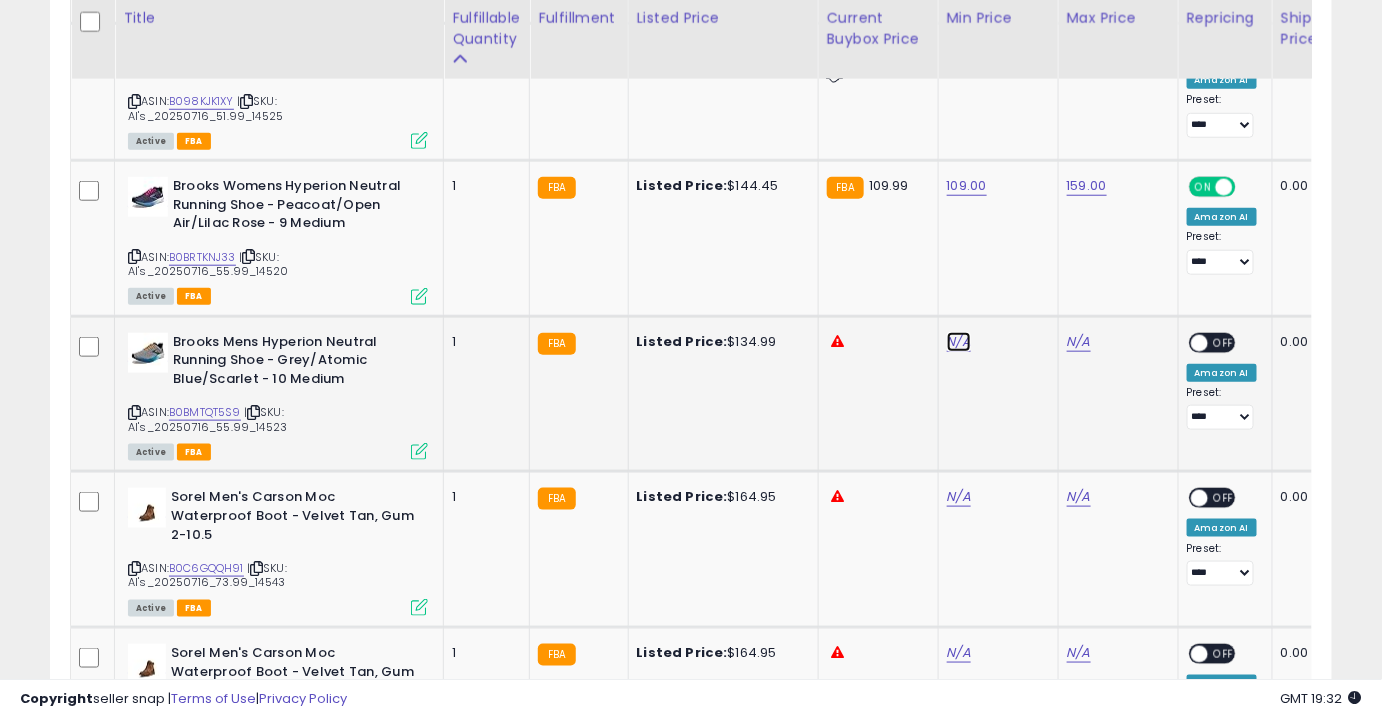 click on "N/A" at bounding box center (959, 342) 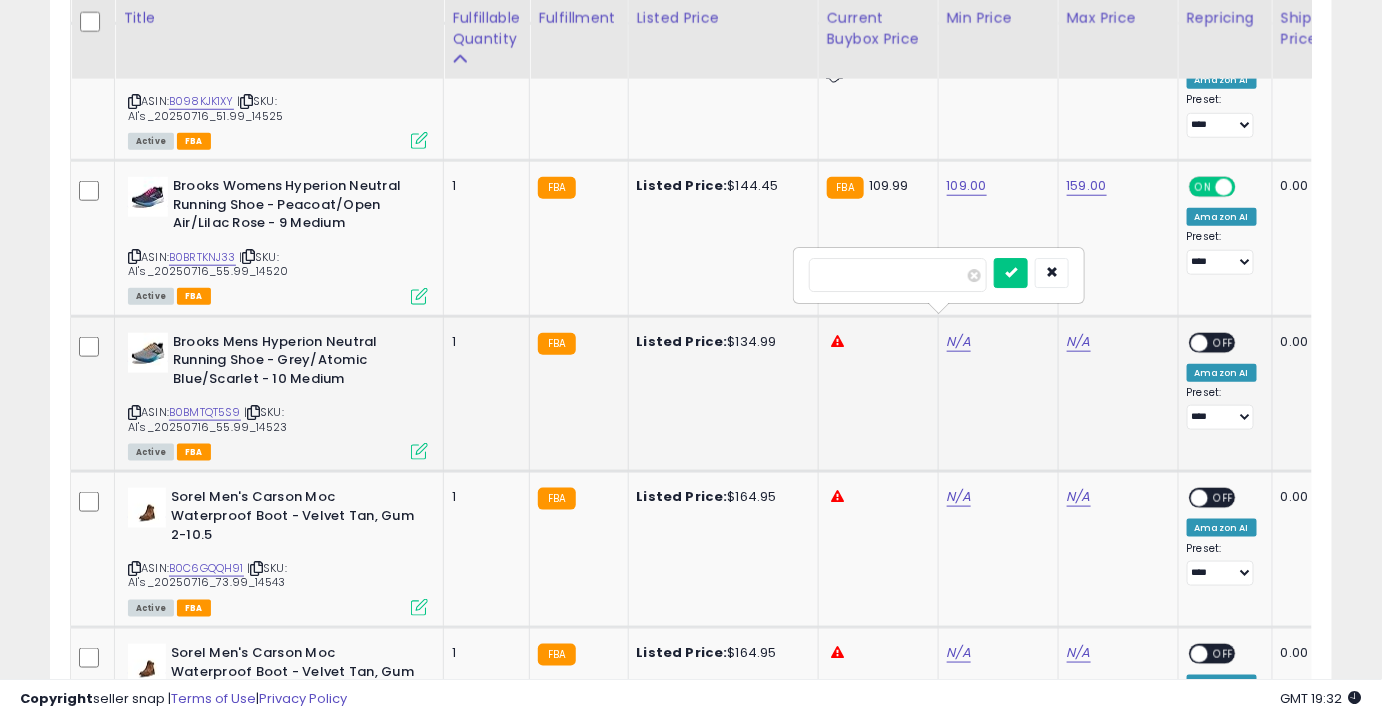 type on "***" 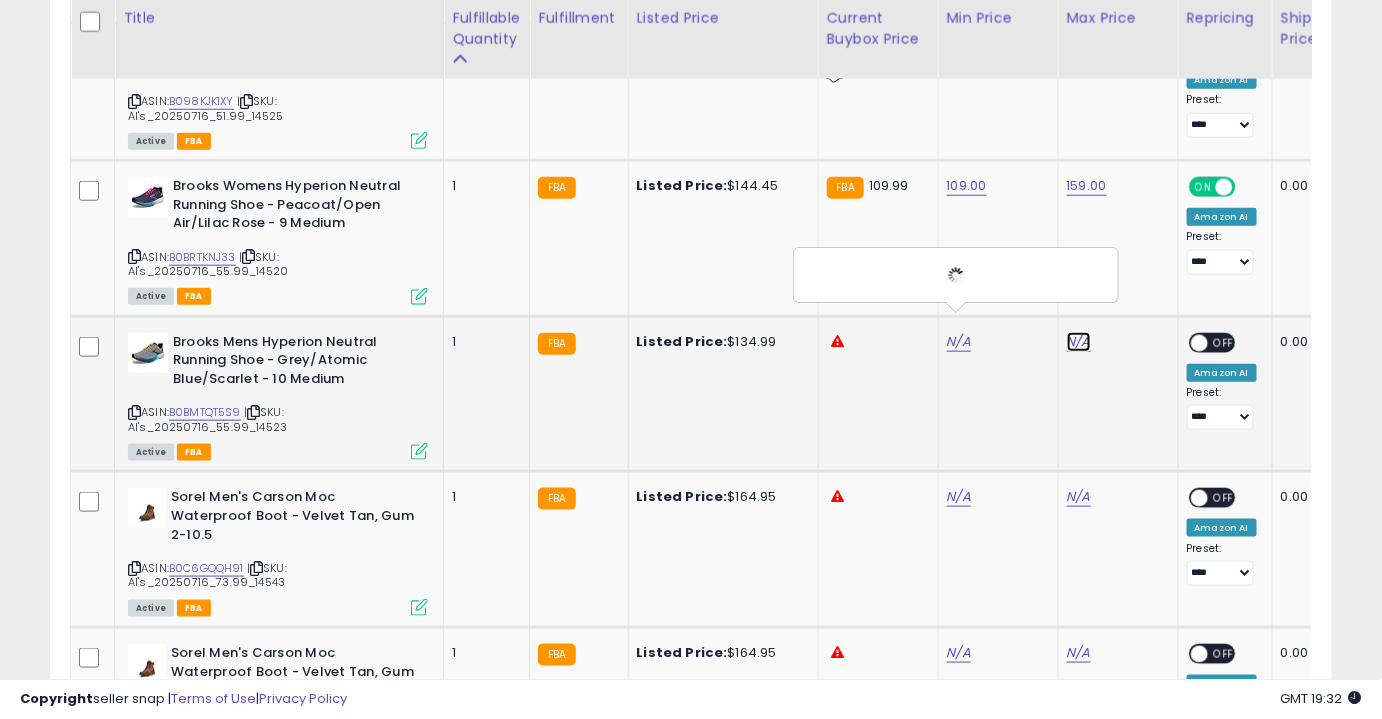 click on "N/A" at bounding box center [1079, 342] 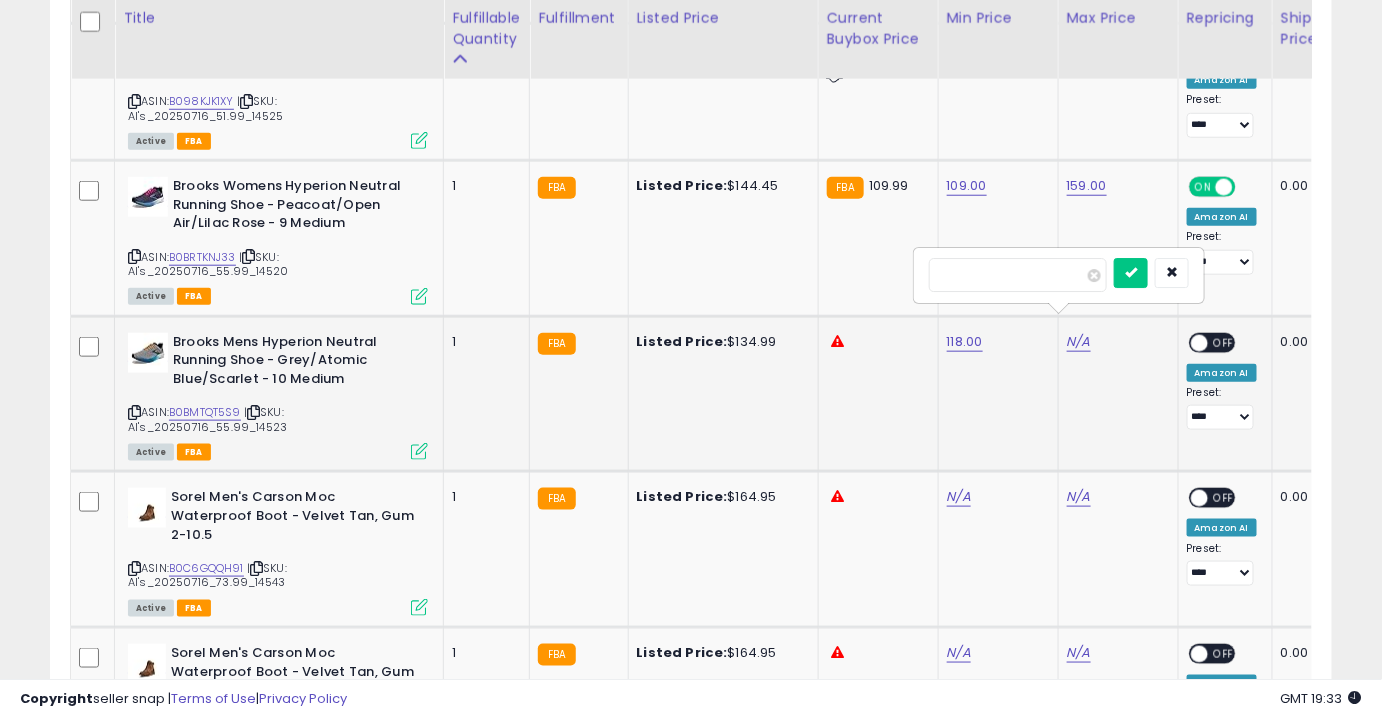 type on "***" 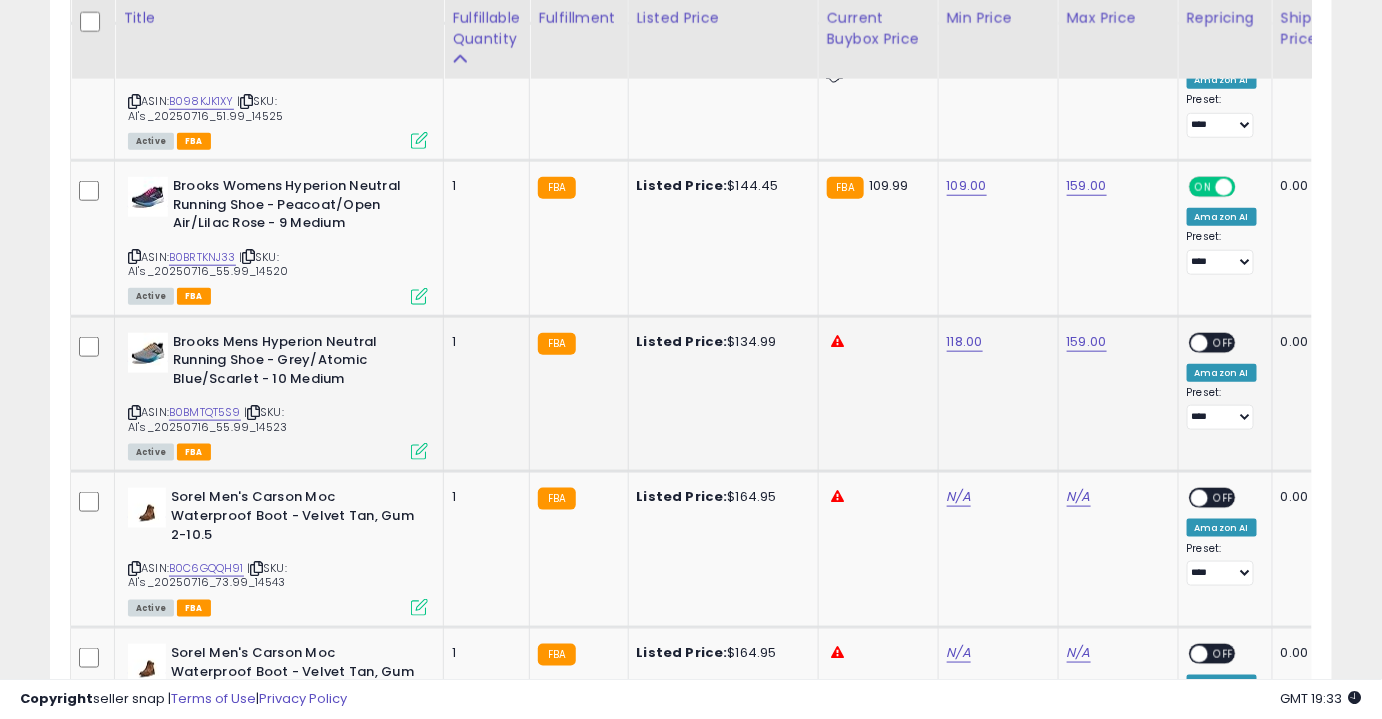 click on "OFF" at bounding box center [1224, 342] 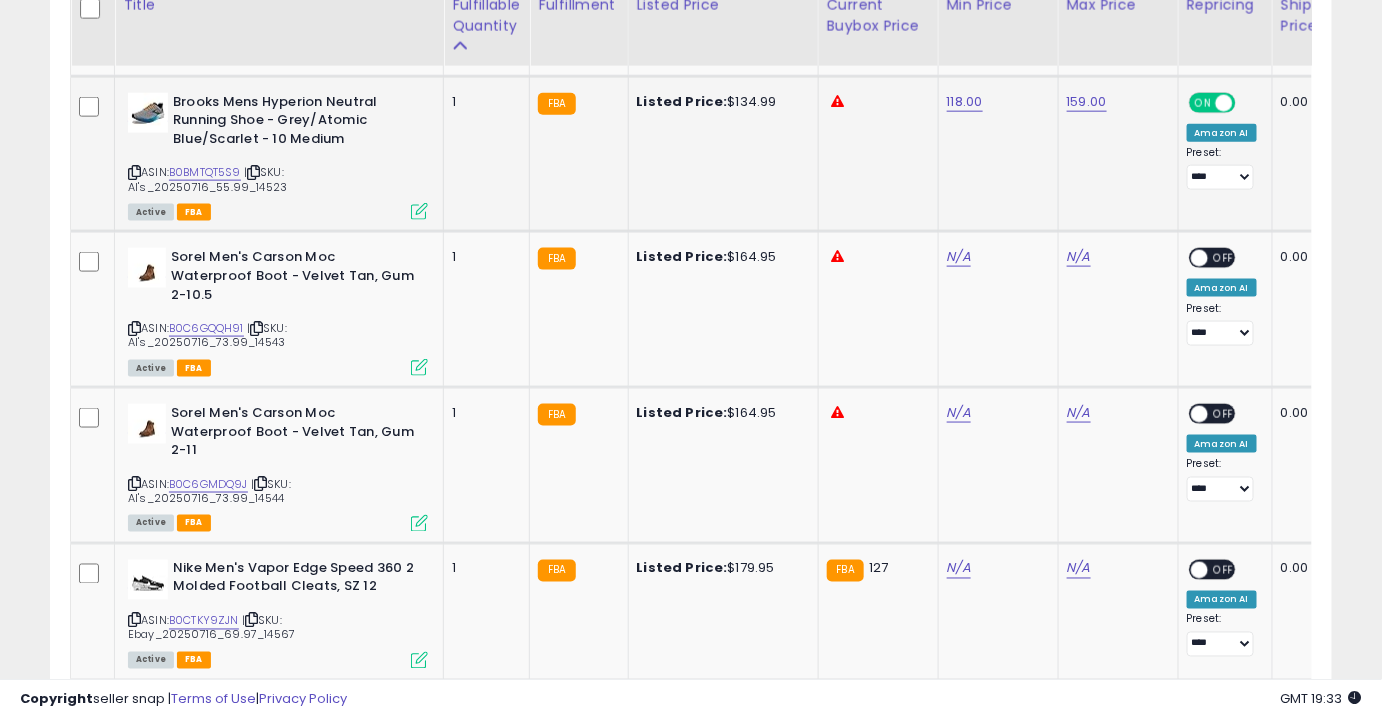 scroll, scrollTop: 3294, scrollLeft: 0, axis: vertical 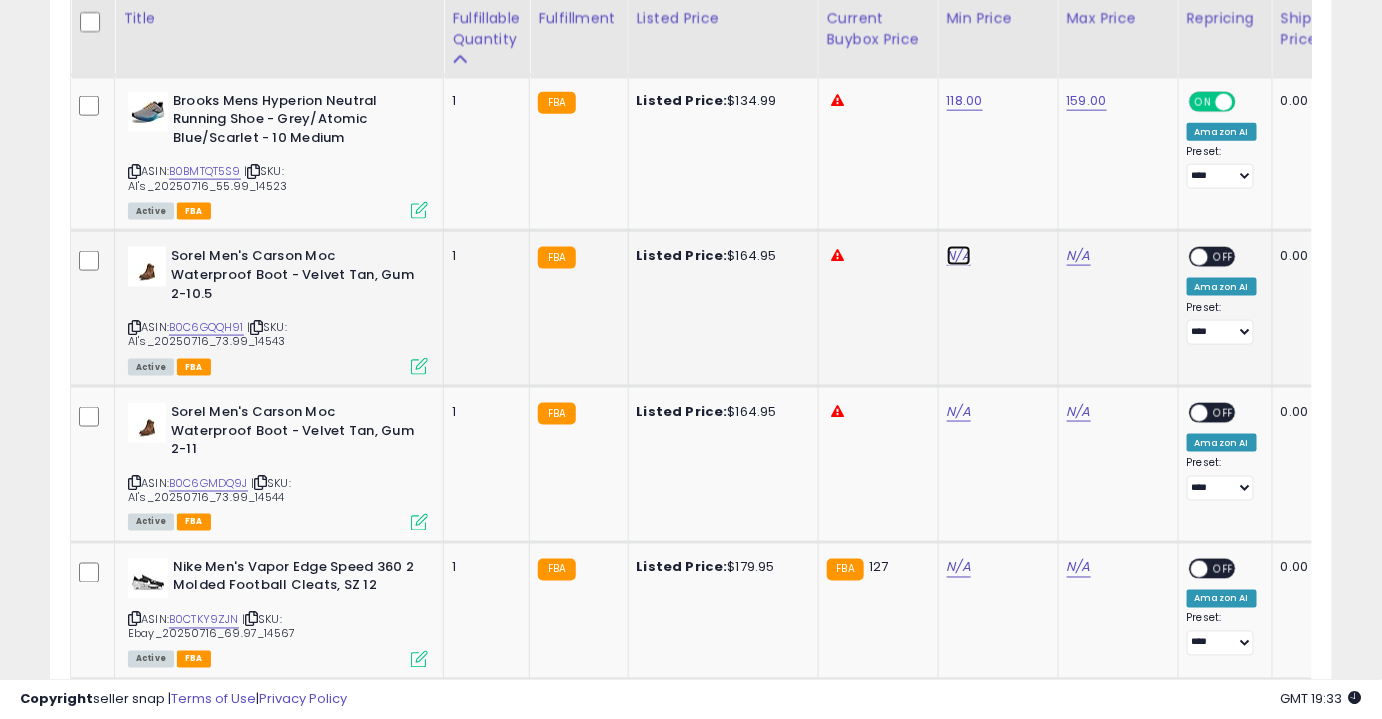 click on "N/A" at bounding box center (959, 256) 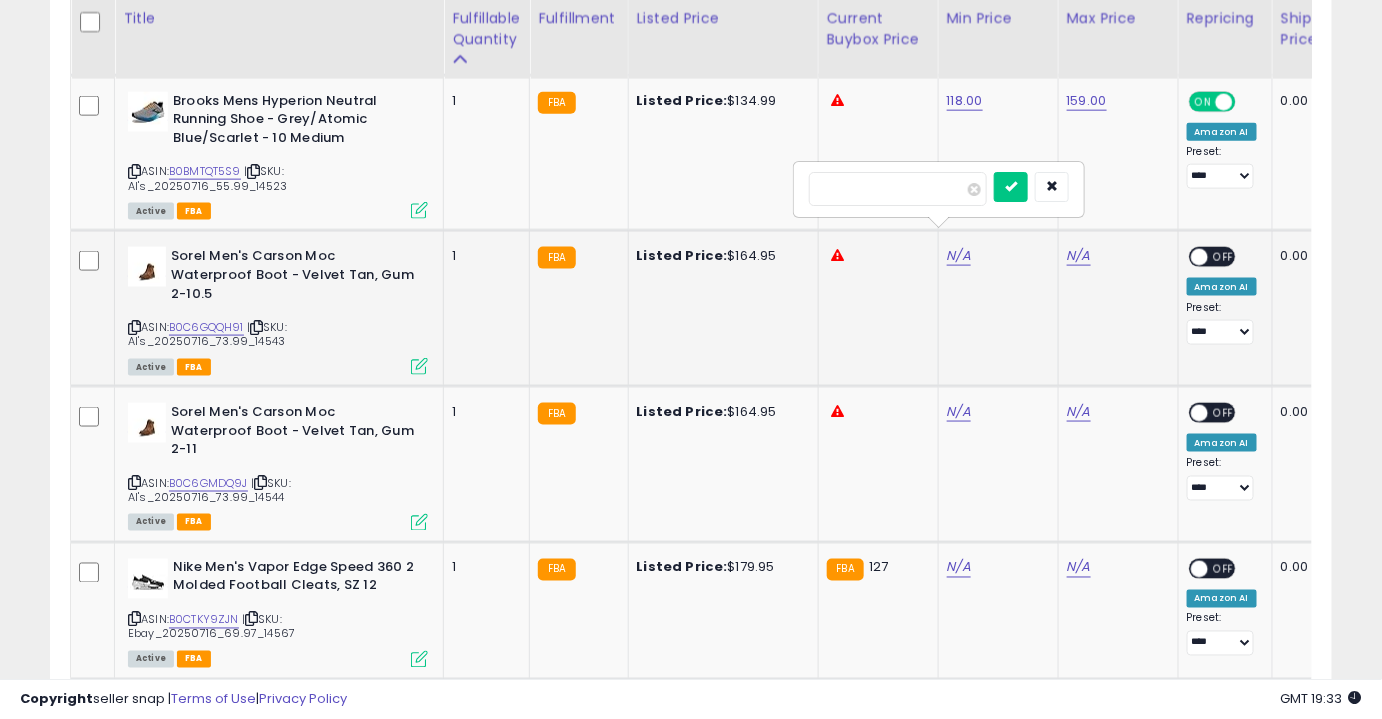 type on "***" 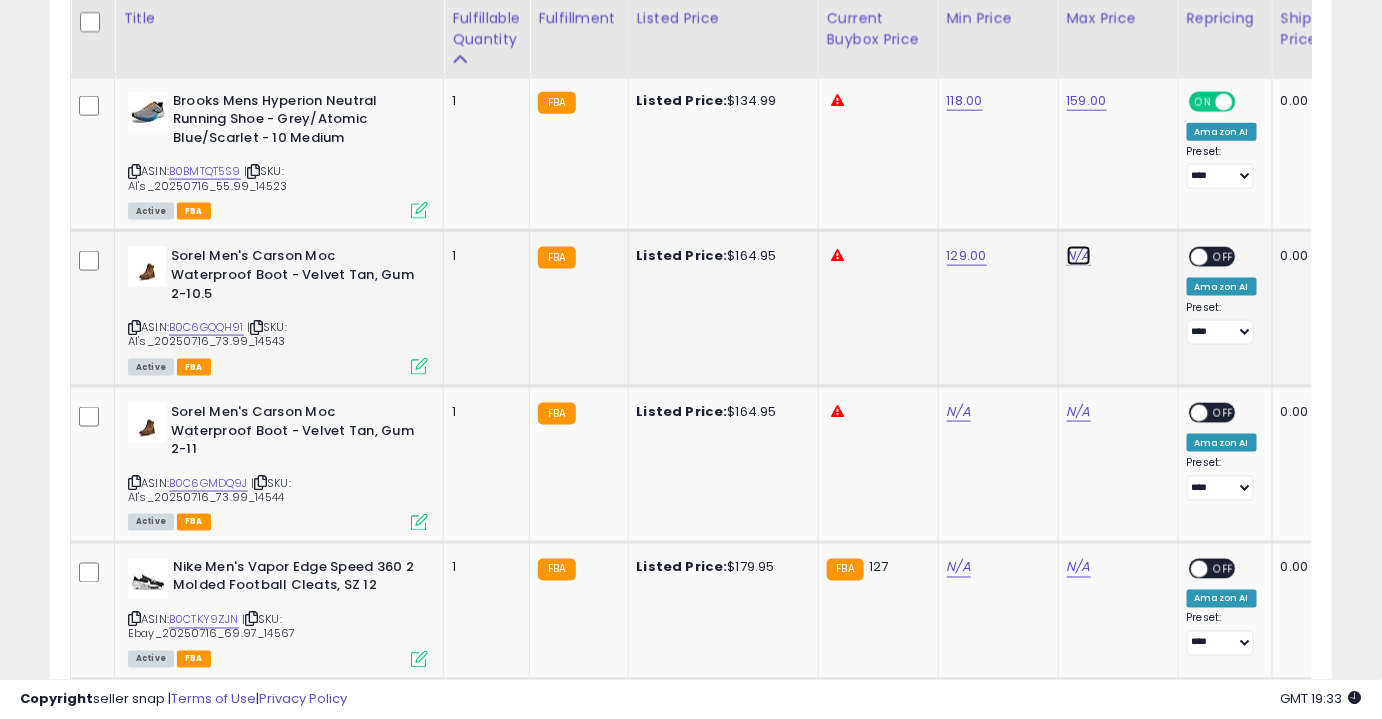 click on "N/A" at bounding box center [1079, 256] 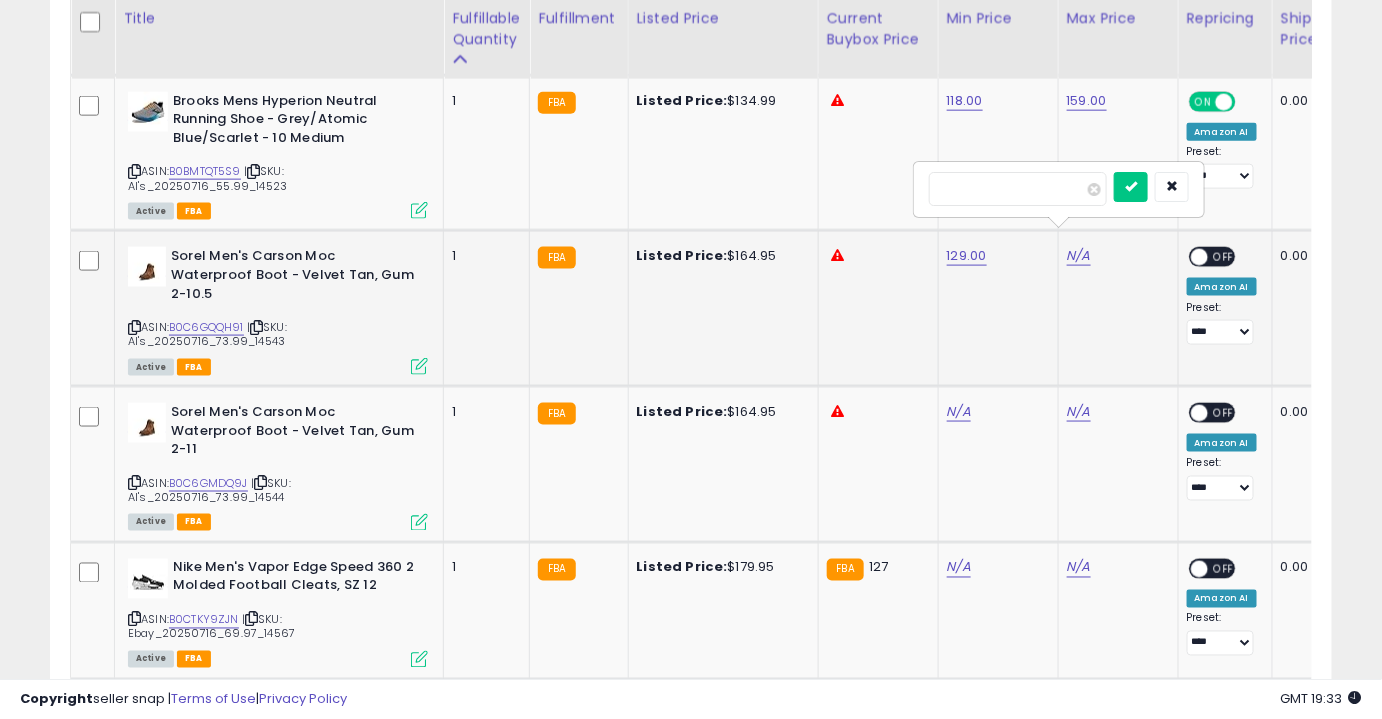 type on "***" 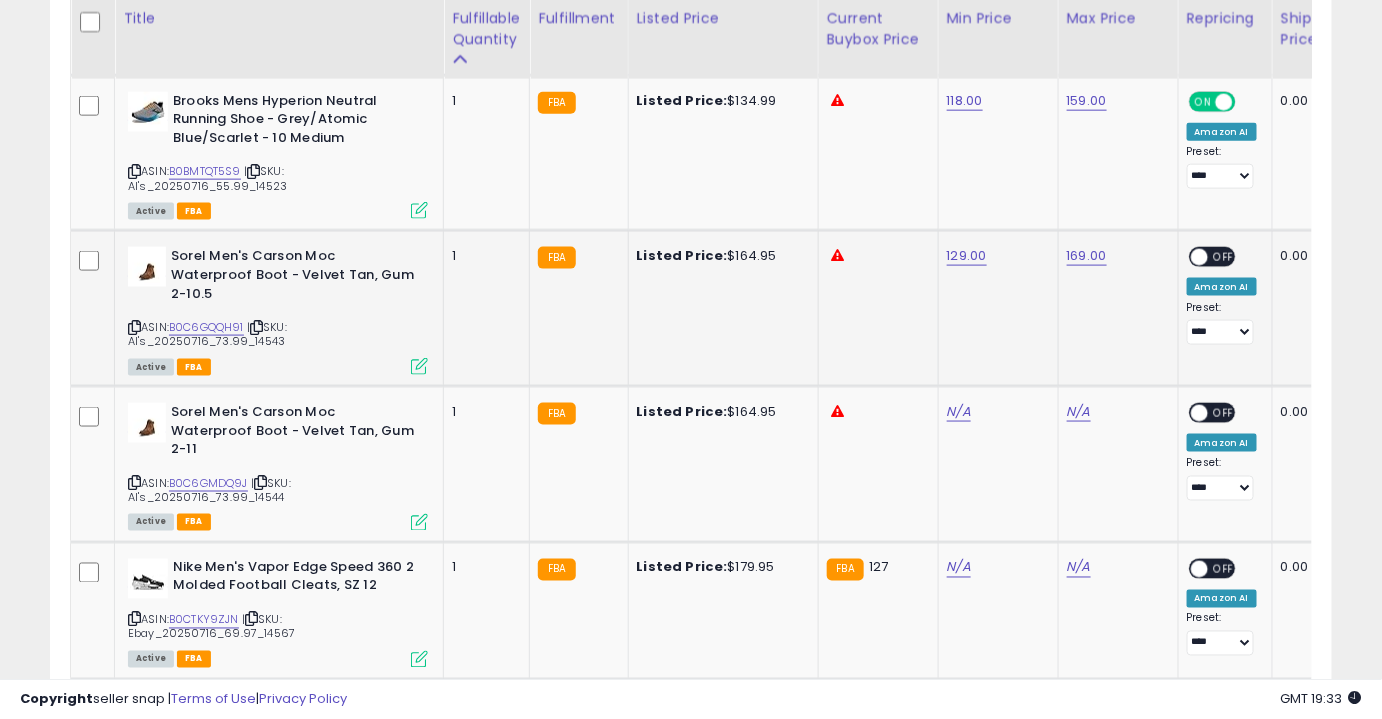 click on "OFF" at bounding box center [1224, 257] 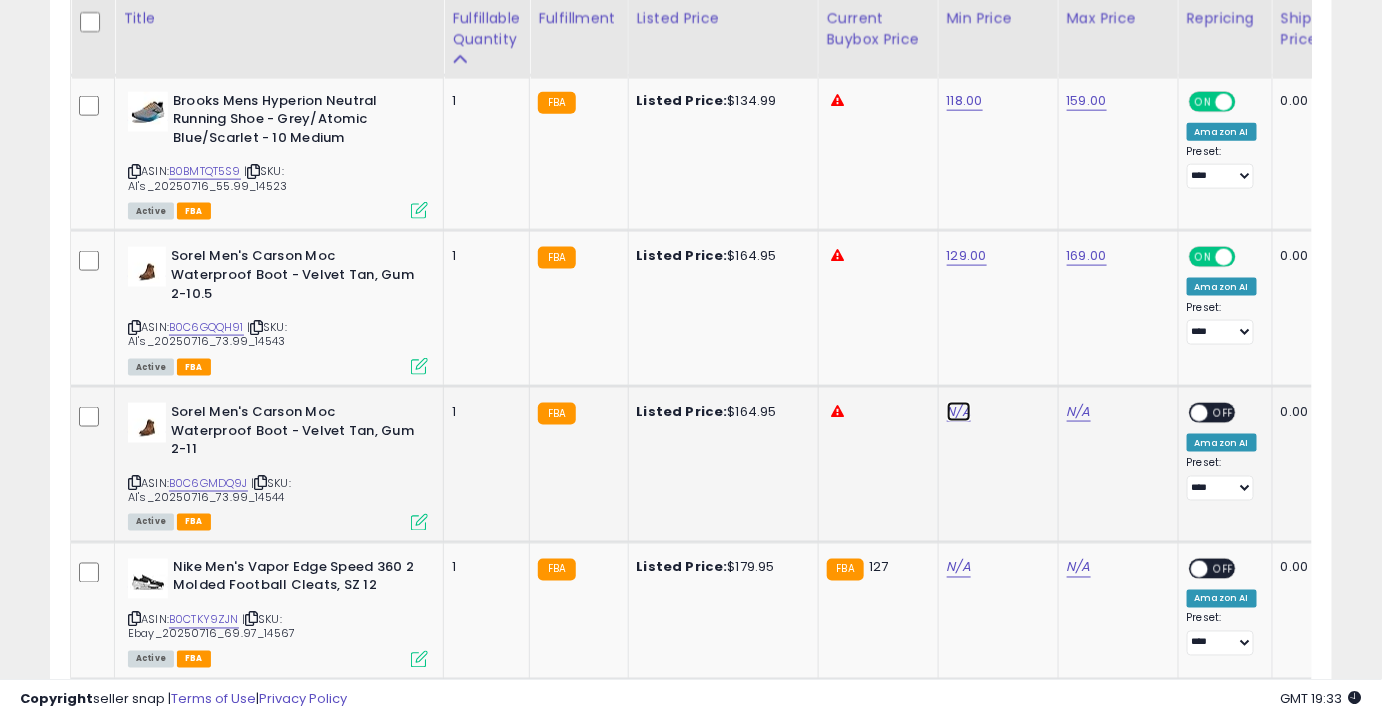 click on "N/A" at bounding box center [959, 412] 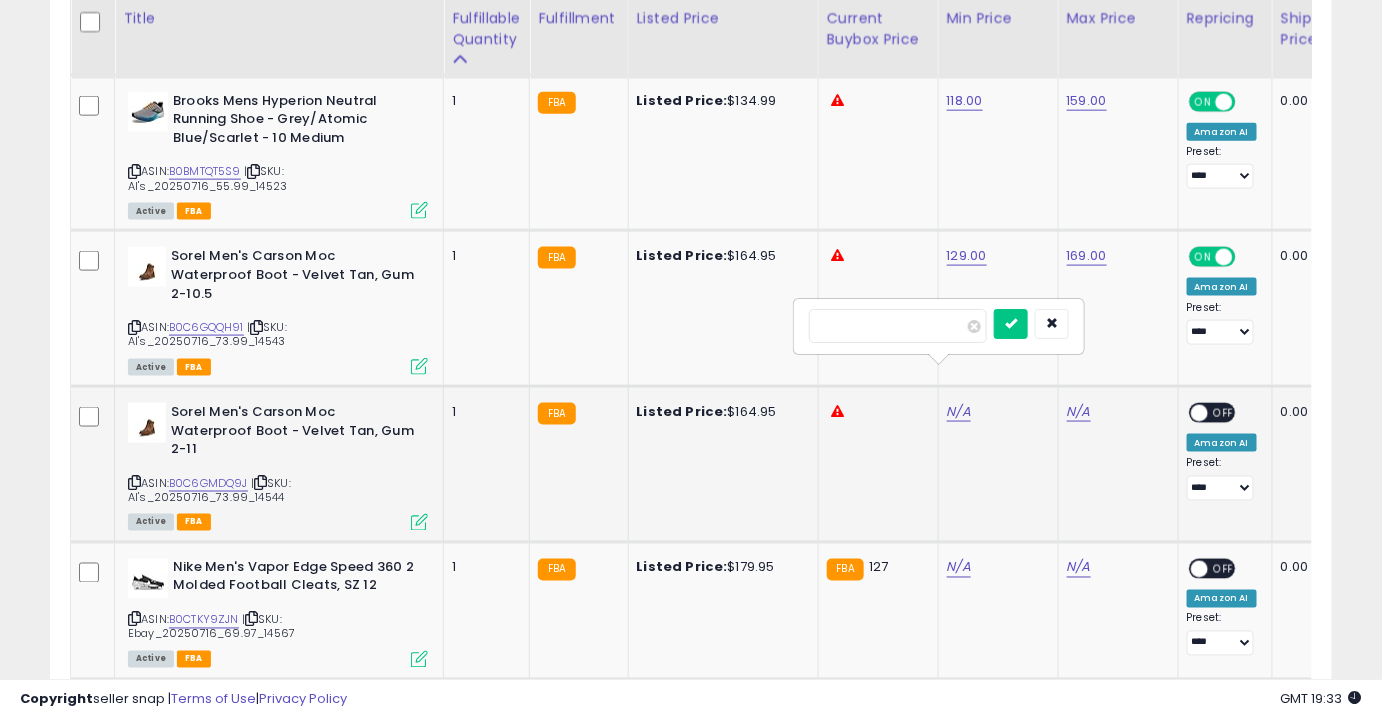 type on "***" 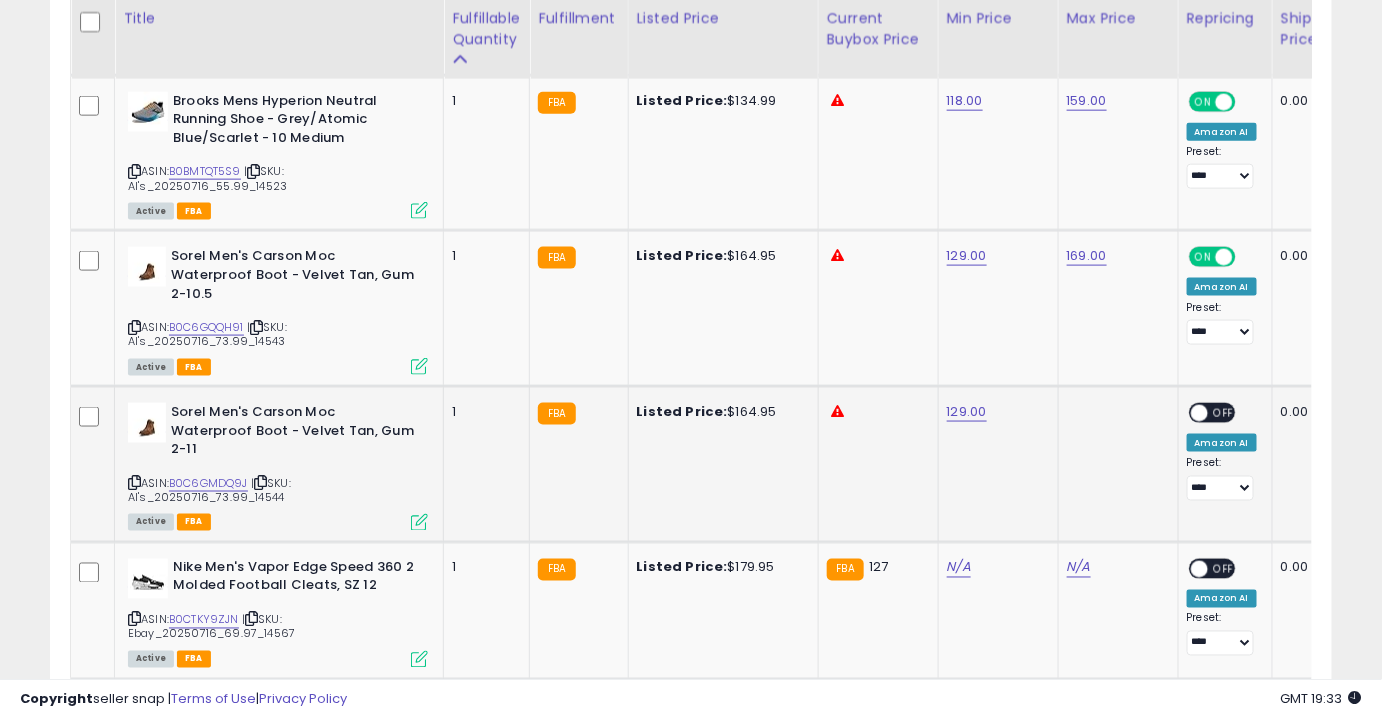 click at bounding box center (1085, -2220) 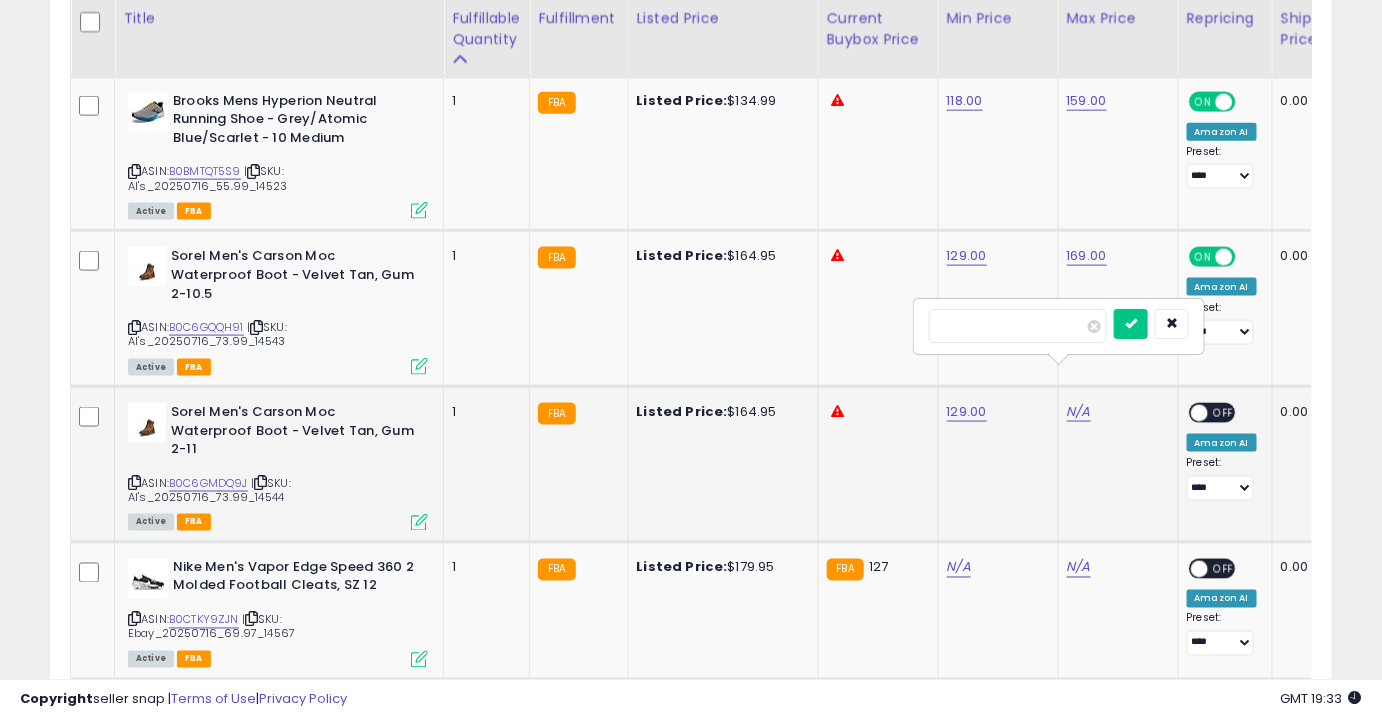 type on "***" 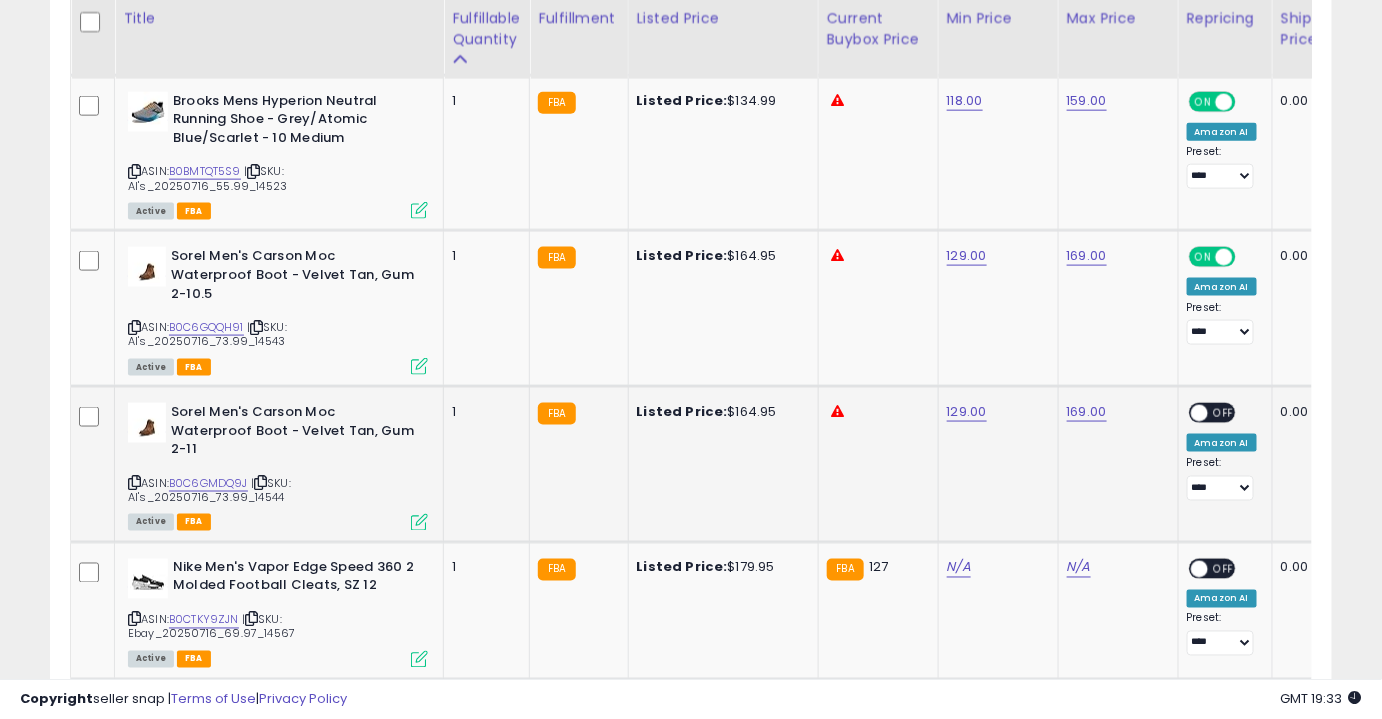 click on "OFF" at bounding box center [1224, 413] 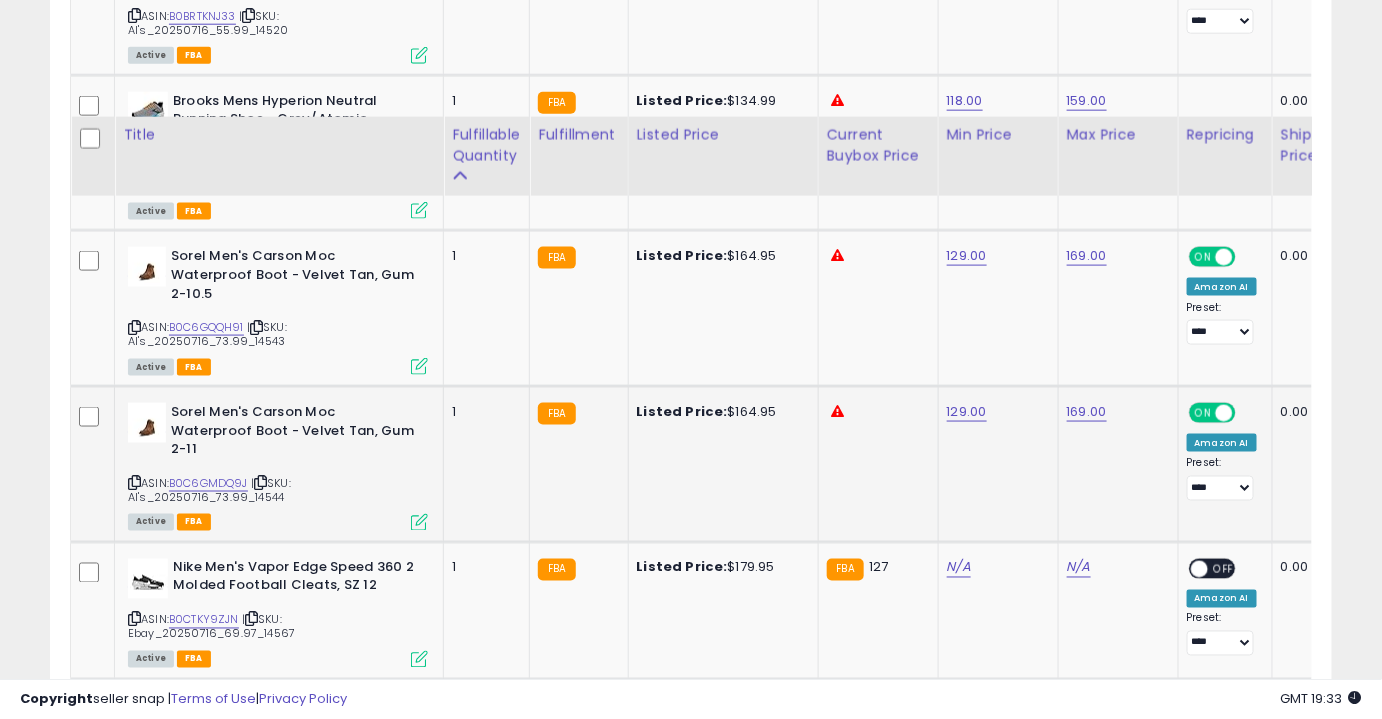 scroll, scrollTop: 3465, scrollLeft: 0, axis: vertical 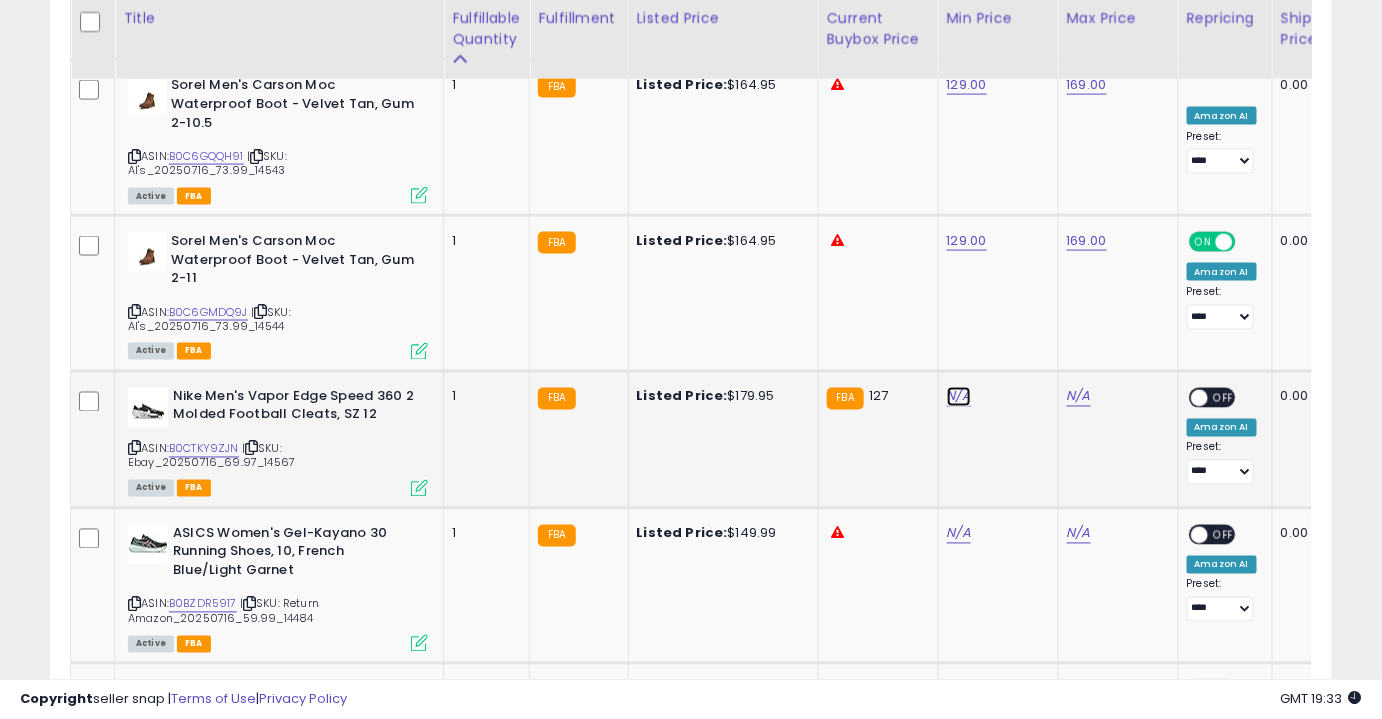 click on "N/A" at bounding box center (959, 397) 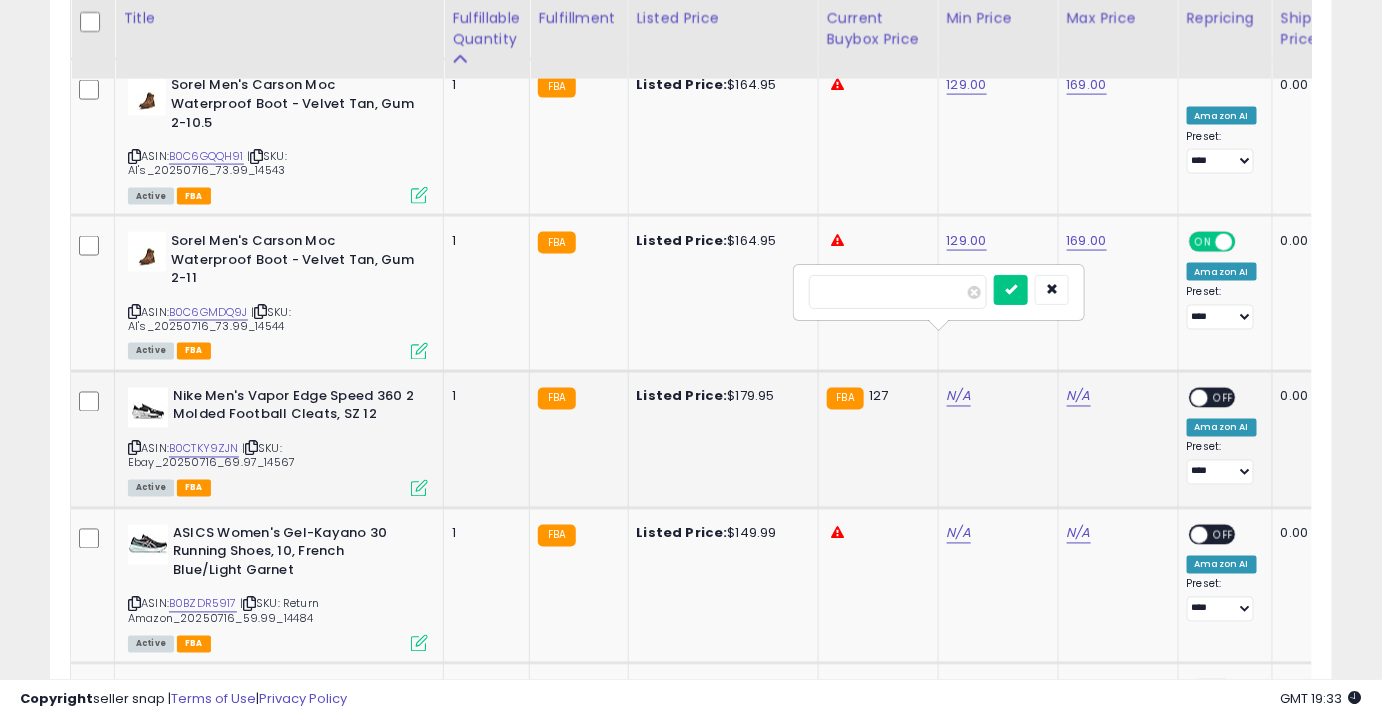 type on "***" 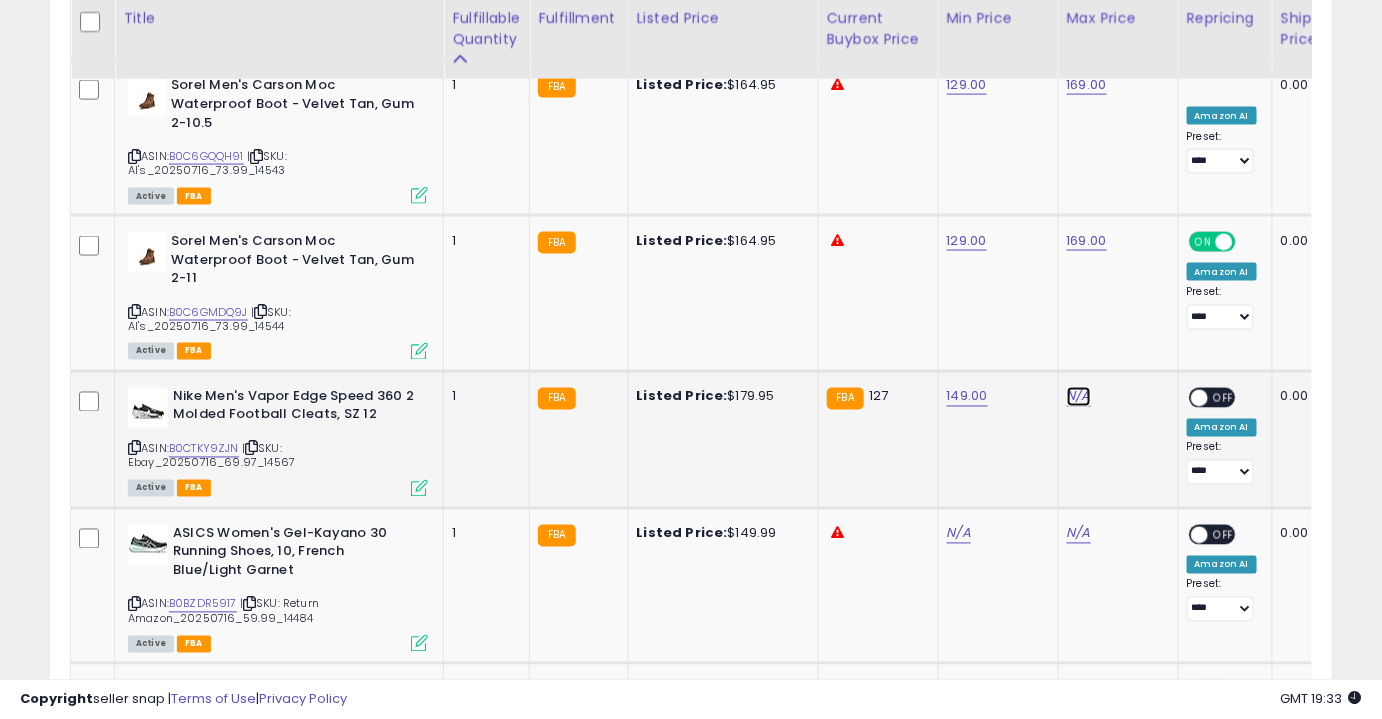 click on "N/A" at bounding box center [1079, 397] 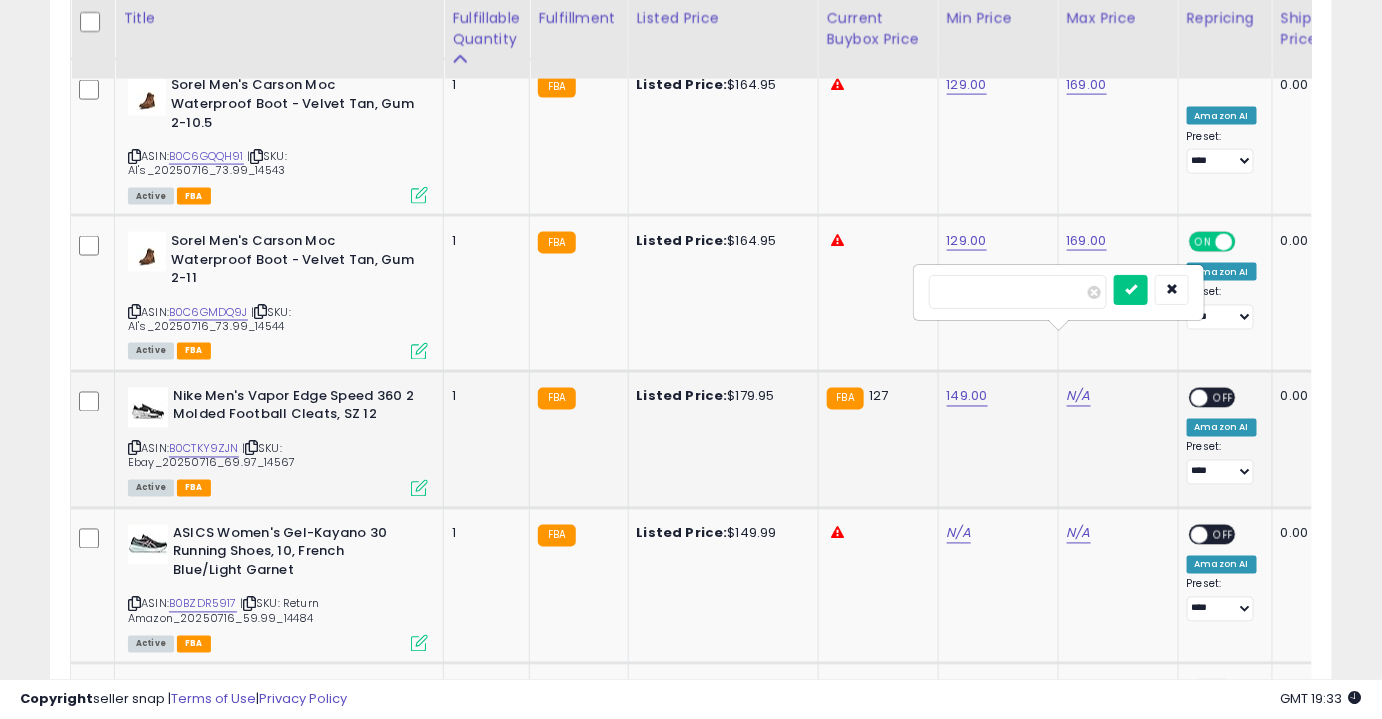 type on "***" 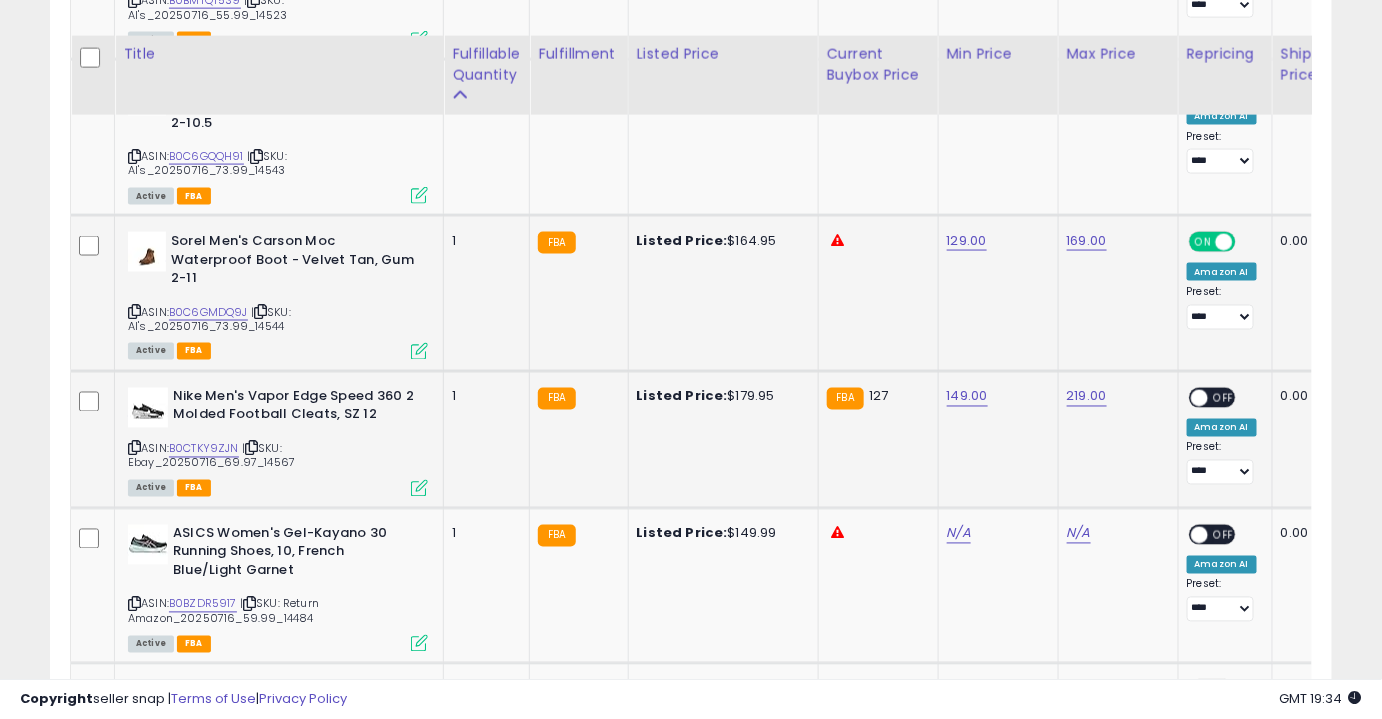 scroll, scrollTop: 3518, scrollLeft: 0, axis: vertical 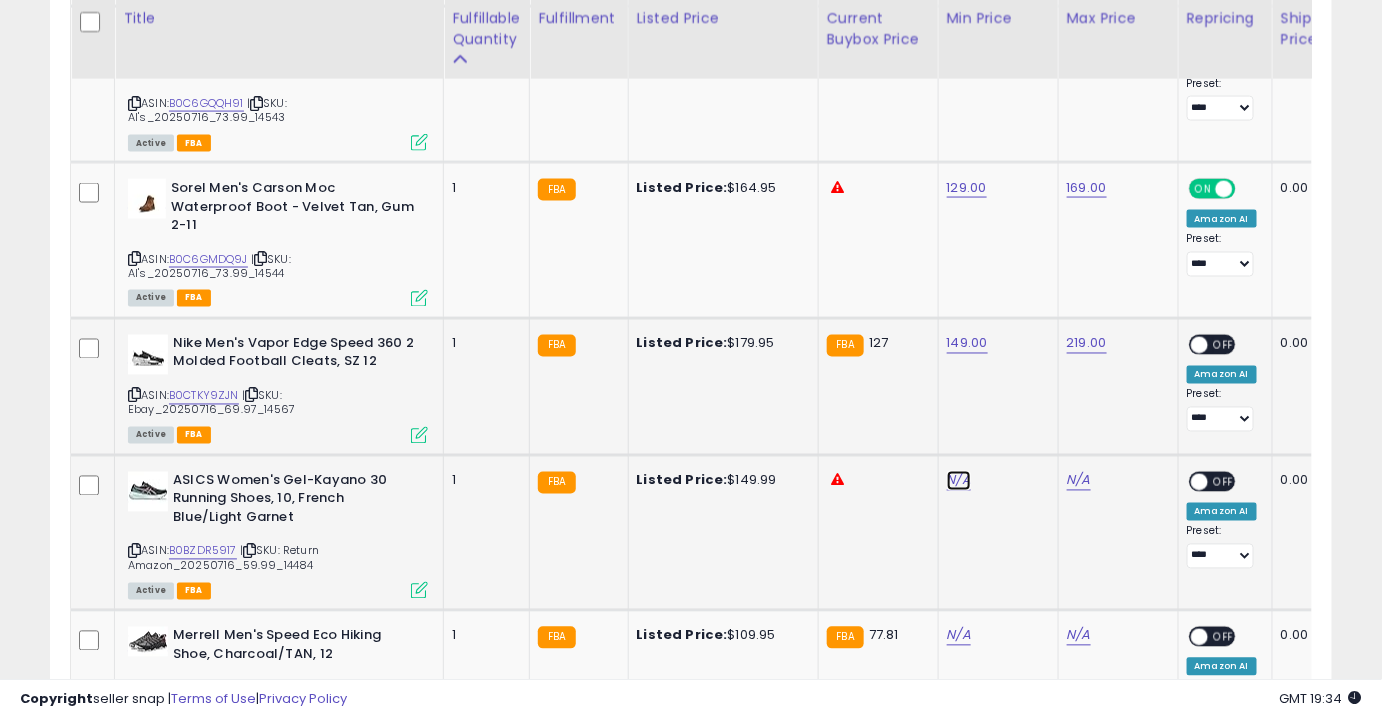 click on "N/A" at bounding box center (959, 481) 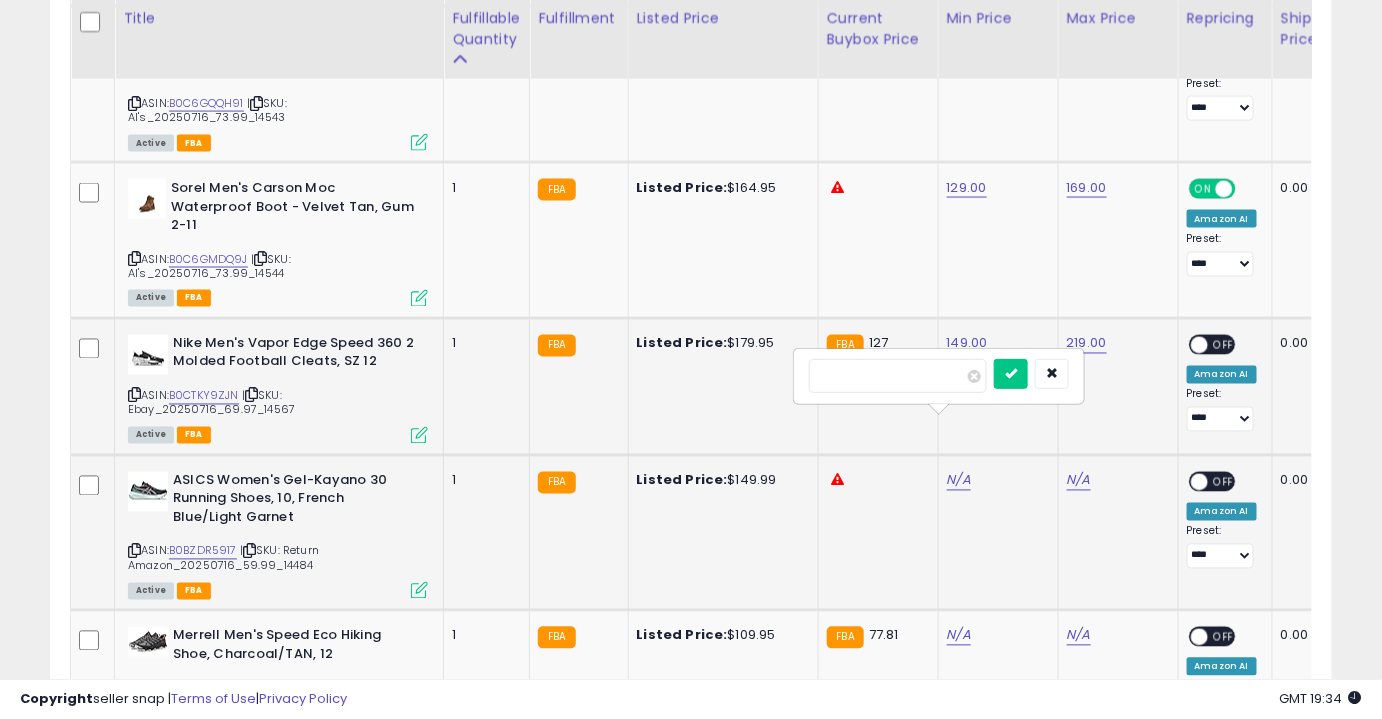 type on "******" 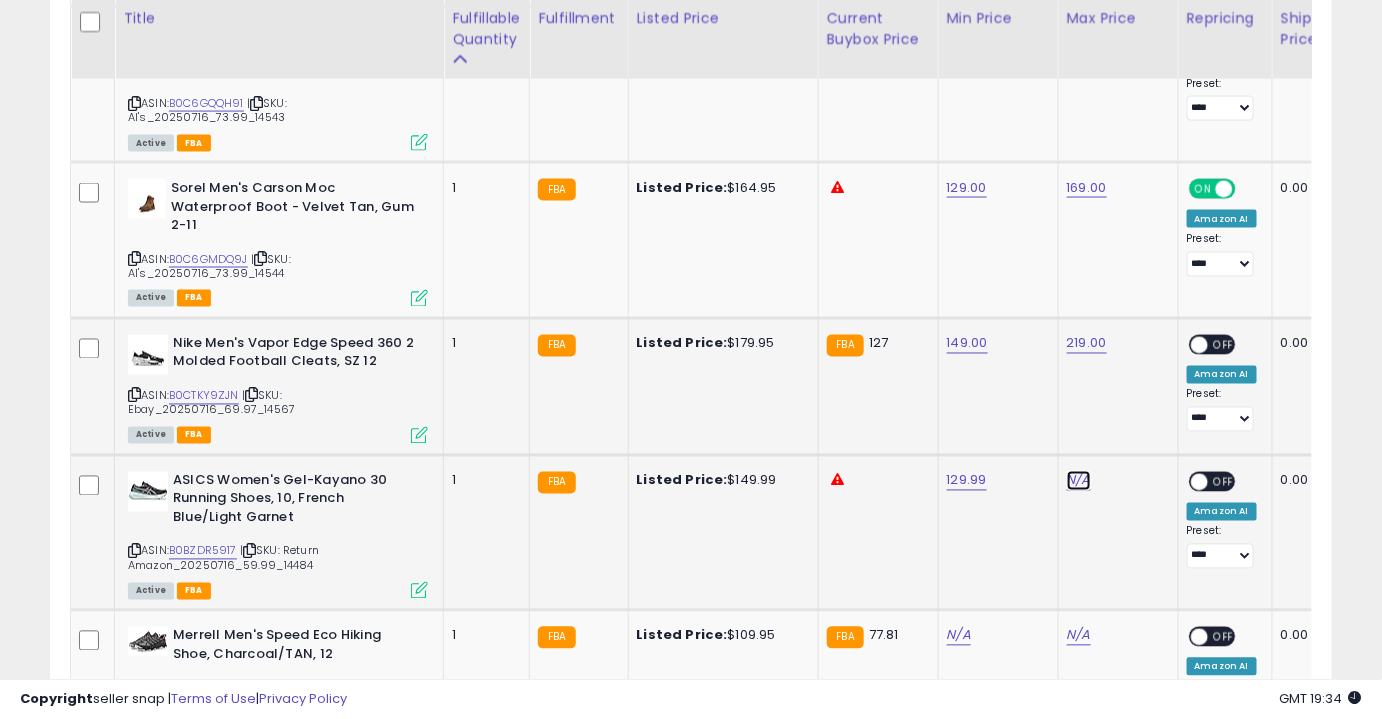 click on "N/A" at bounding box center (1079, 481) 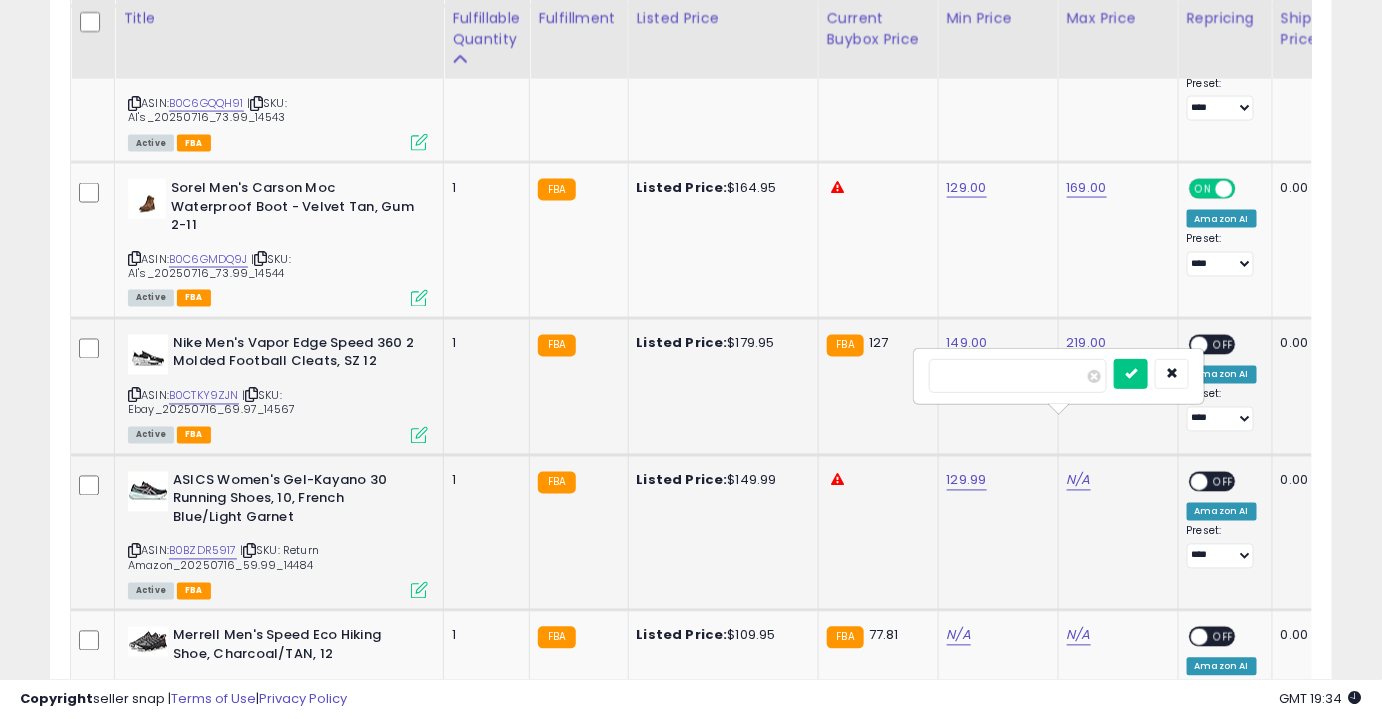 type on "******" 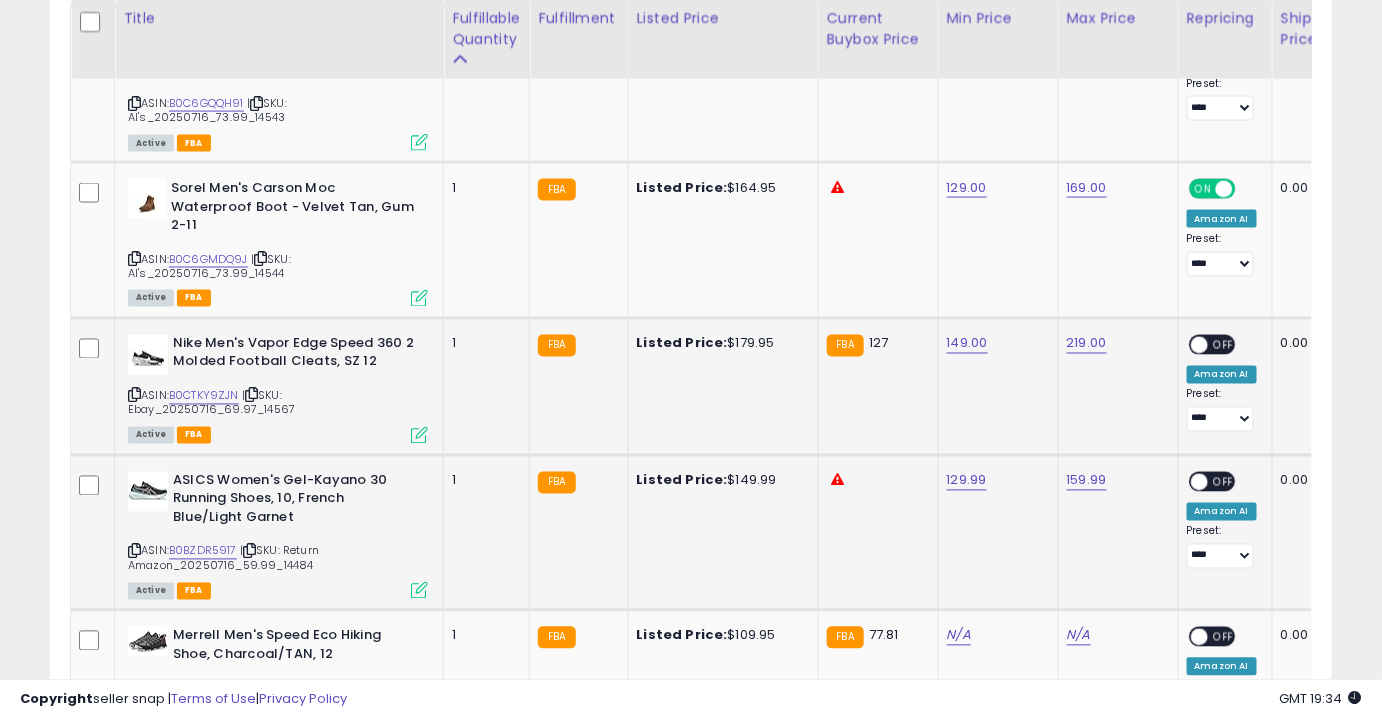 click on "OFF" at bounding box center (1224, 481) 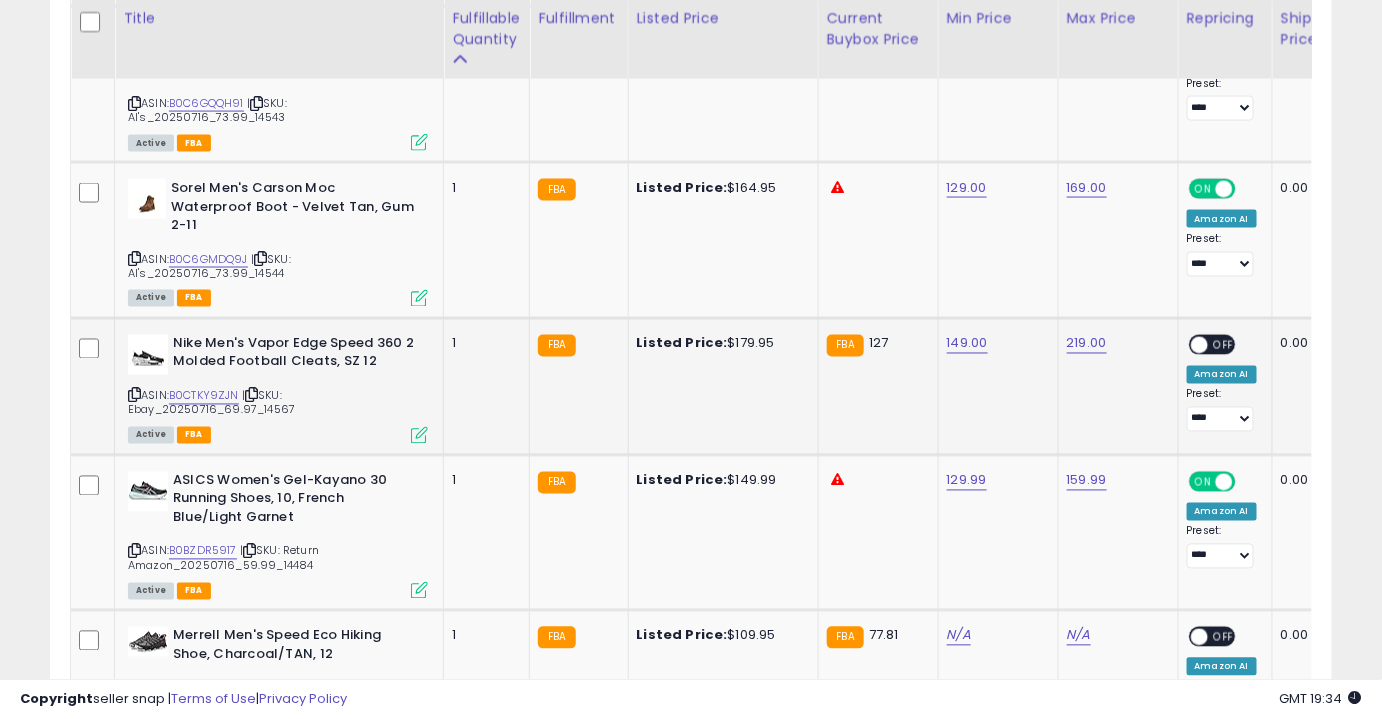 click on "OFF" at bounding box center (1224, 344) 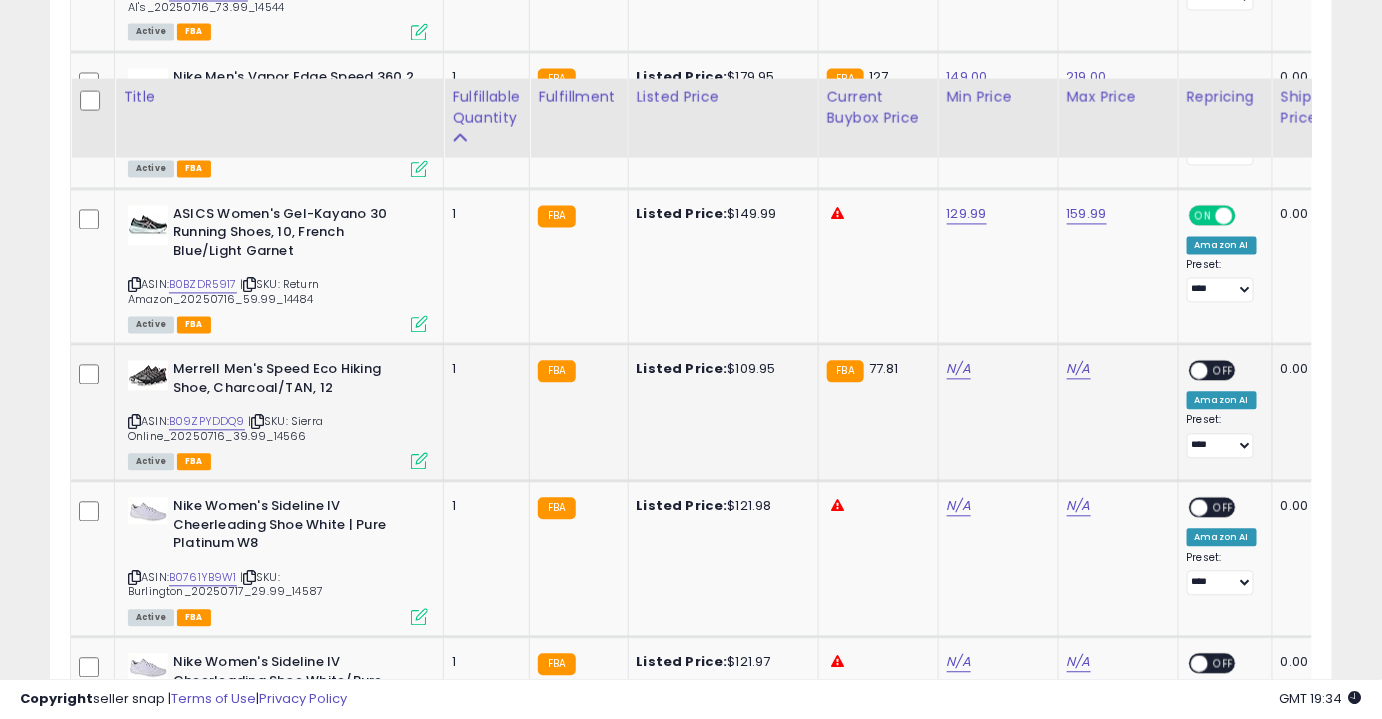 scroll, scrollTop: 3870, scrollLeft: 0, axis: vertical 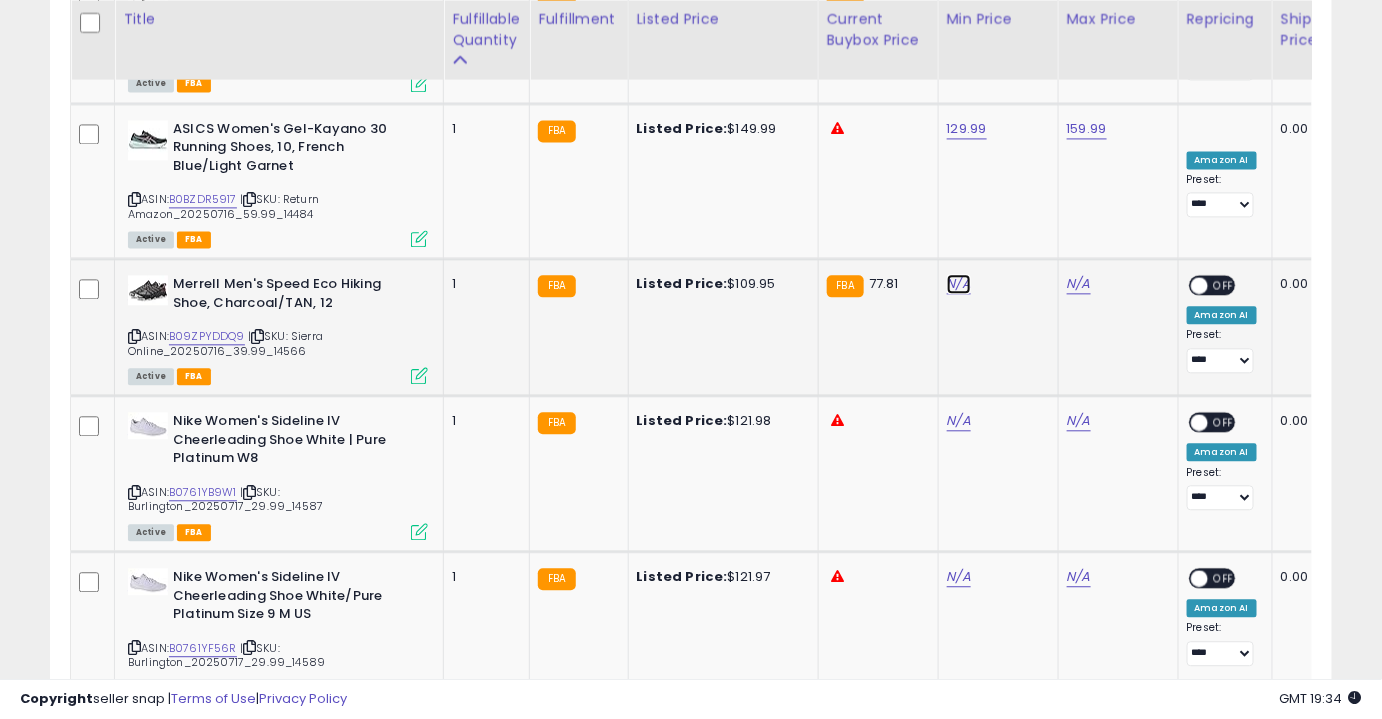 click on "N/A" at bounding box center (959, 284) 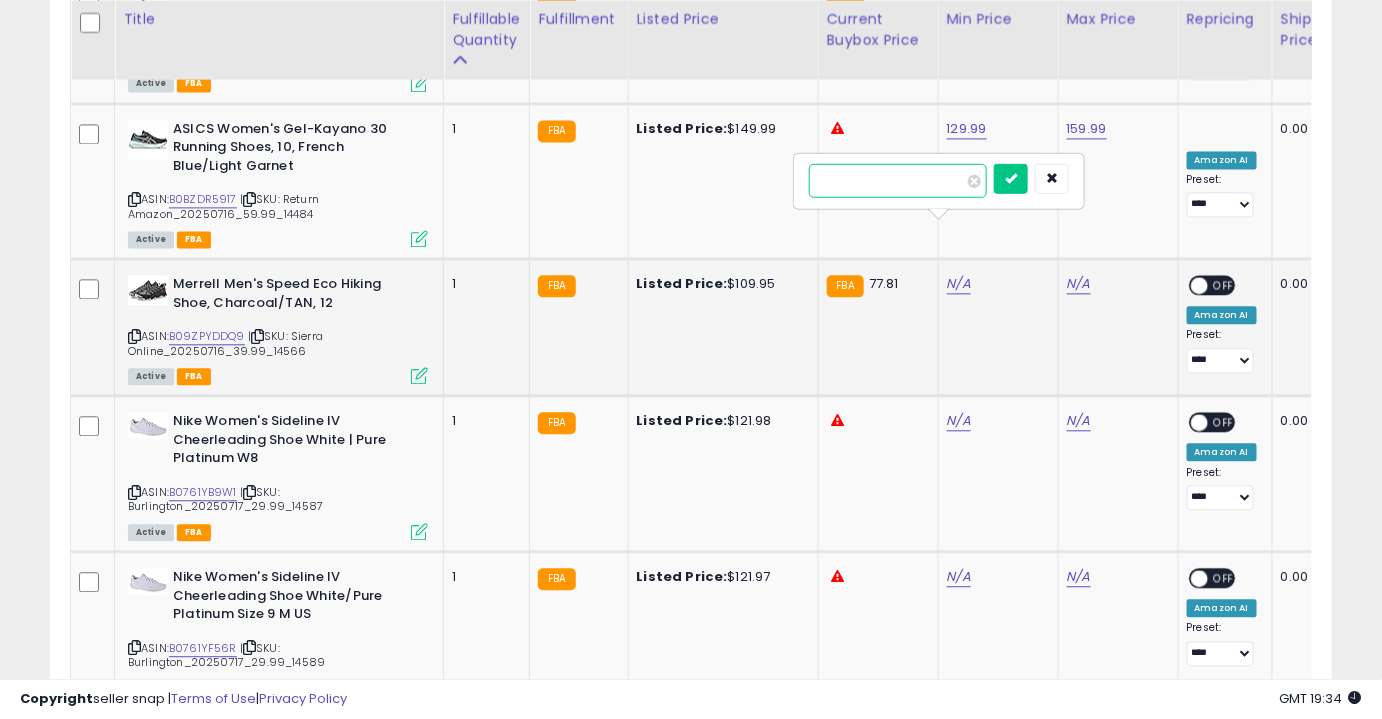 type on "*****" 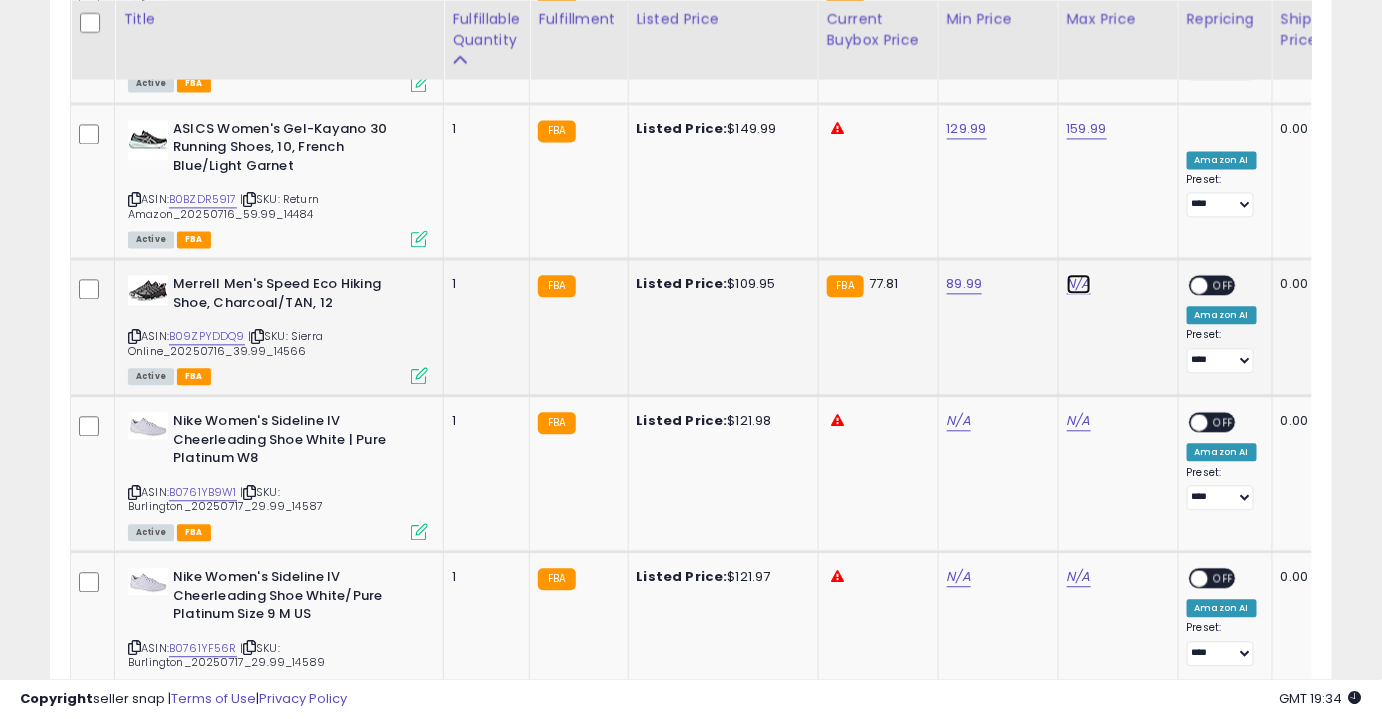 click on "N/A" at bounding box center [1079, 284] 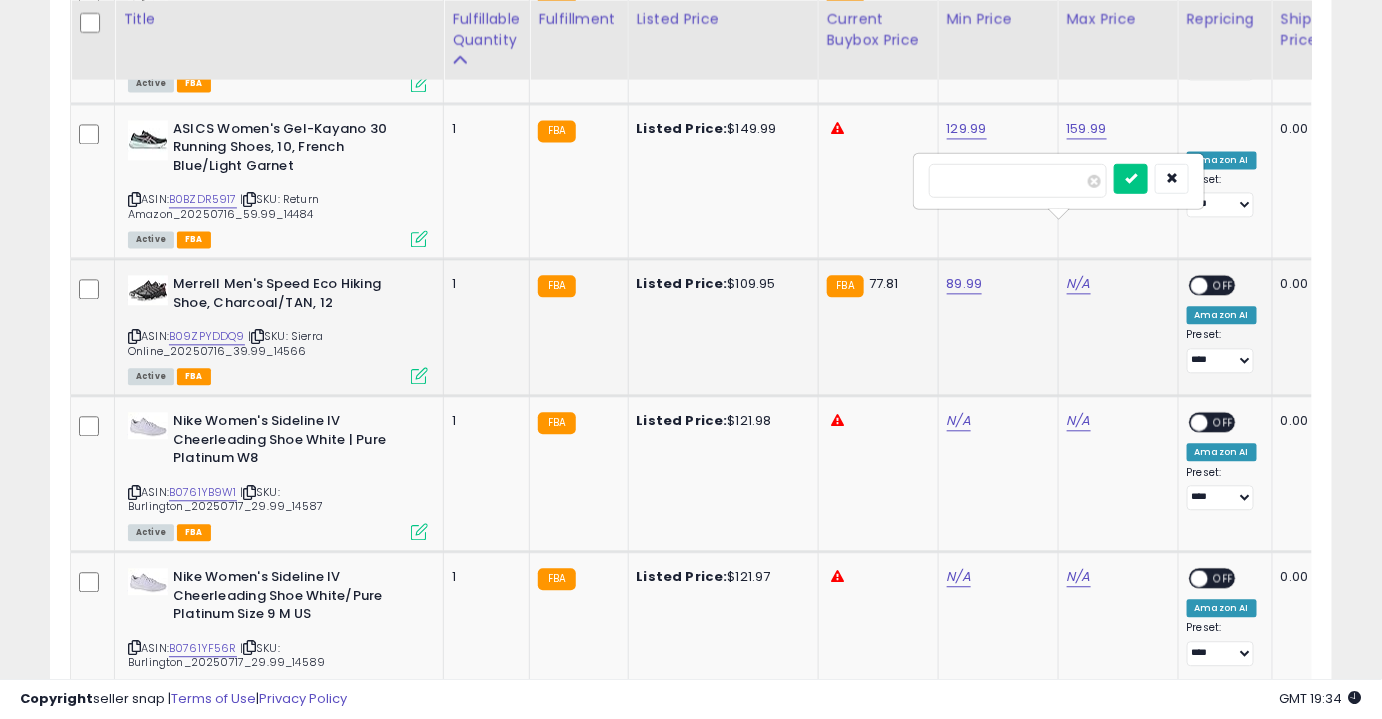 type on "******" 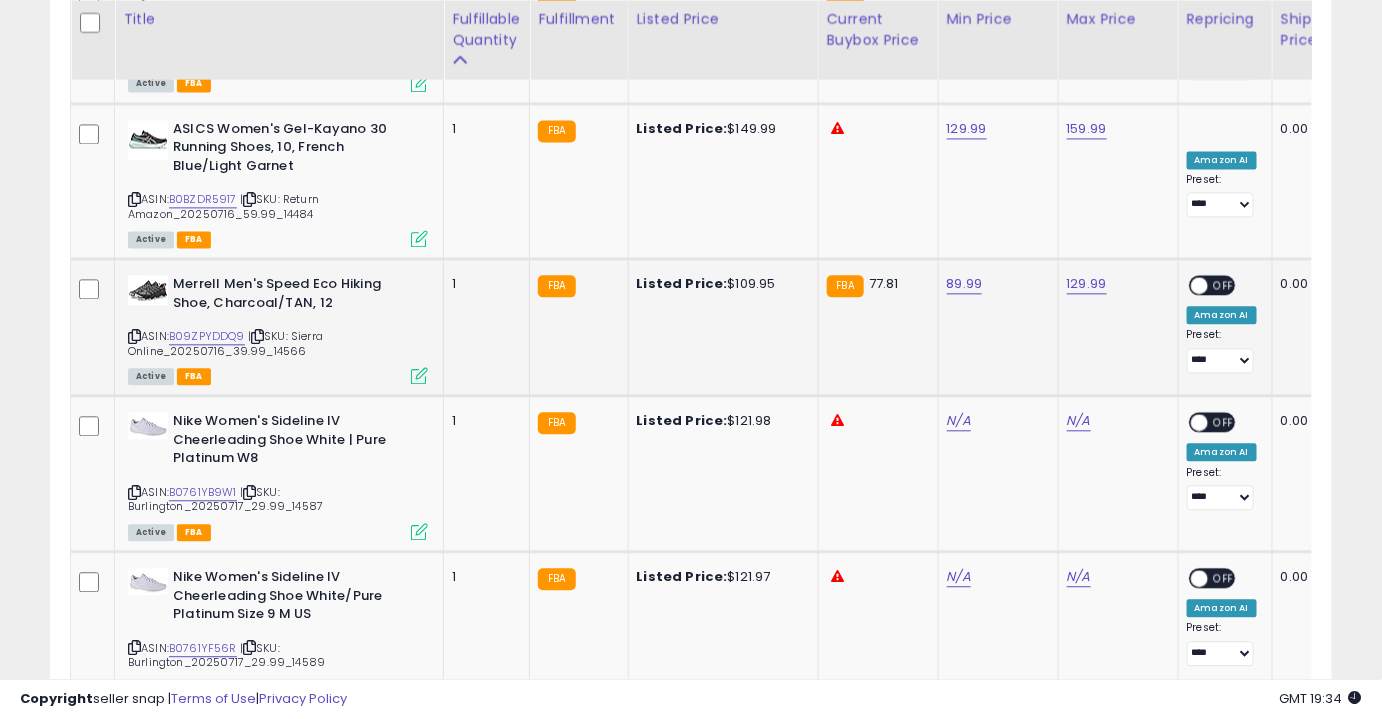 click on "OFF" at bounding box center [1224, 285] 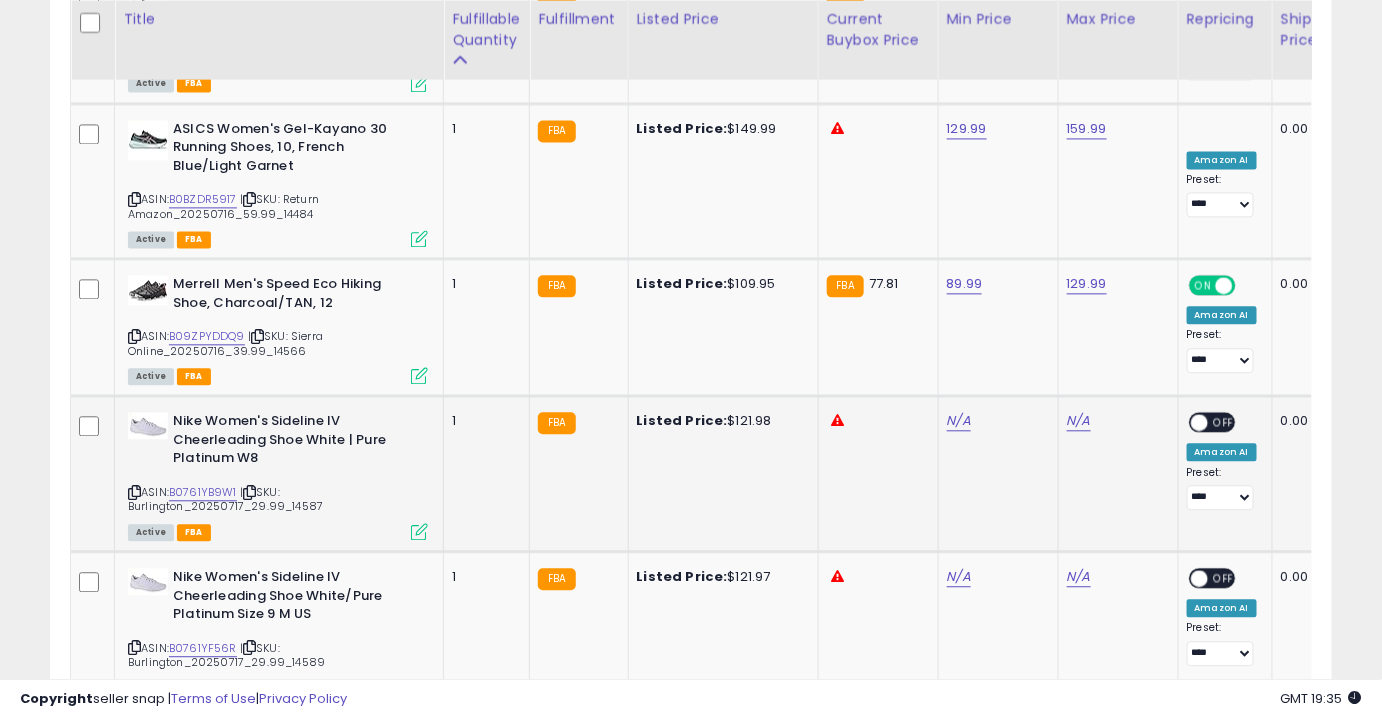 click on "N/A" 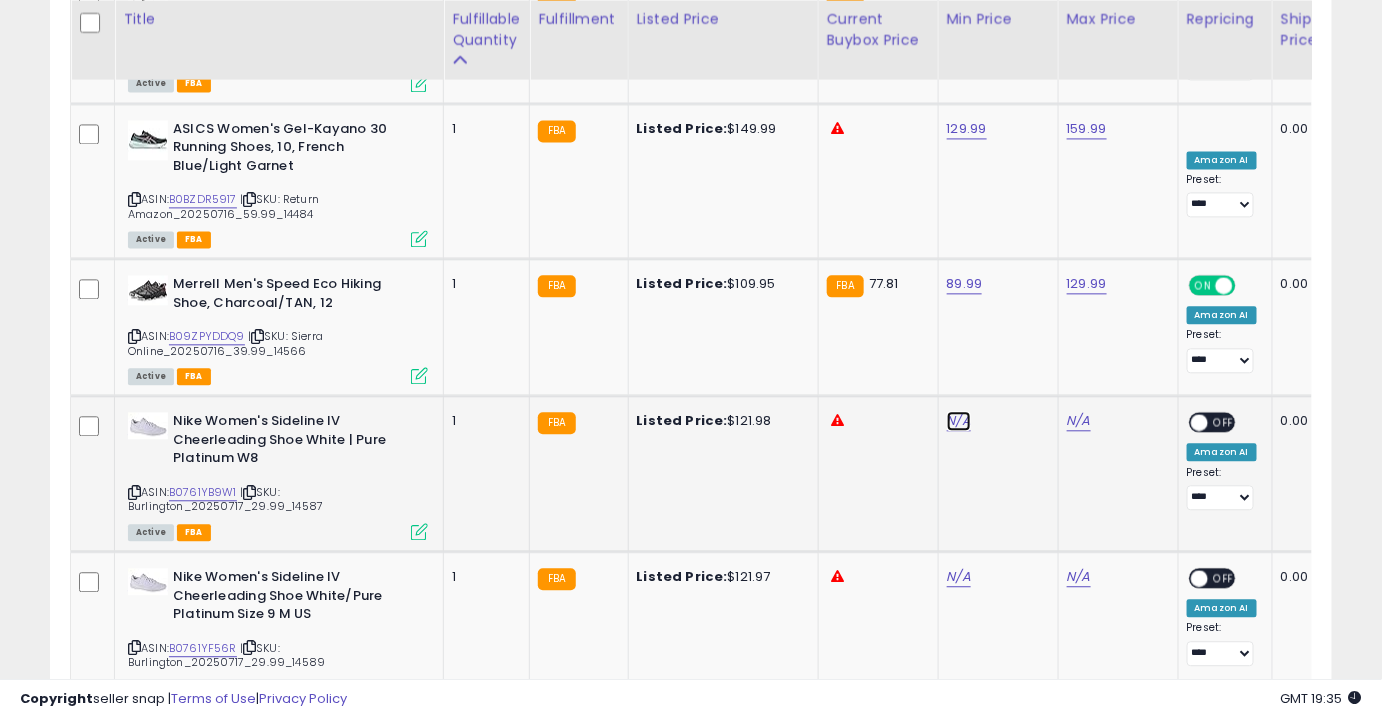 click on "N/A" at bounding box center (959, 421) 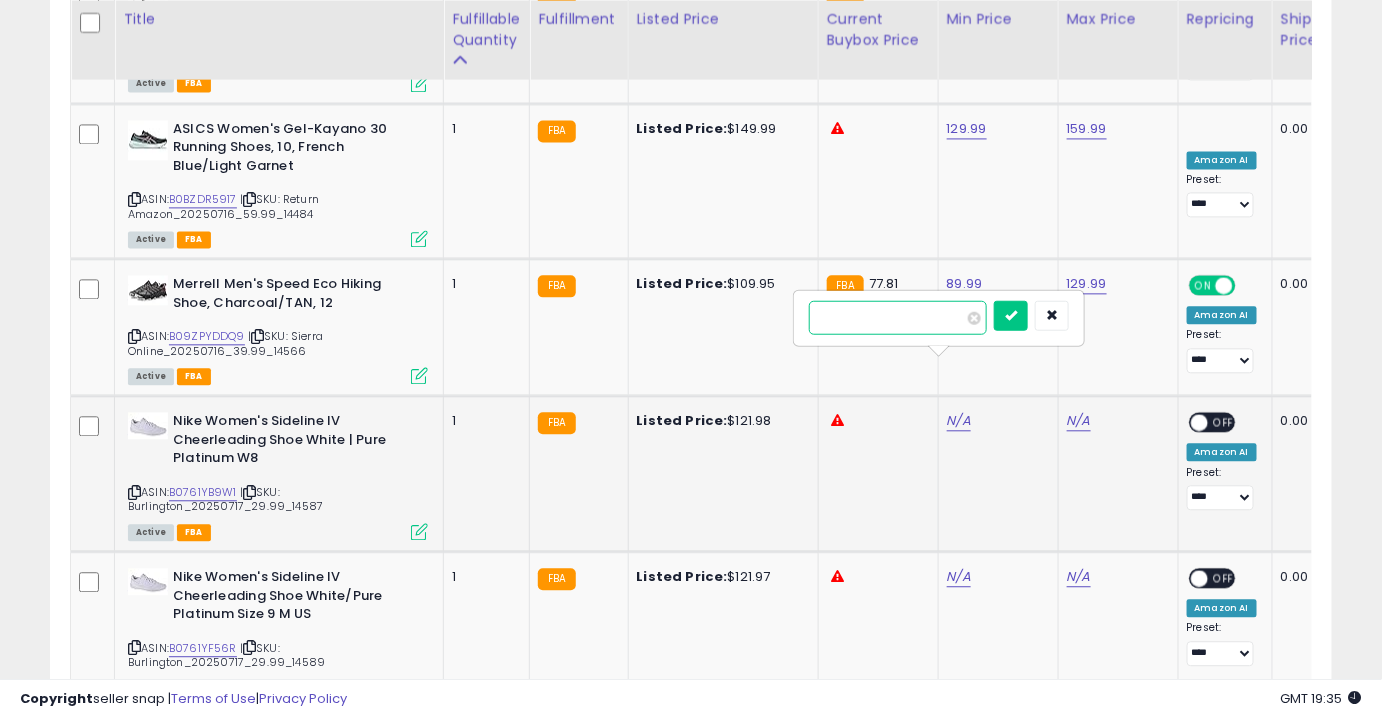 type on "******" 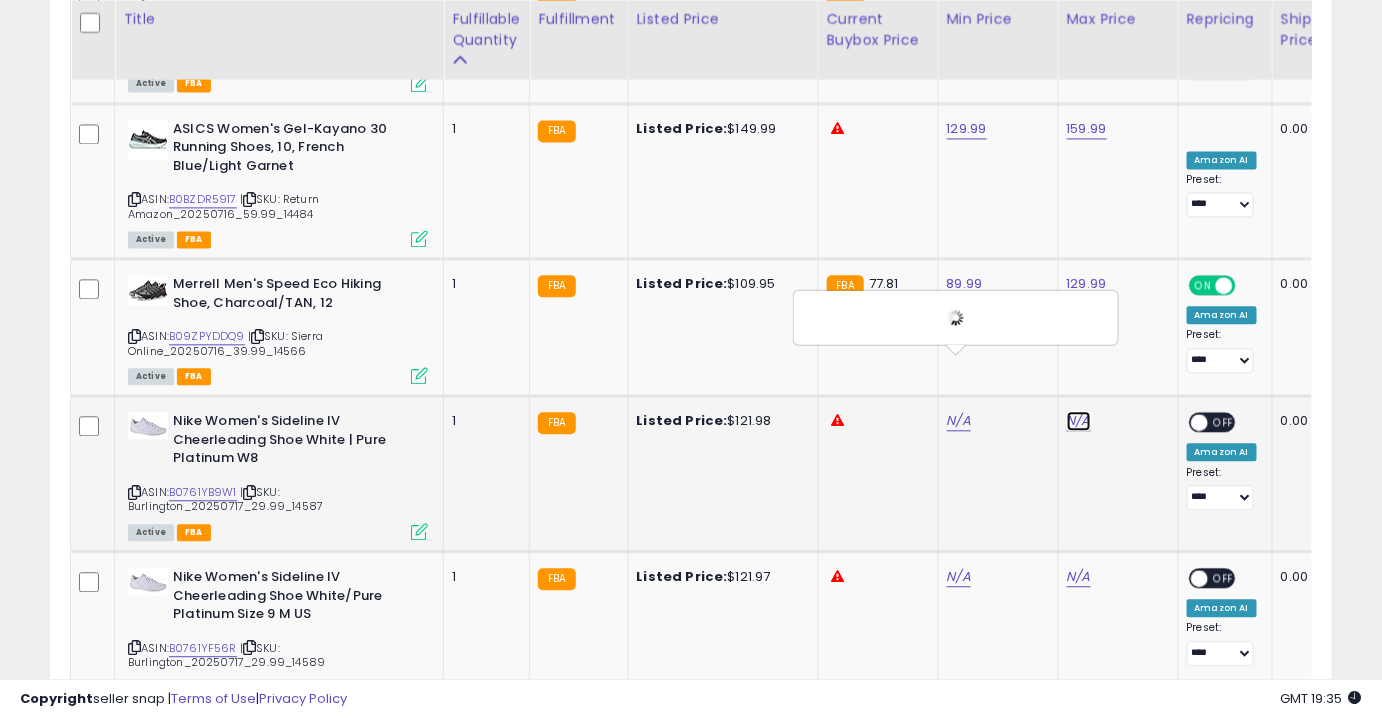 click on "N/A" at bounding box center [1079, 421] 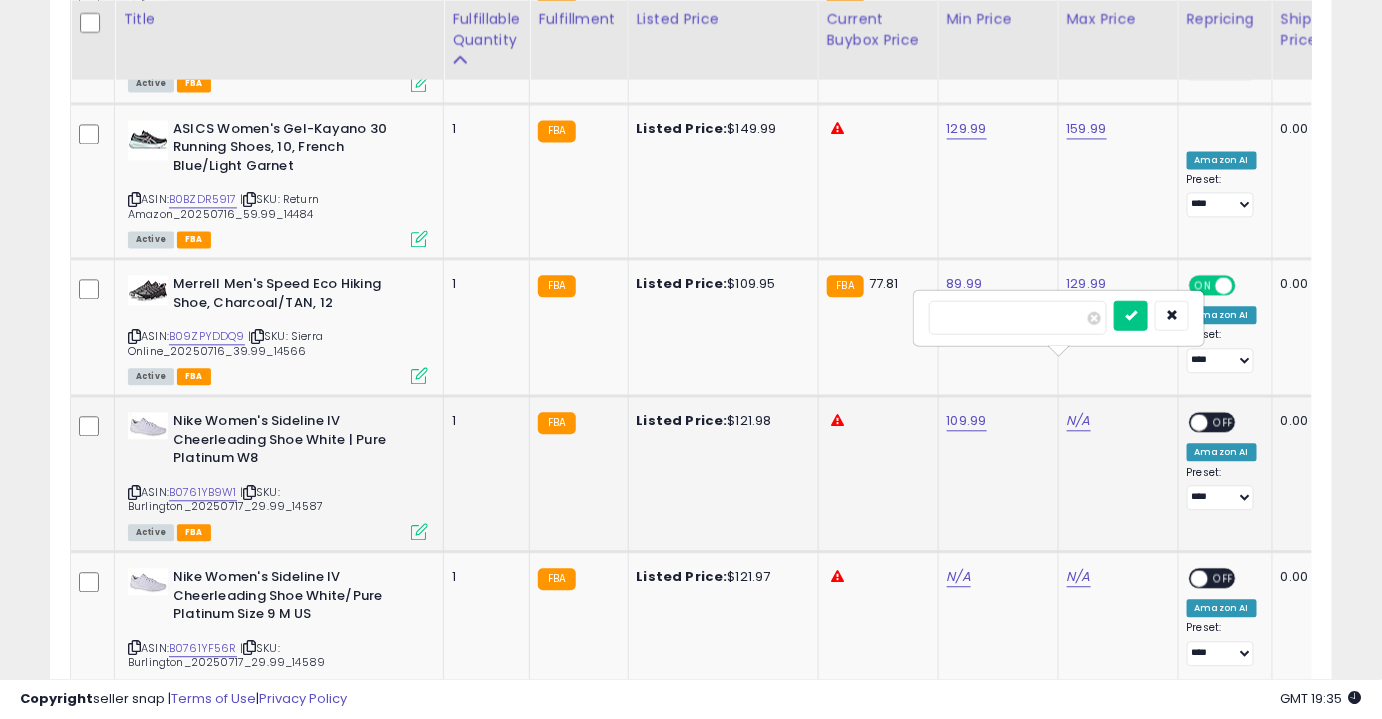 type on "******" 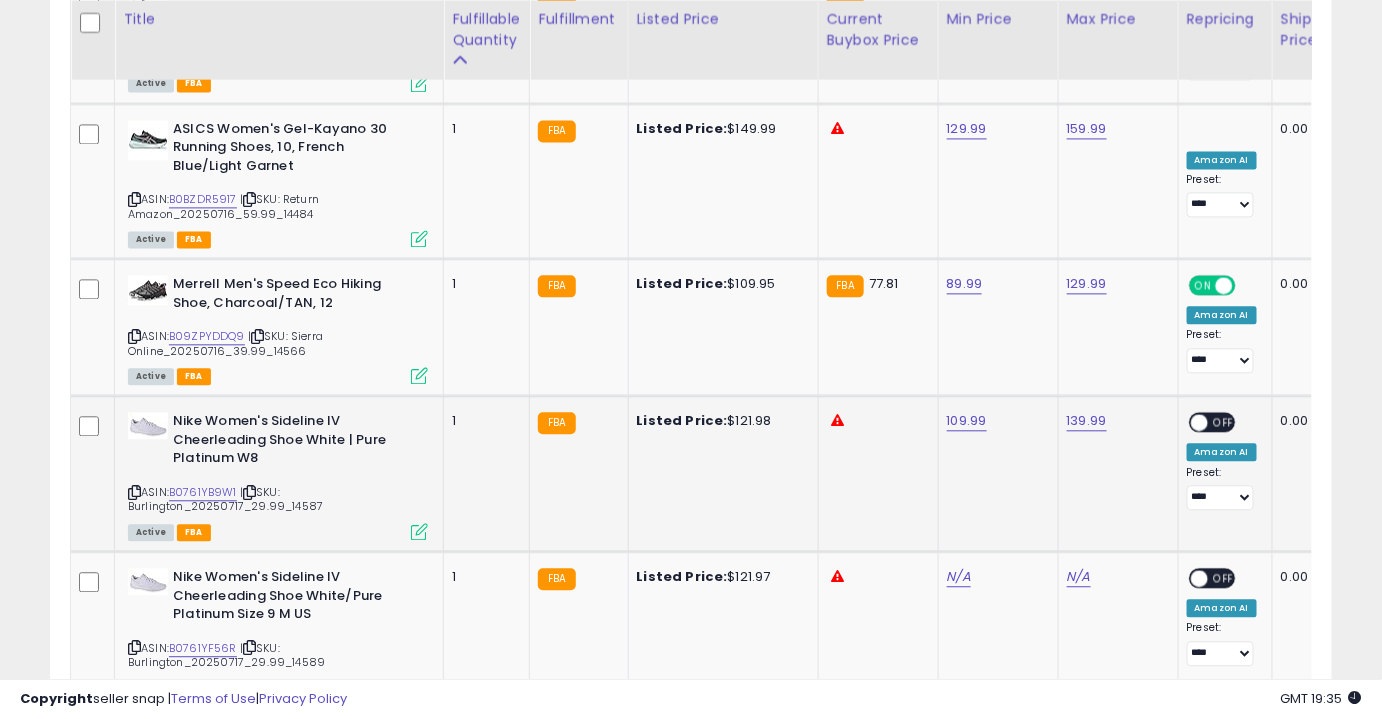 click on "OFF" at bounding box center [1224, 422] 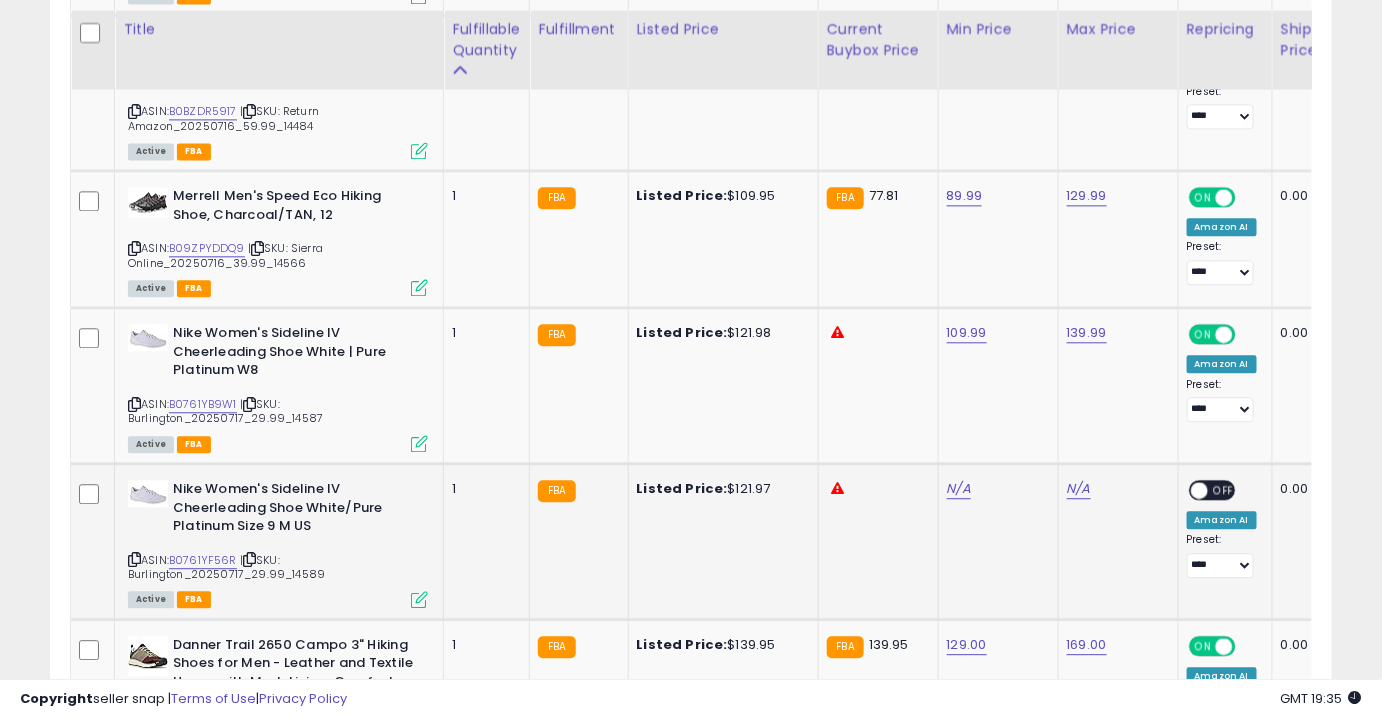 scroll, scrollTop: 3968, scrollLeft: 0, axis: vertical 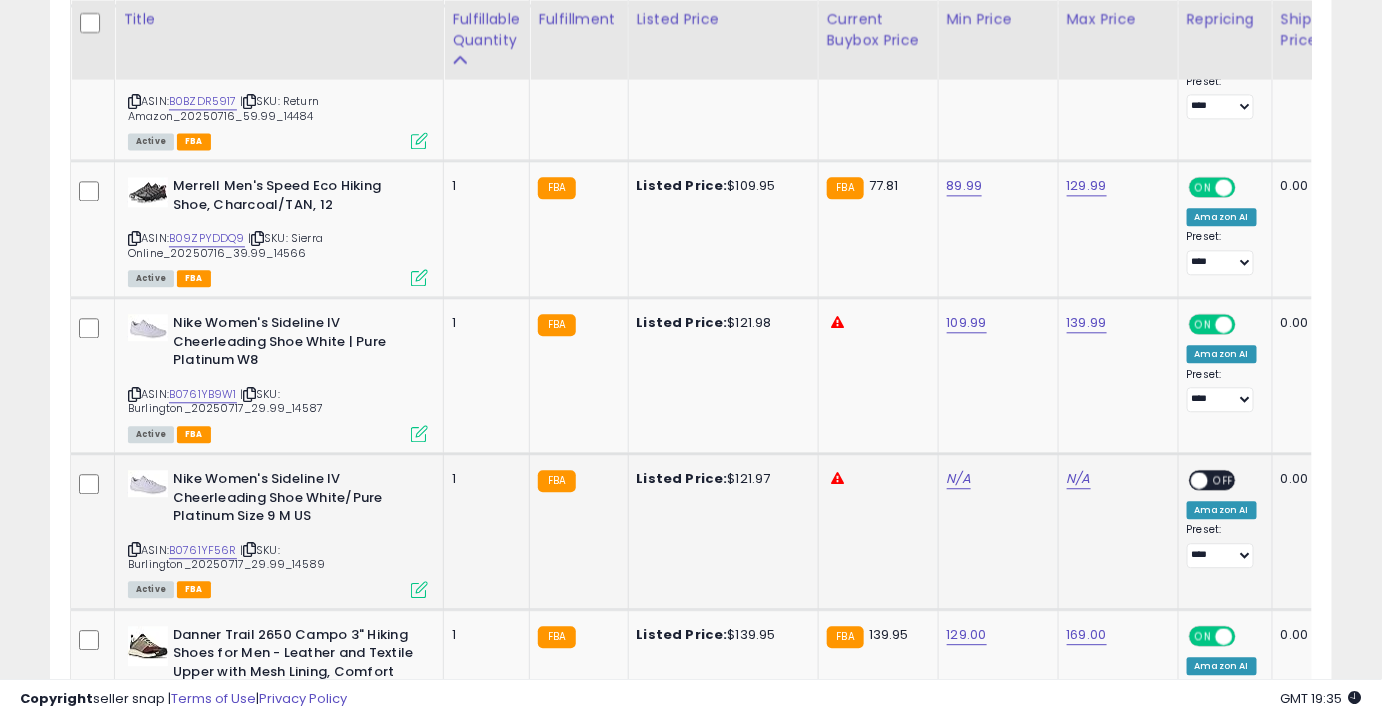 click on "N/A" 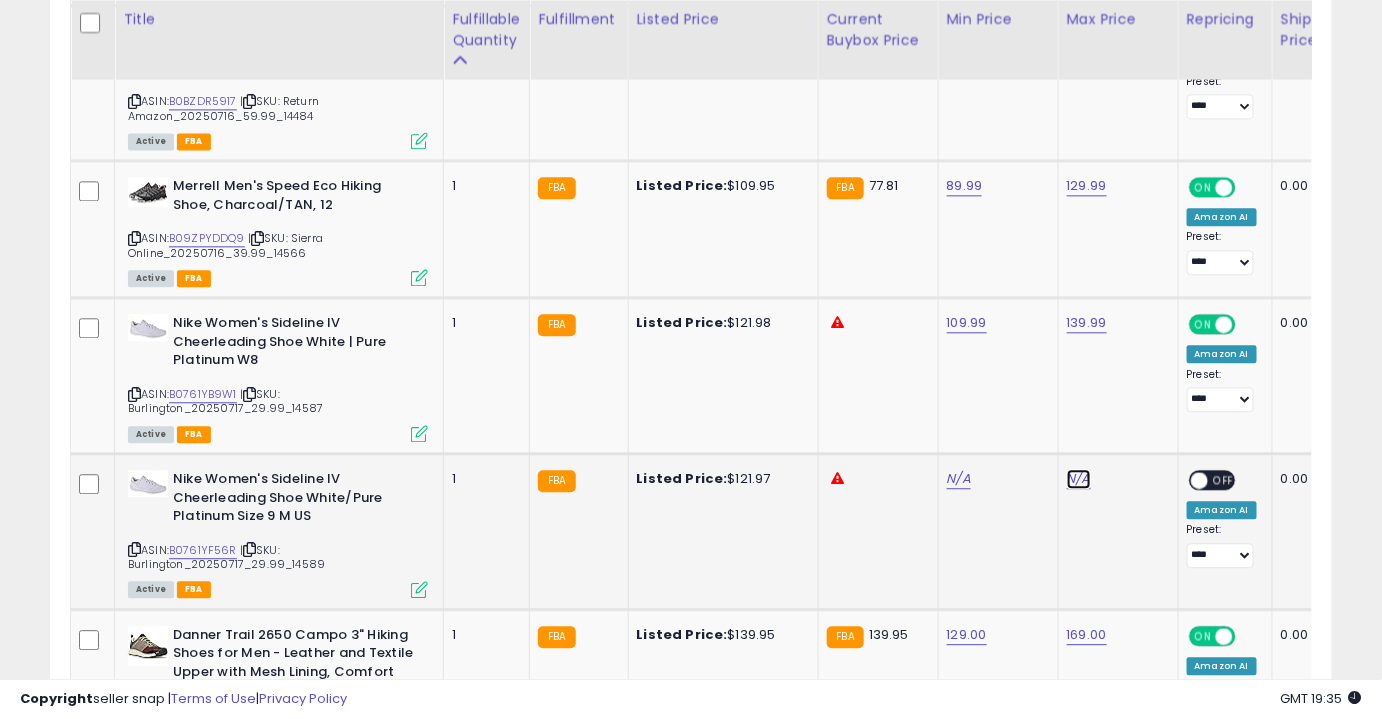 click on "N/A" at bounding box center (1079, 479) 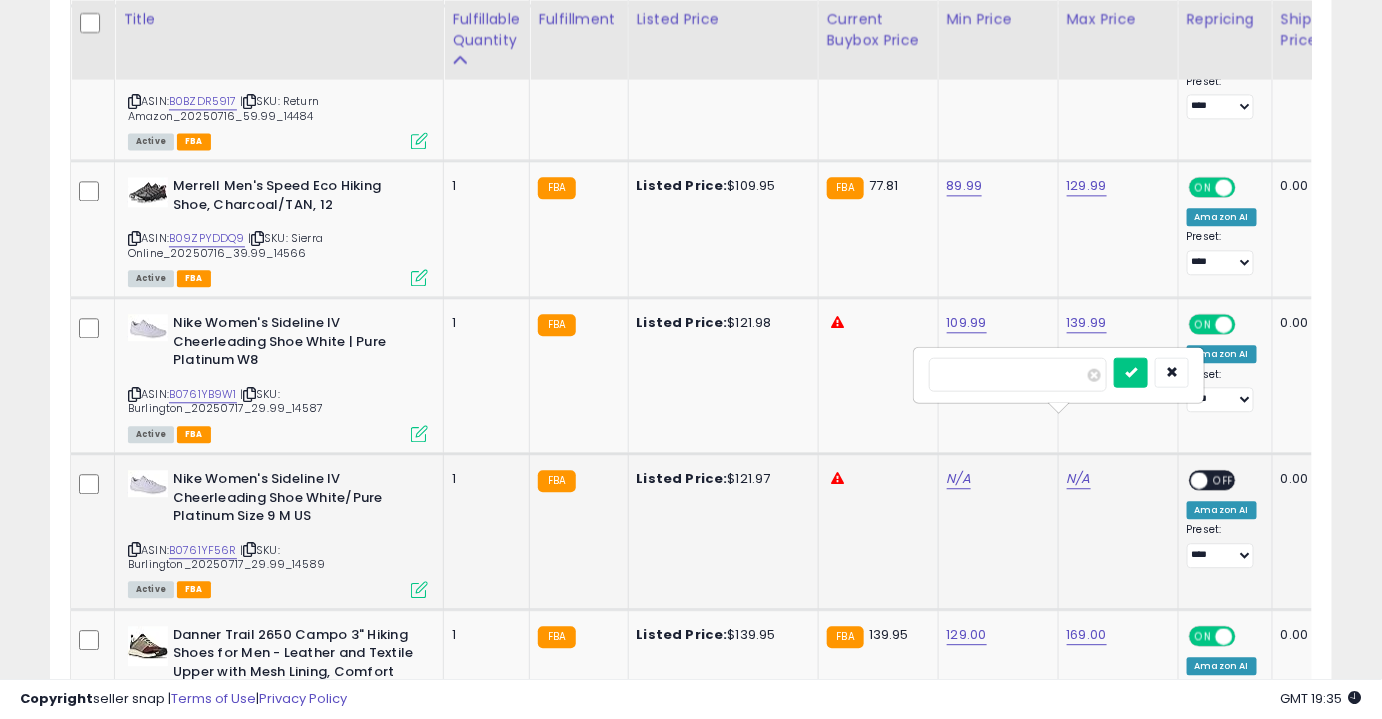 type on "*****" 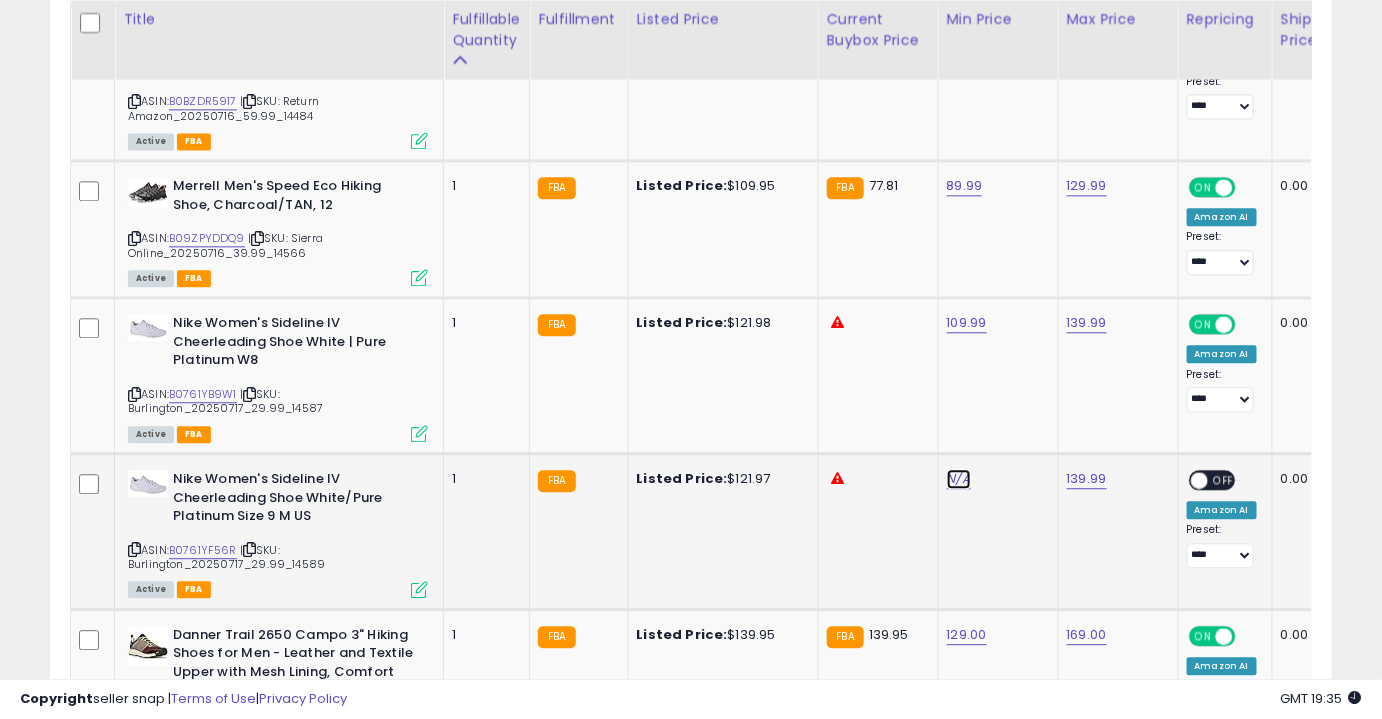 click on "N/A" at bounding box center (959, 479) 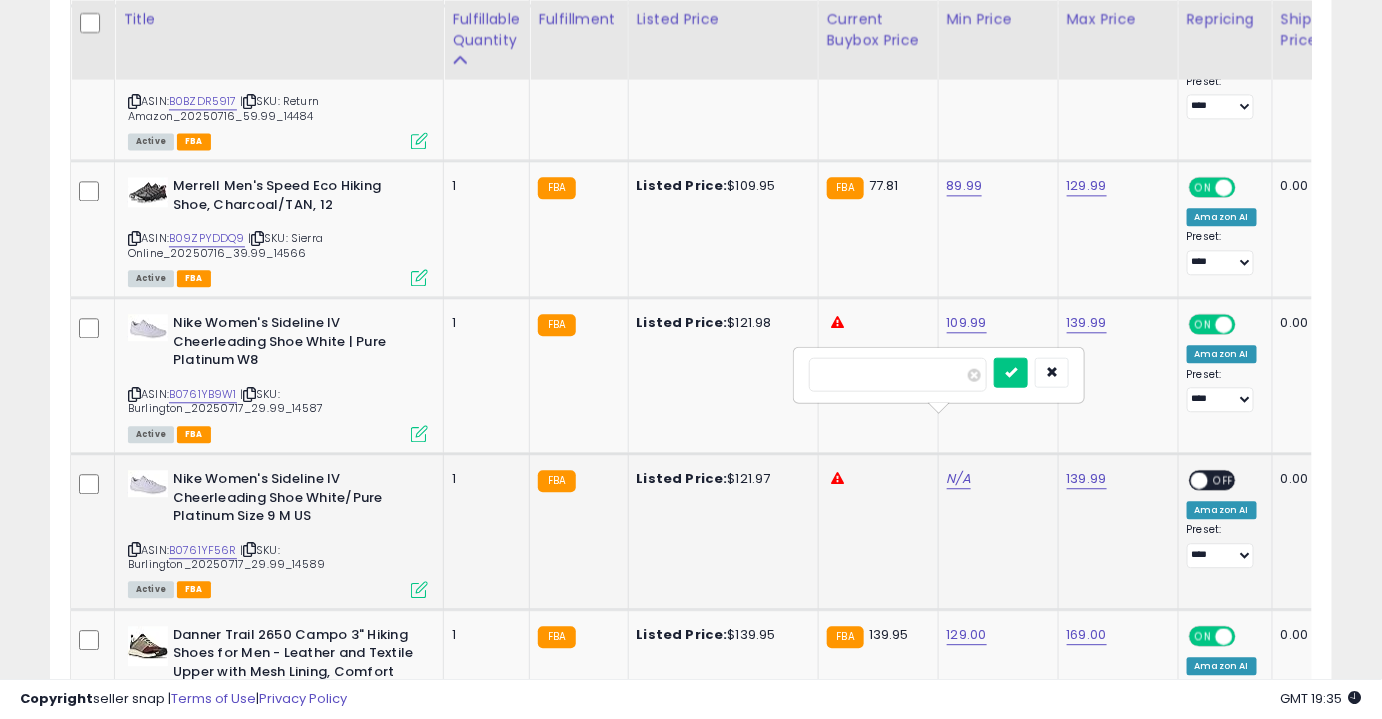 type on "******" 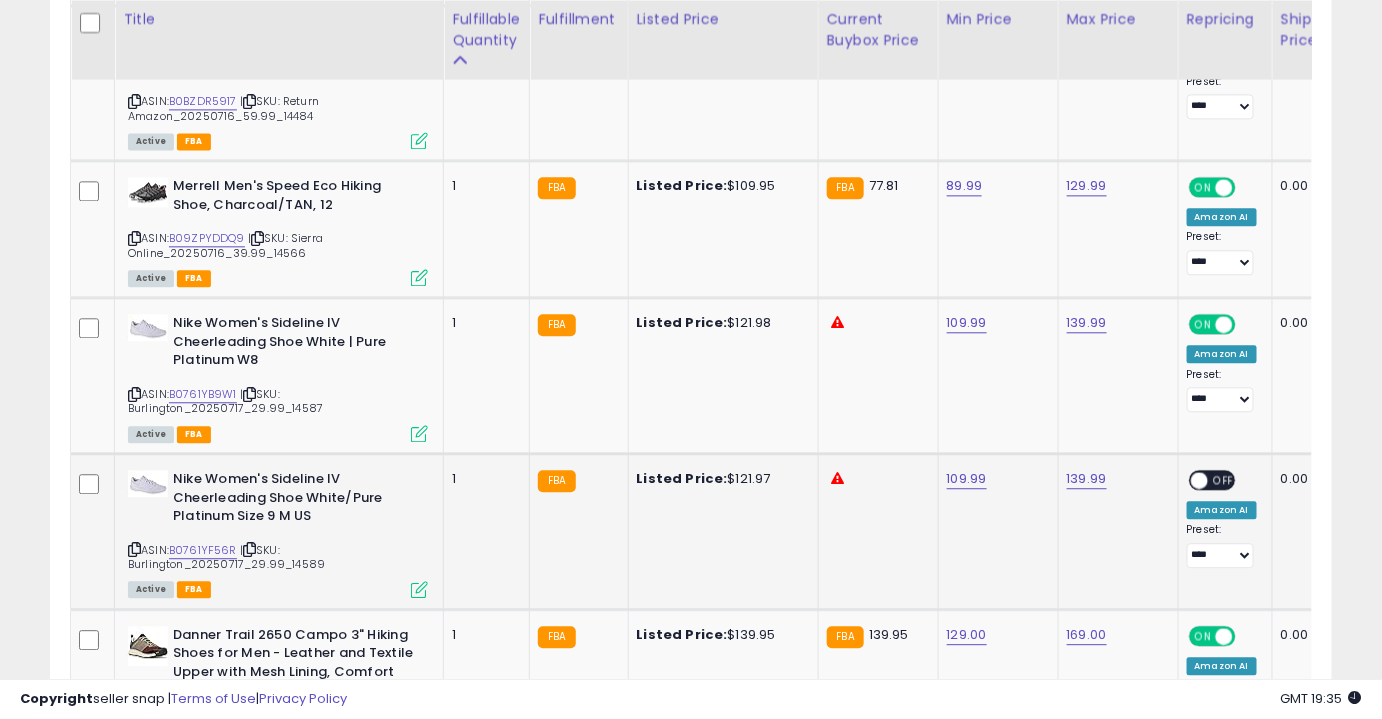 click on "OFF" at bounding box center [1224, 480] 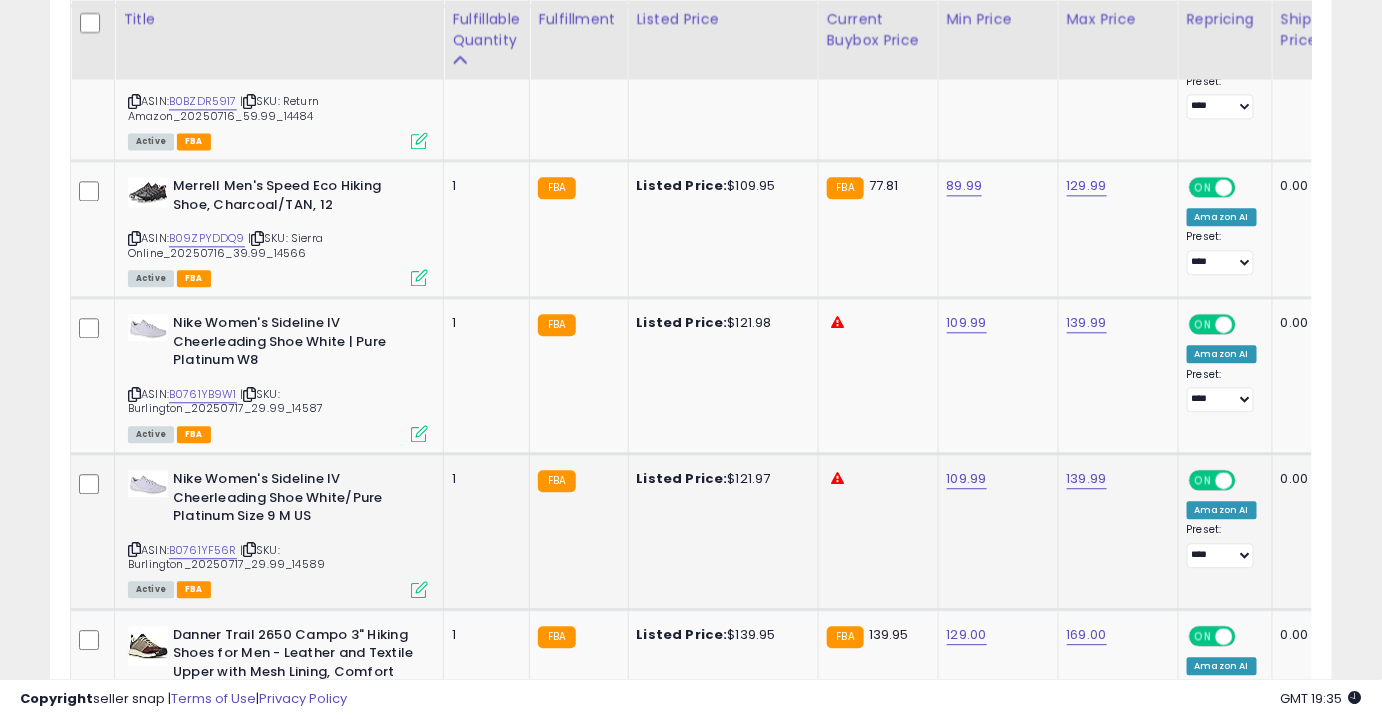 scroll, scrollTop: 4200, scrollLeft: 0, axis: vertical 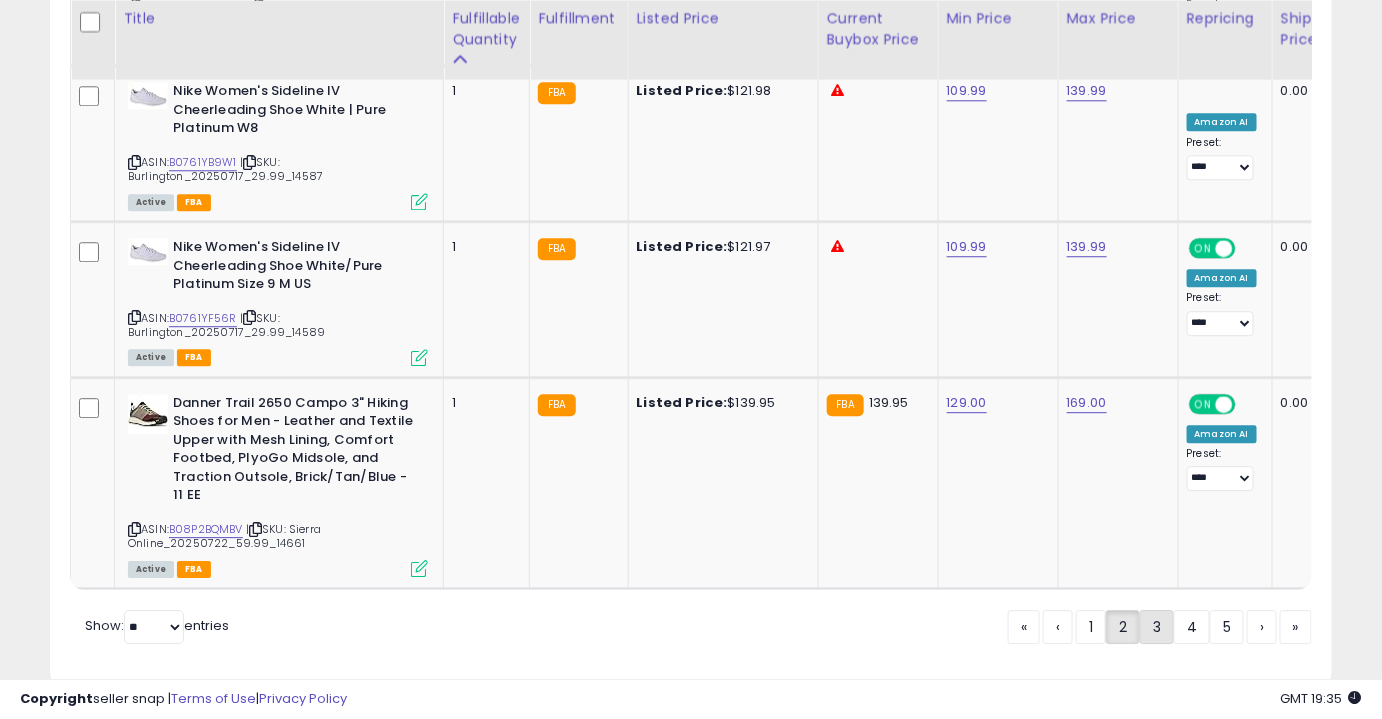 click on "3" 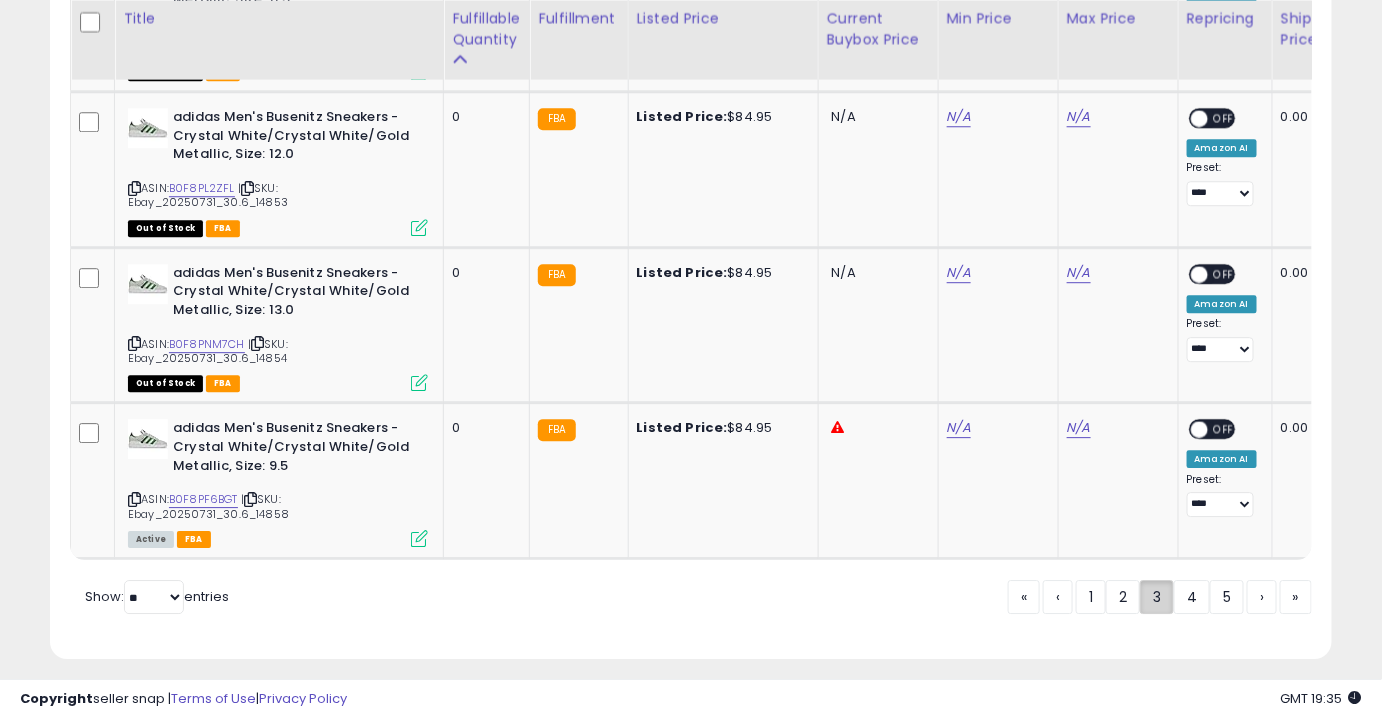 scroll, scrollTop: 4318, scrollLeft: 0, axis: vertical 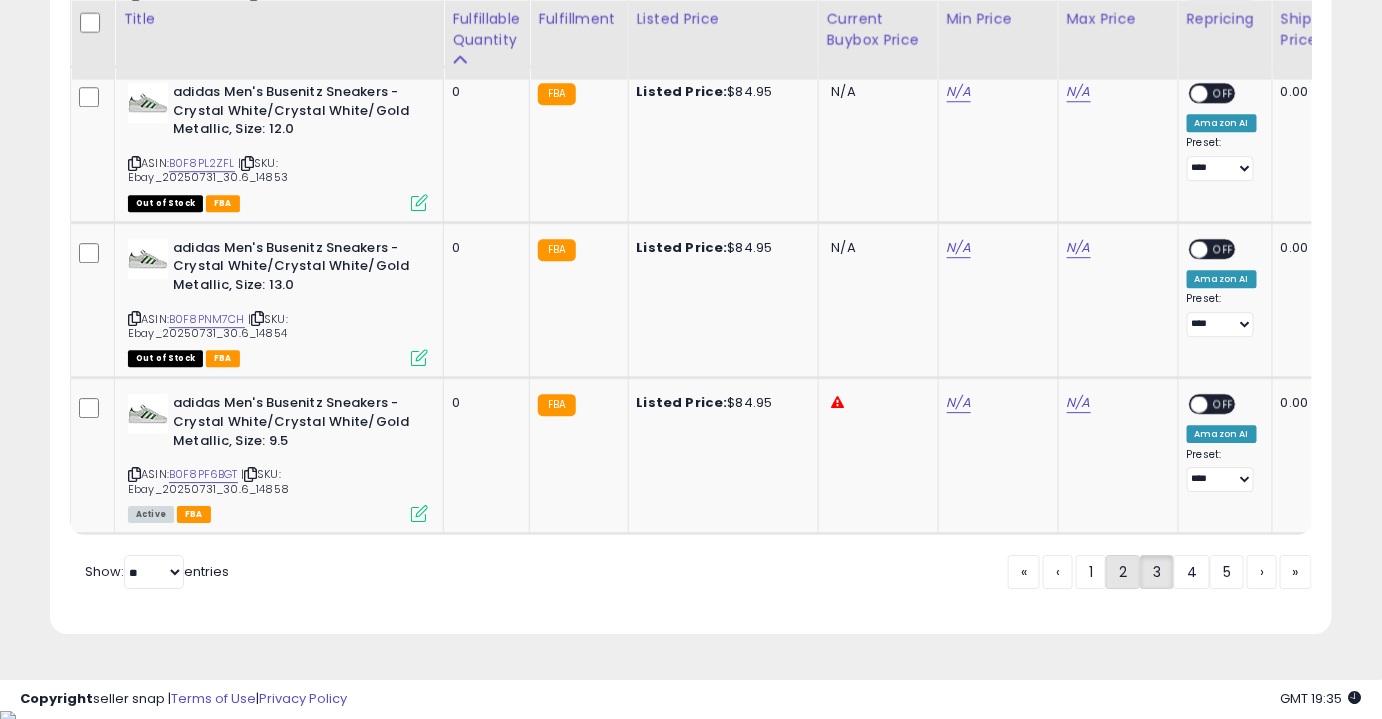 click on "2" 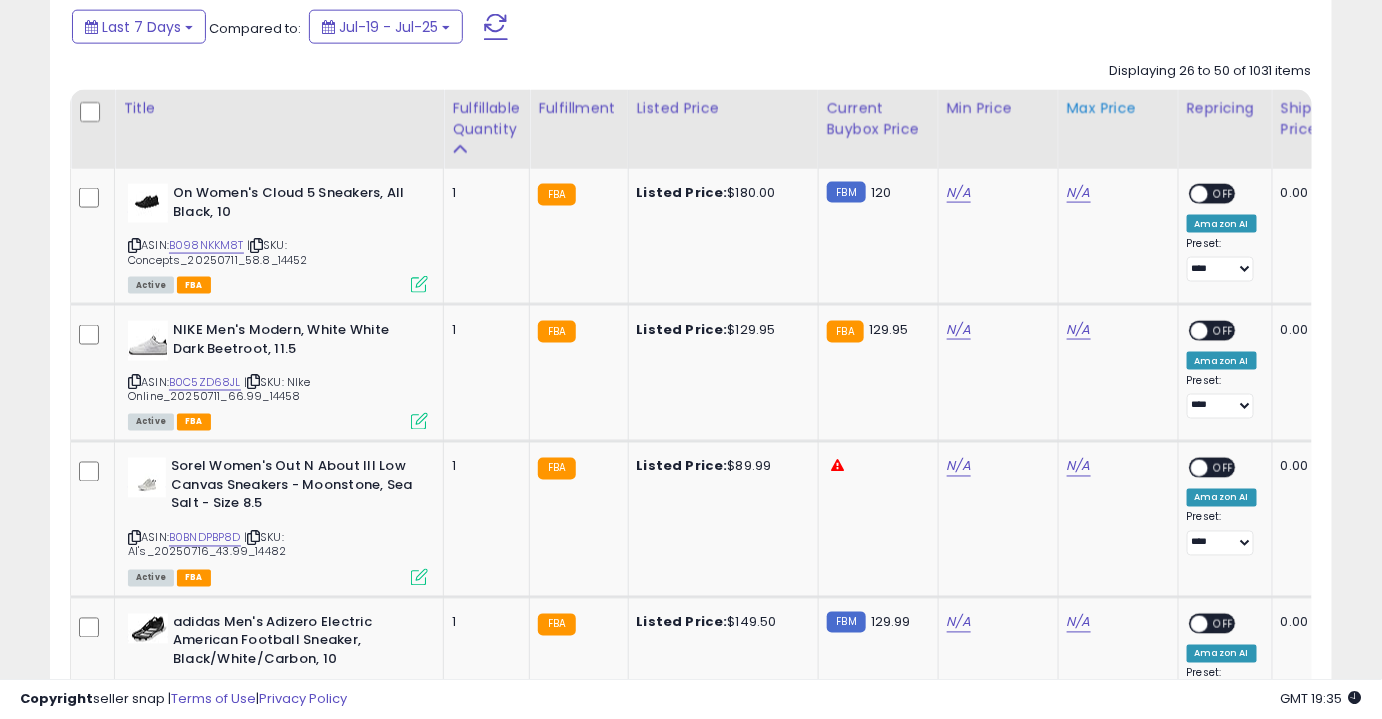 scroll, scrollTop: 885, scrollLeft: 0, axis: vertical 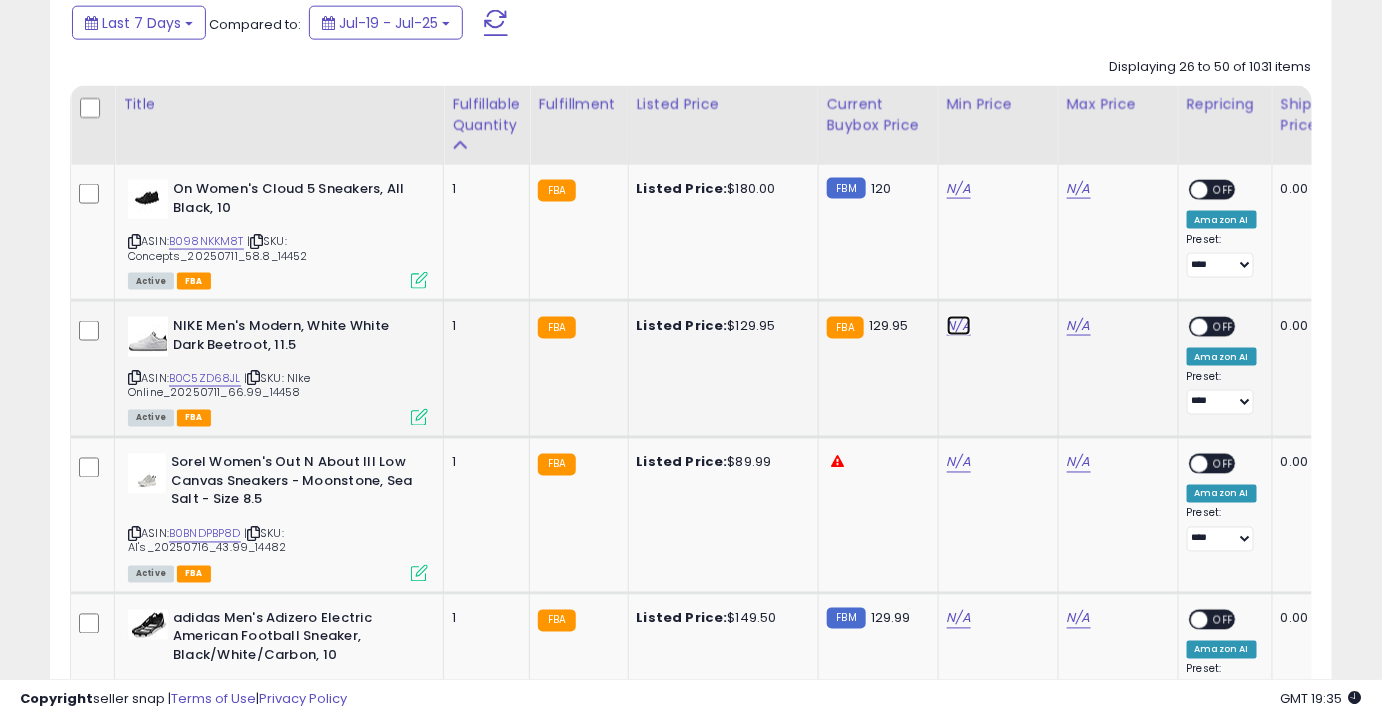 click on "N/A" at bounding box center (959, 189) 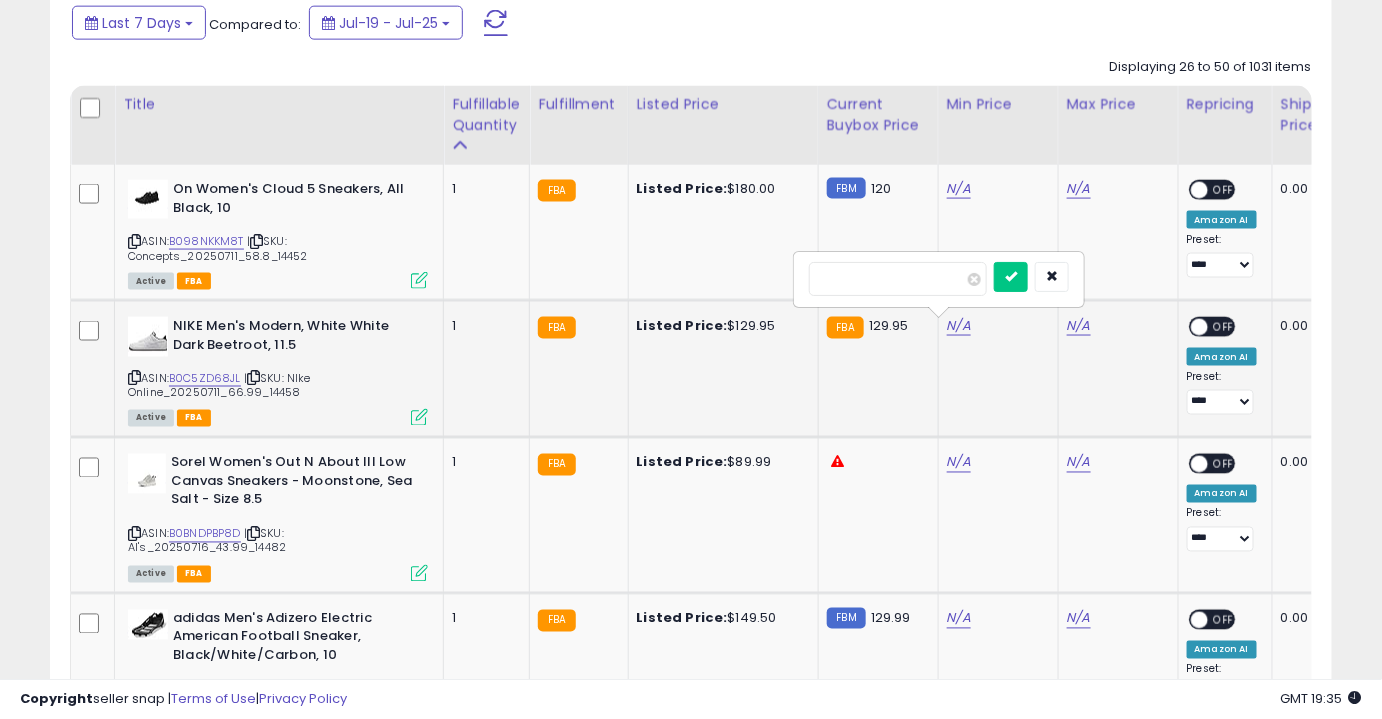 type on "******" 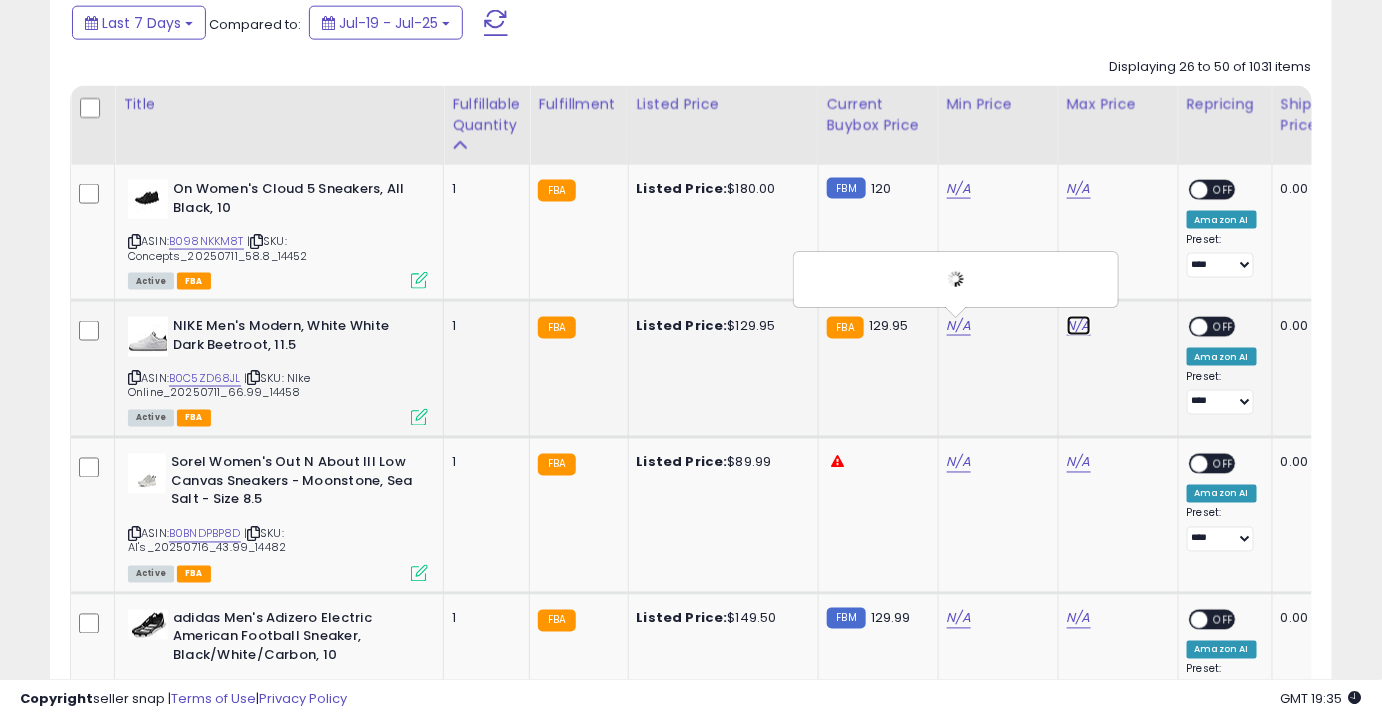 click on "N/A" at bounding box center [1079, 189] 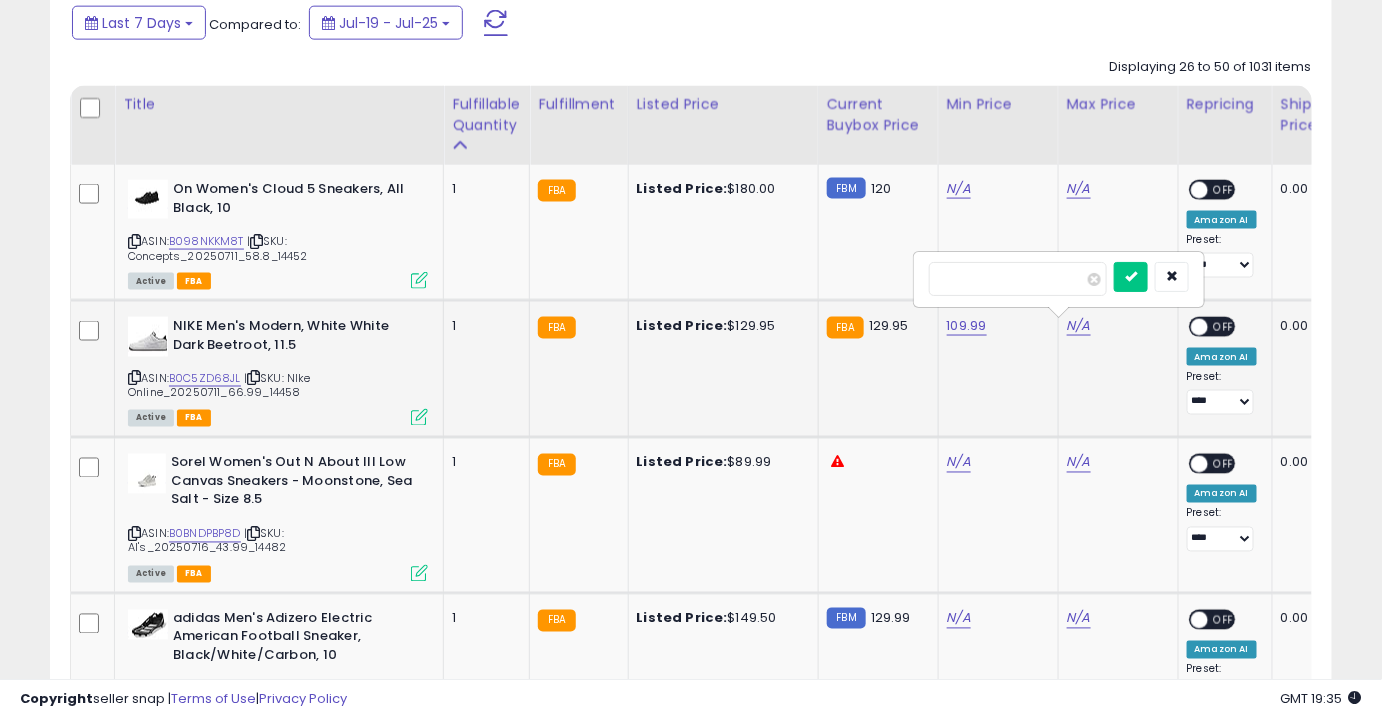 type on "******" 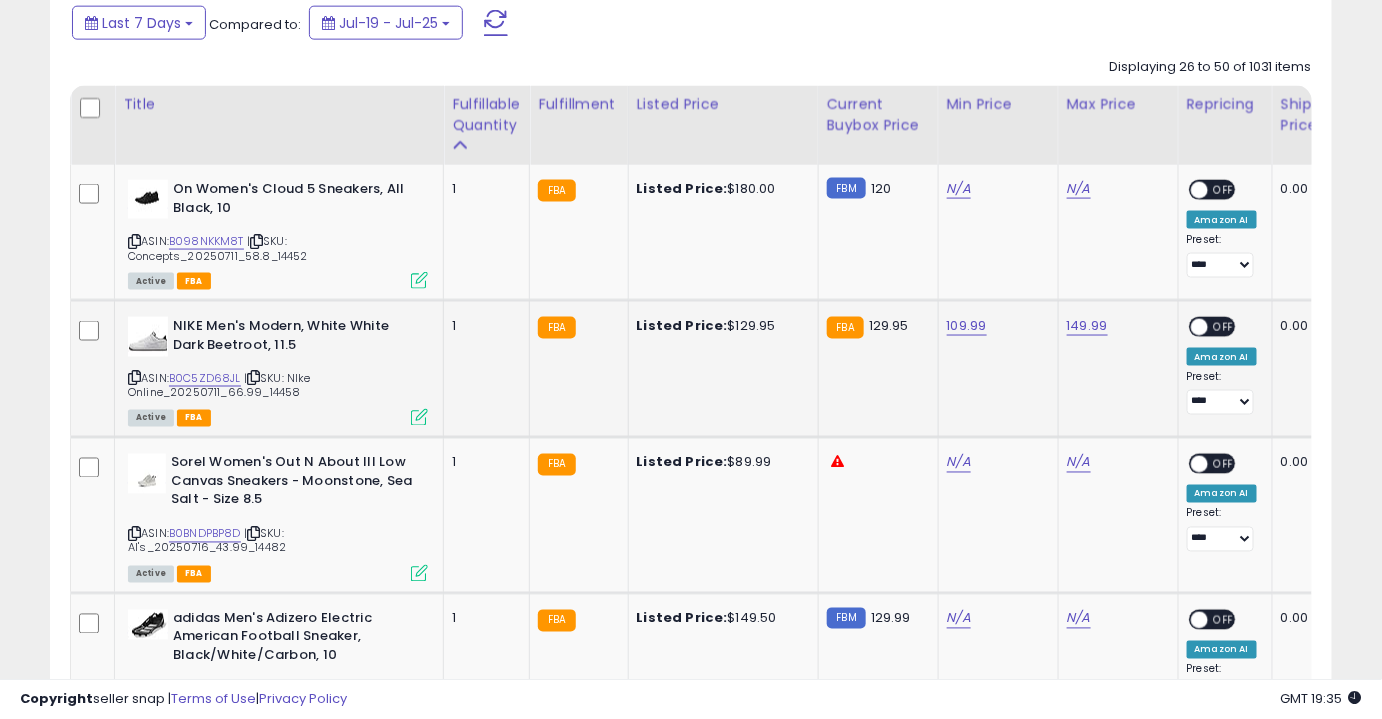click on "OFF" at bounding box center (1224, 327) 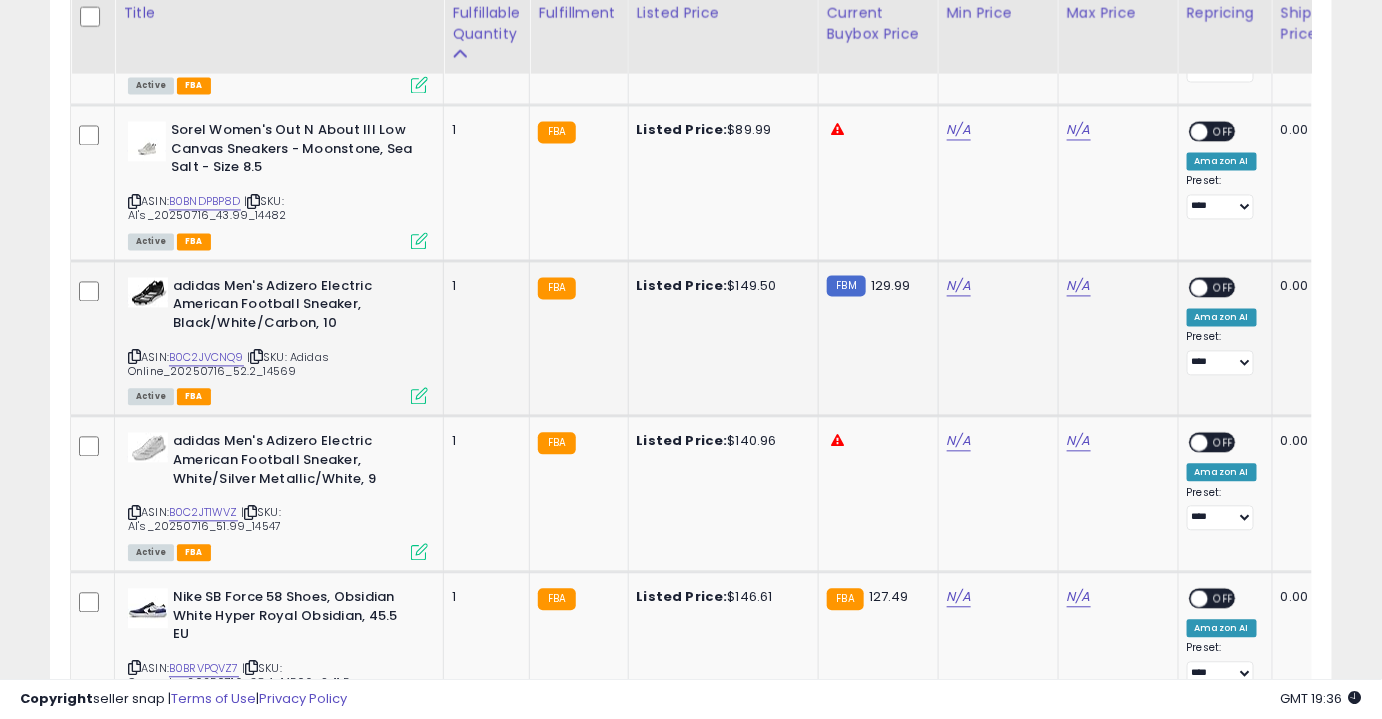 scroll, scrollTop: 1218, scrollLeft: 0, axis: vertical 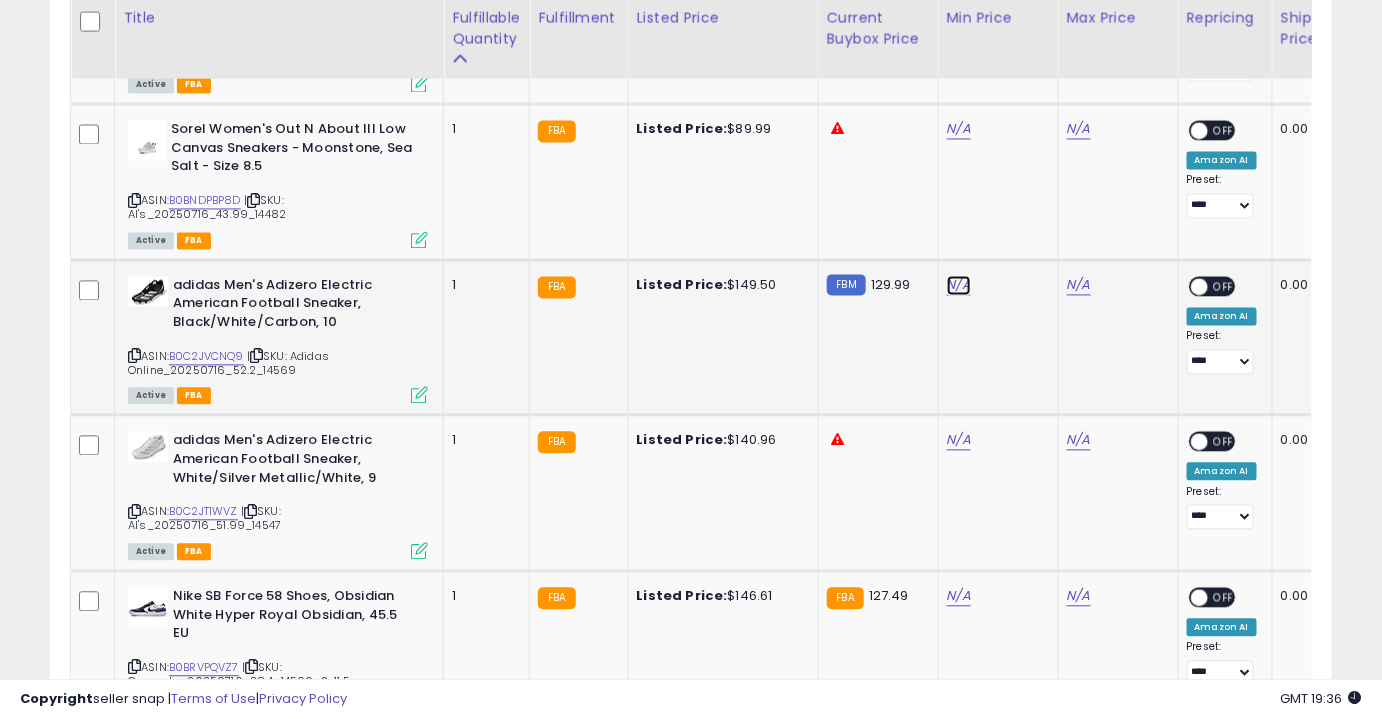click on "N/A" at bounding box center (959, -144) 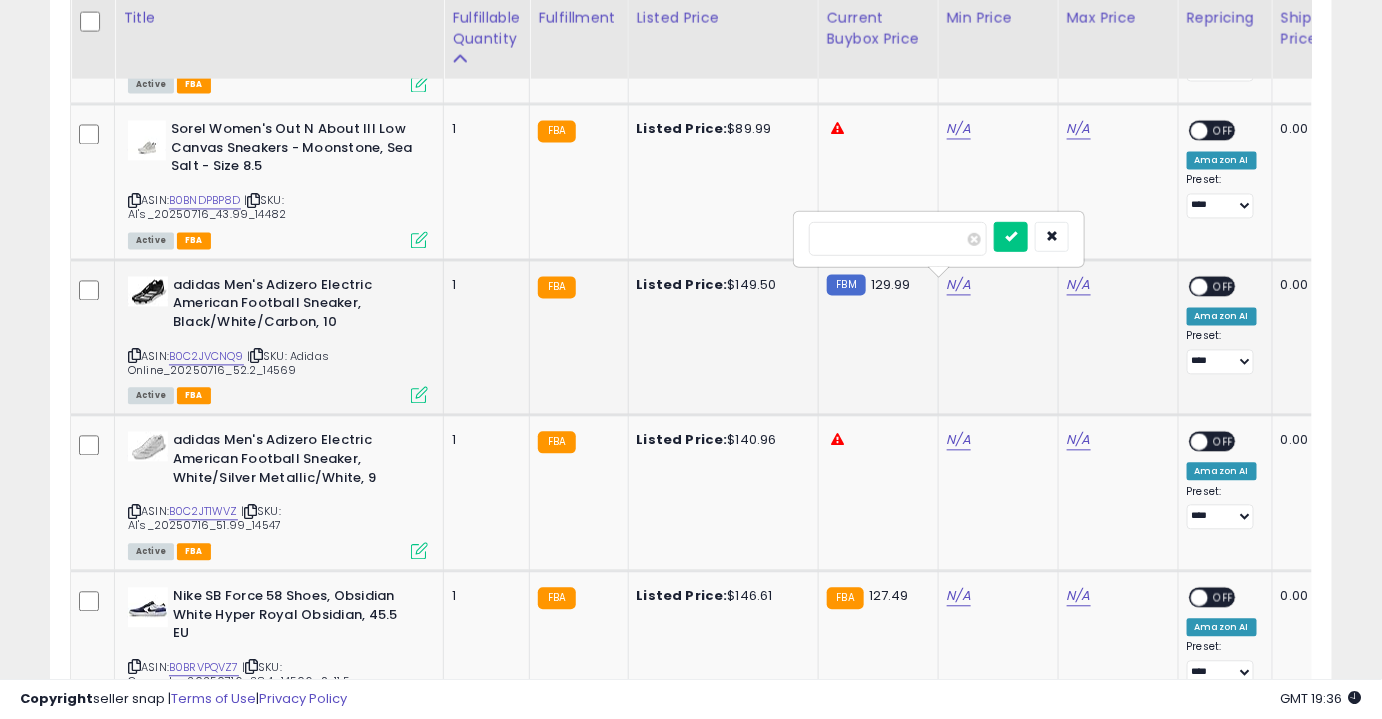 type on "*" 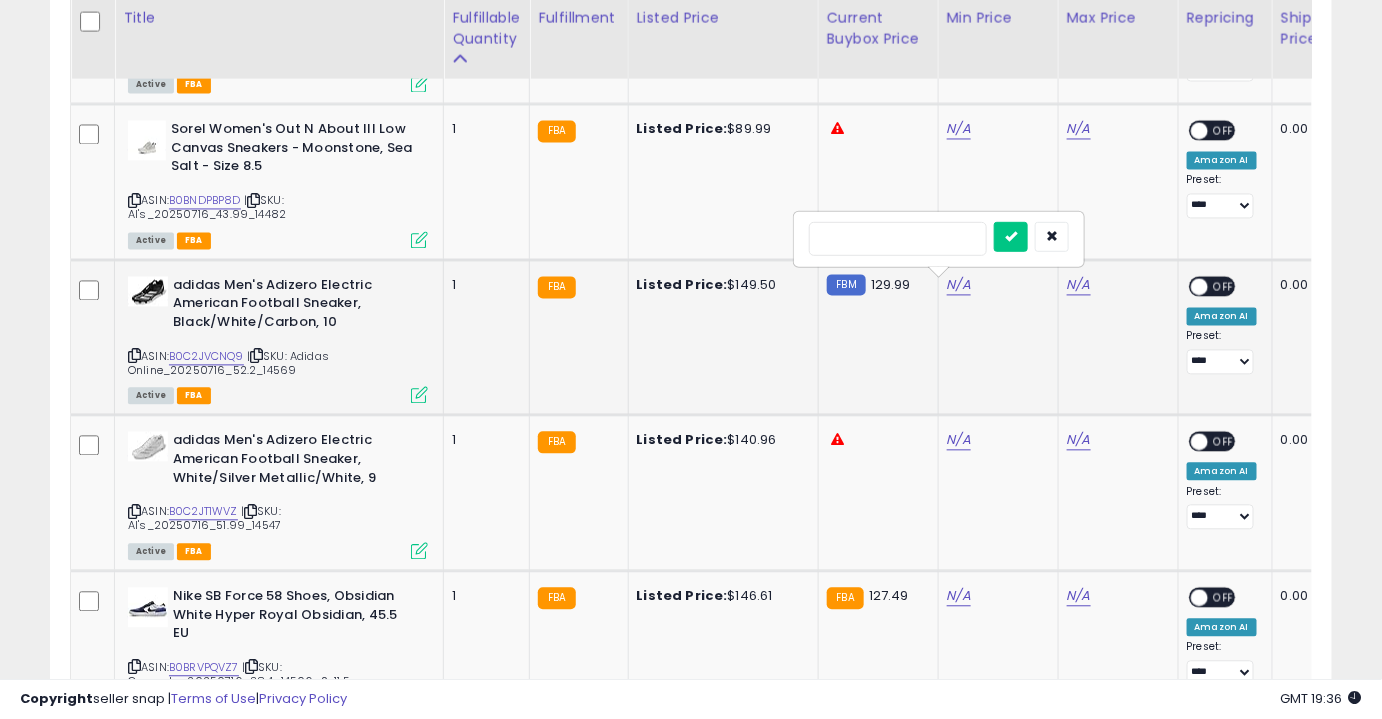 type on "***" 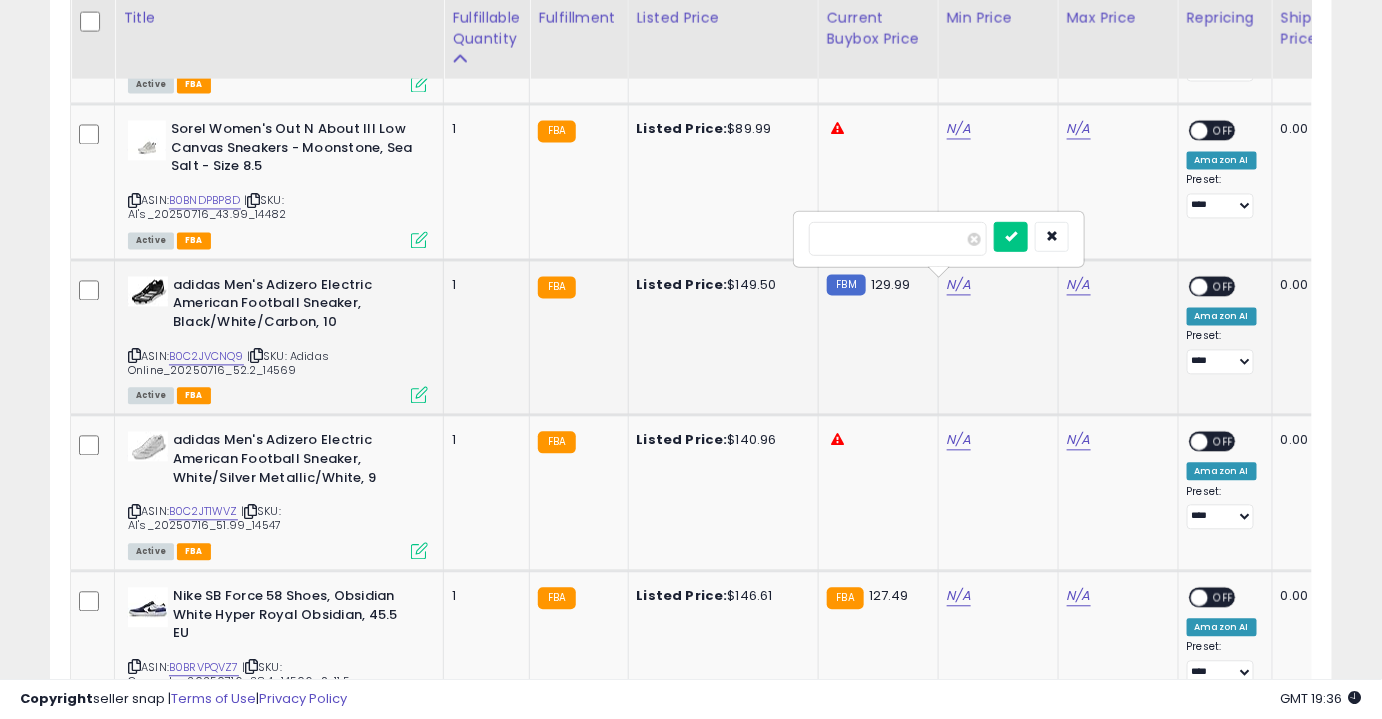 click at bounding box center [1011, 237] 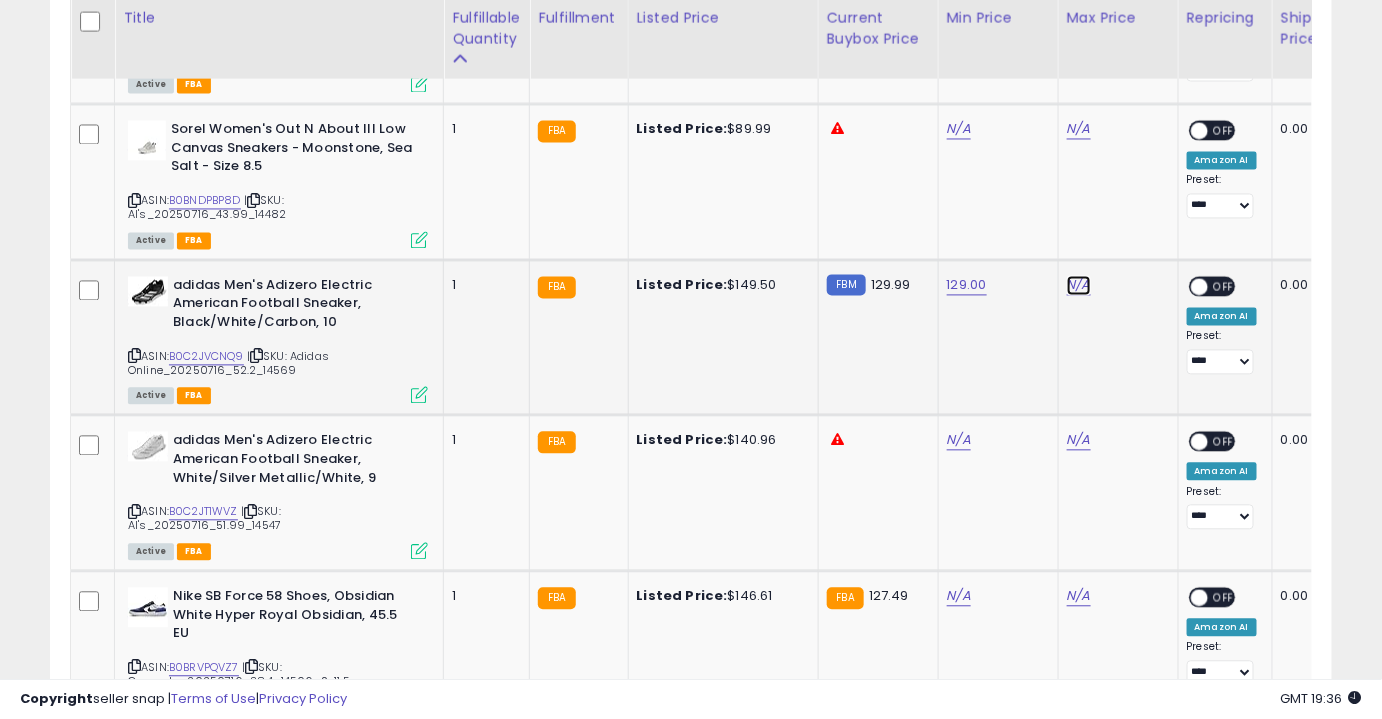 click on "N/A" at bounding box center [1079, -144] 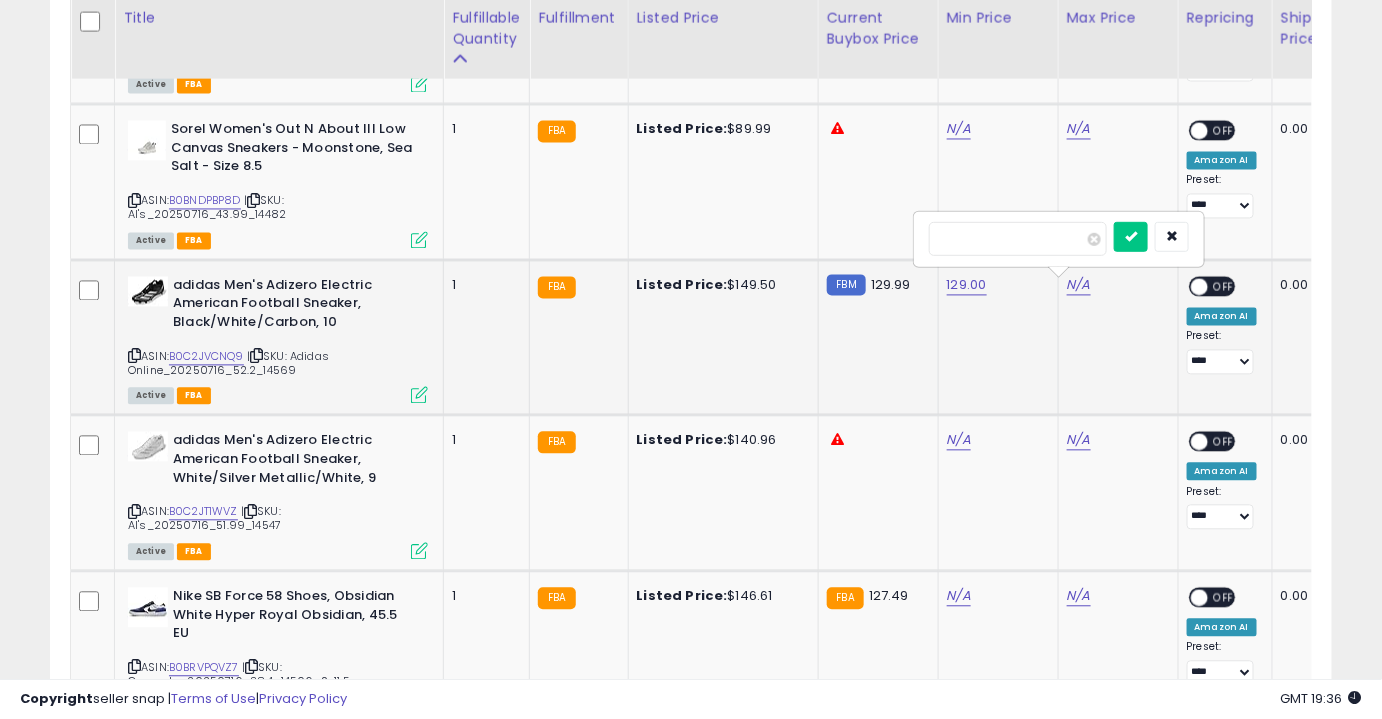 type on "******" 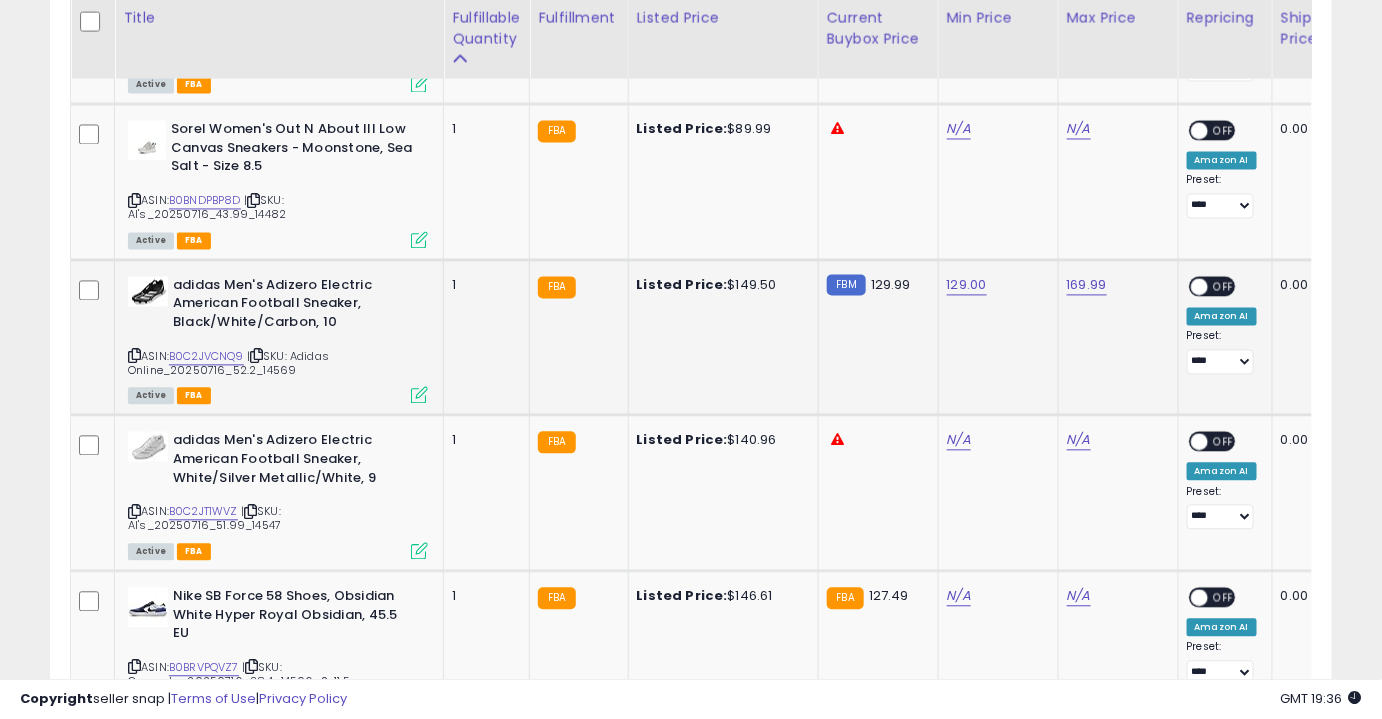 click on "OFF" at bounding box center [1224, 286] 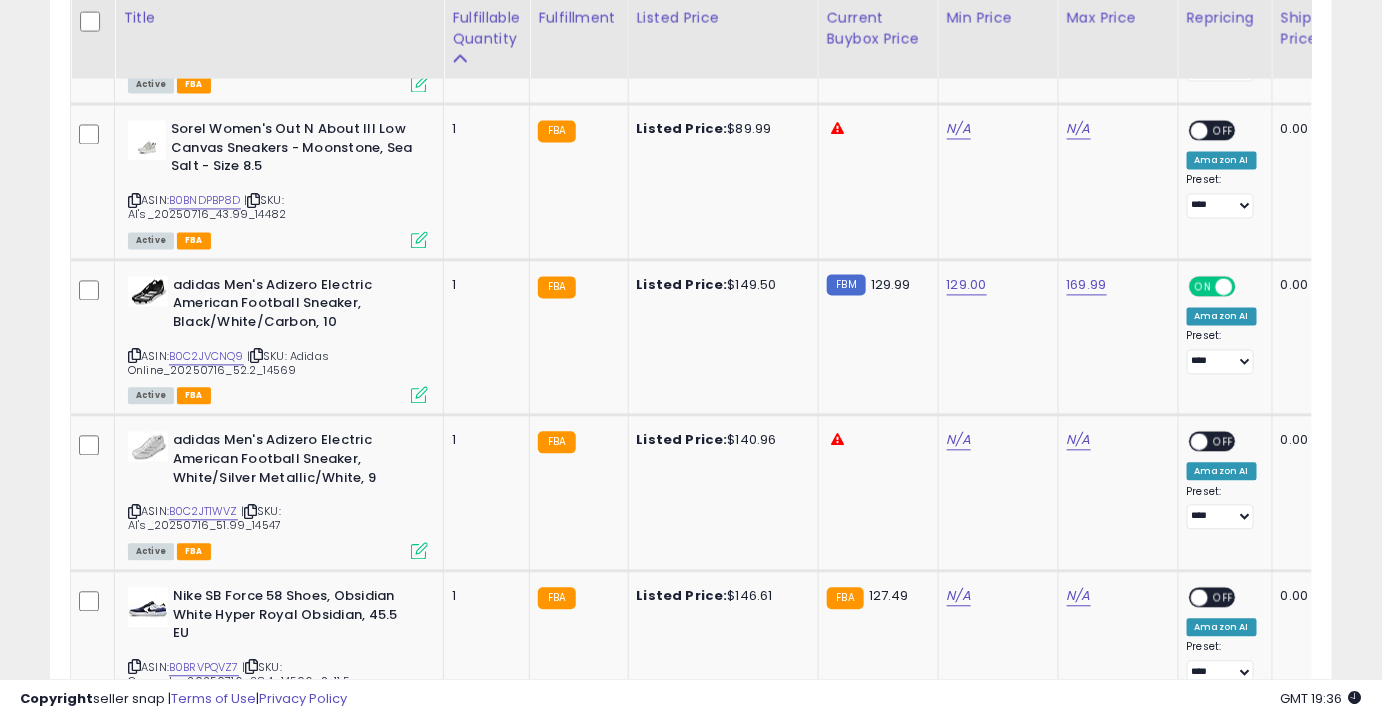 scroll, scrollTop: 1389, scrollLeft: 0, axis: vertical 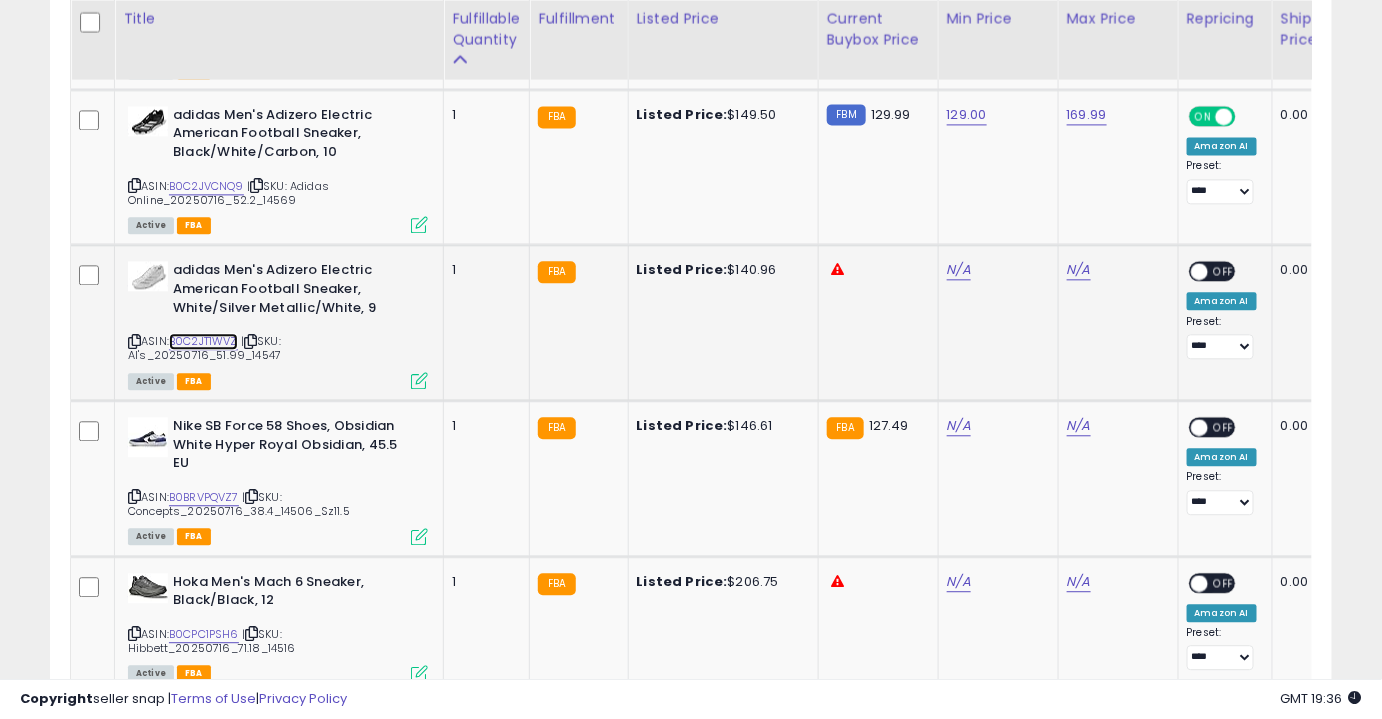 click on "B0C2JT1WVZ" at bounding box center [203, 341] 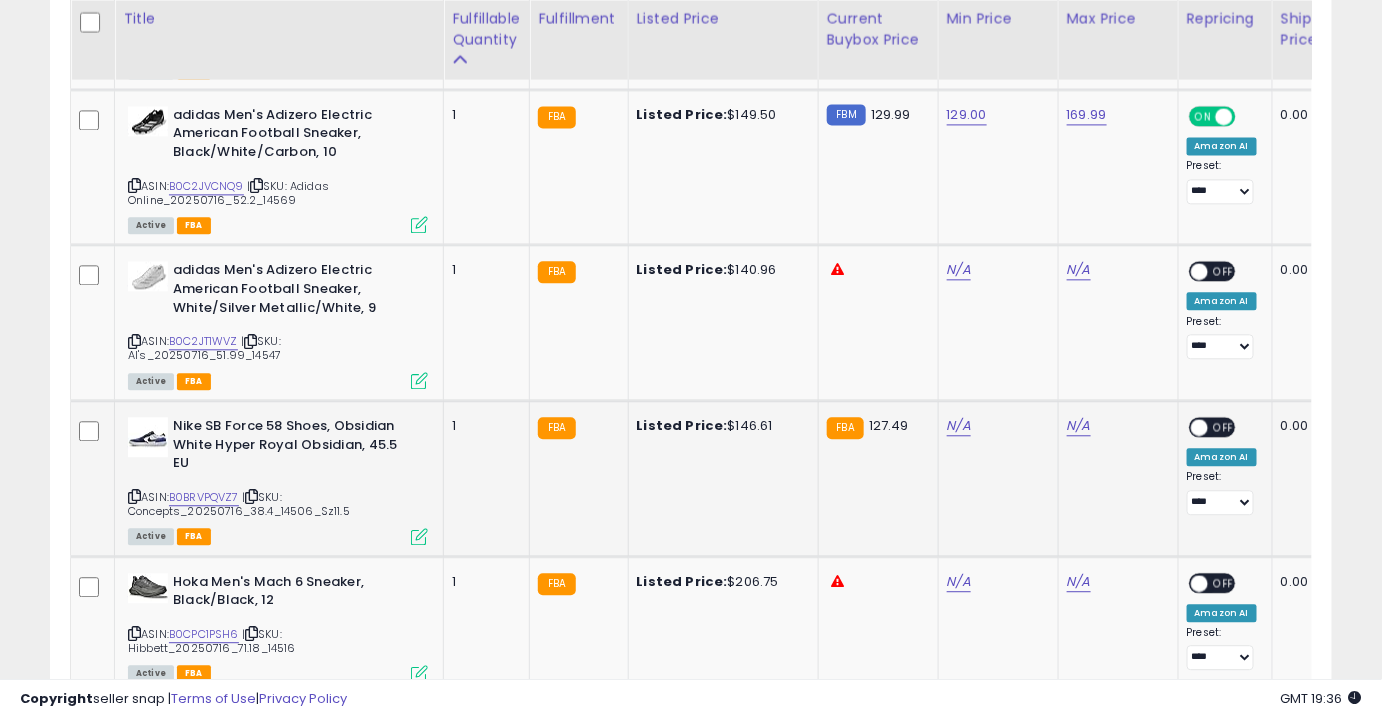 click on "N/A" 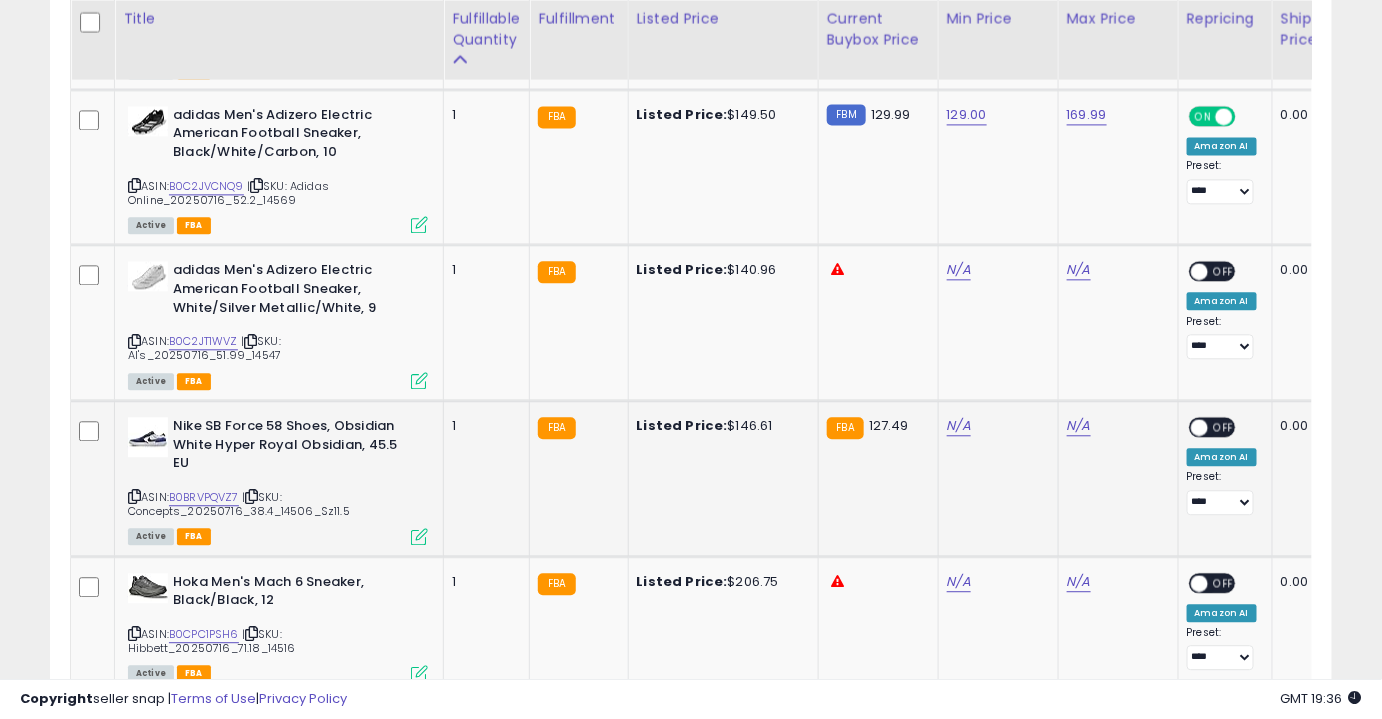 click on "N/A" at bounding box center (995, 426) 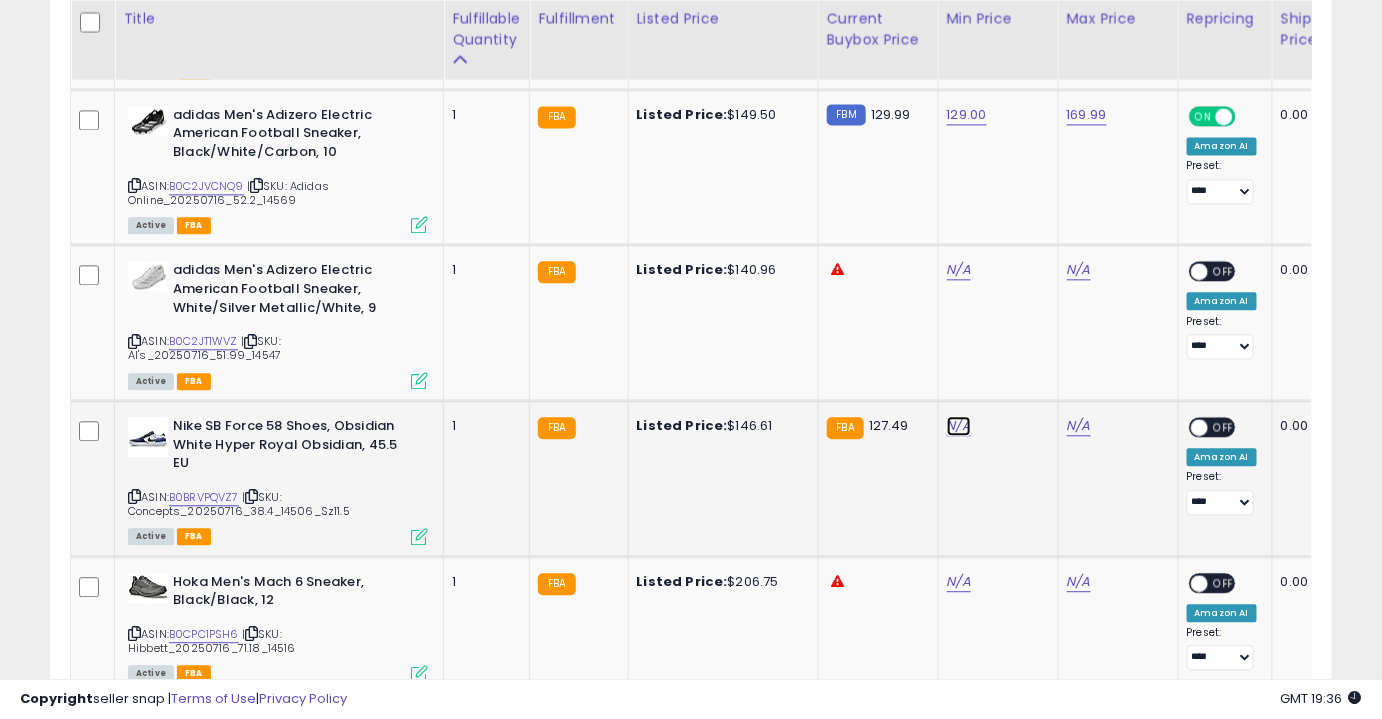 click on "N/A" at bounding box center [959, -315] 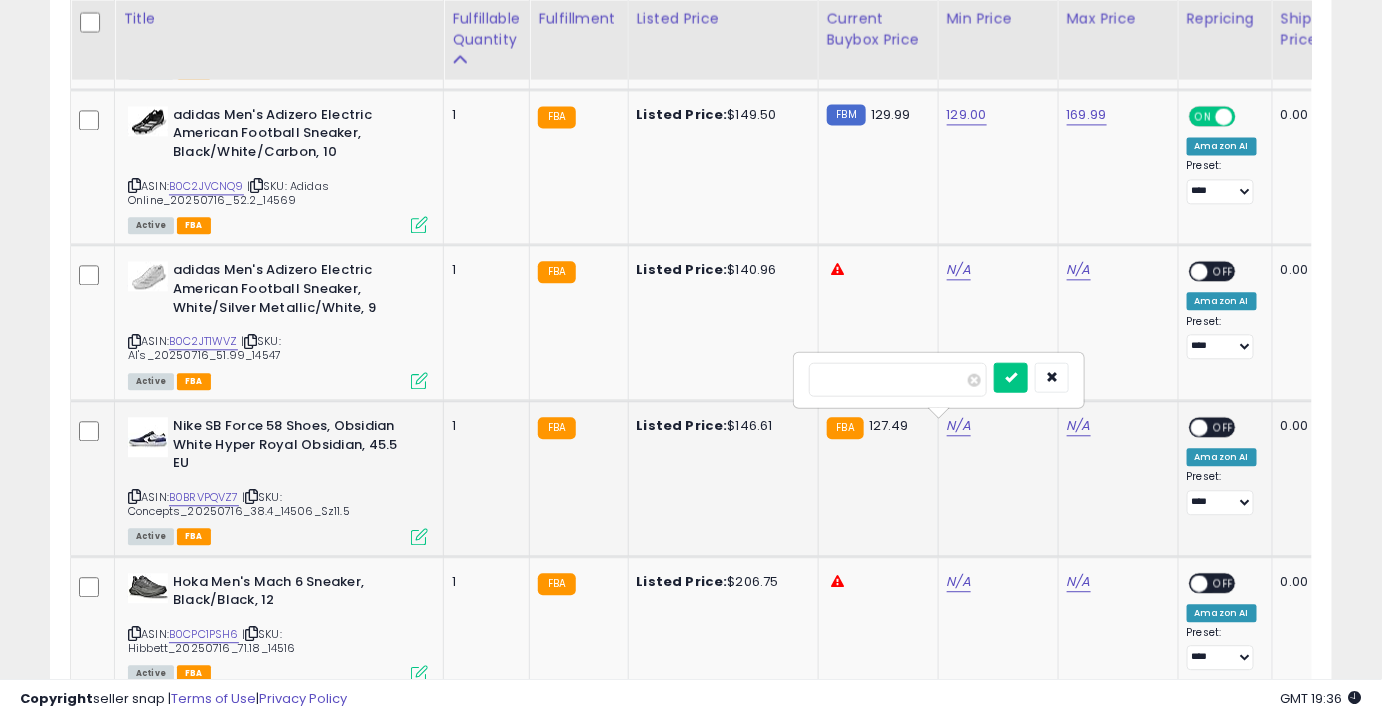 type on "******" 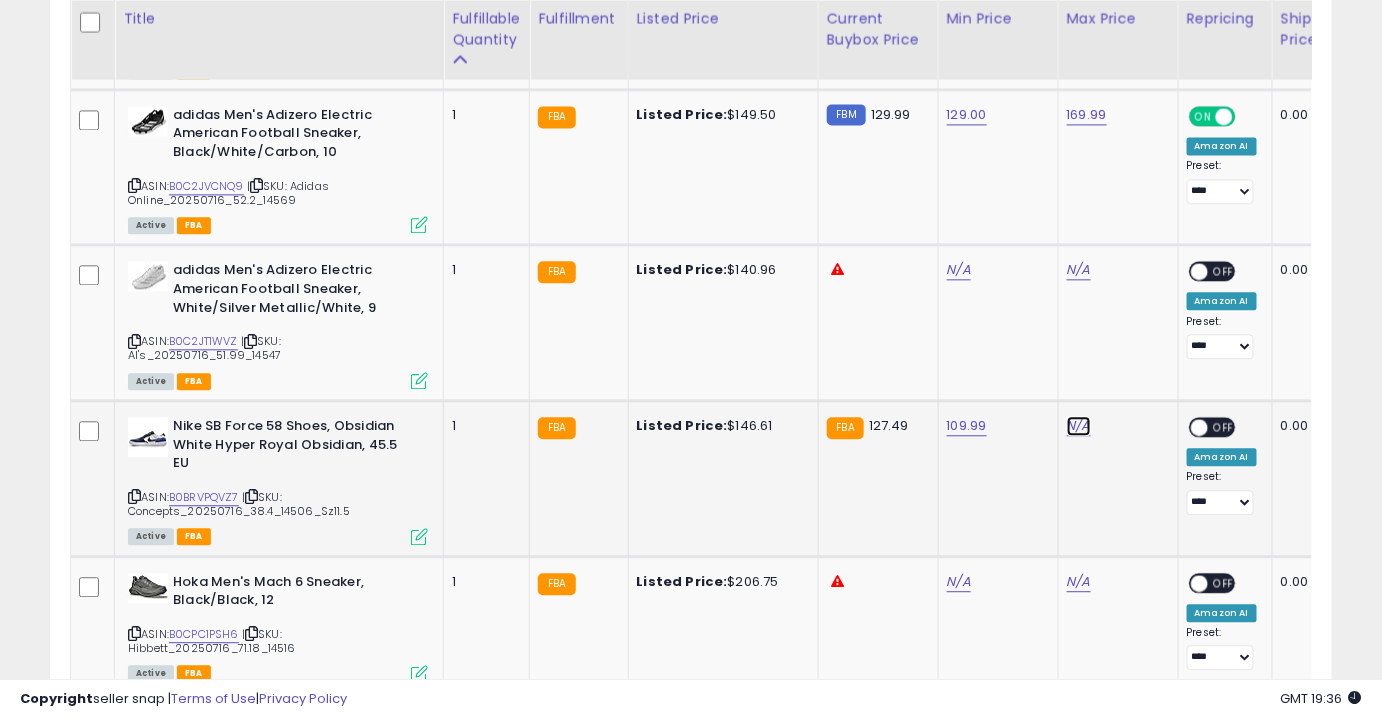 click on "N/A" at bounding box center (1079, -315) 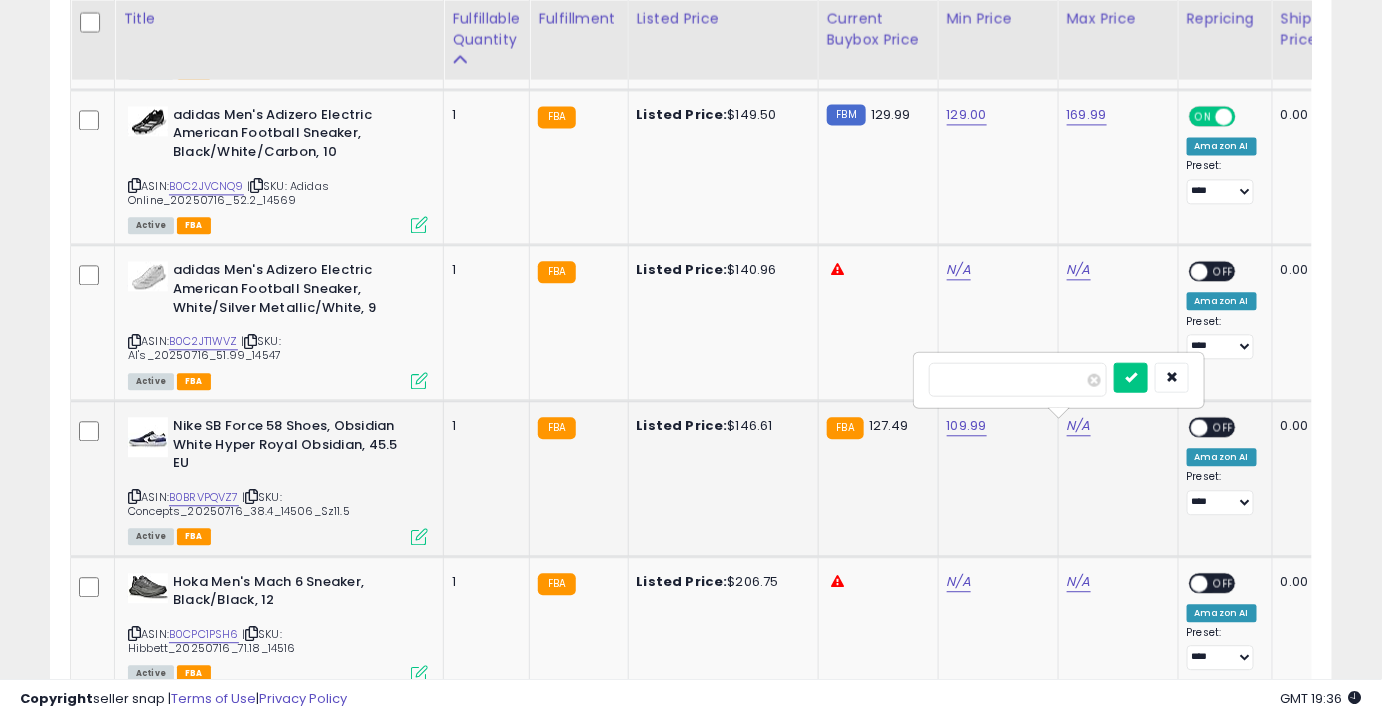 type on "******" 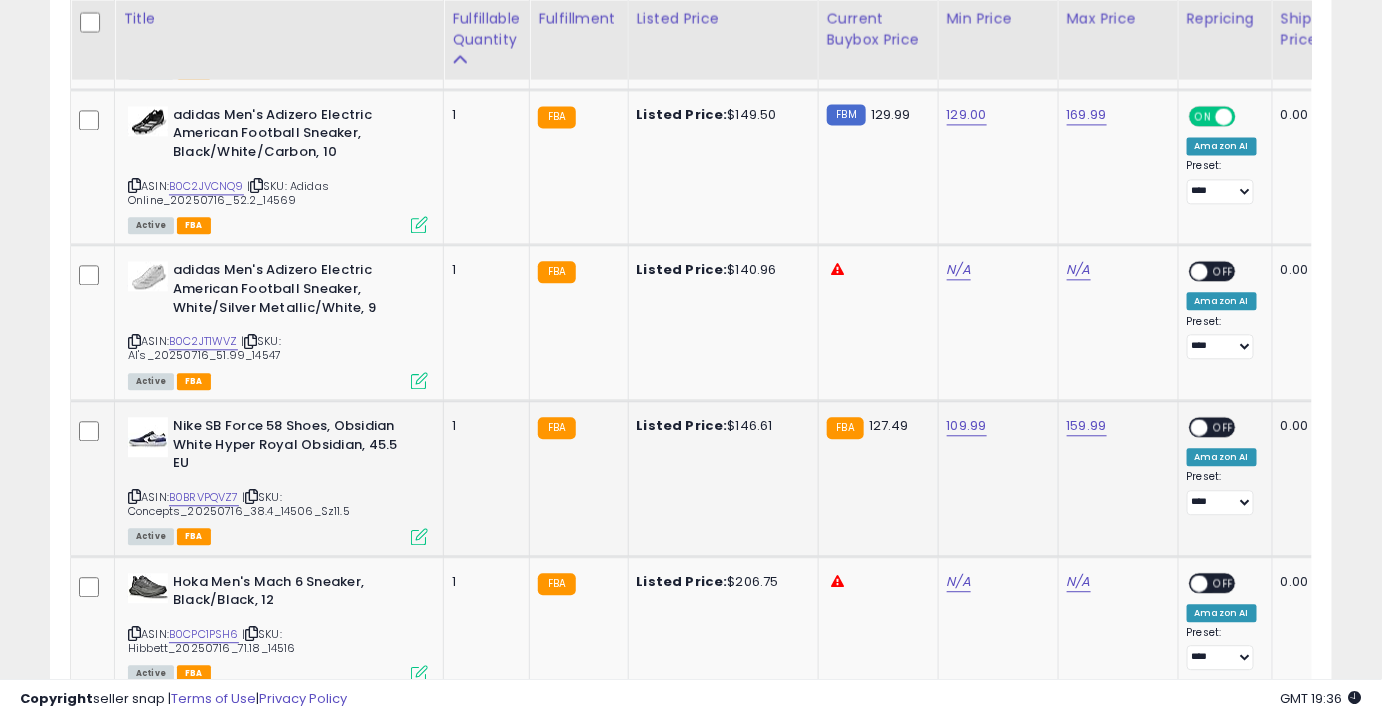 click on "OFF" at bounding box center (1224, 427) 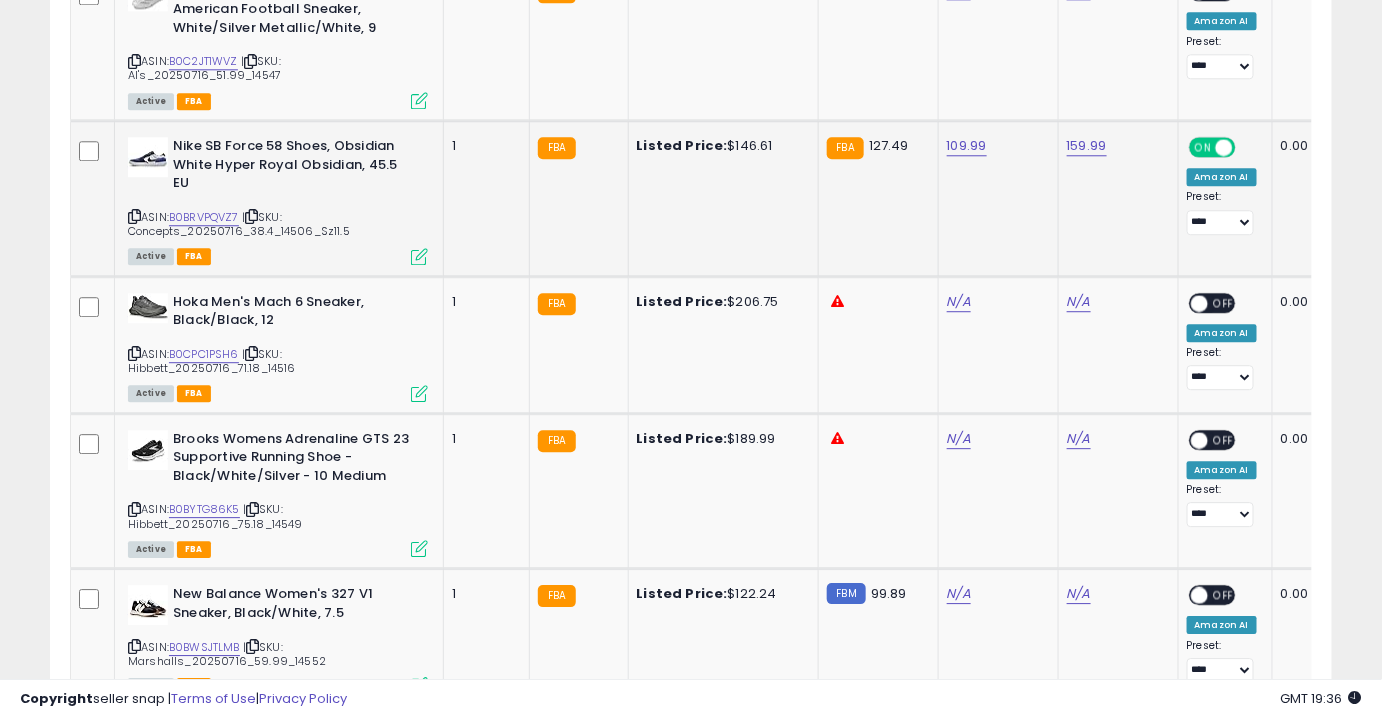 scroll, scrollTop: 1676, scrollLeft: 0, axis: vertical 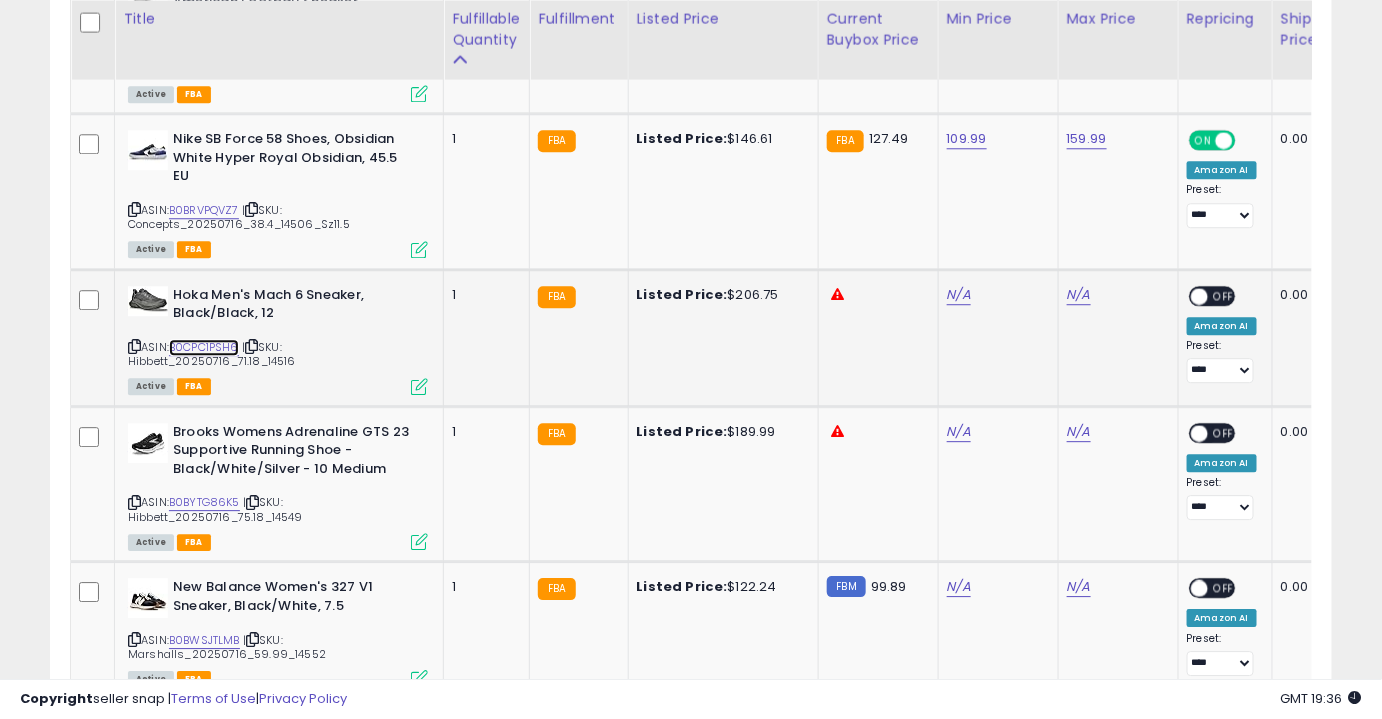click on "B0CPC1PSH6" at bounding box center [204, 347] 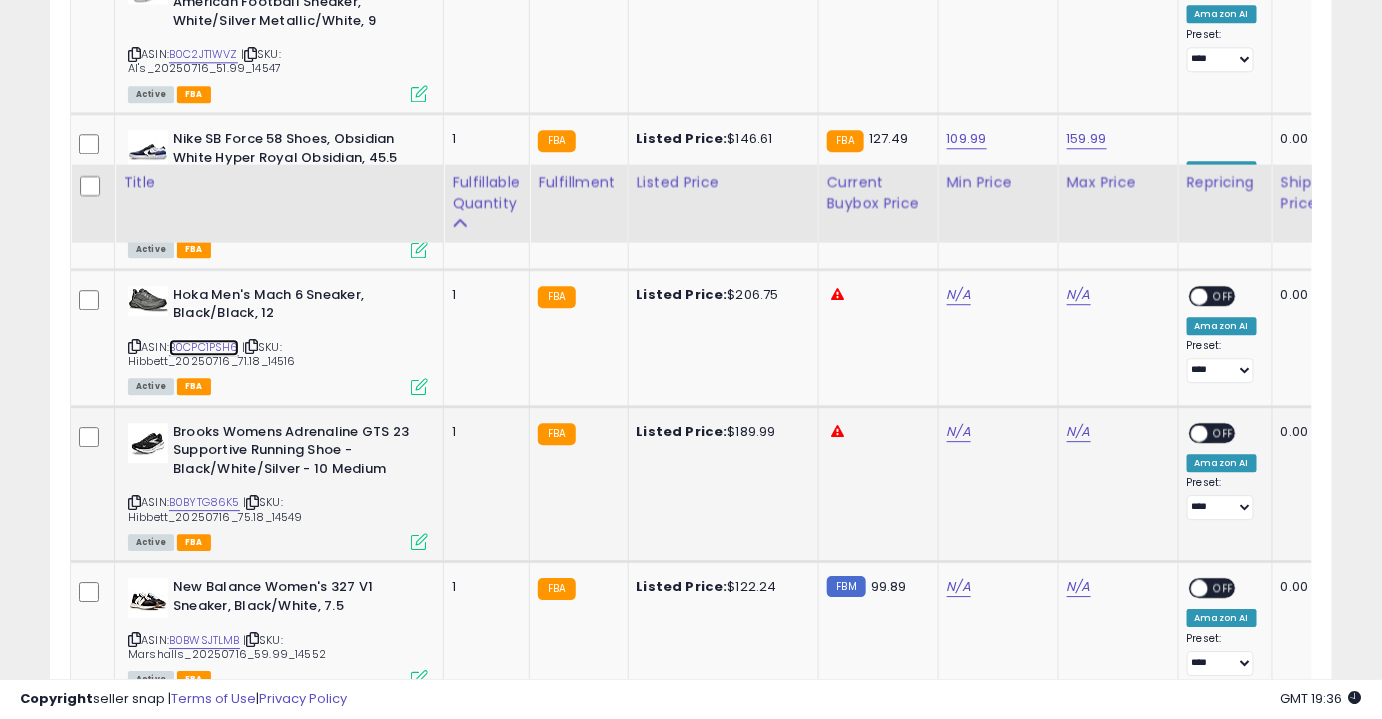 scroll, scrollTop: 1864, scrollLeft: 0, axis: vertical 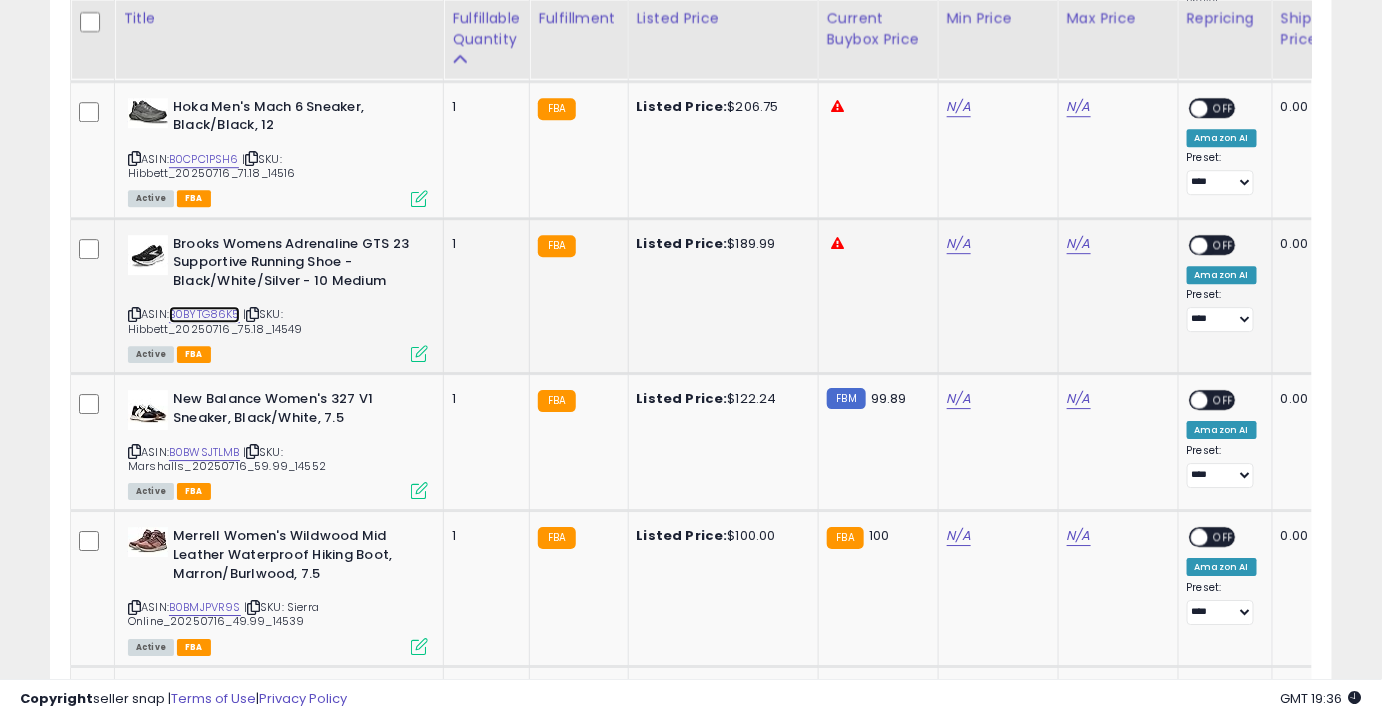 click on "B0BYTG86K5" at bounding box center [204, 314] 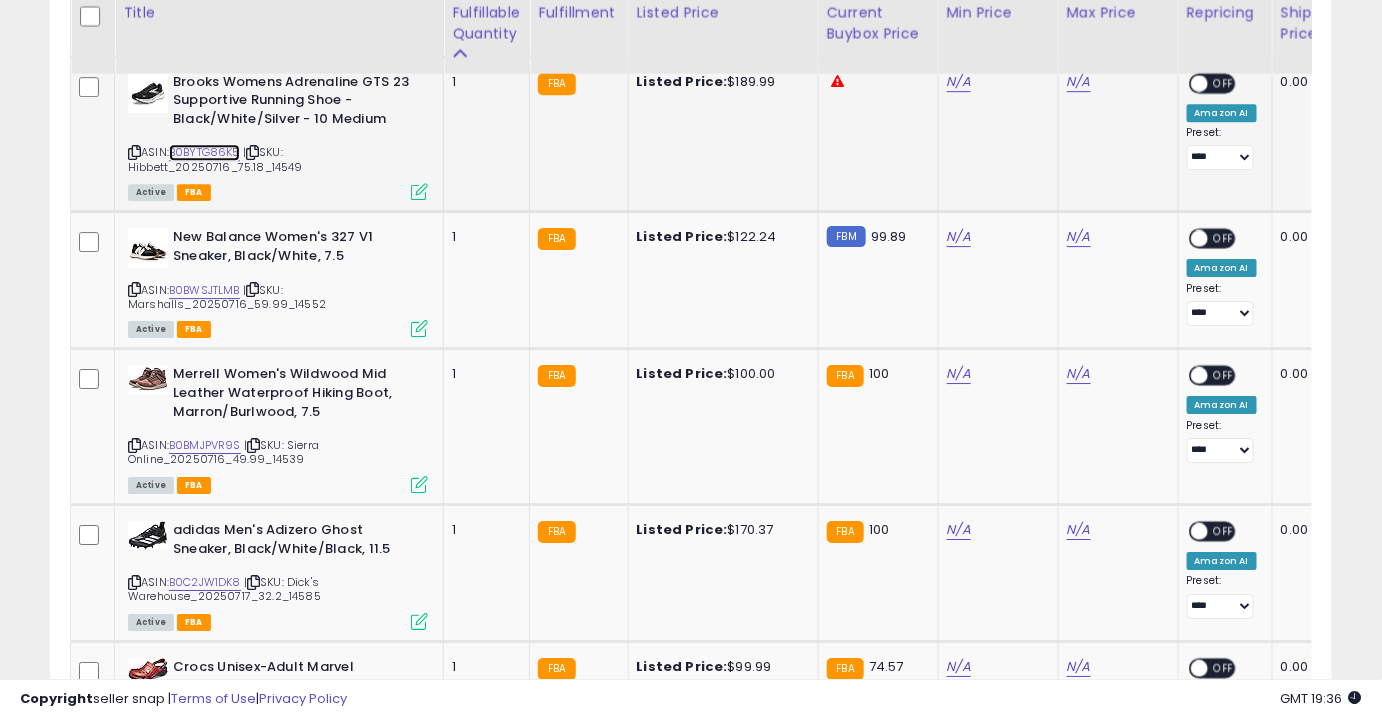 scroll, scrollTop: 2027, scrollLeft: 0, axis: vertical 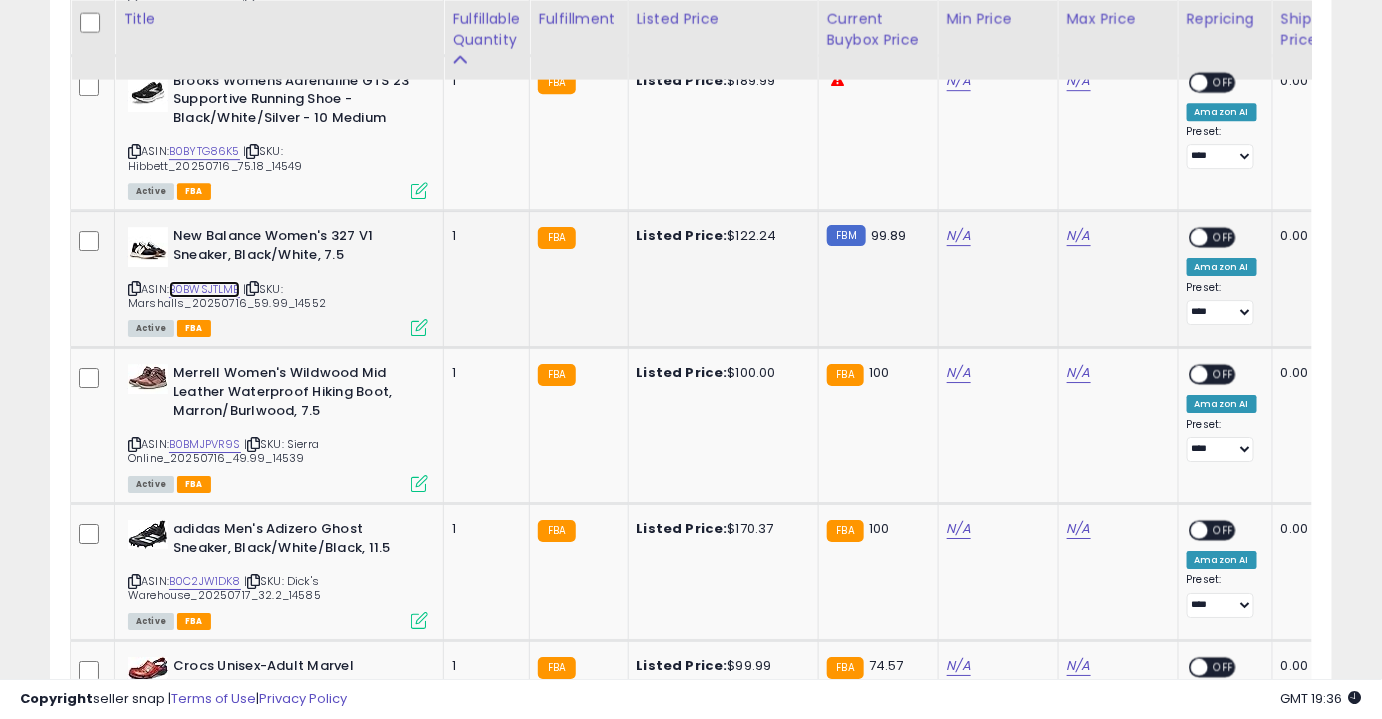 click on "B0BWSJTLMB" at bounding box center [204, 289] 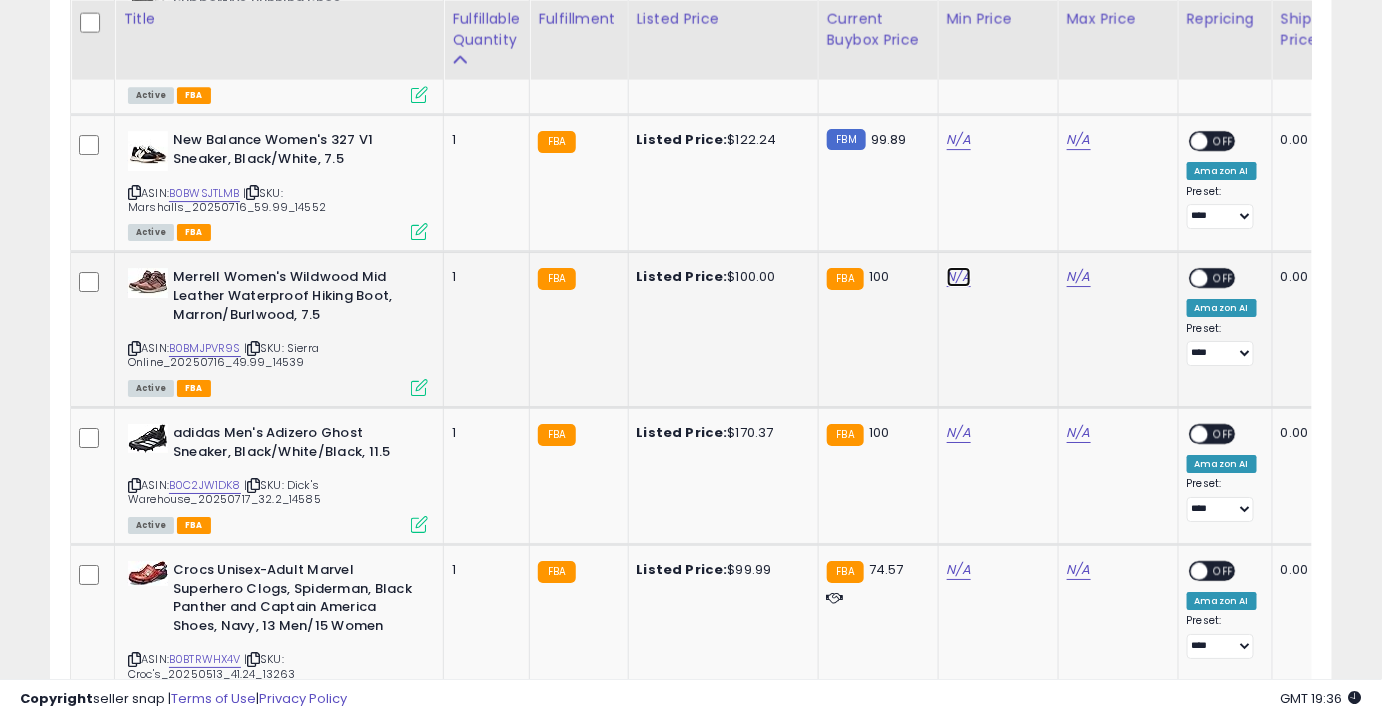 click on "N/A" at bounding box center (959, -1049) 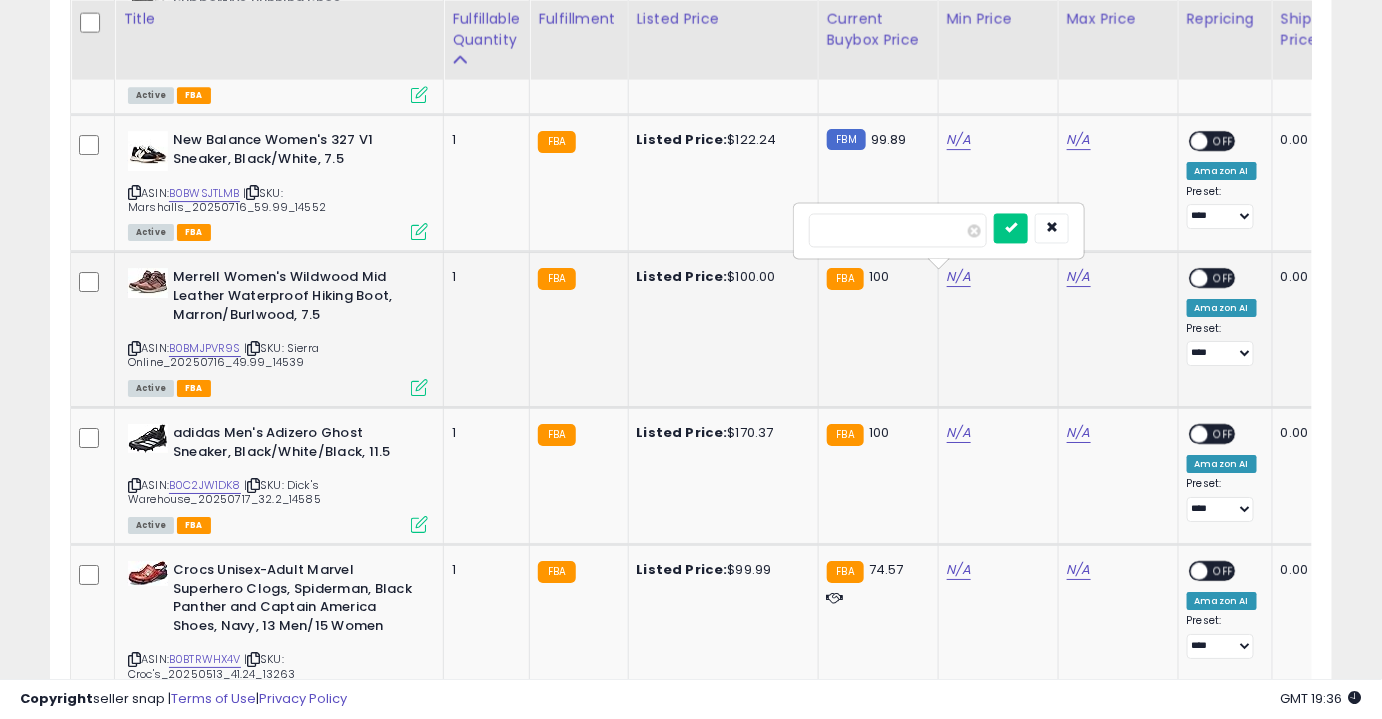 type on "**" 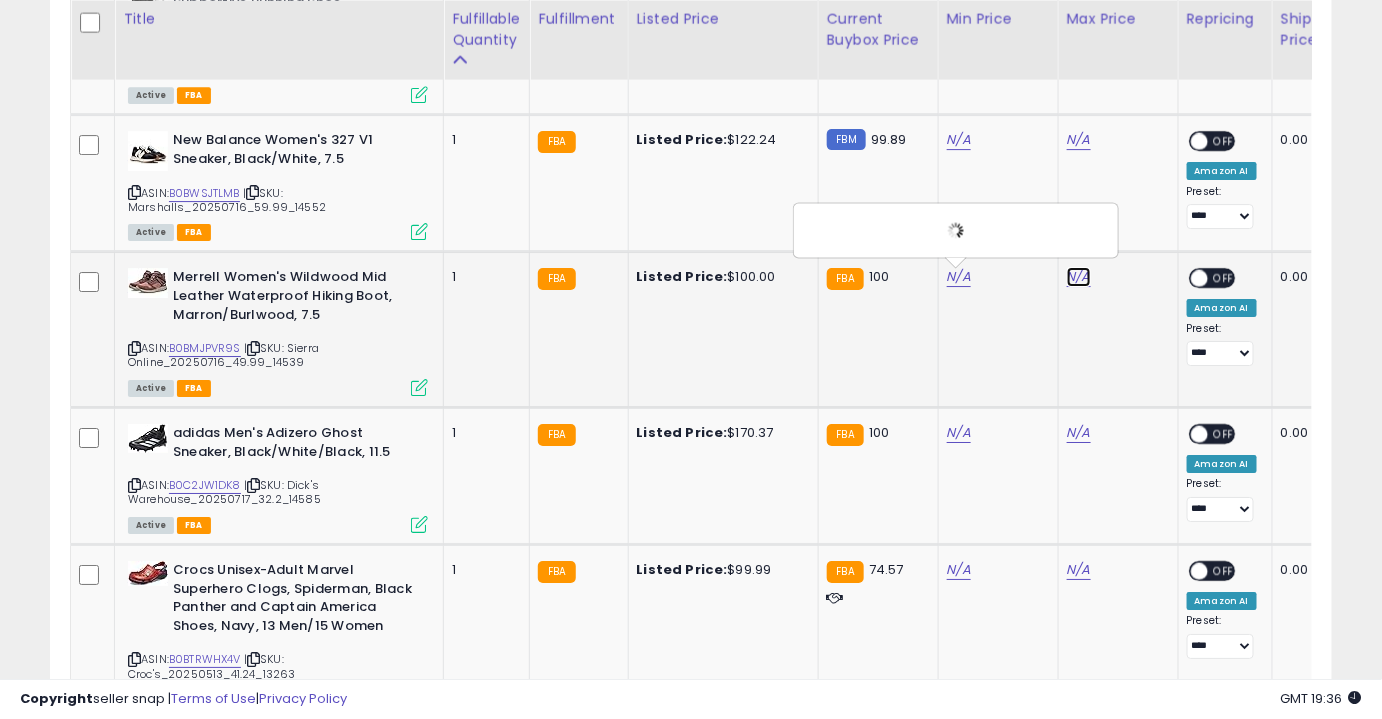 click on "N/A" at bounding box center [1079, -1049] 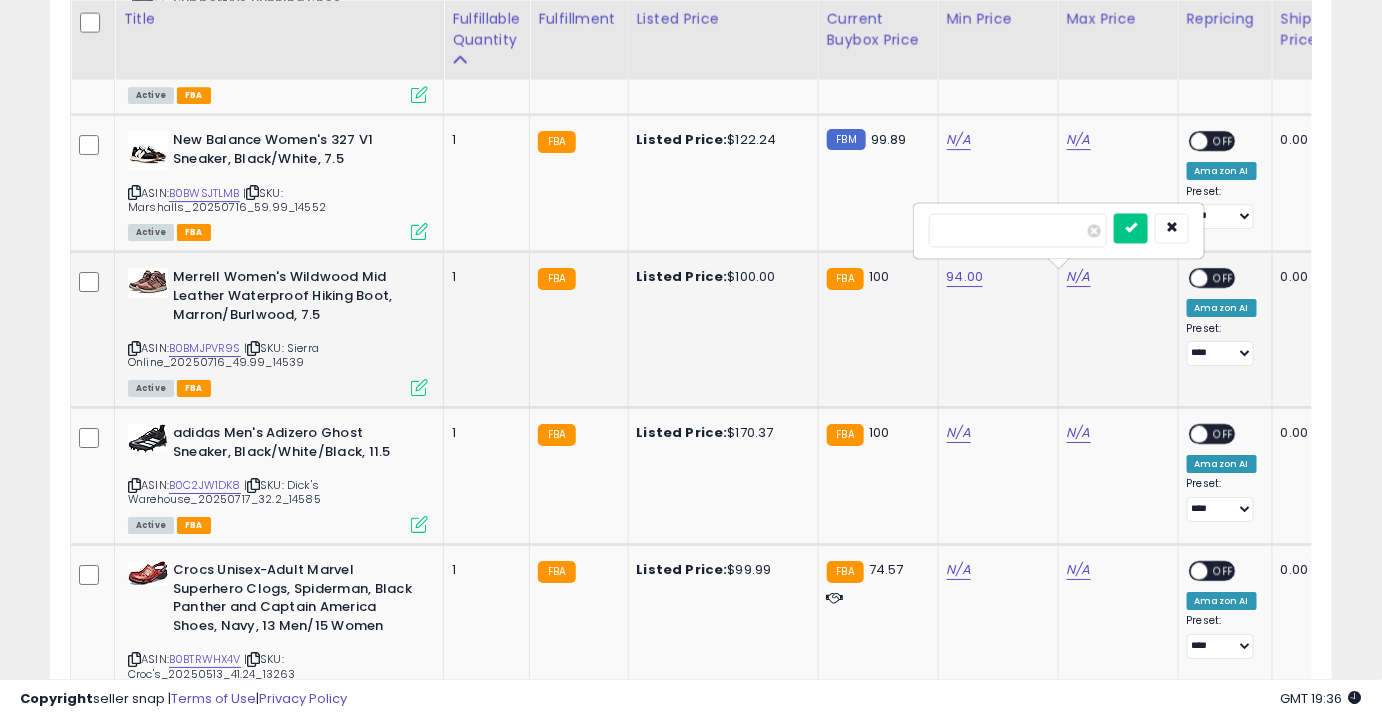 type on "******" 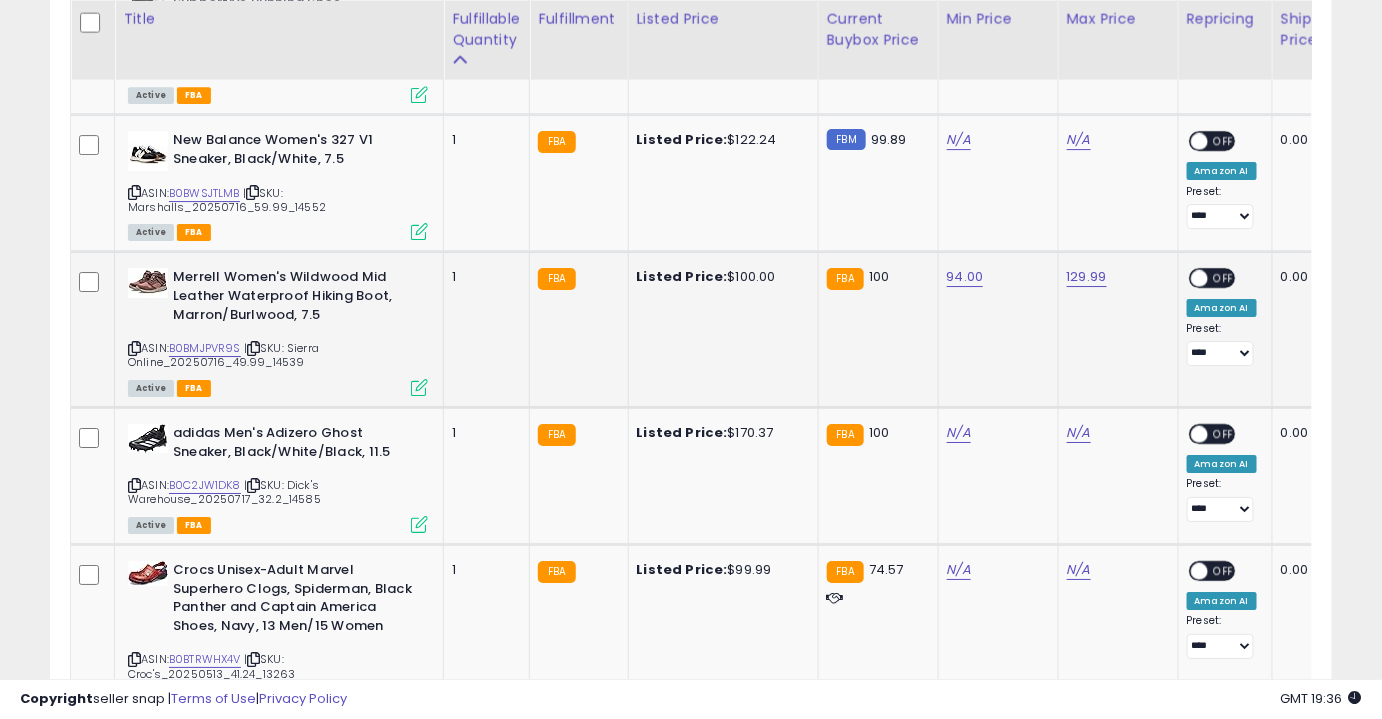 click on "OFF" at bounding box center [1224, 278] 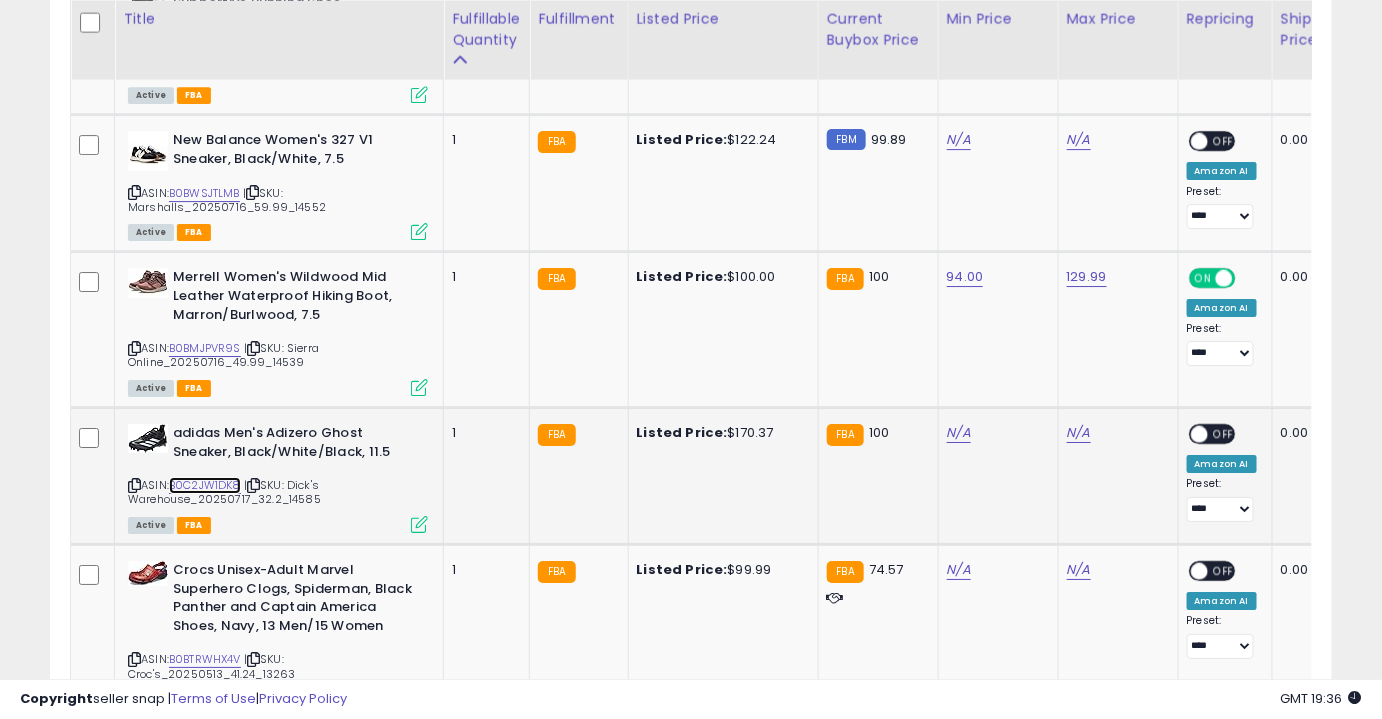 click on "B0C2JW1DK8" at bounding box center [205, 485] 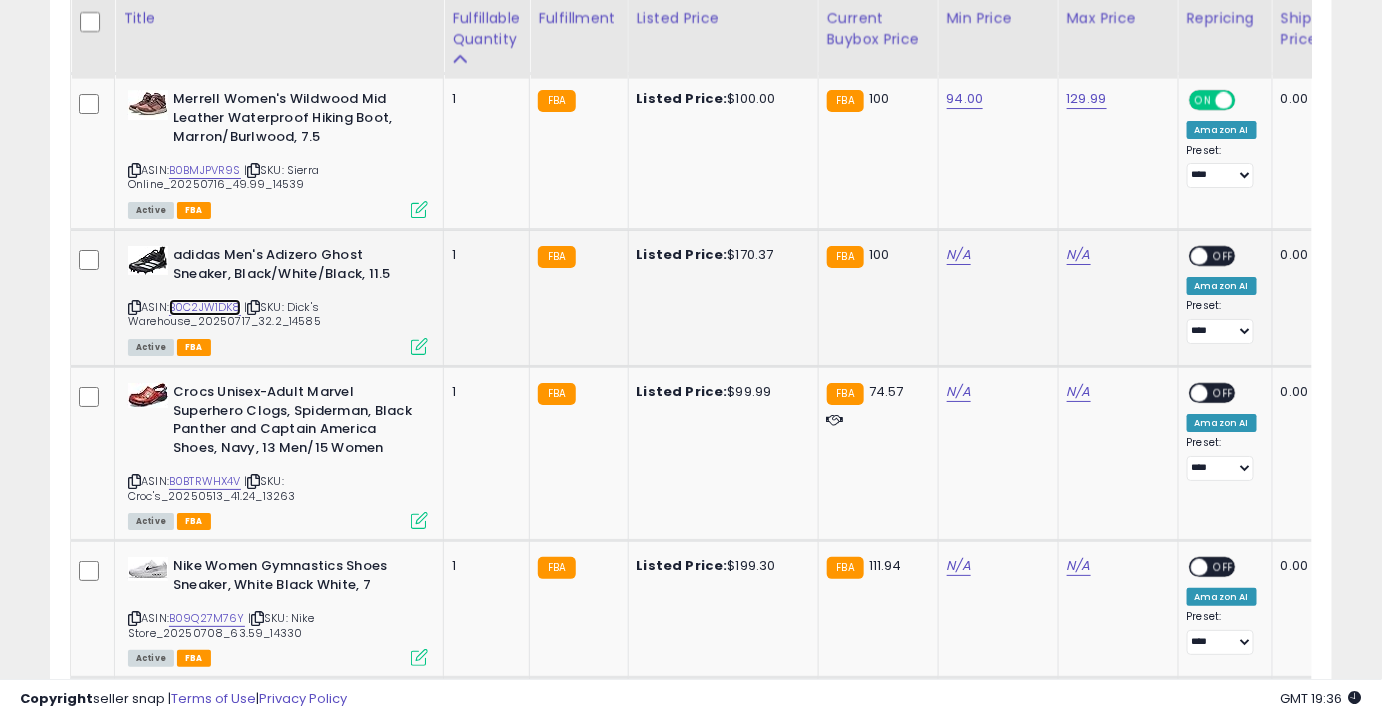 scroll, scrollTop: 2301, scrollLeft: 0, axis: vertical 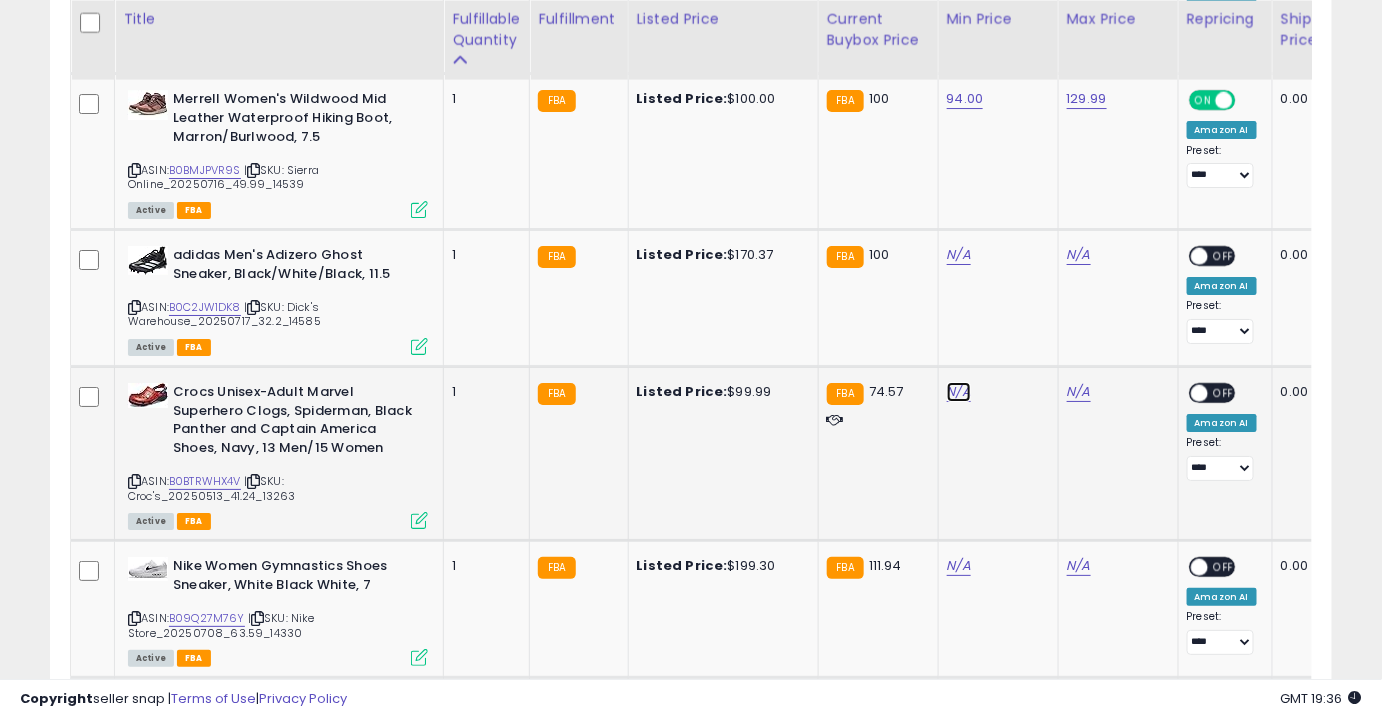 click on "N/A" at bounding box center (959, -1227) 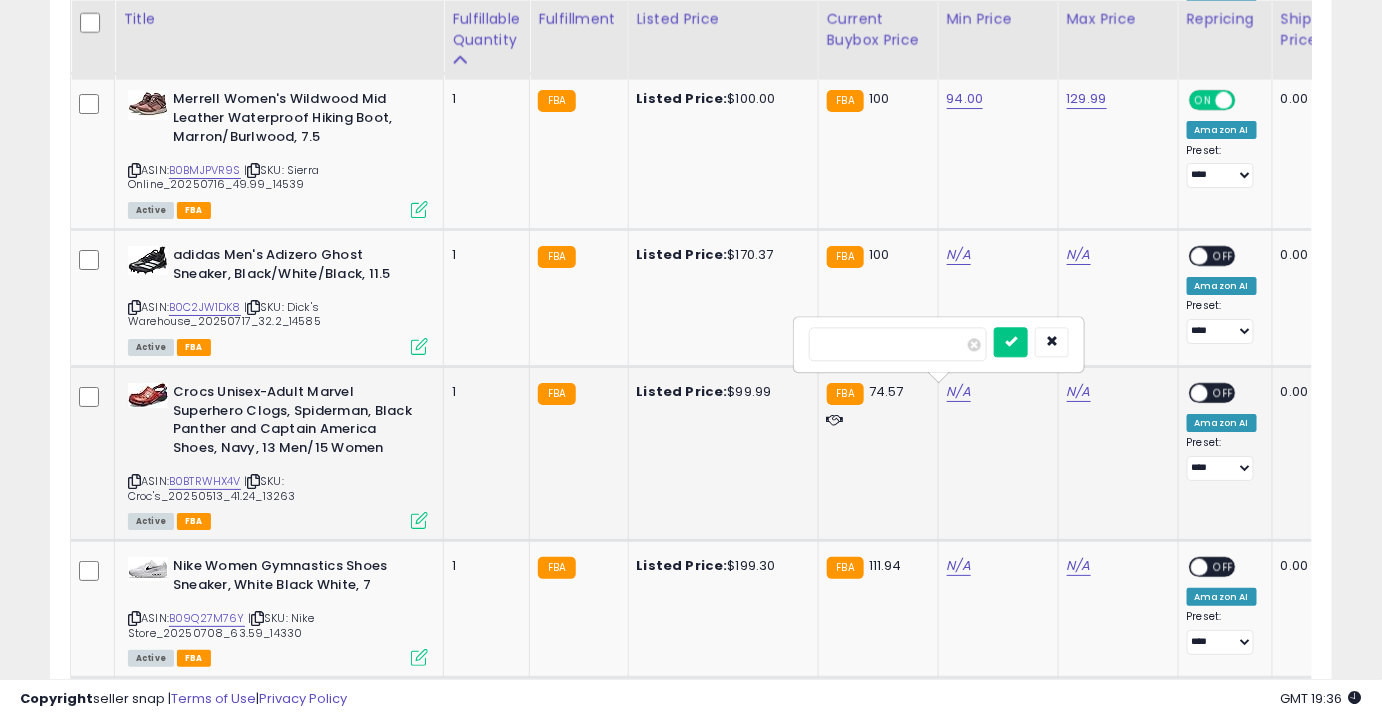 type on "**" 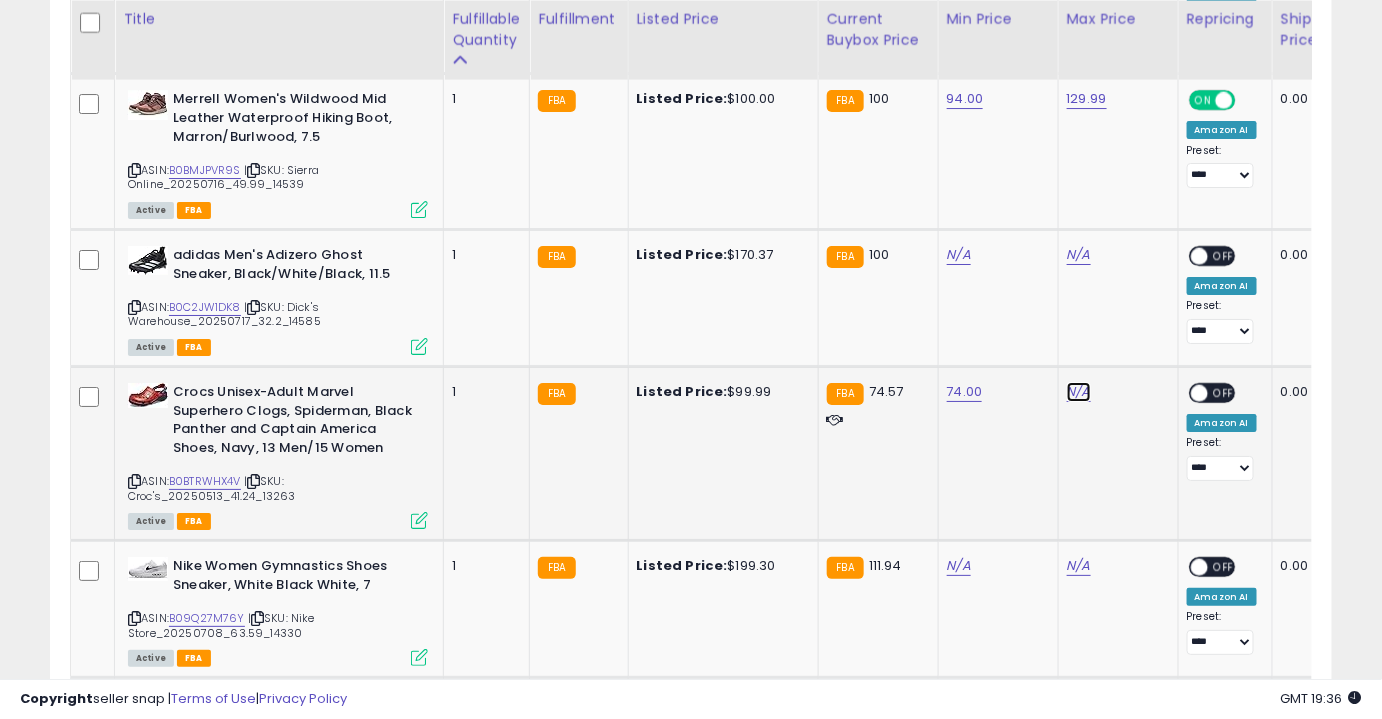 click on "N/A" at bounding box center [1079, -1227] 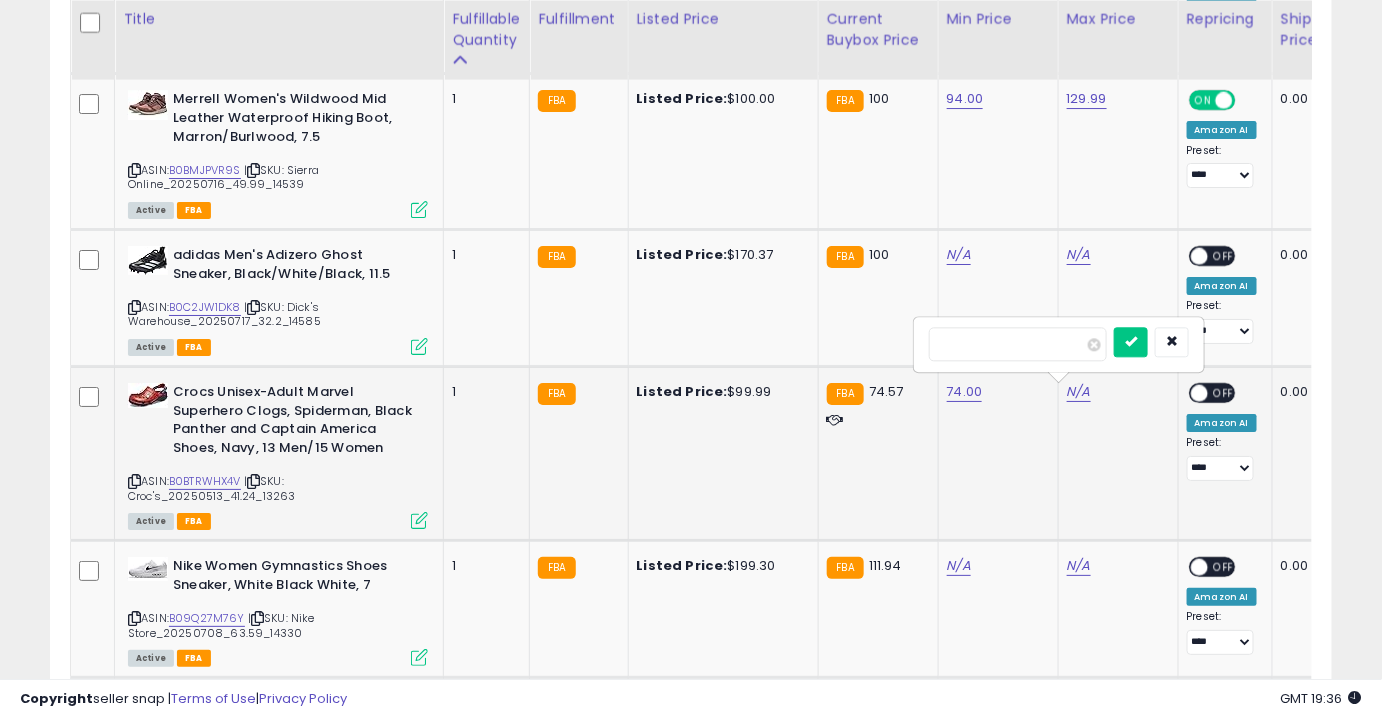 type on "**" 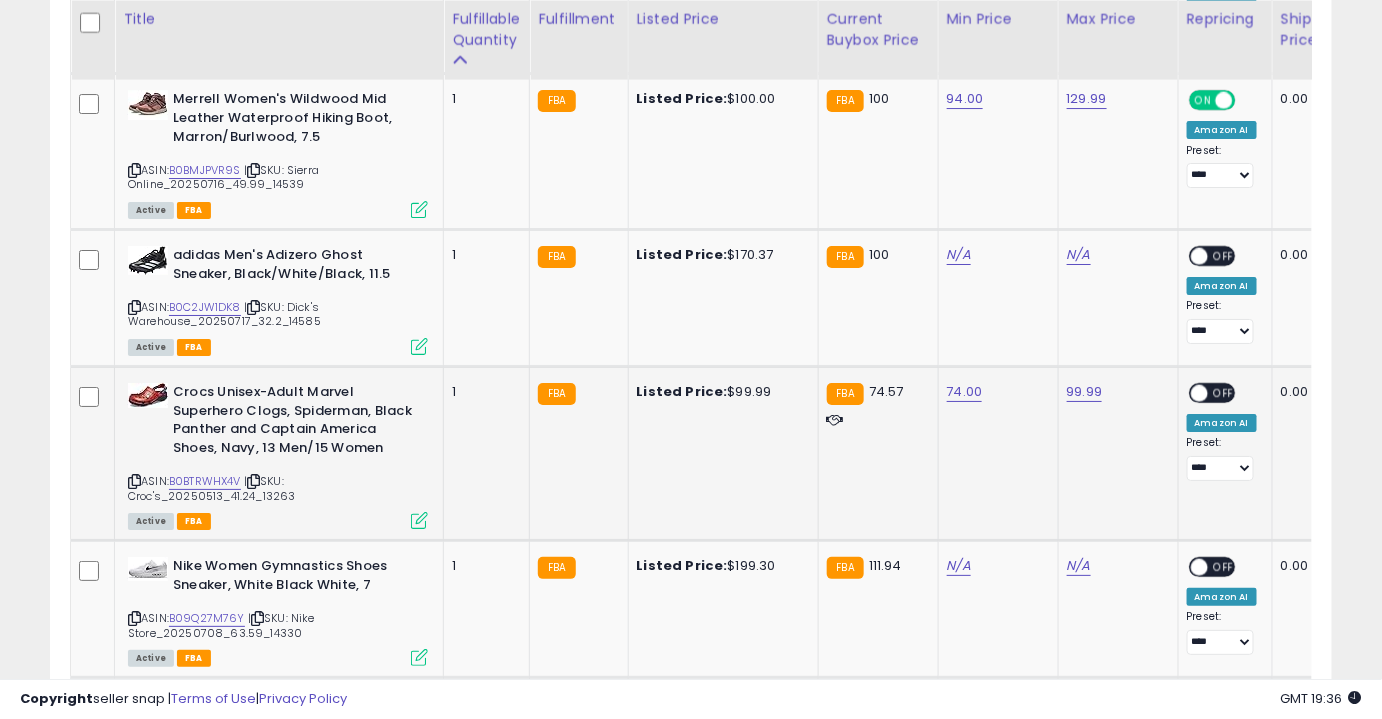 click on "OFF" at bounding box center [1224, 393] 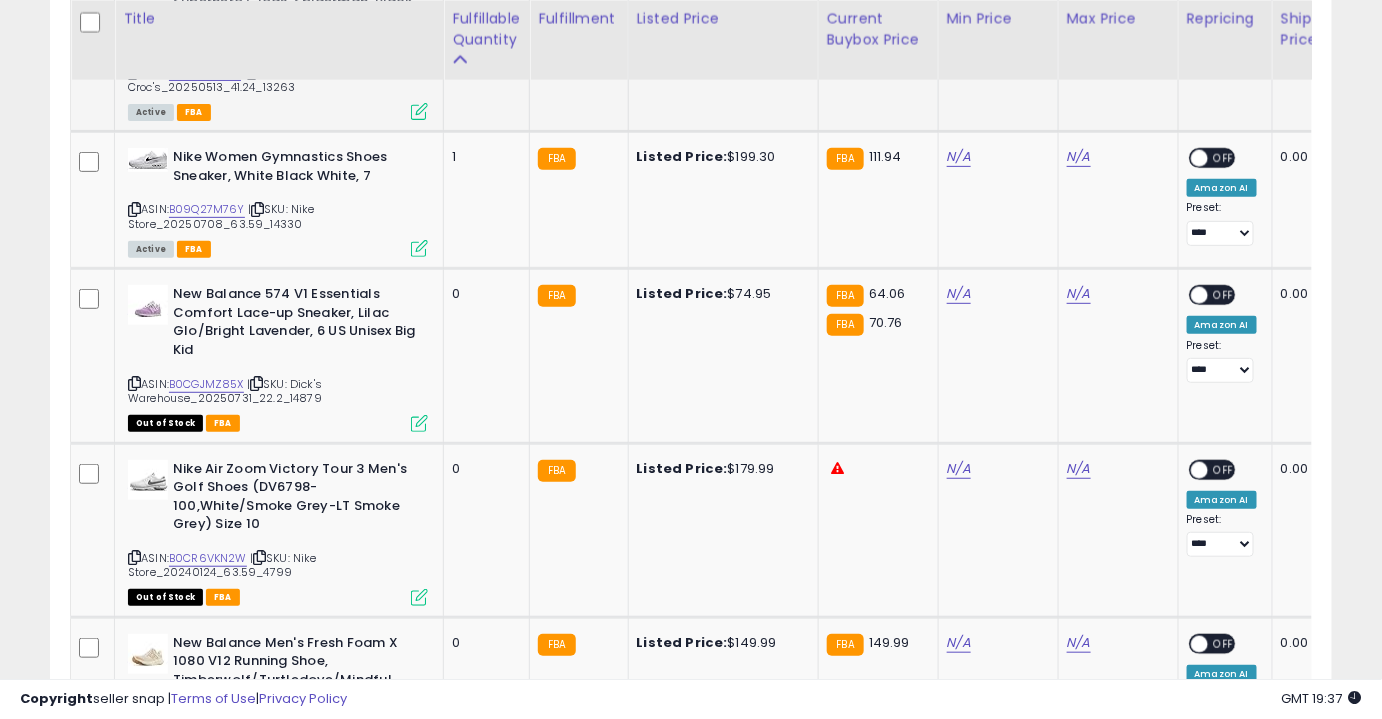 scroll, scrollTop: 2703, scrollLeft: 0, axis: vertical 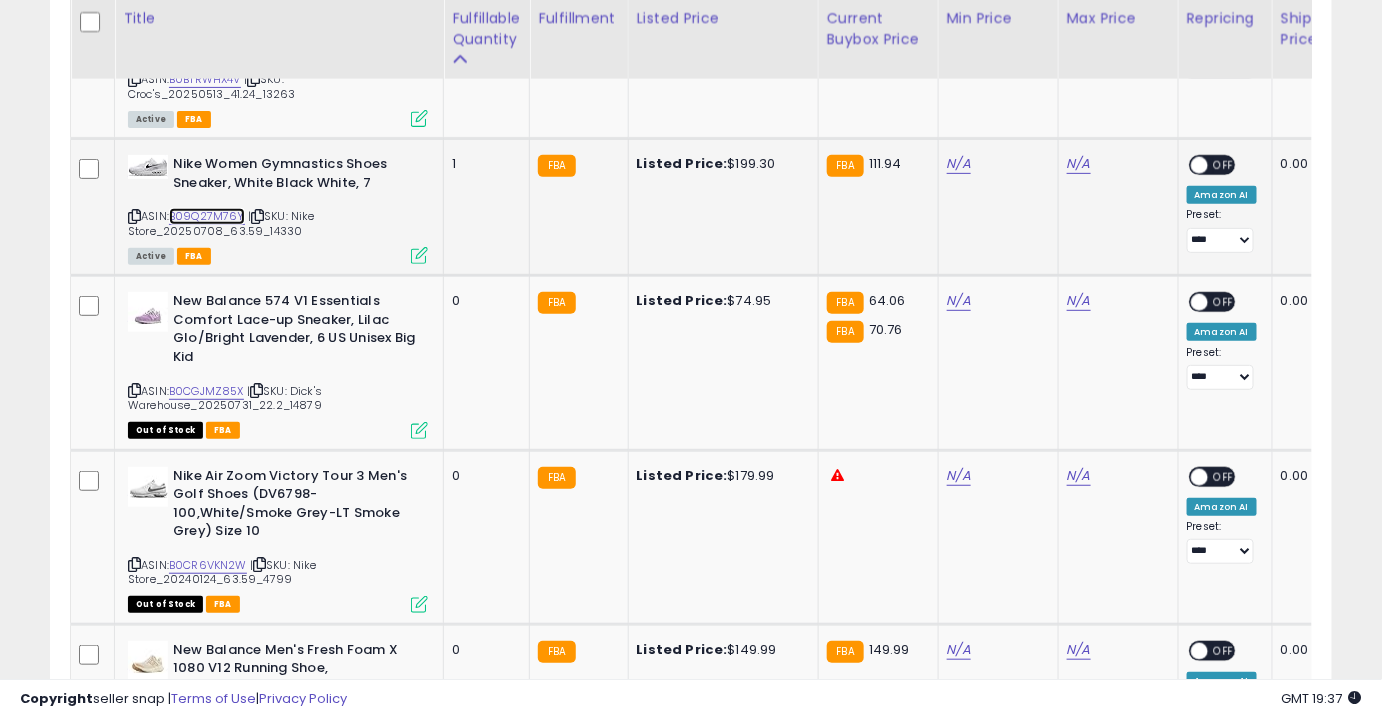 click on "B09Q27M76Y" at bounding box center [207, 216] 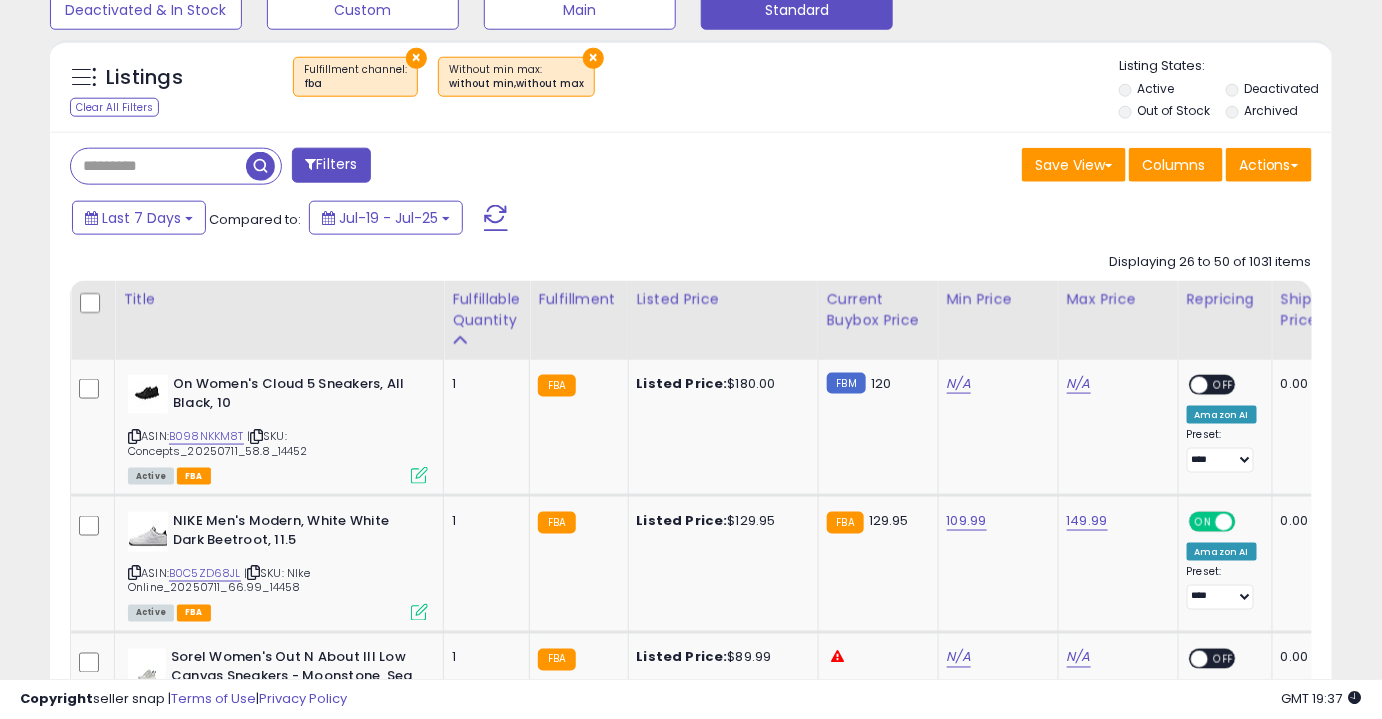 scroll, scrollTop: 907, scrollLeft: 0, axis: vertical 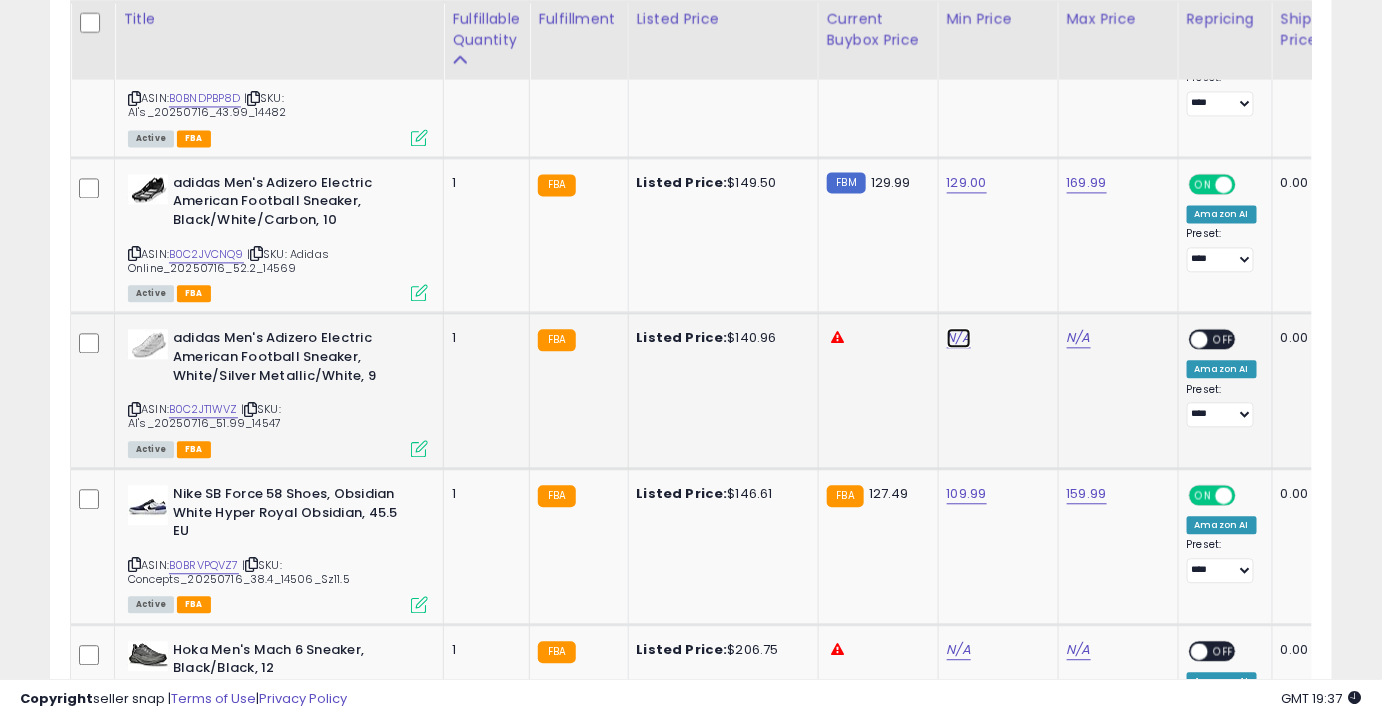 click on "N/A" at bounding box center (959, -247) 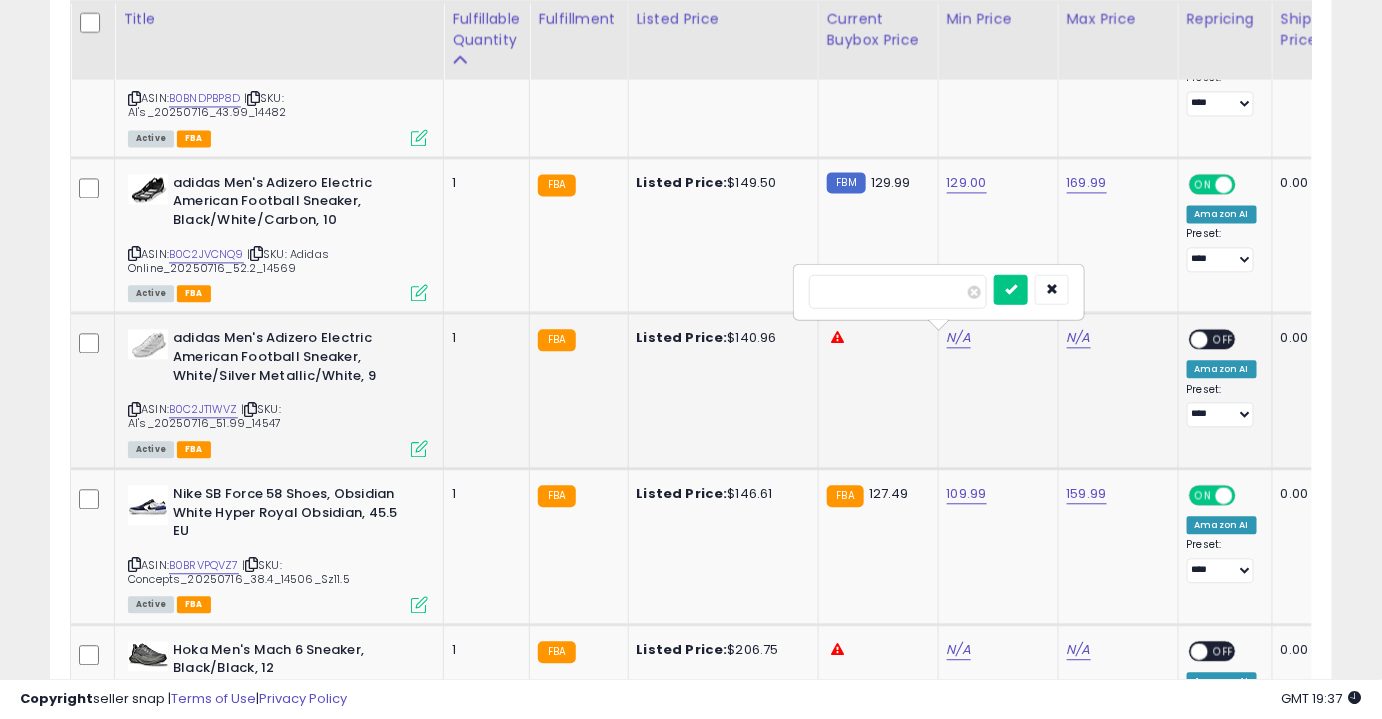 type on "**" 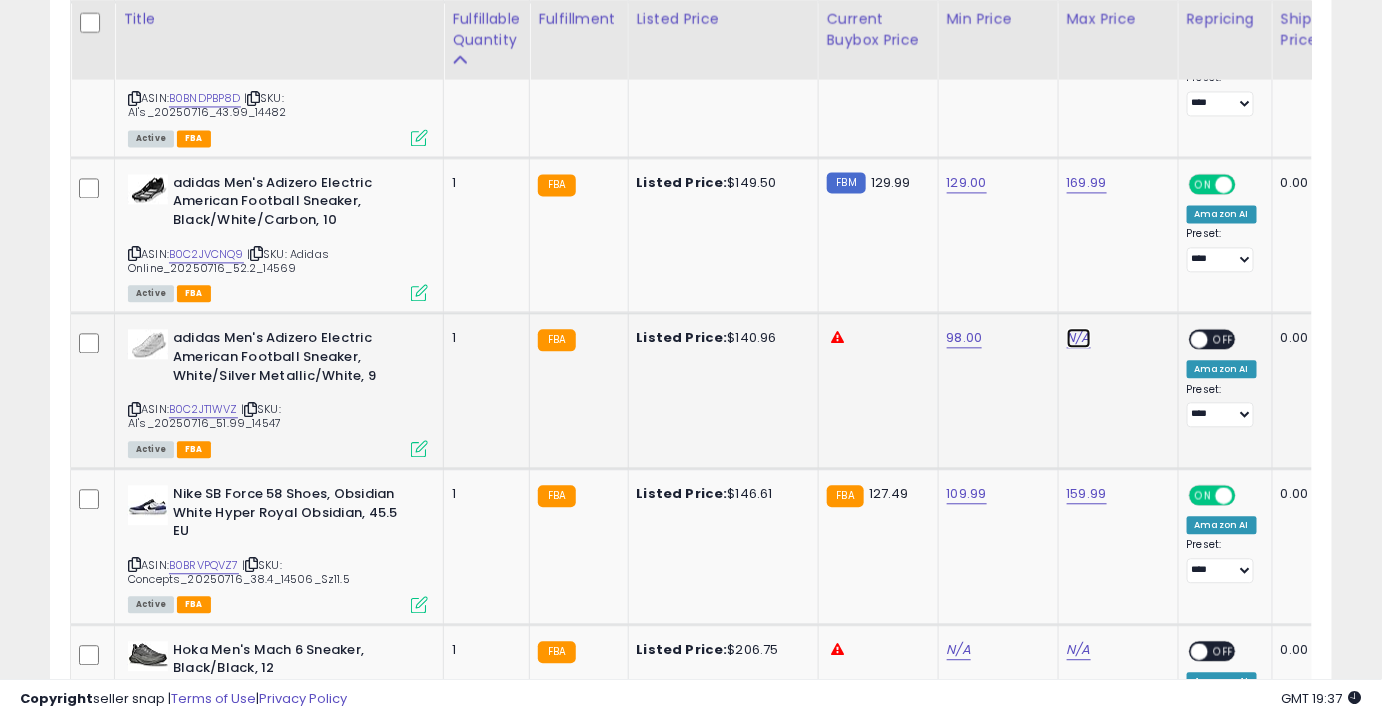 click on "N/A" at bounding box center [1079, -247] 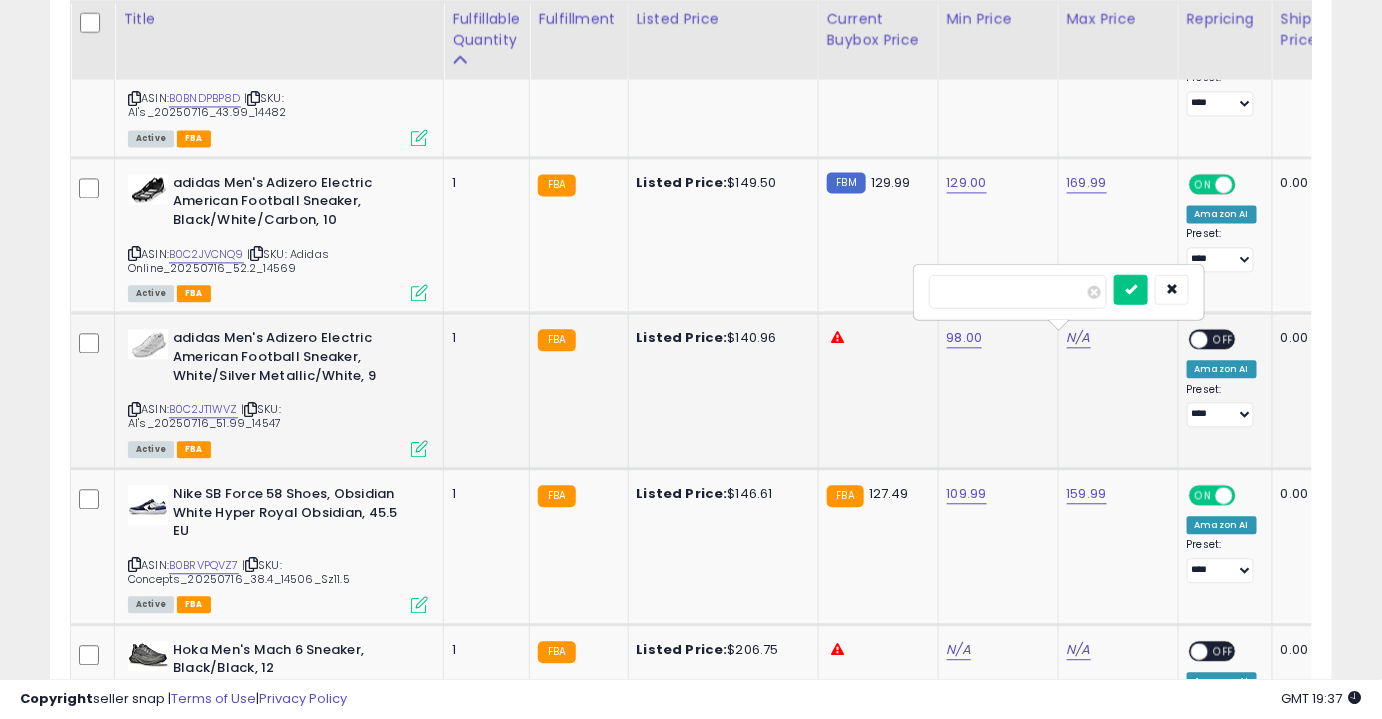 type on "******" 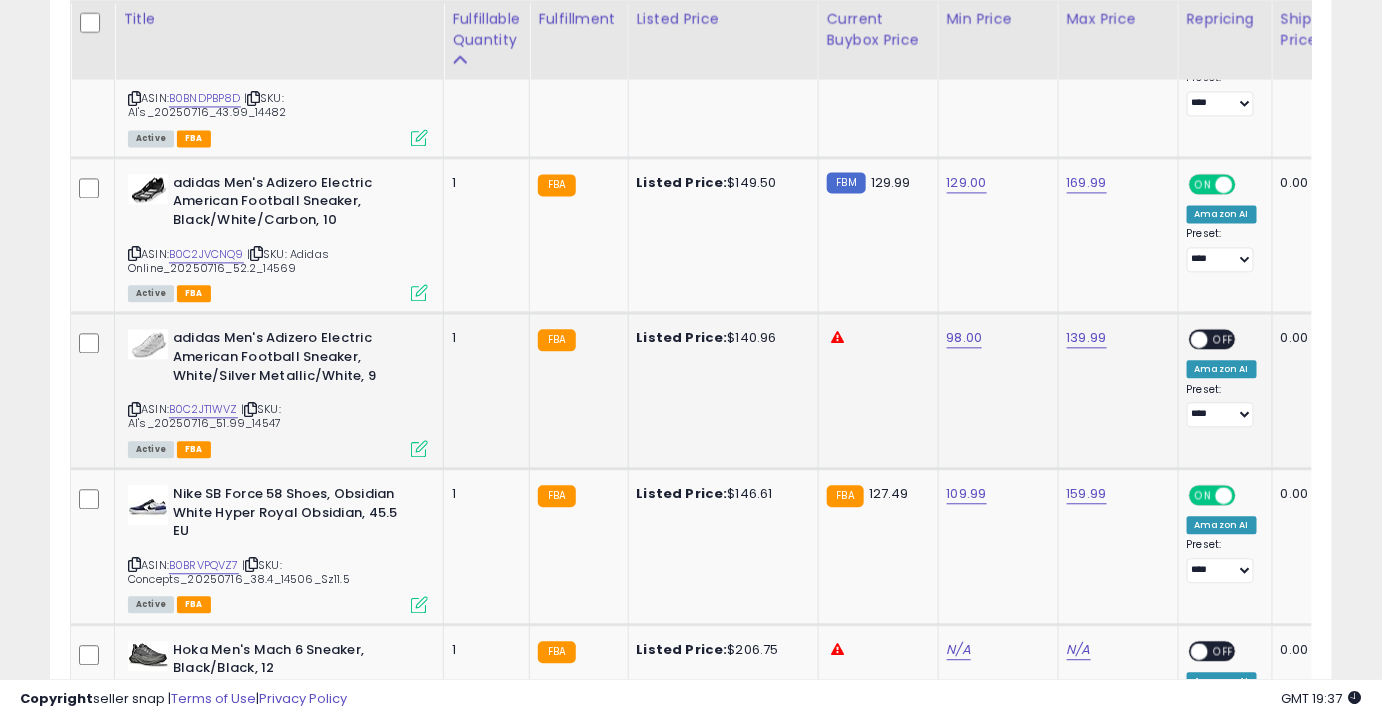 click on "OFF" at bounding box center [1224, 339] 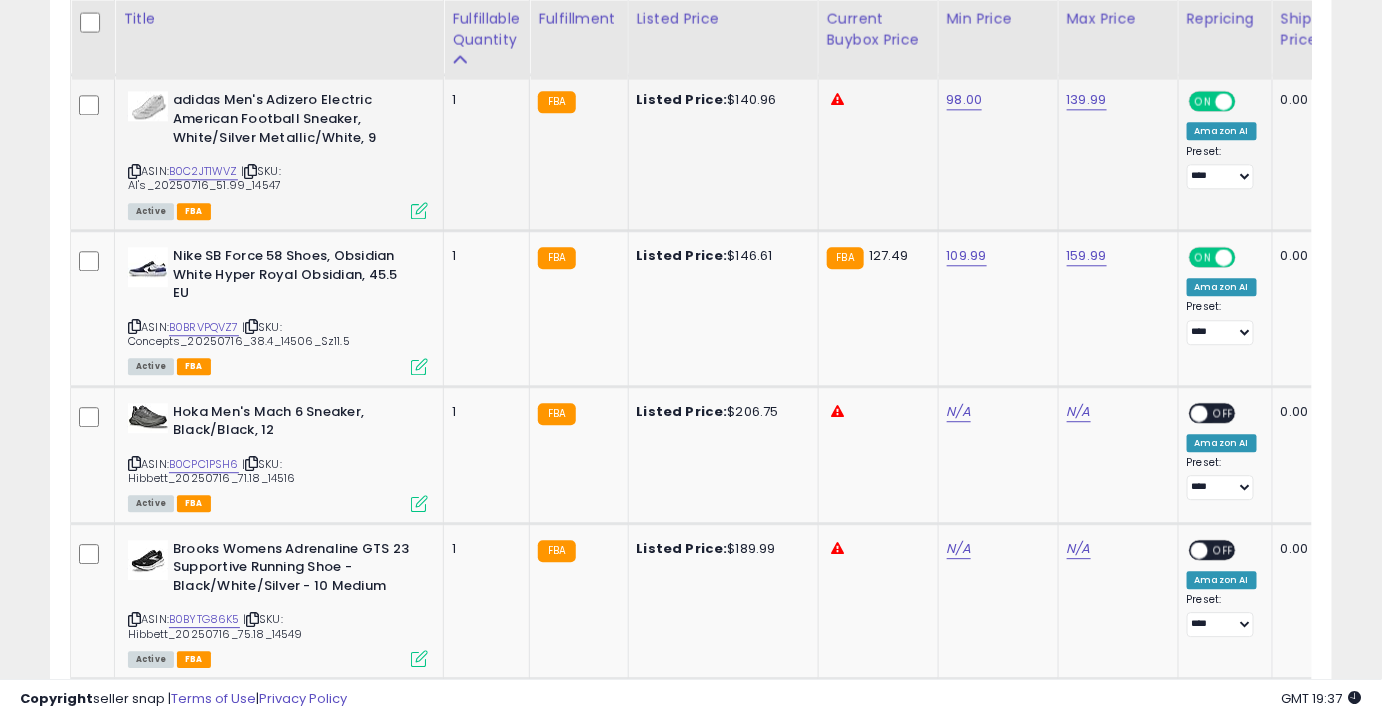 scroll, scrollTop: 1568, scrollLeft: 0, axis: vertical 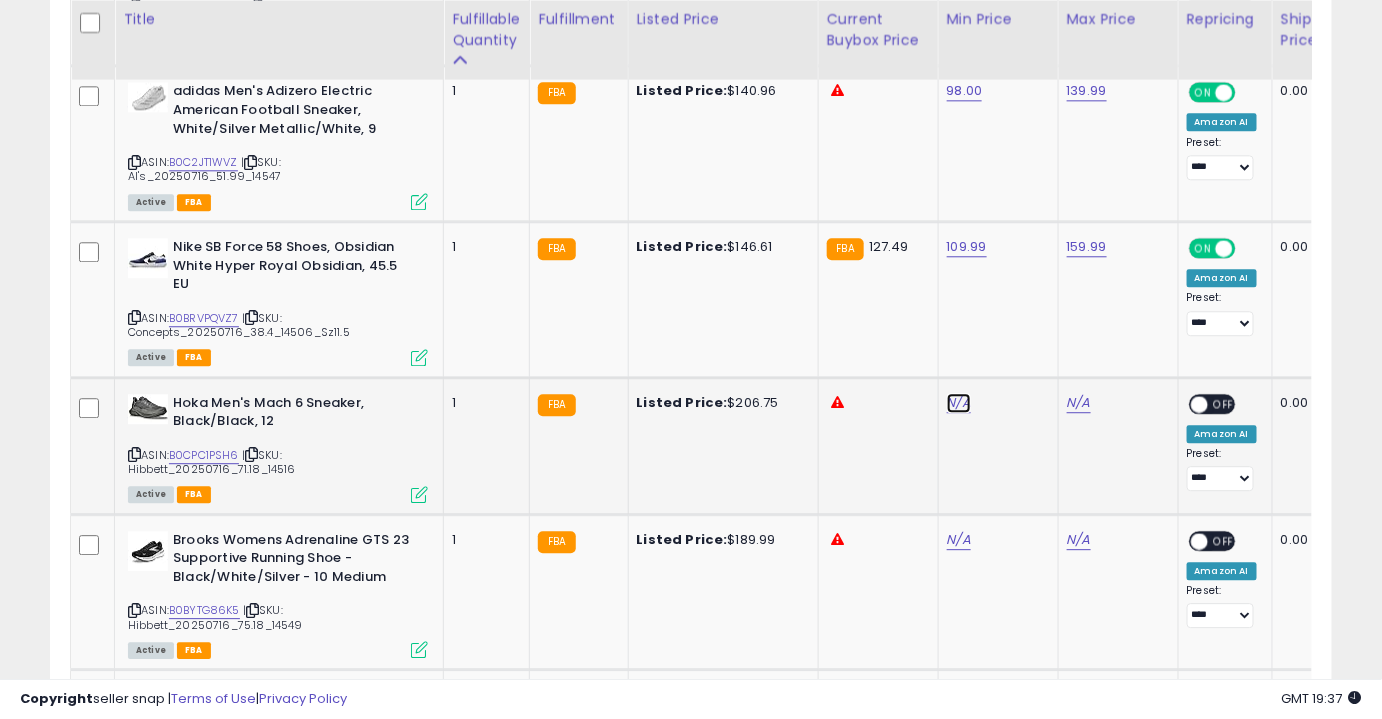 click on "N/A" at bounding box center (959, -494) 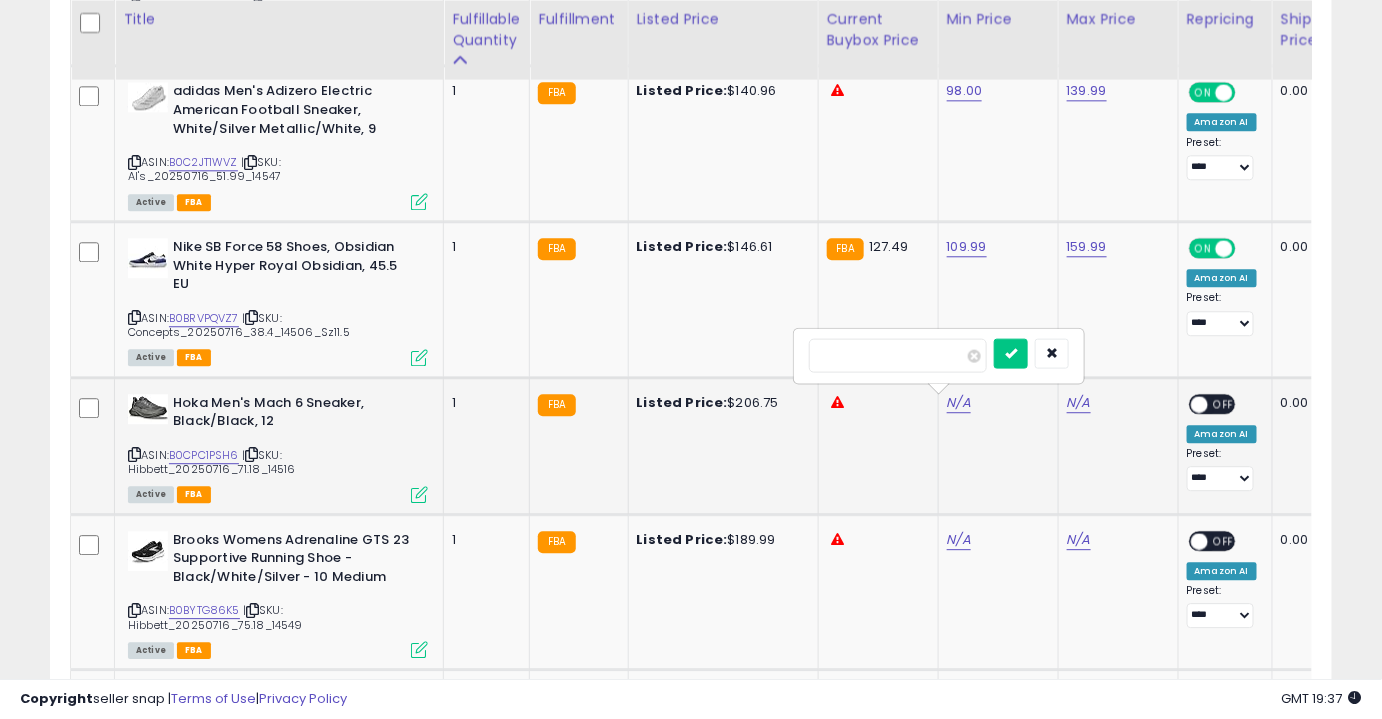 type on "******" 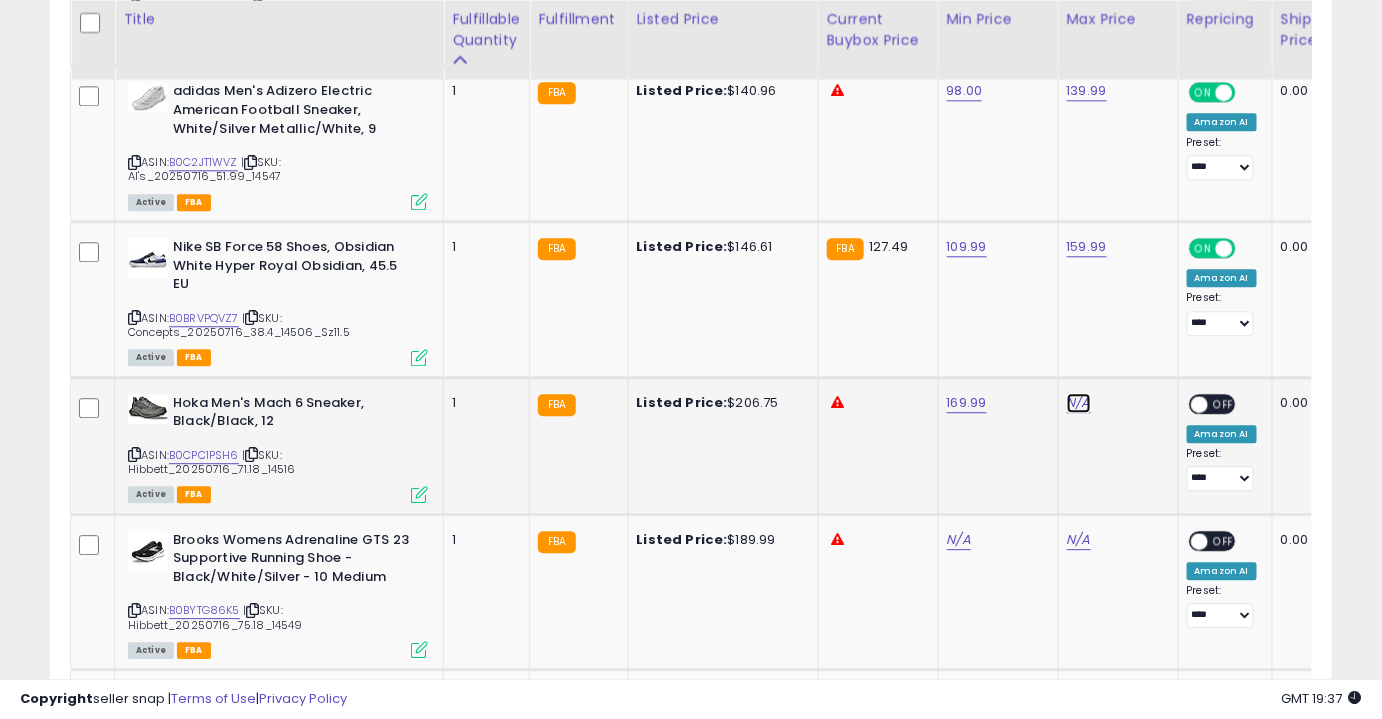 click on "N/A" at bounding box center [1079, -494] 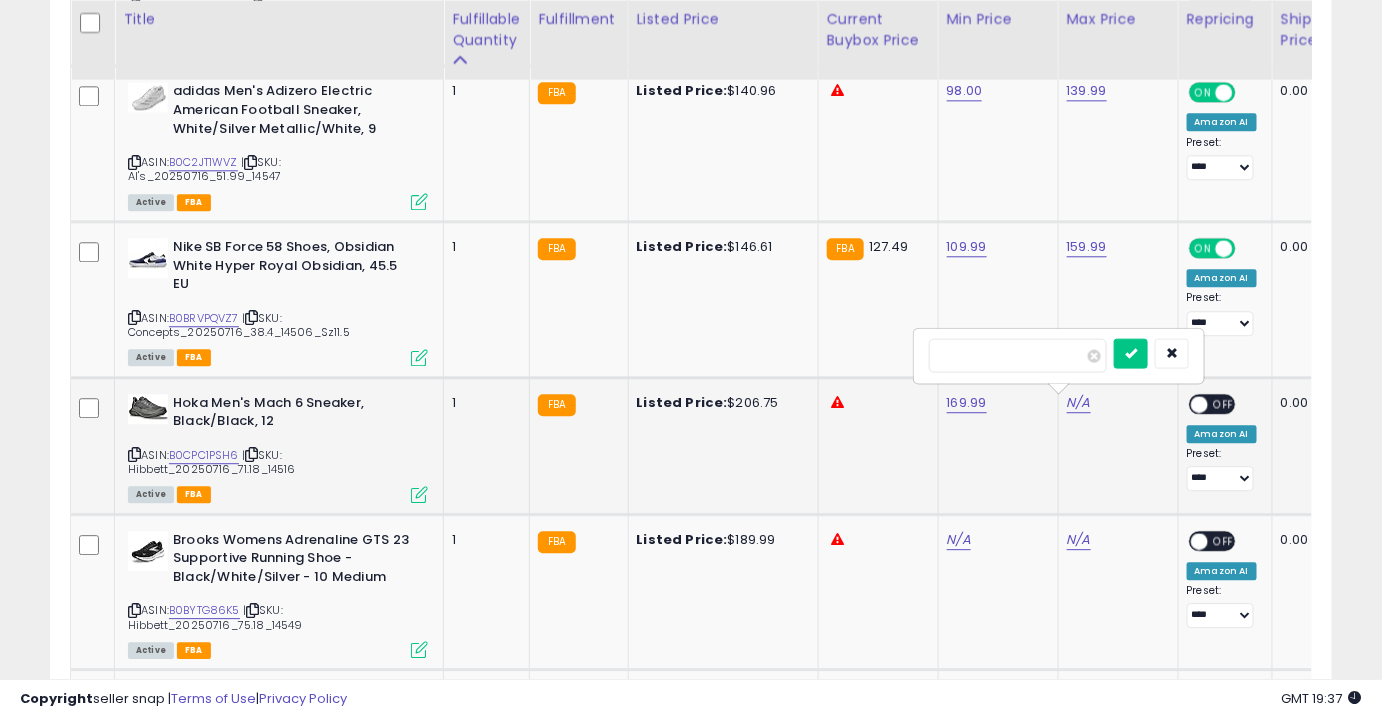 type on "******" 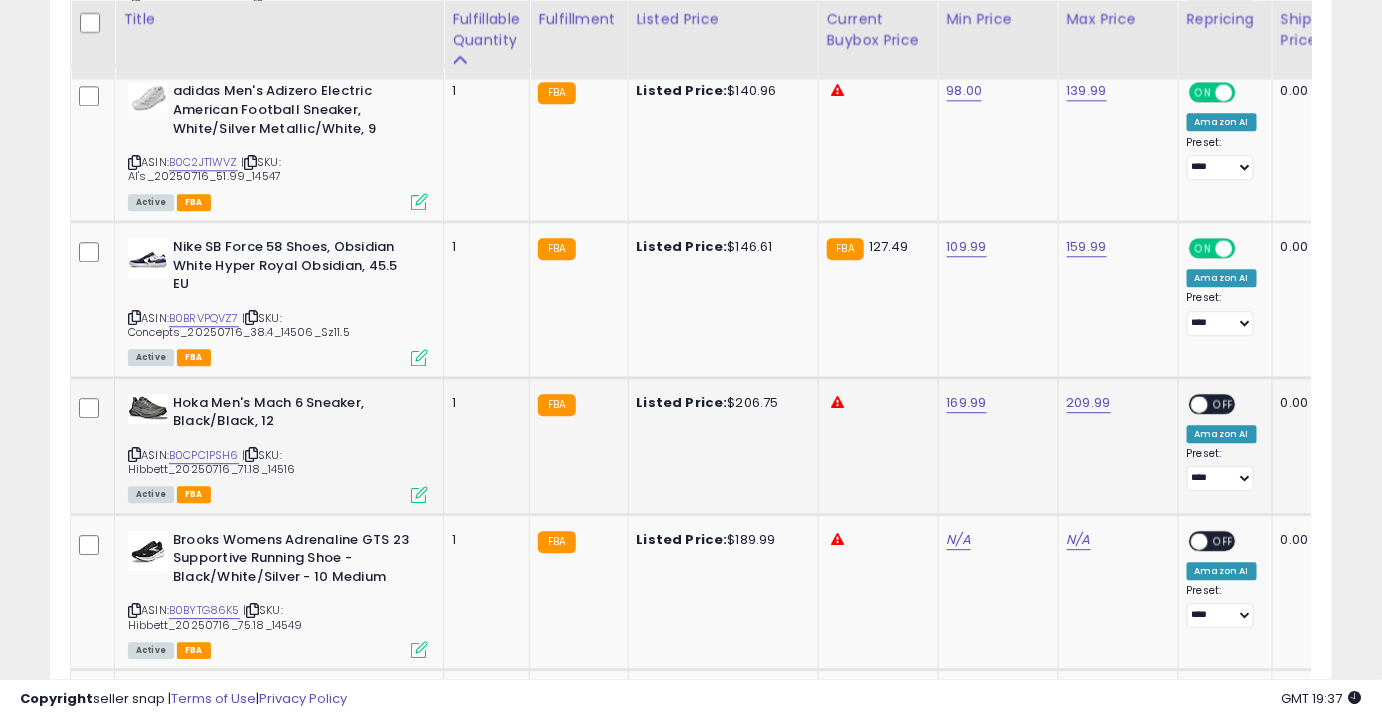 click on "OFF" at bounding box center (1224, 403) 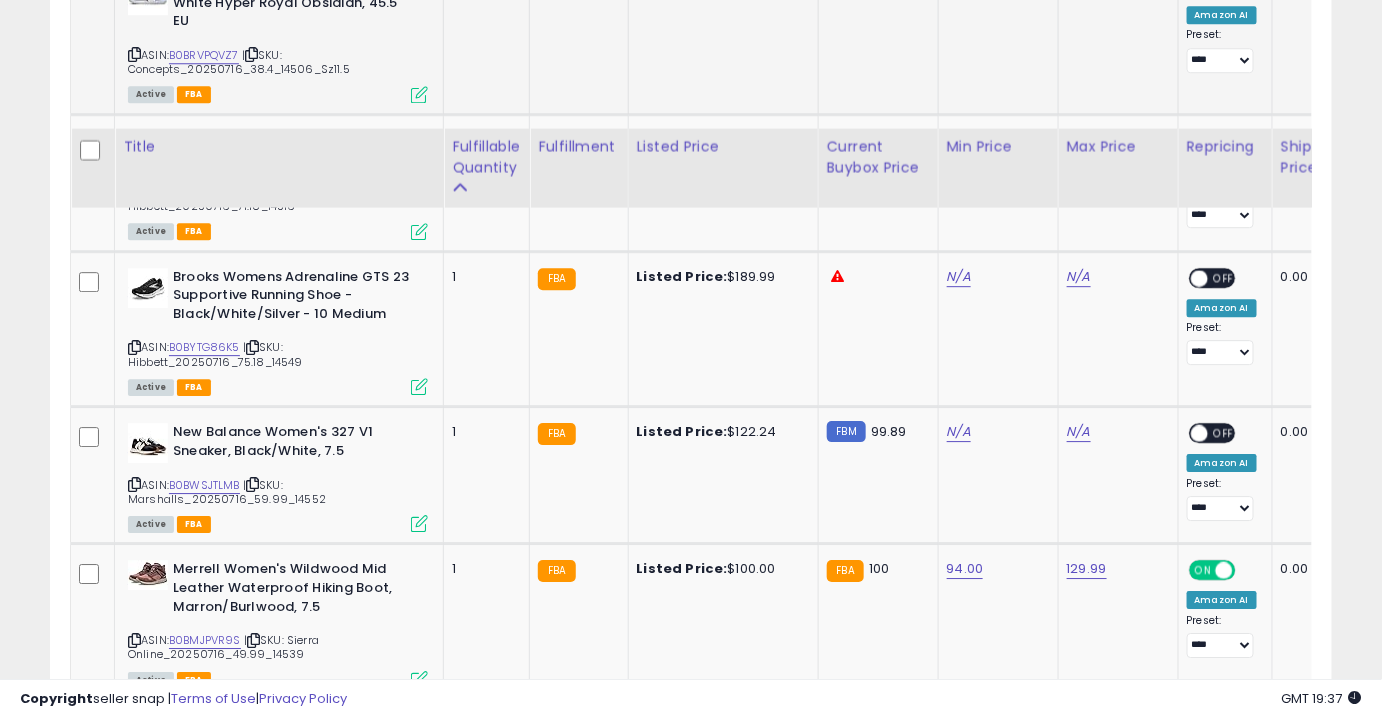 scroll, scrollTop: 1960, scrollLeft: 0, axis: vertical 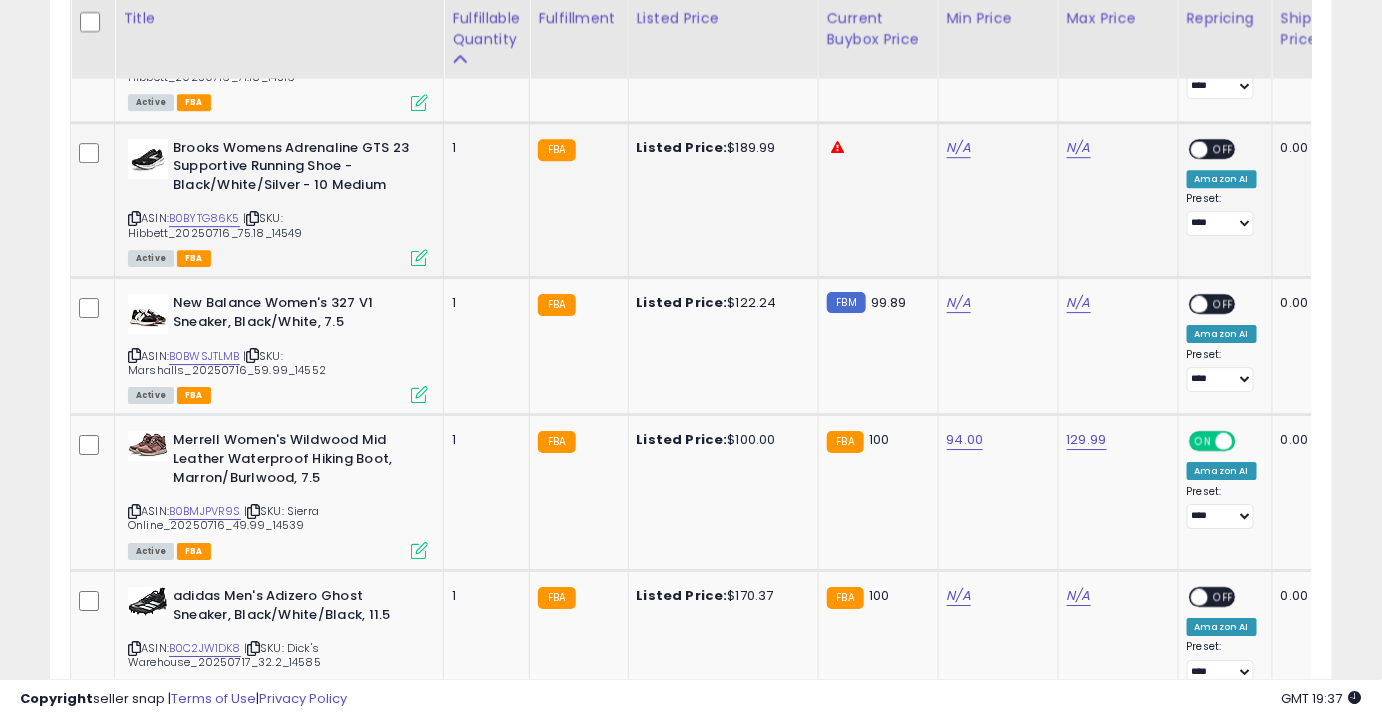 click on "N/A" at bounding box center [995, 148] 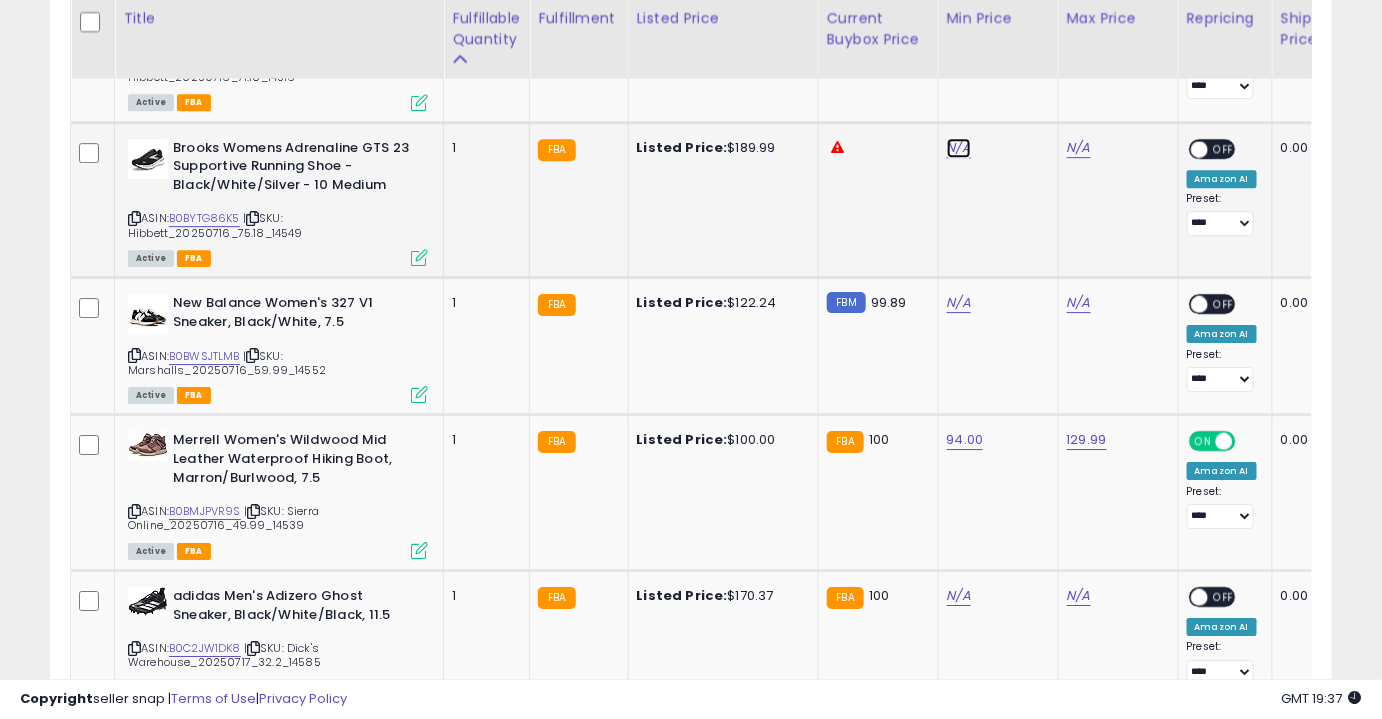 click on "N/A" at bounding box center (959, -886) 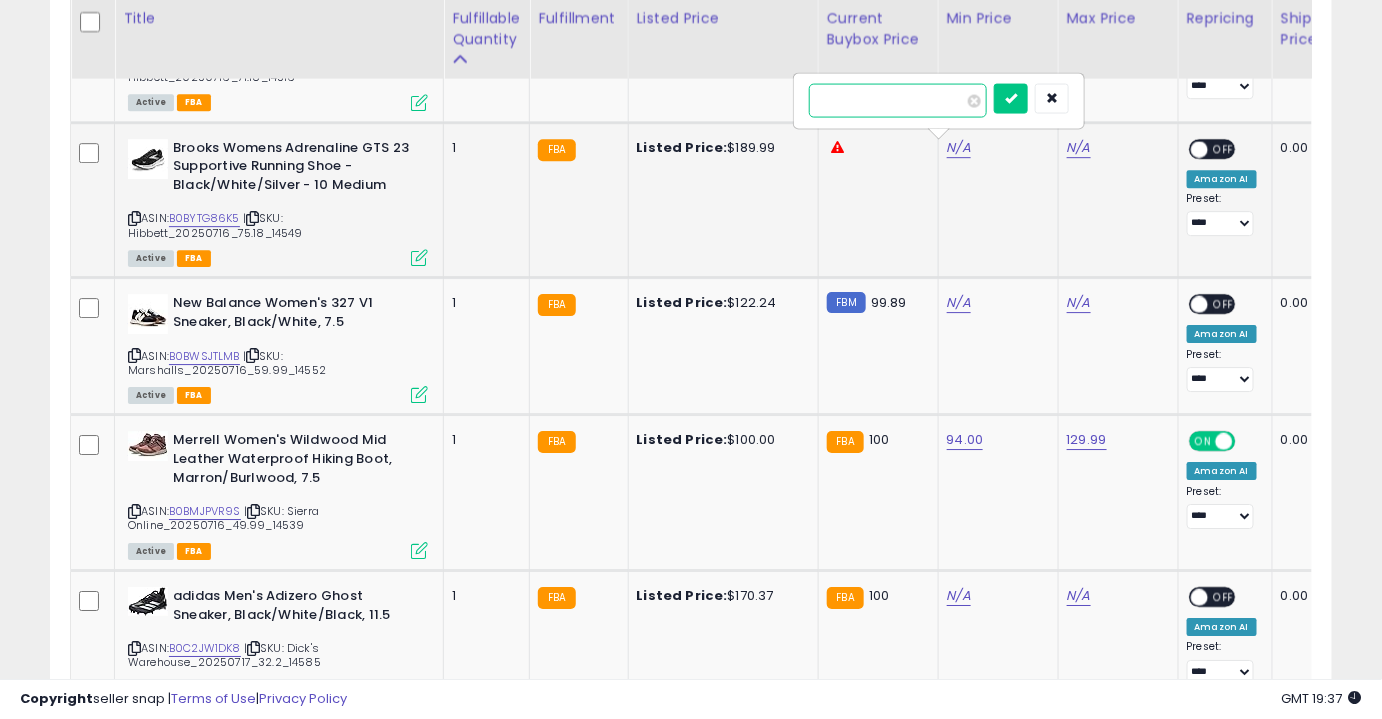 type on "******" 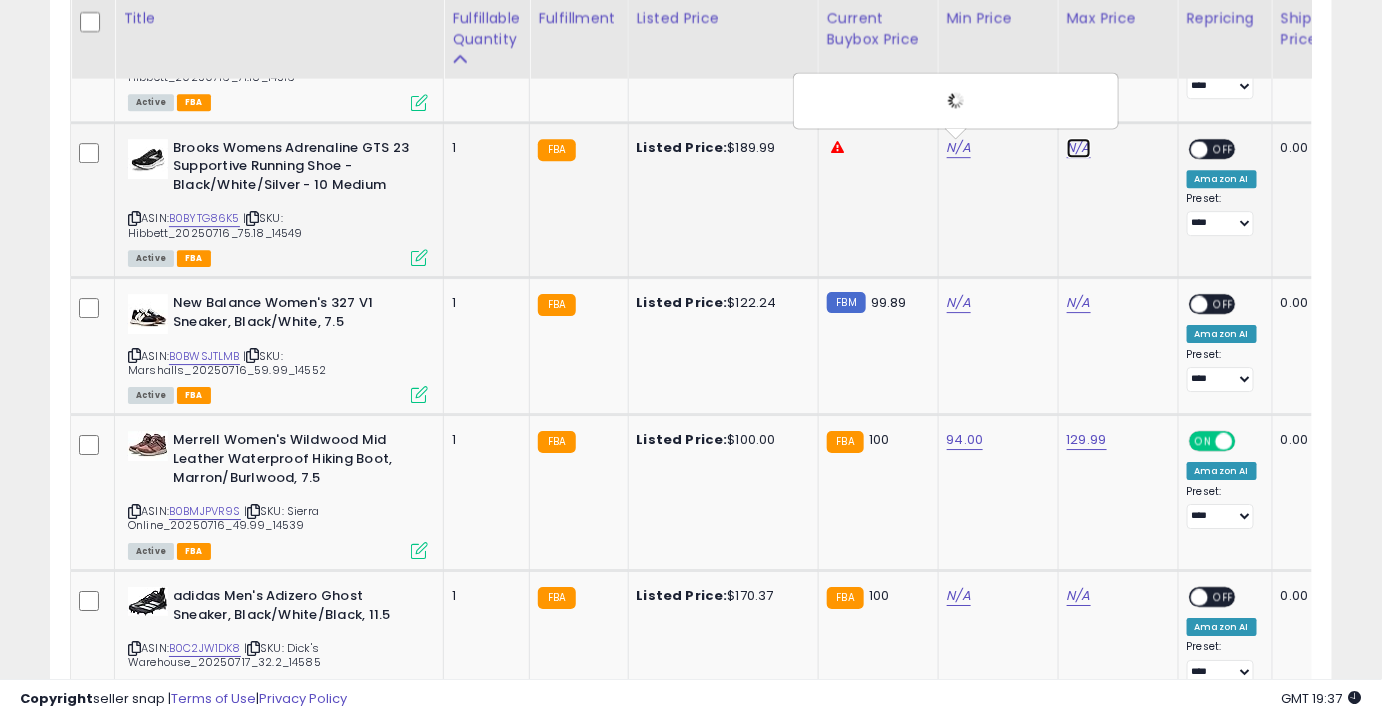 click on "N/A" at bounding box center [1079, -886] 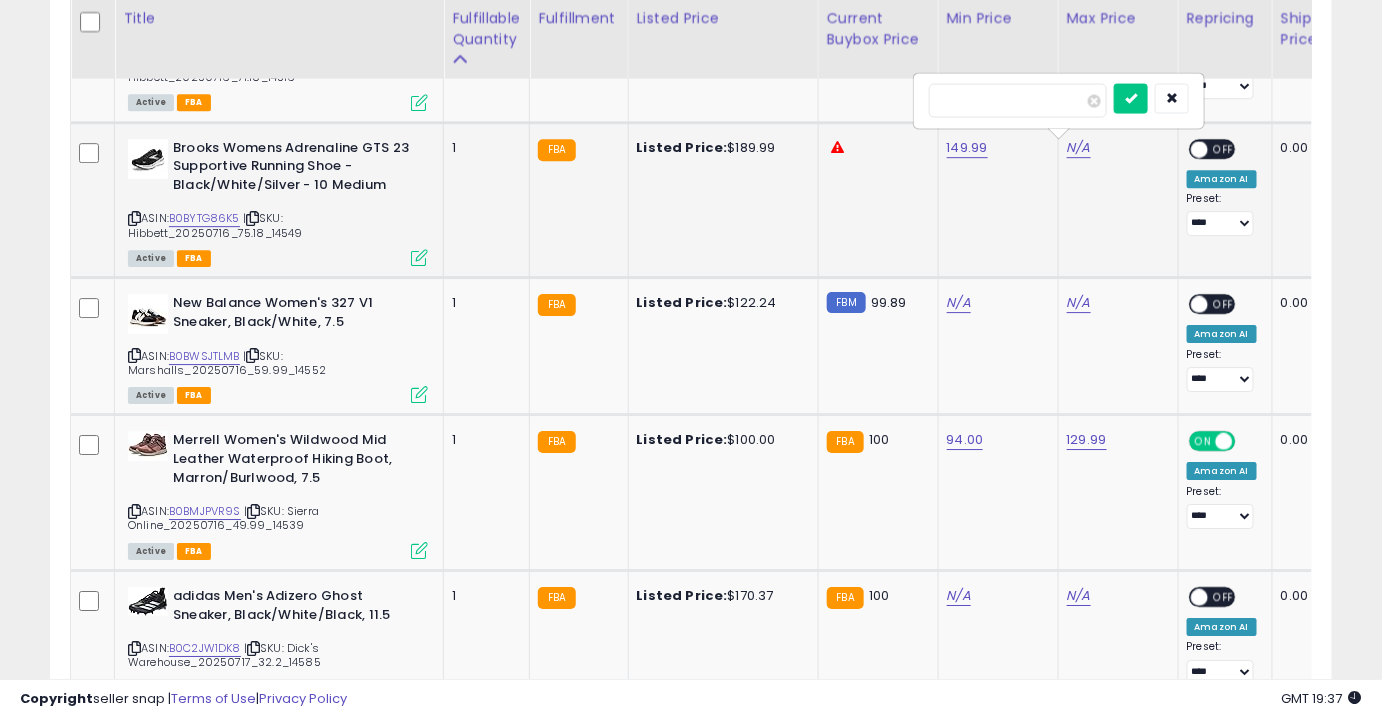 type on "***" 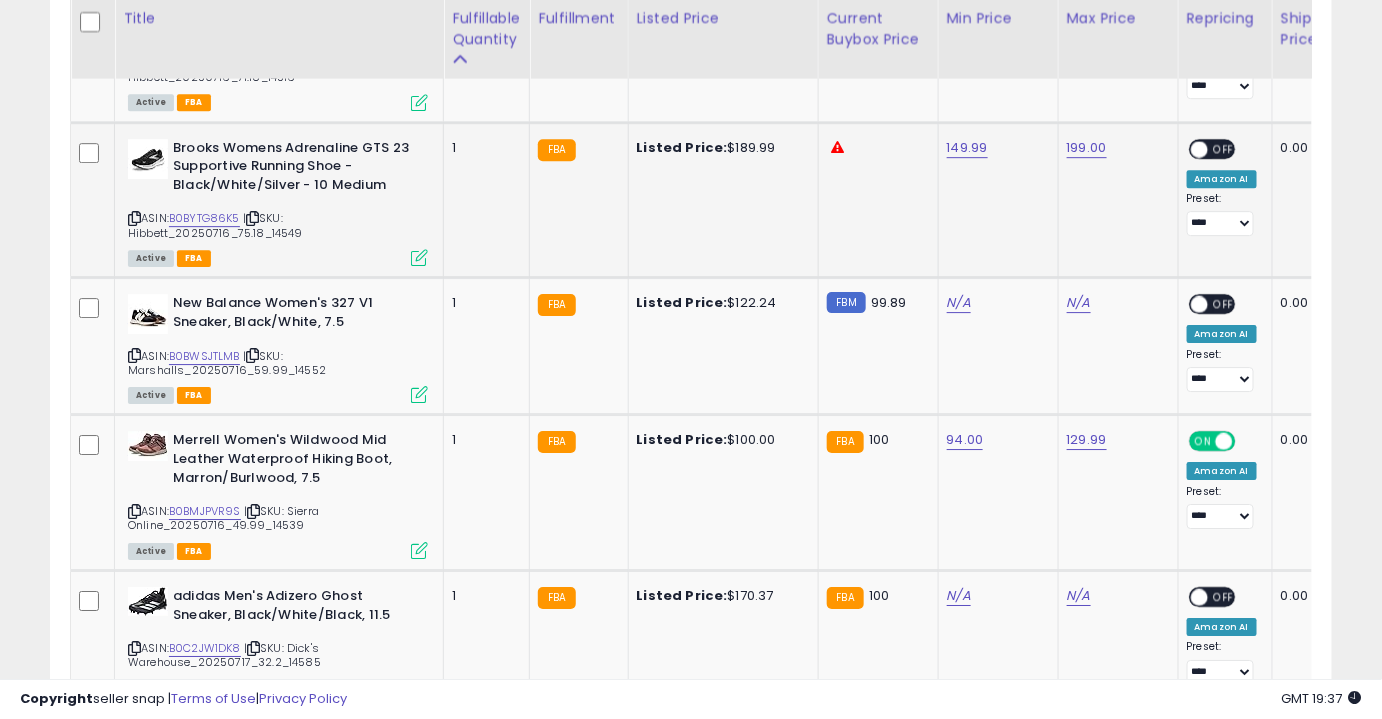 click on "OFF" at bounding box center (1224, 148) 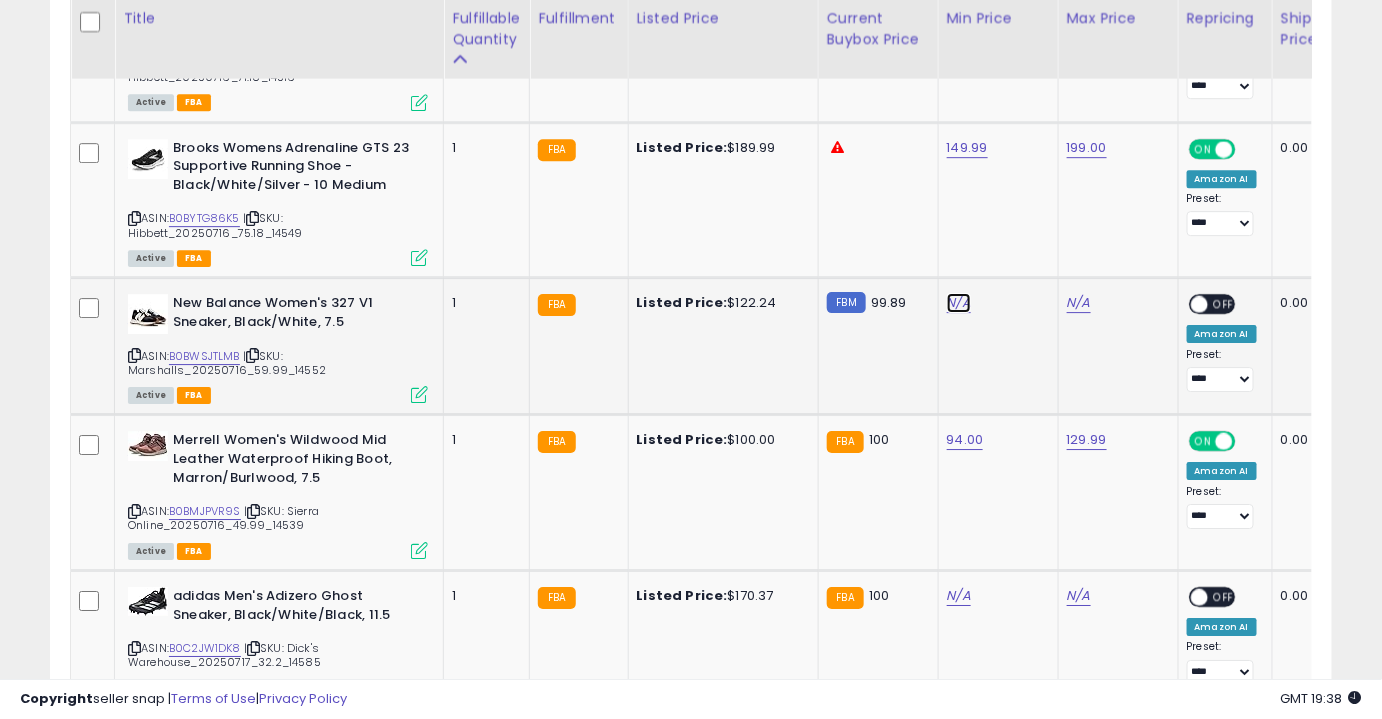 click on "N/A" at bounding box center (959, -886) 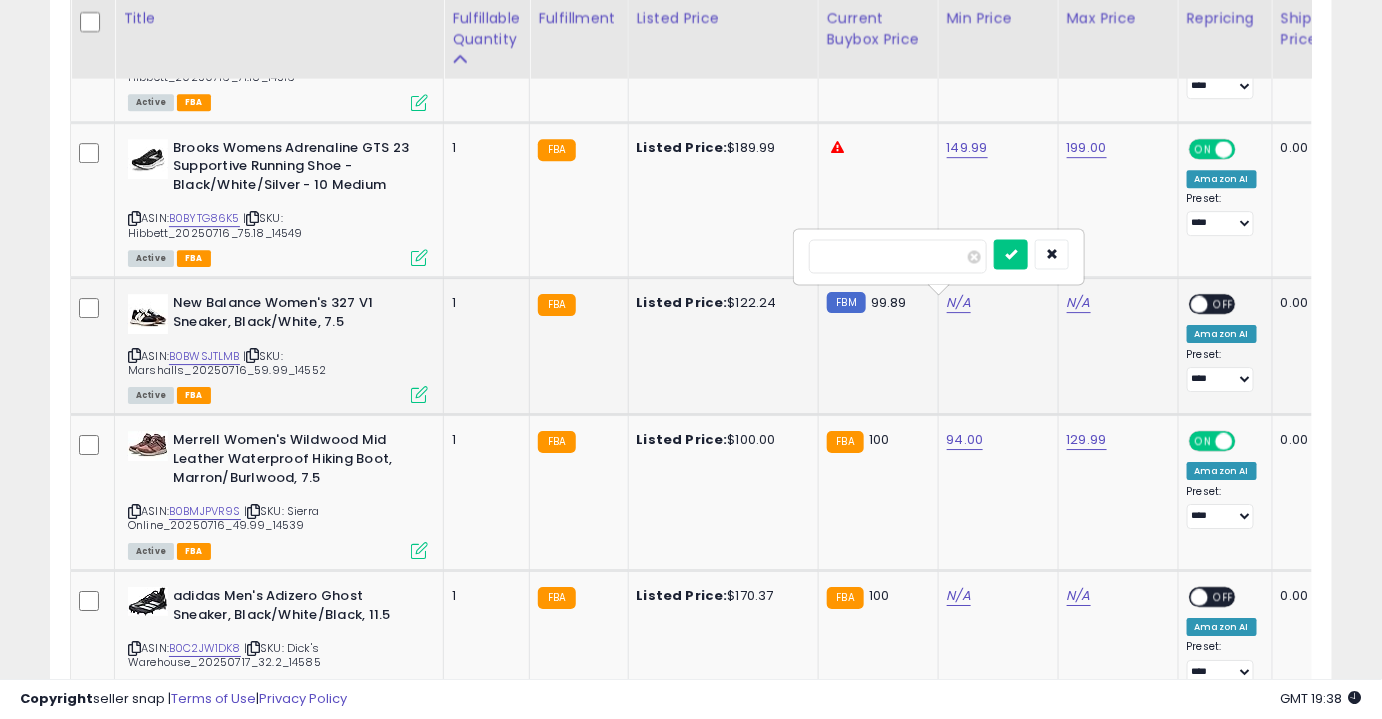 type on "******" 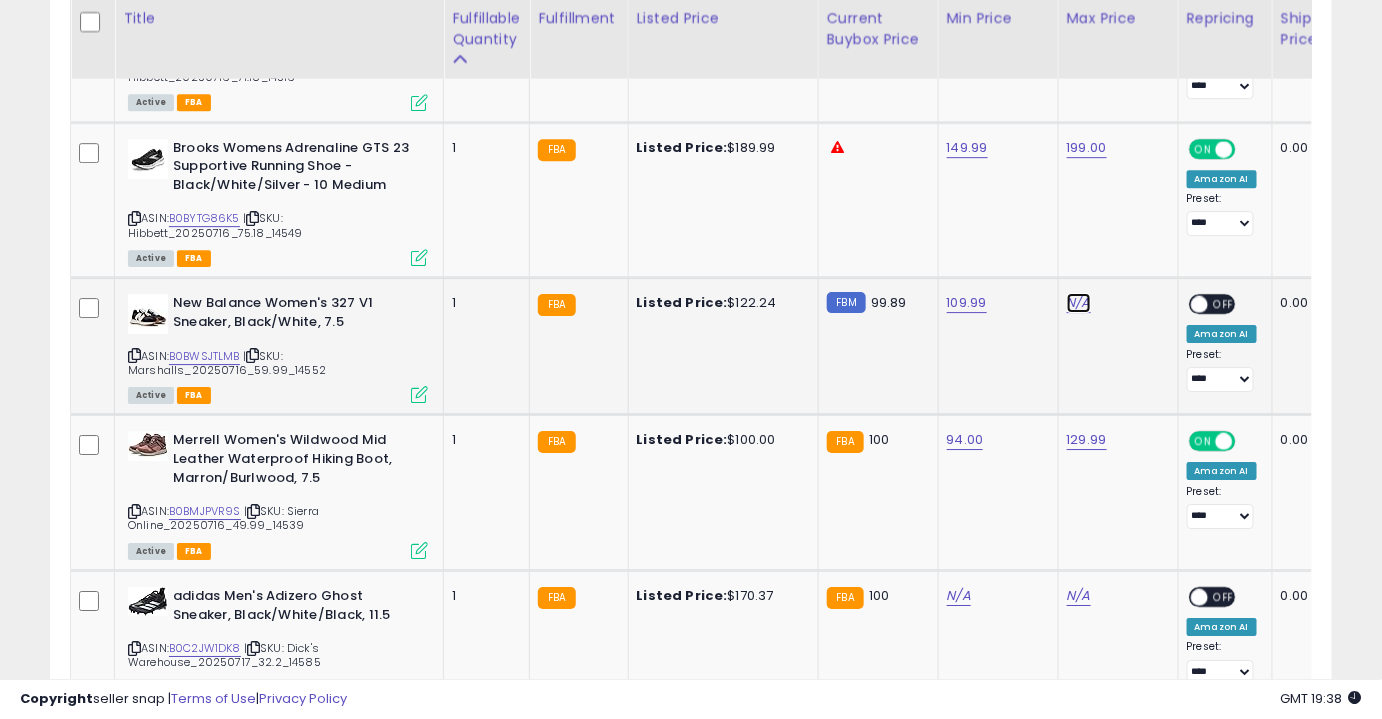 click on "N/A" at bounding box center (1079, -886) 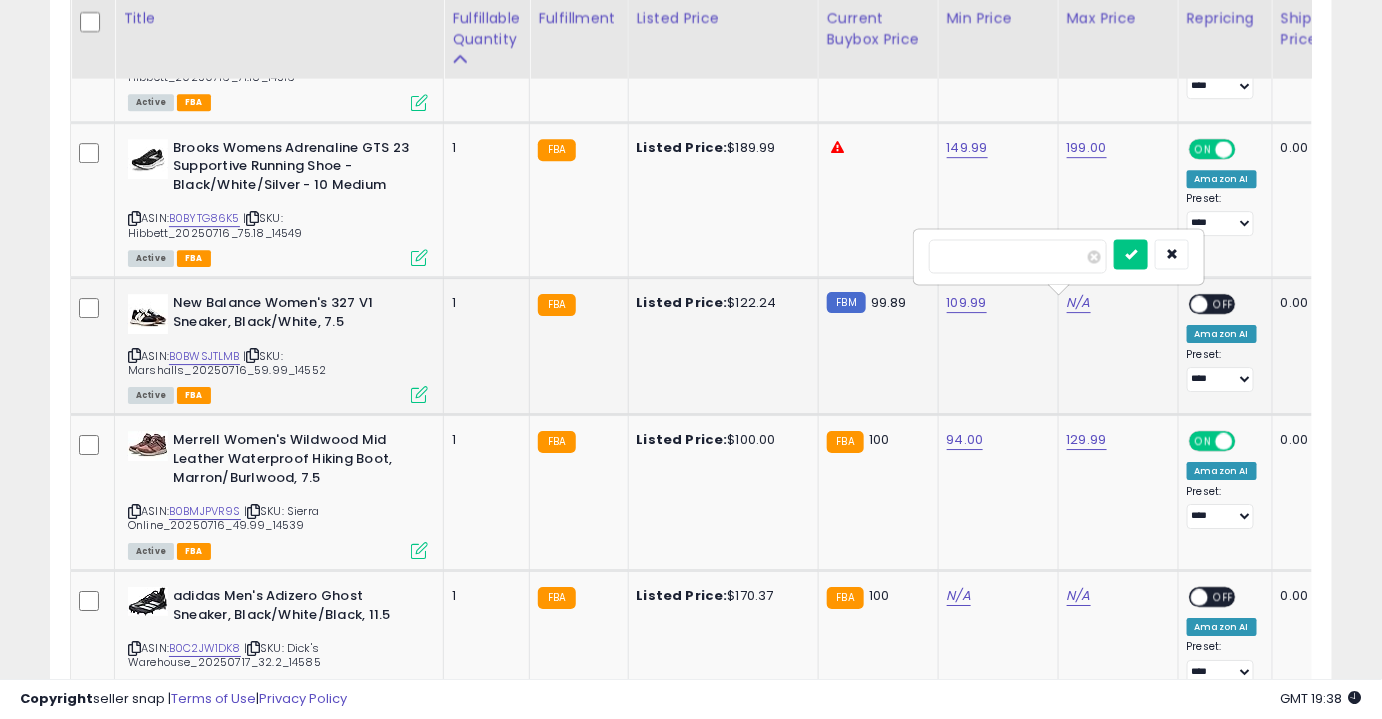 type on "***" 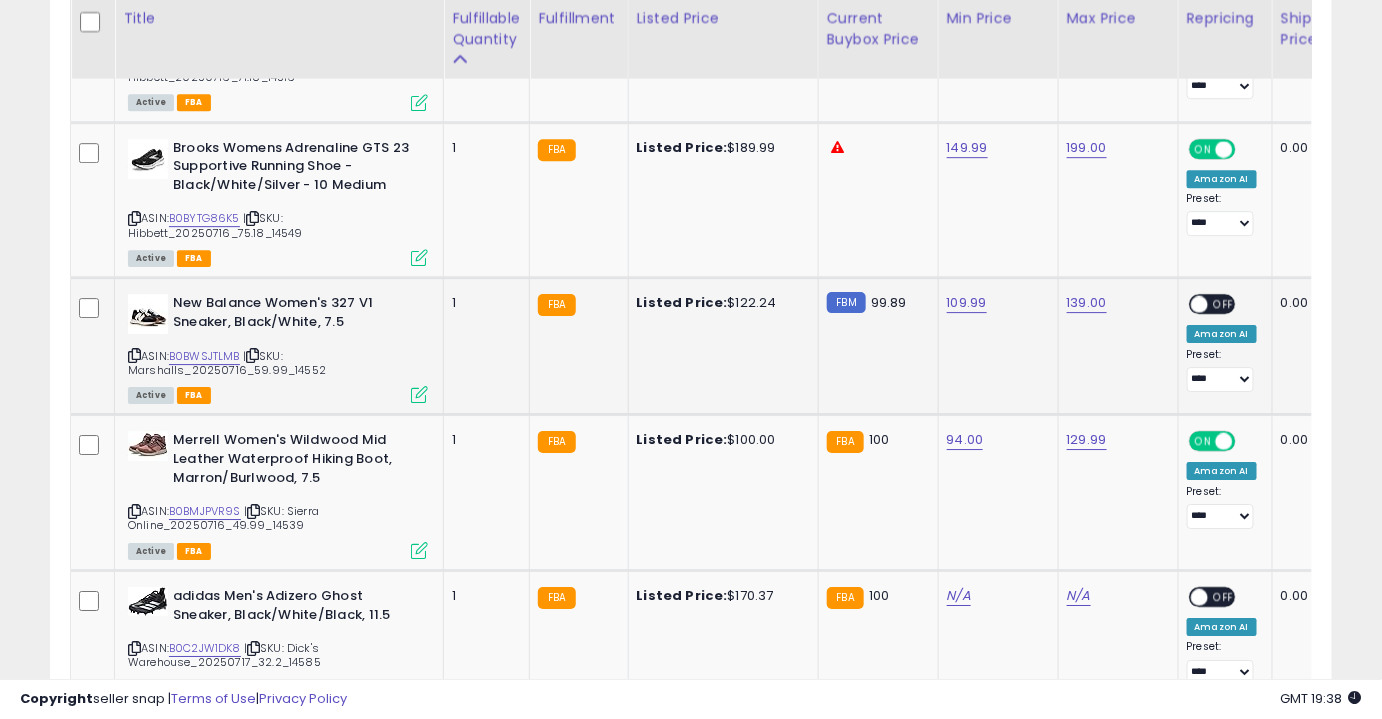 click on "OFF" at bounding box center (1224, 304) 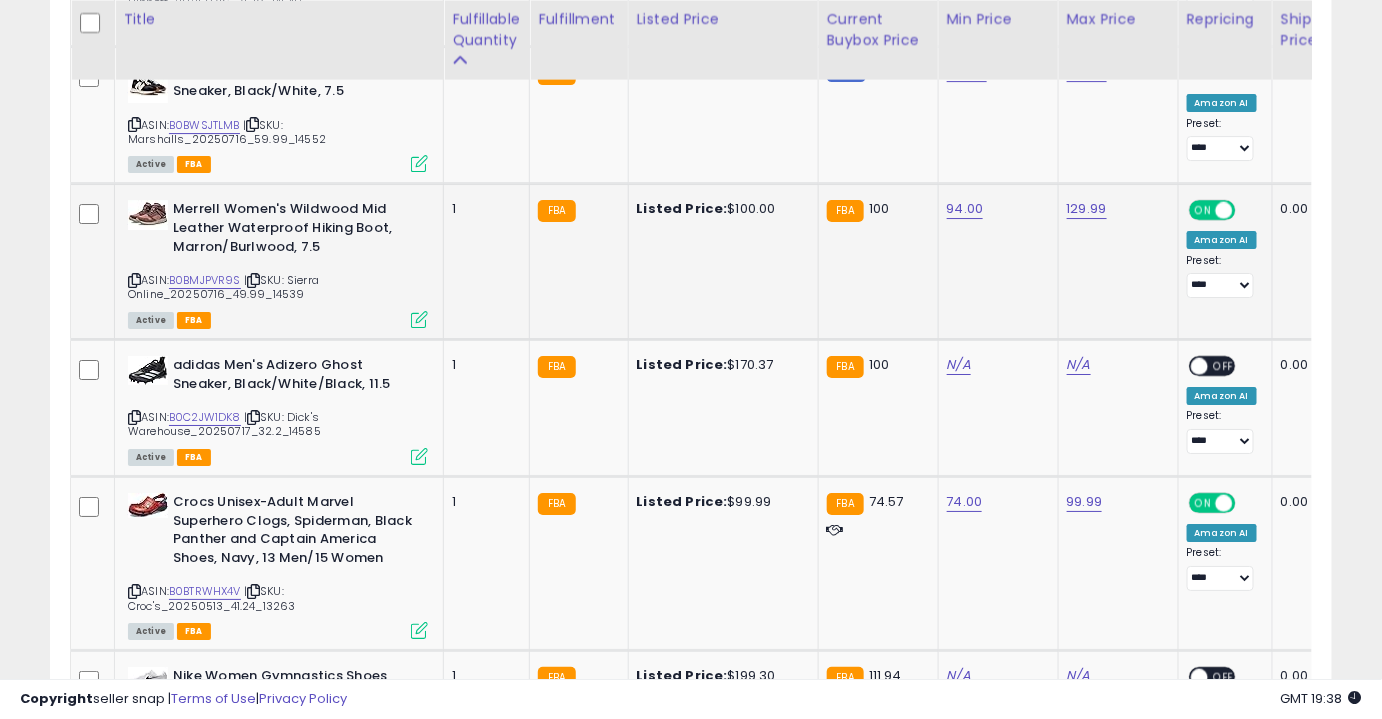 scroll, scrollTop: 2192, scrollLeft: 0, axis: vertical 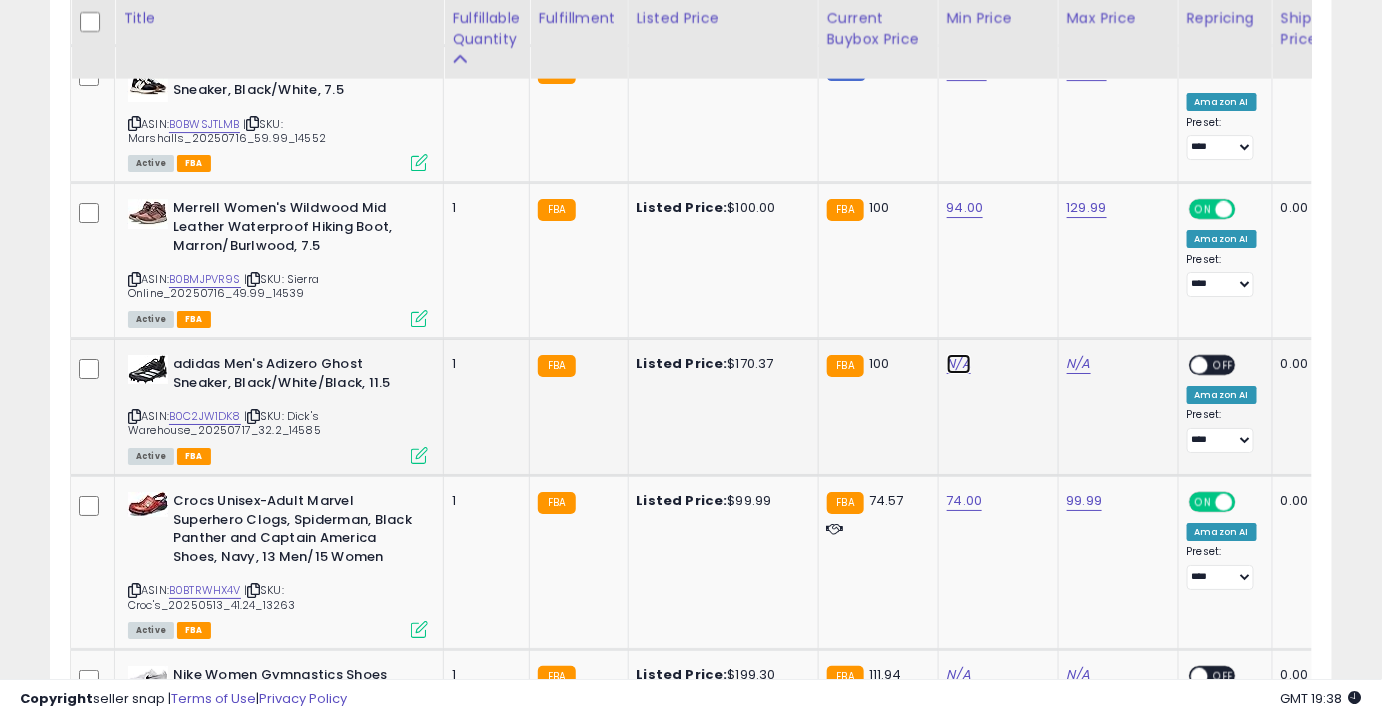 click on "N/A" at bounding box center [959, -1118] 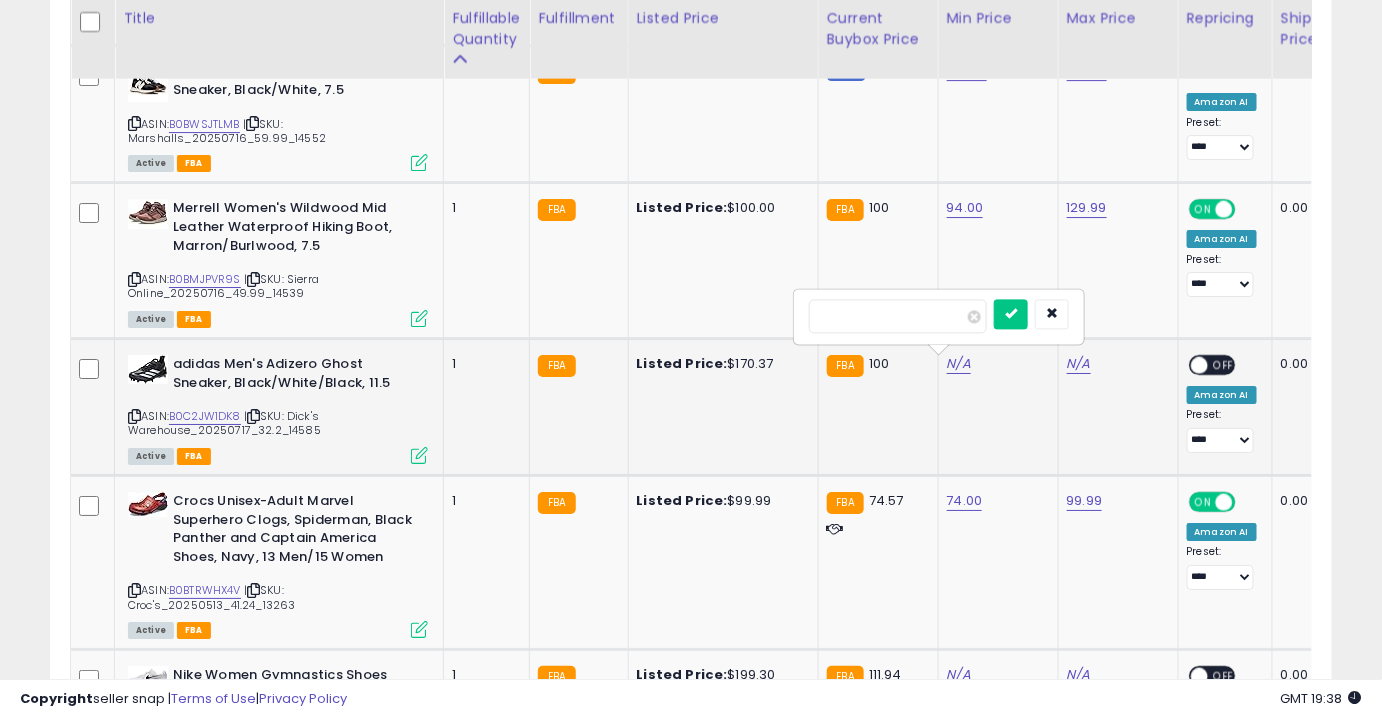 type on "******" 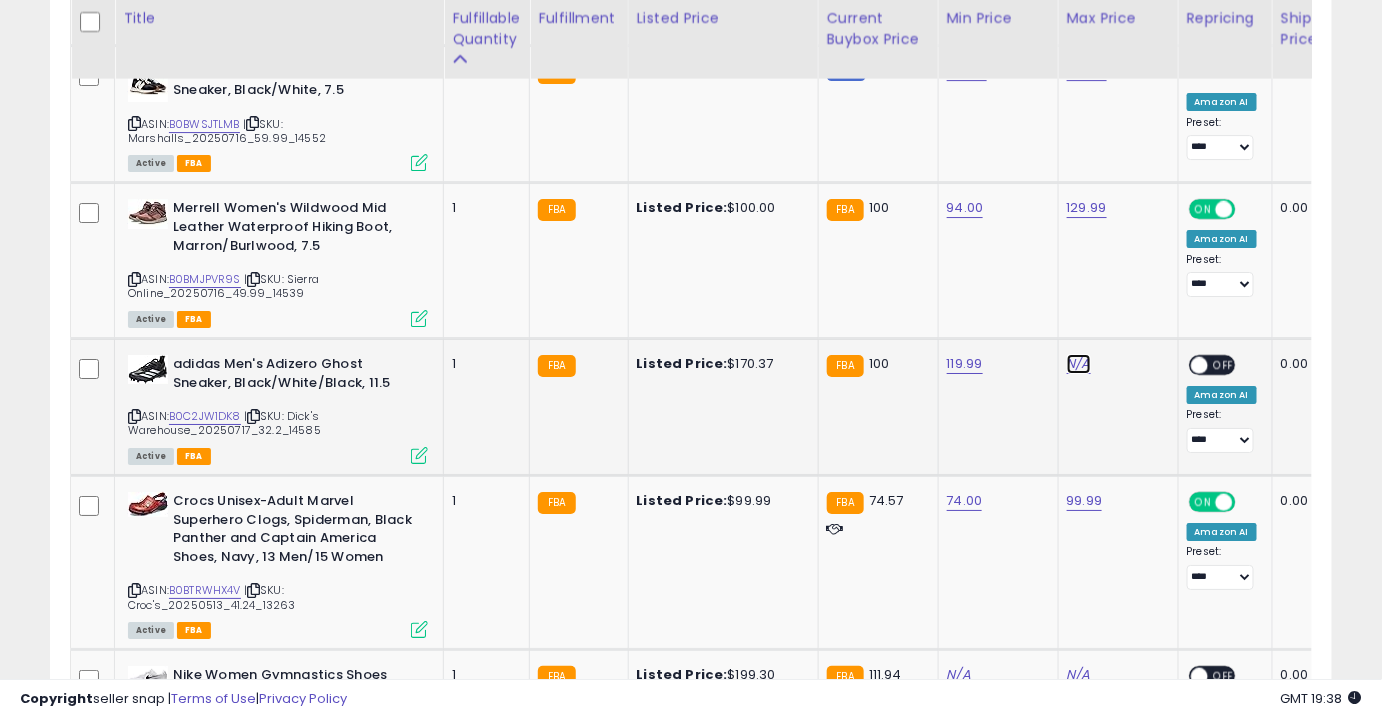 click on "N/A" at bounding box center [1079, -1118] 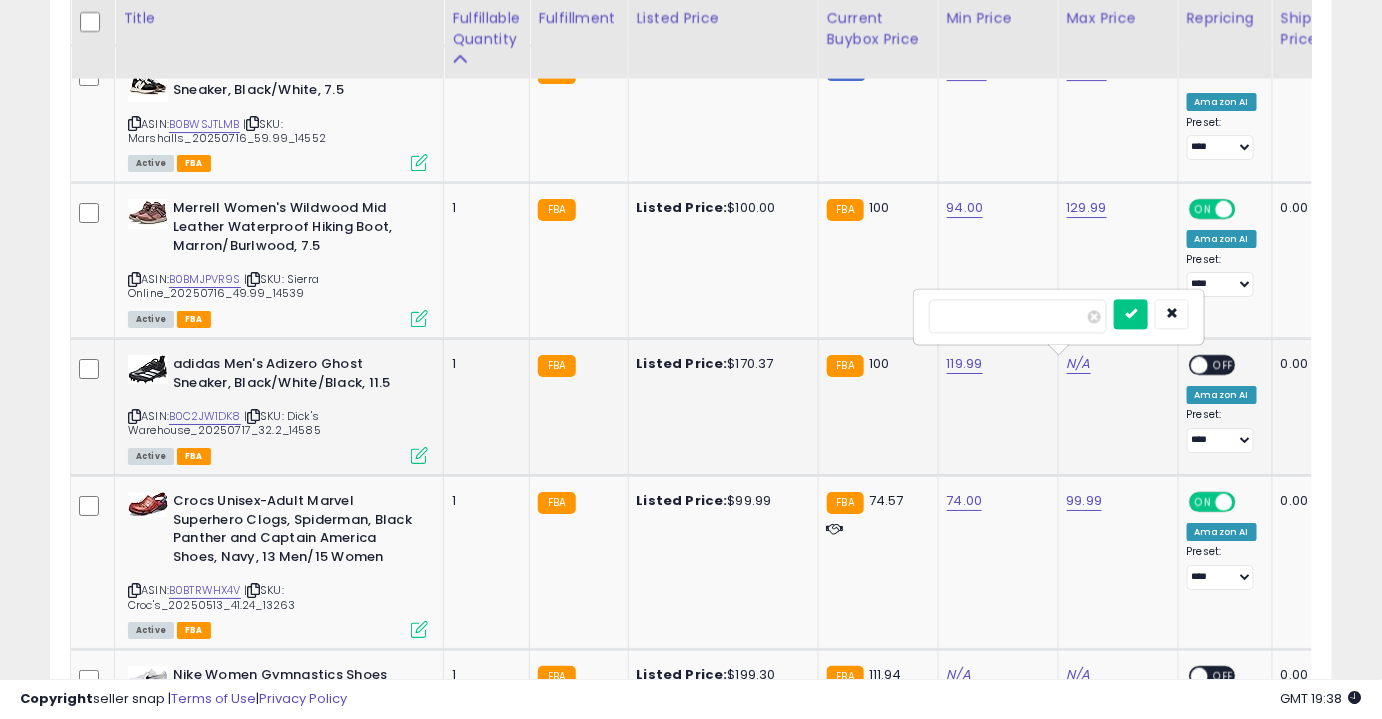 type on "******" 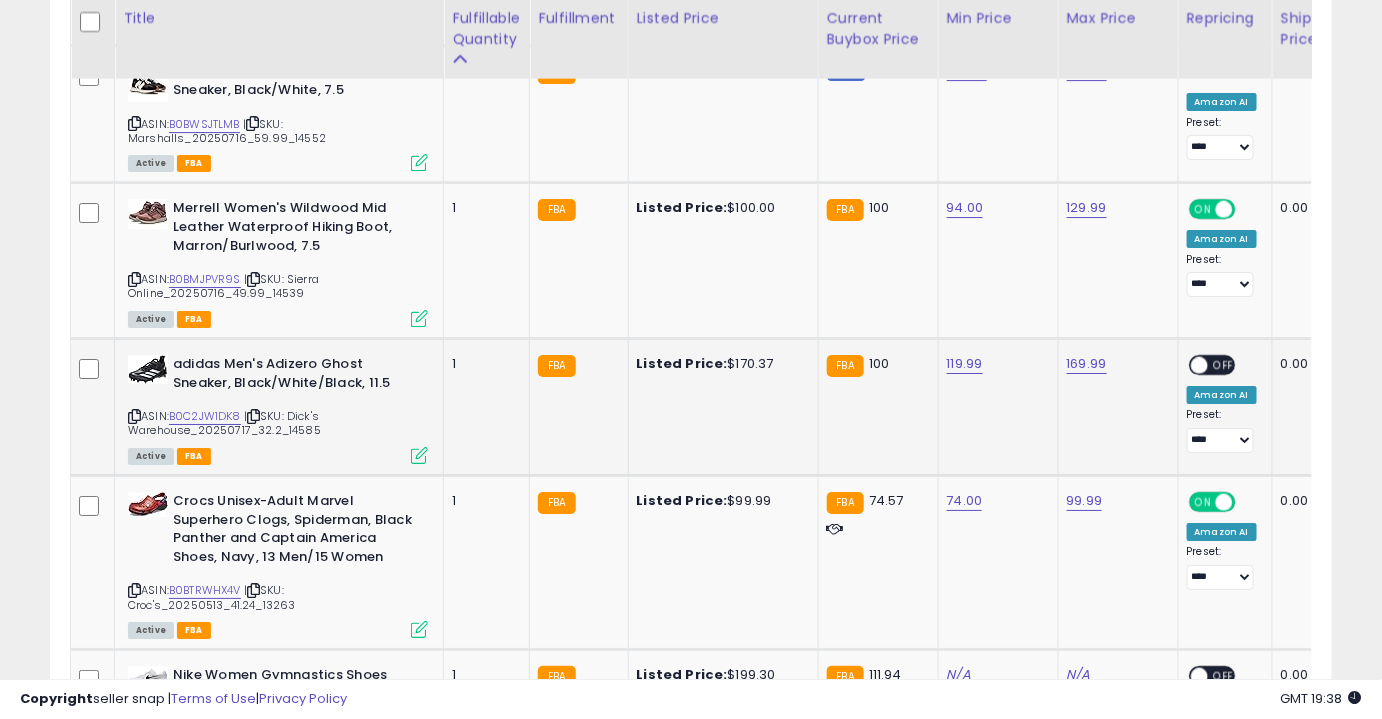 click on "OFF" at bounding box center [1224, 365] 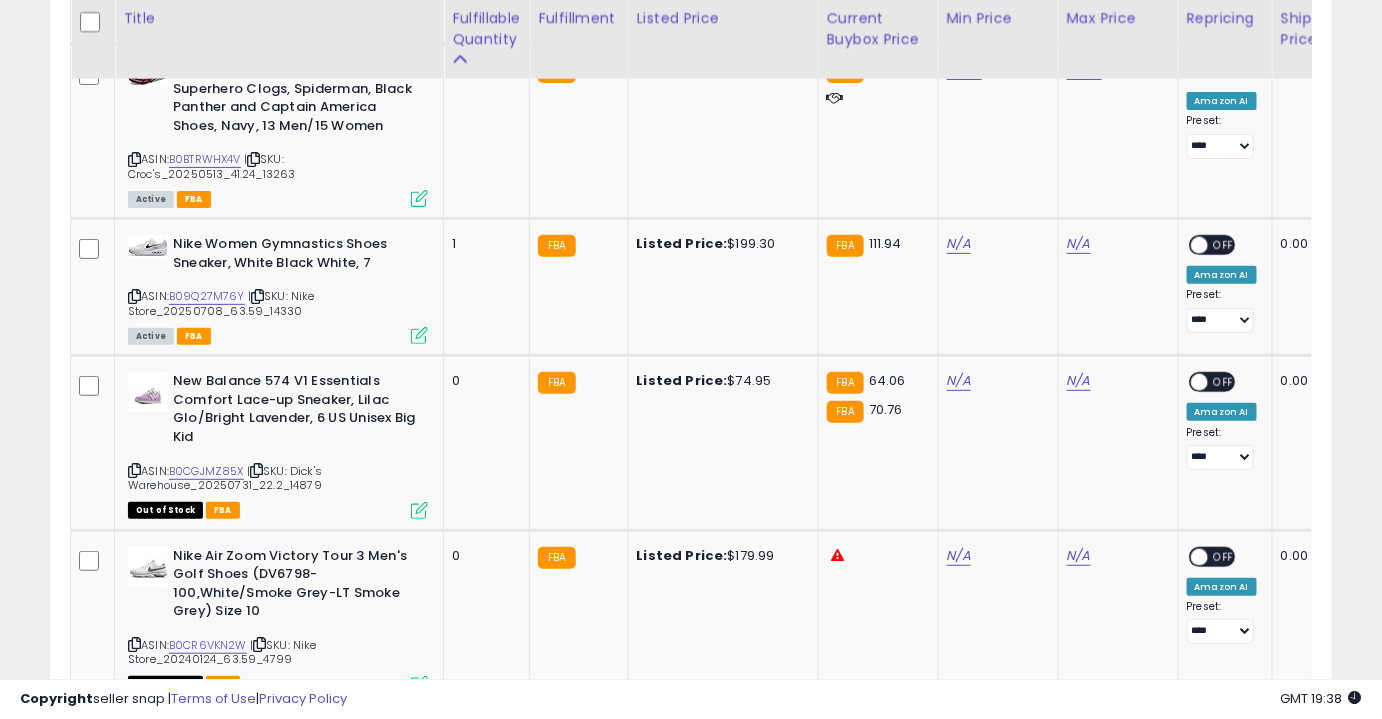 scroll, scrollTop: 2624, scrollLeft: 0, axis: vertical 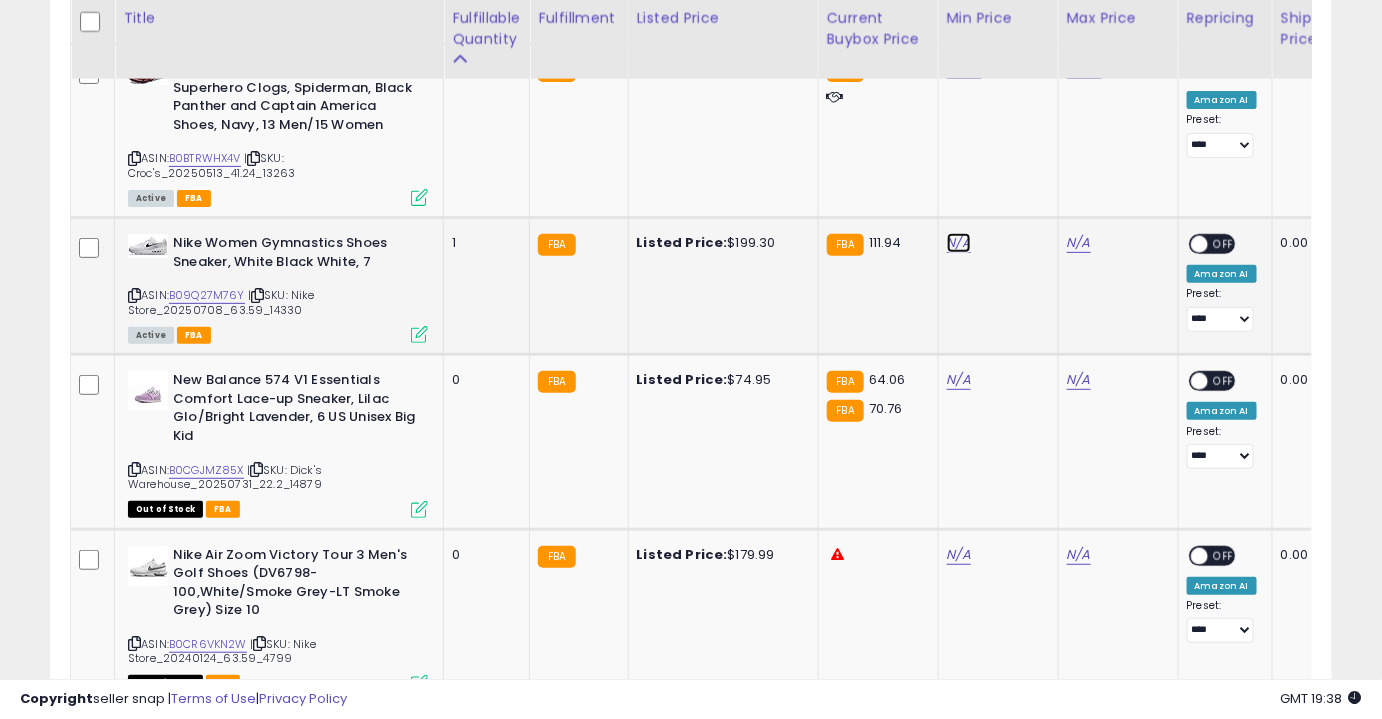 click on "N/A" at bounding box center [959, -1550] 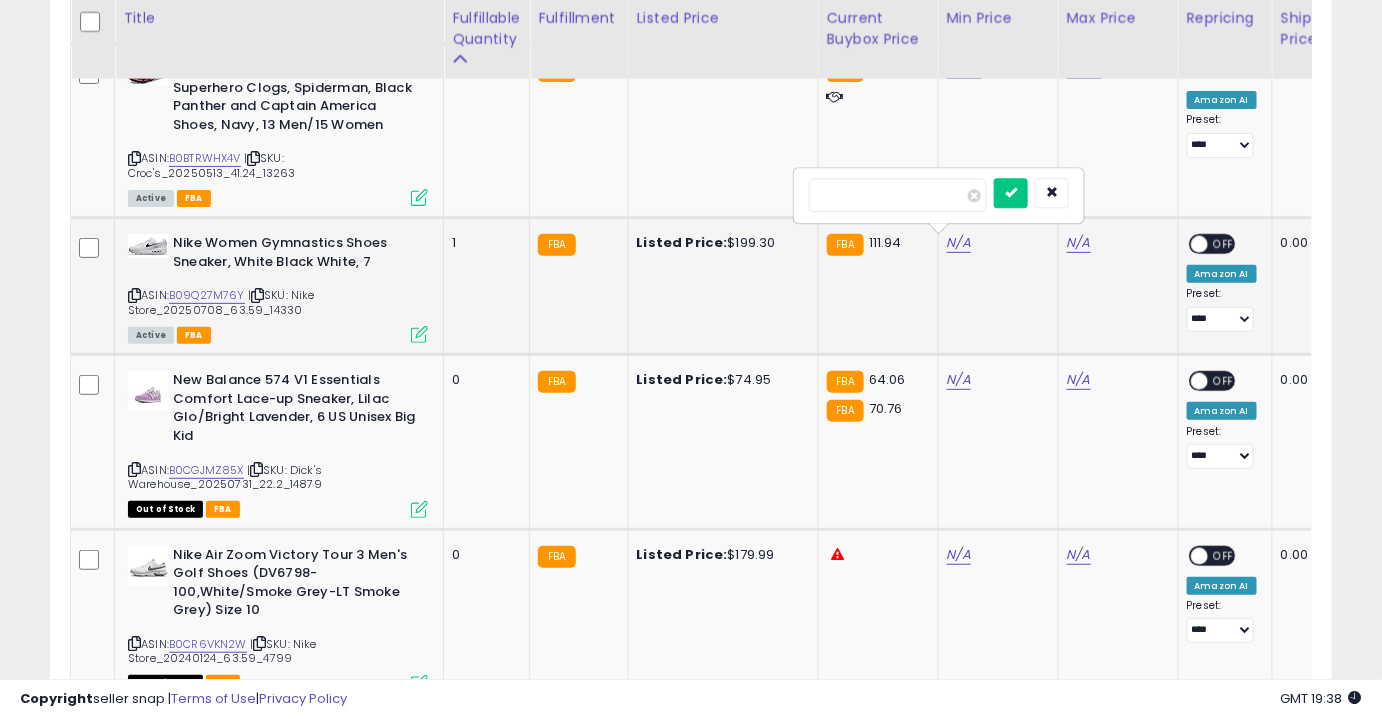 type on "***" 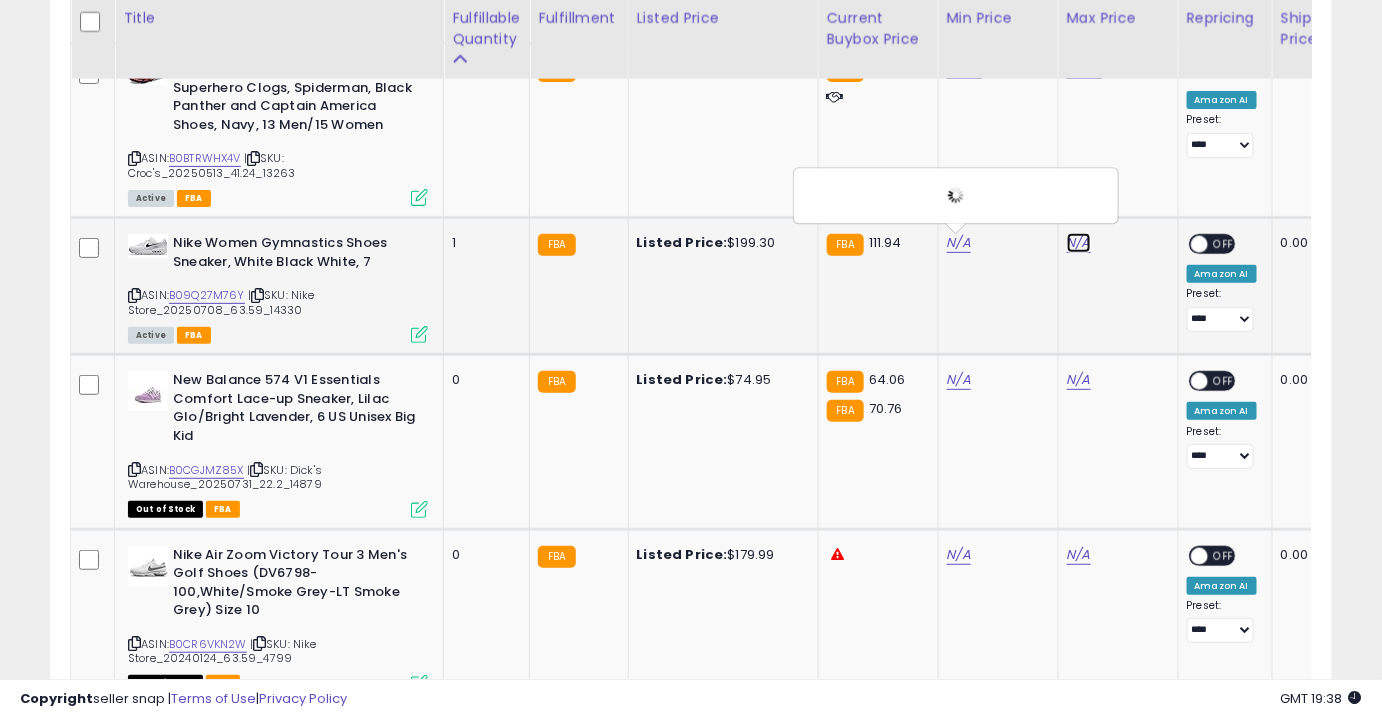 click on "N/A" at bounding box center (1079, -1550) 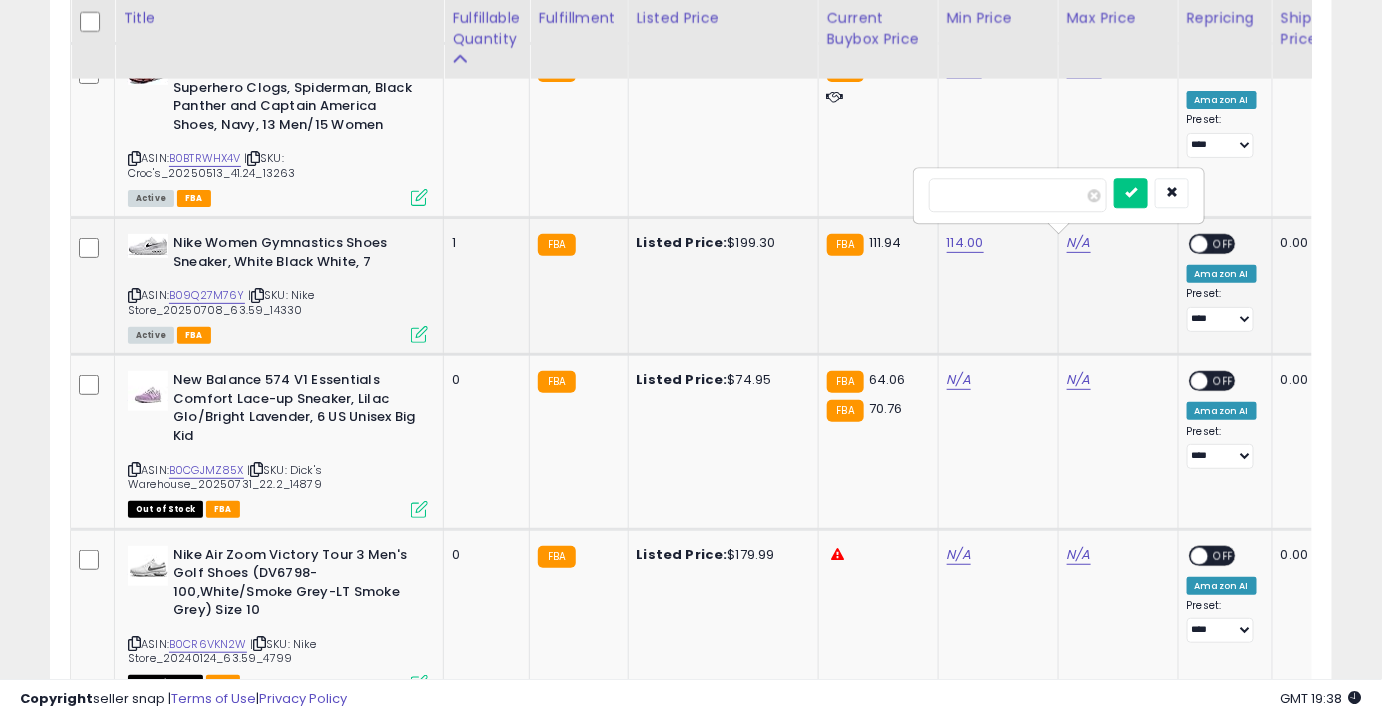 type on "***" 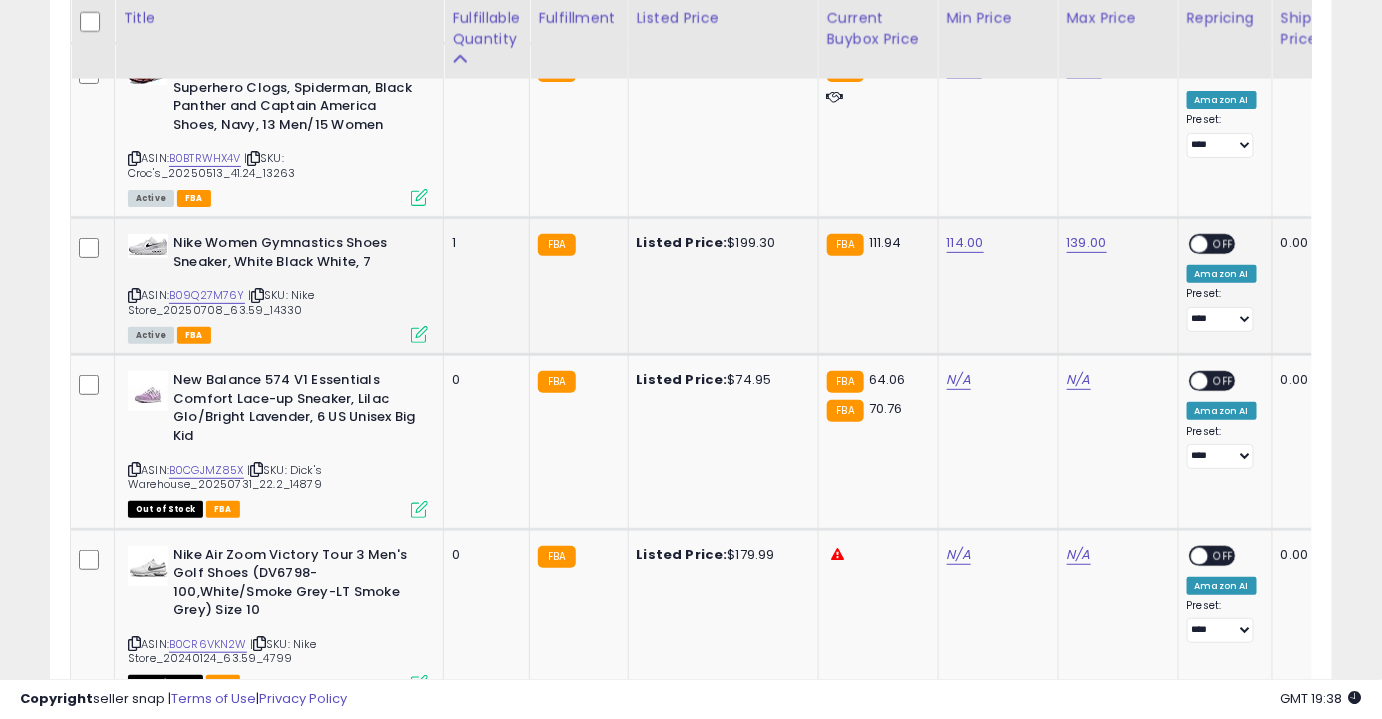 click on "OFF" at bounding box center (1224, 244) 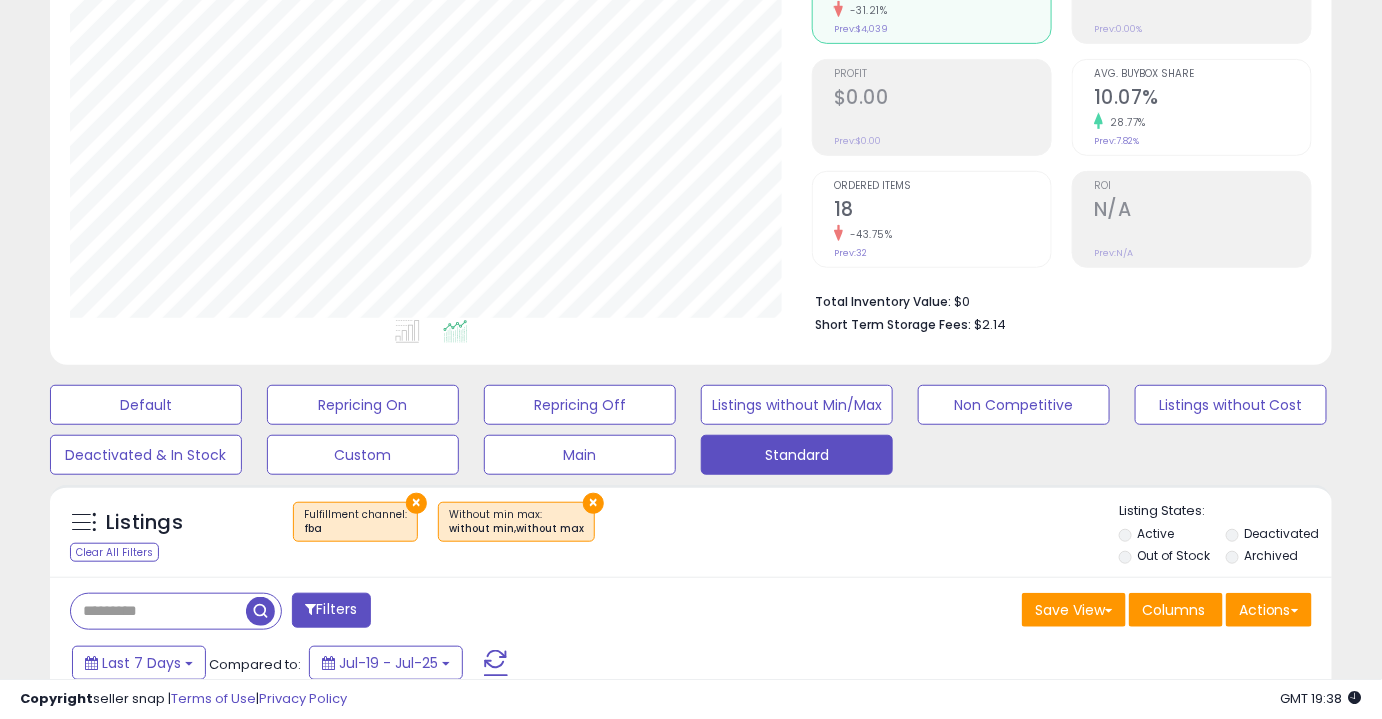 scroll, scrollTop: 529, scrollLeft: 0, axis: vertical 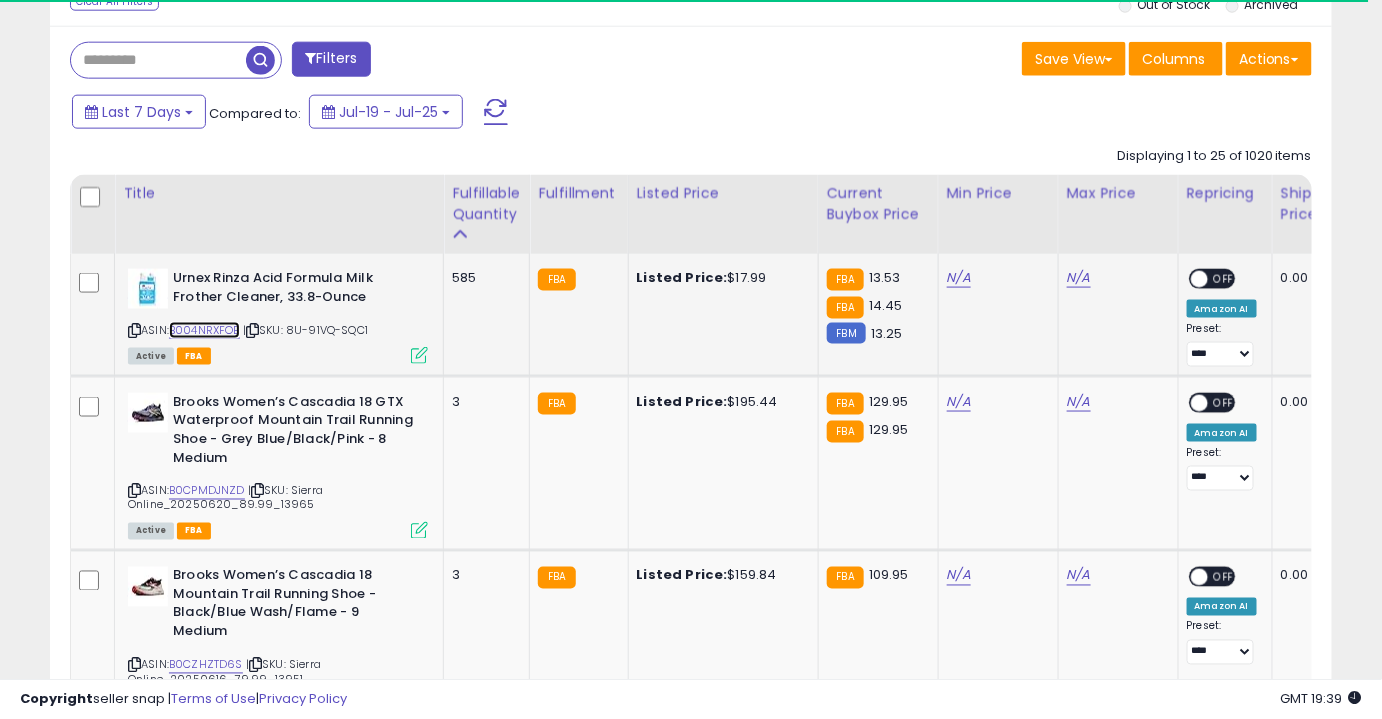 click on "B004NRXFOE" at bounding box center (204, 330) 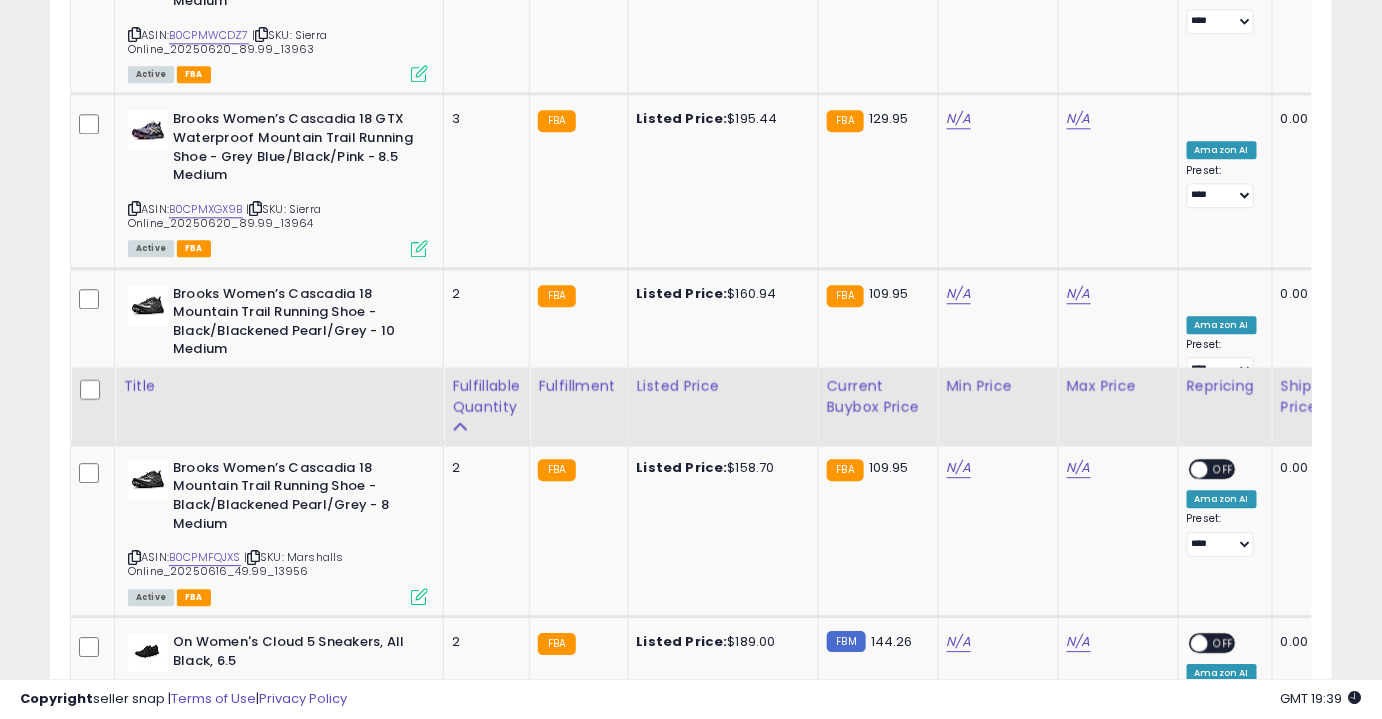scroll, scrollTop: 1994, scrollLeft: 0, axis: vertical 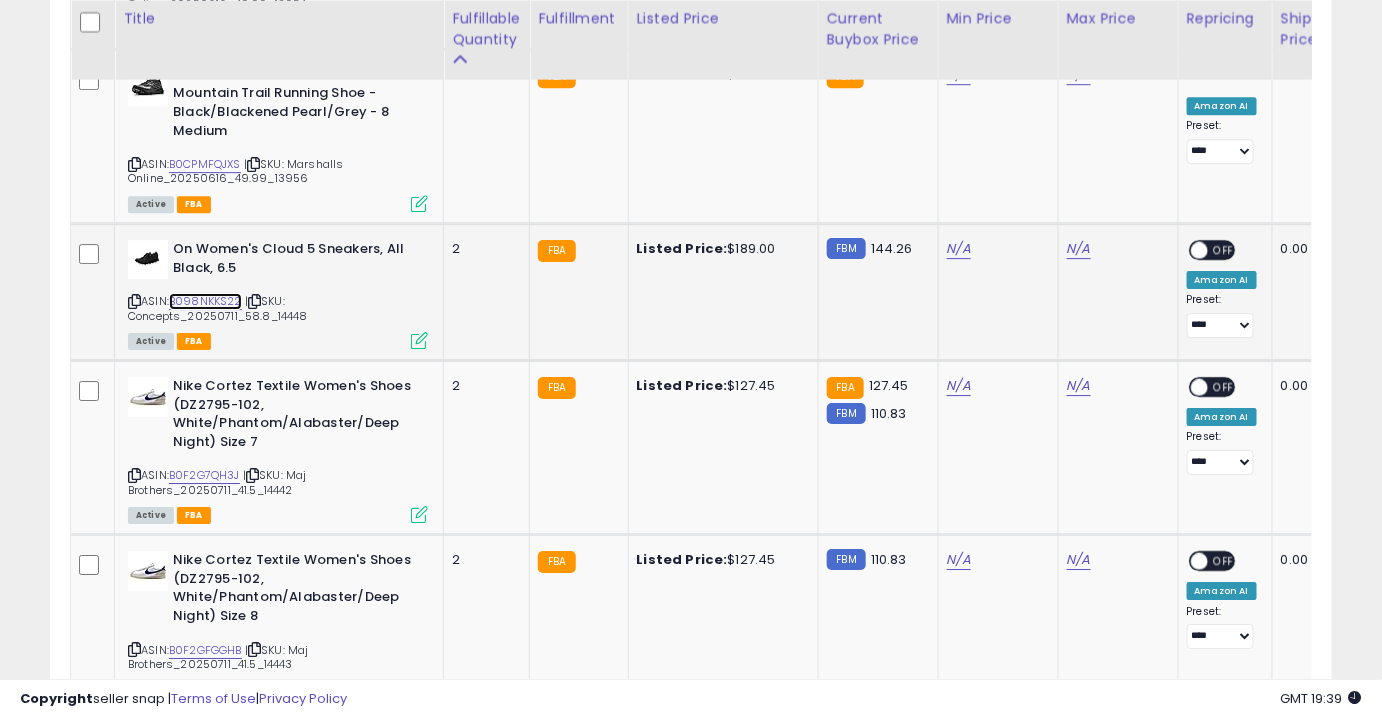 click on "B098NKKS22" at bounding box center [205, 301] 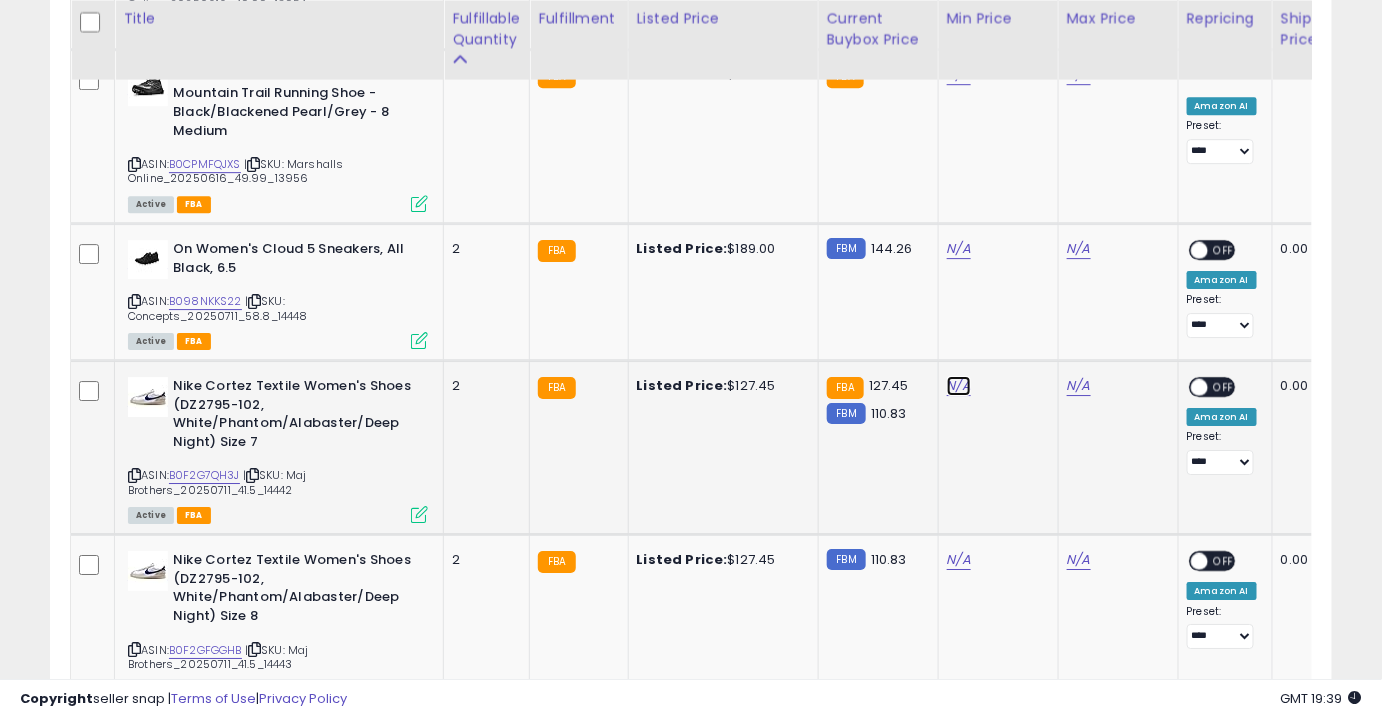 click on "N/A" at bounding box center (959, -920) 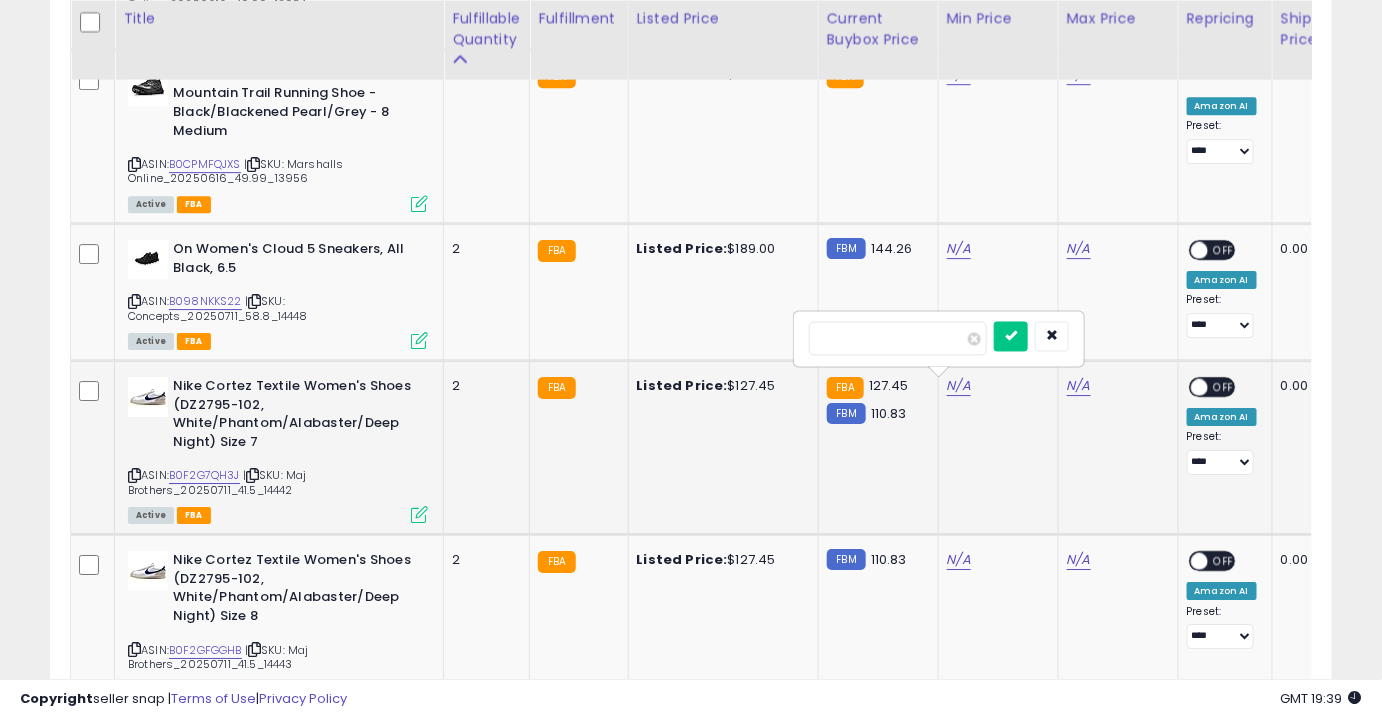 type on "*****" 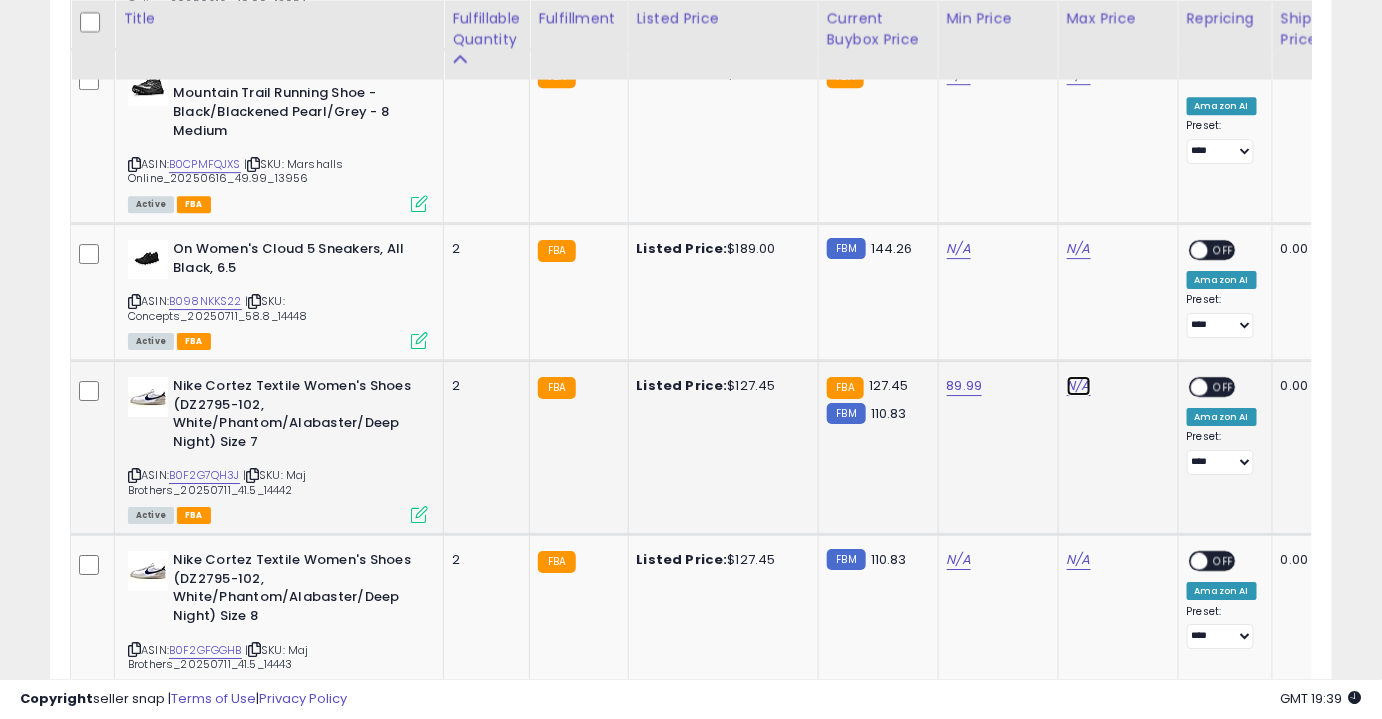 click on "N/A" at bounding box center (1079, -920) 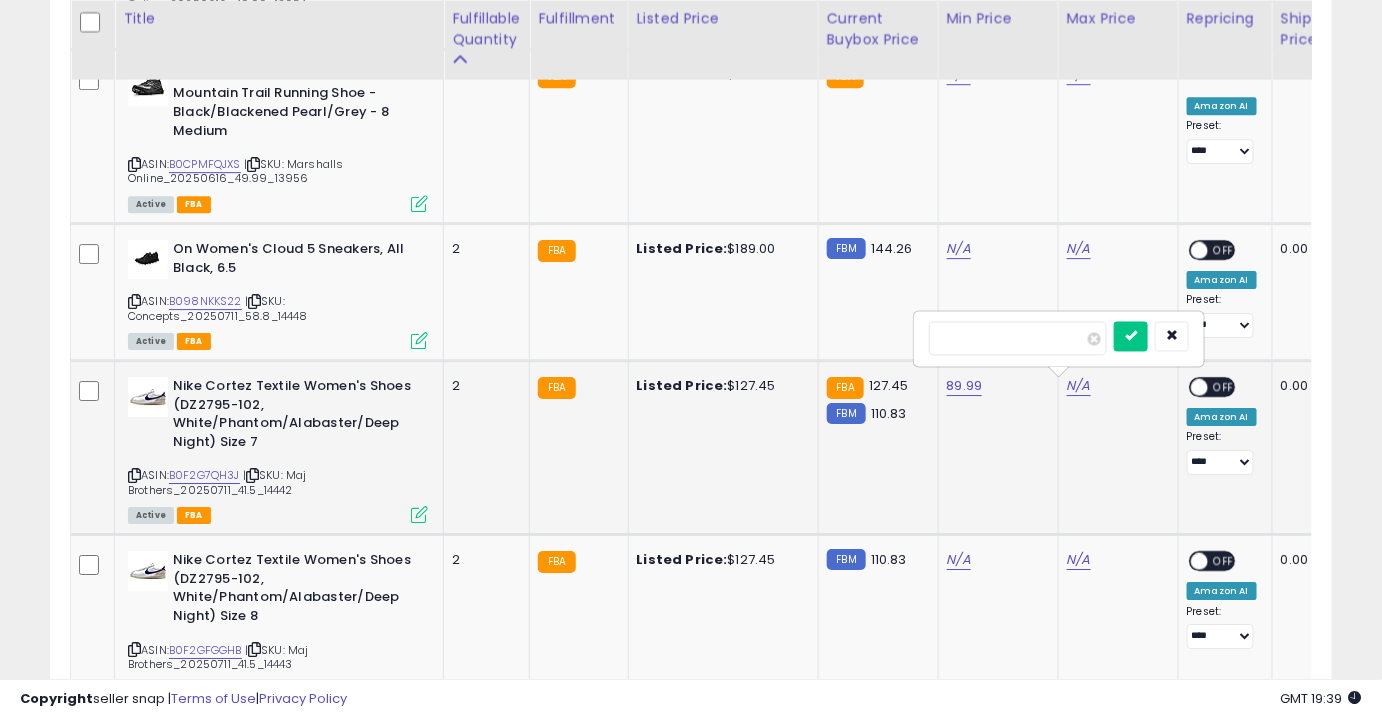 type on "******" 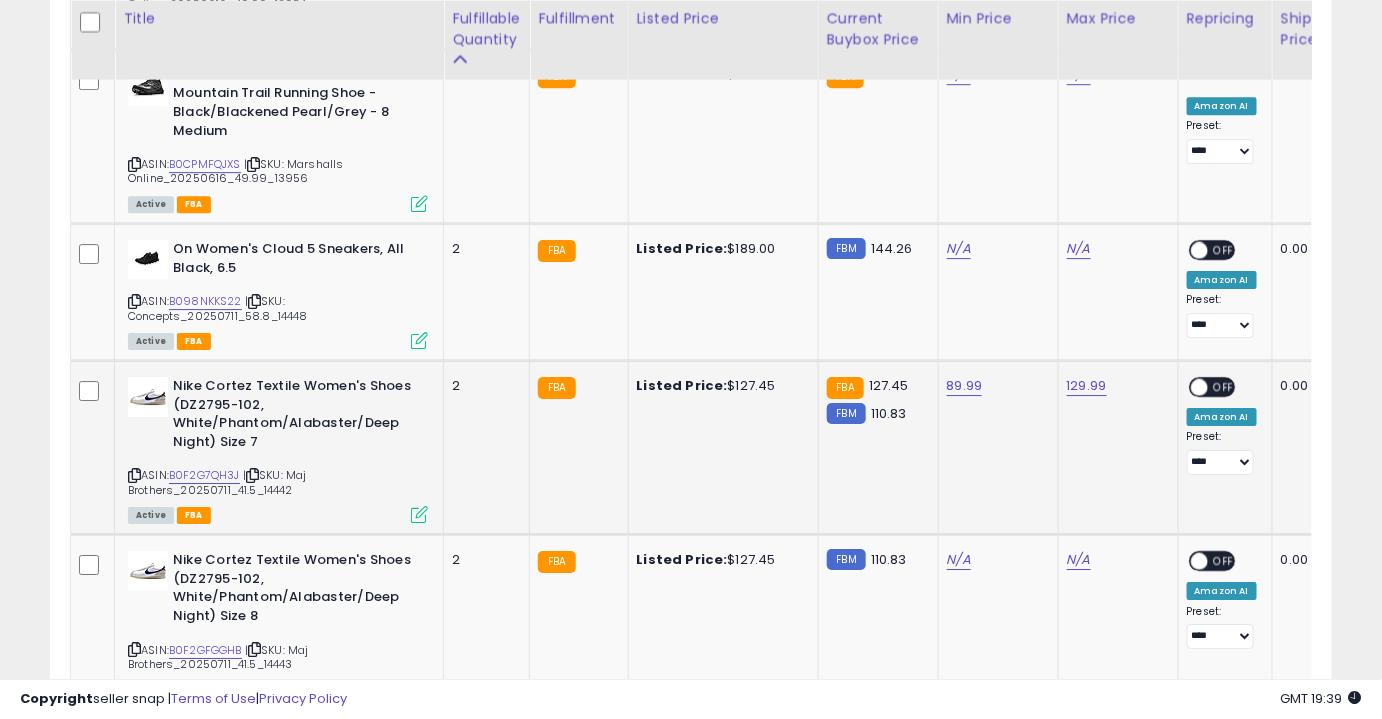 click on "OFF" at bounding box center (1224, 387) 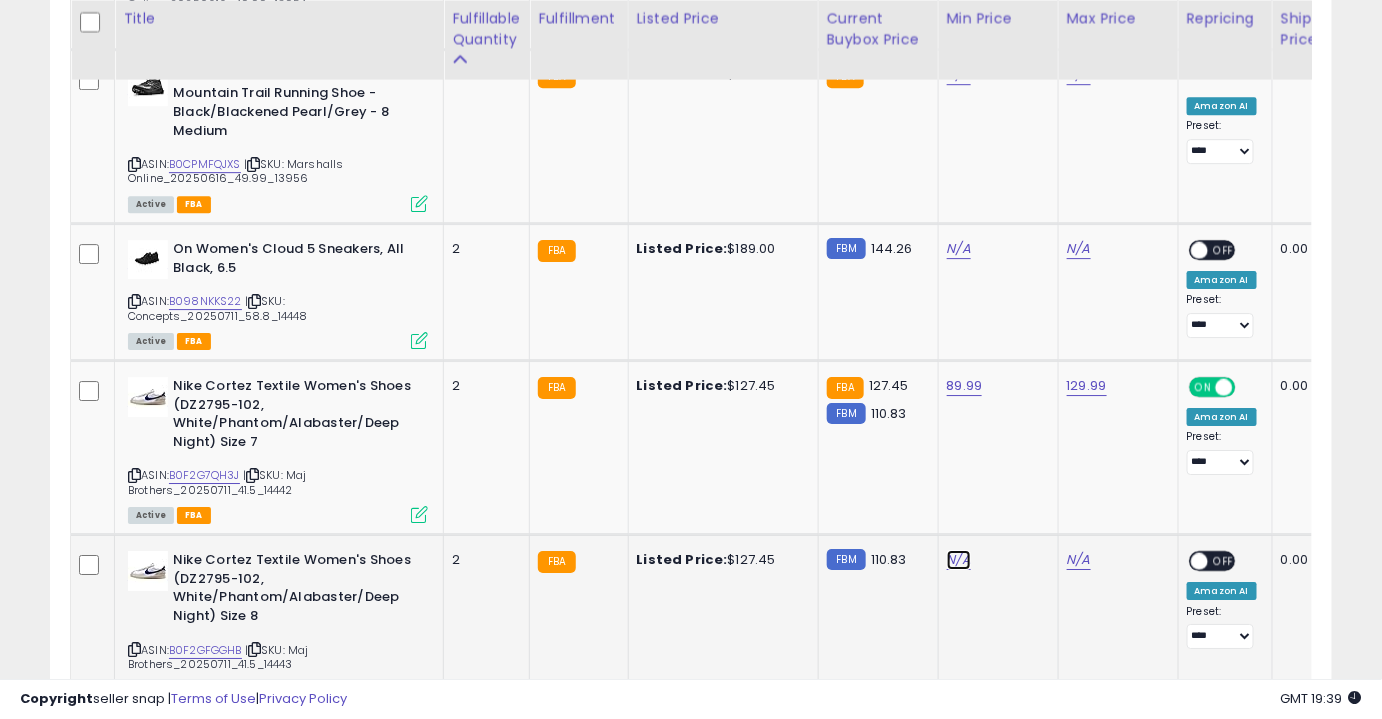 click on "N/A" at bounding box center [959, -920] 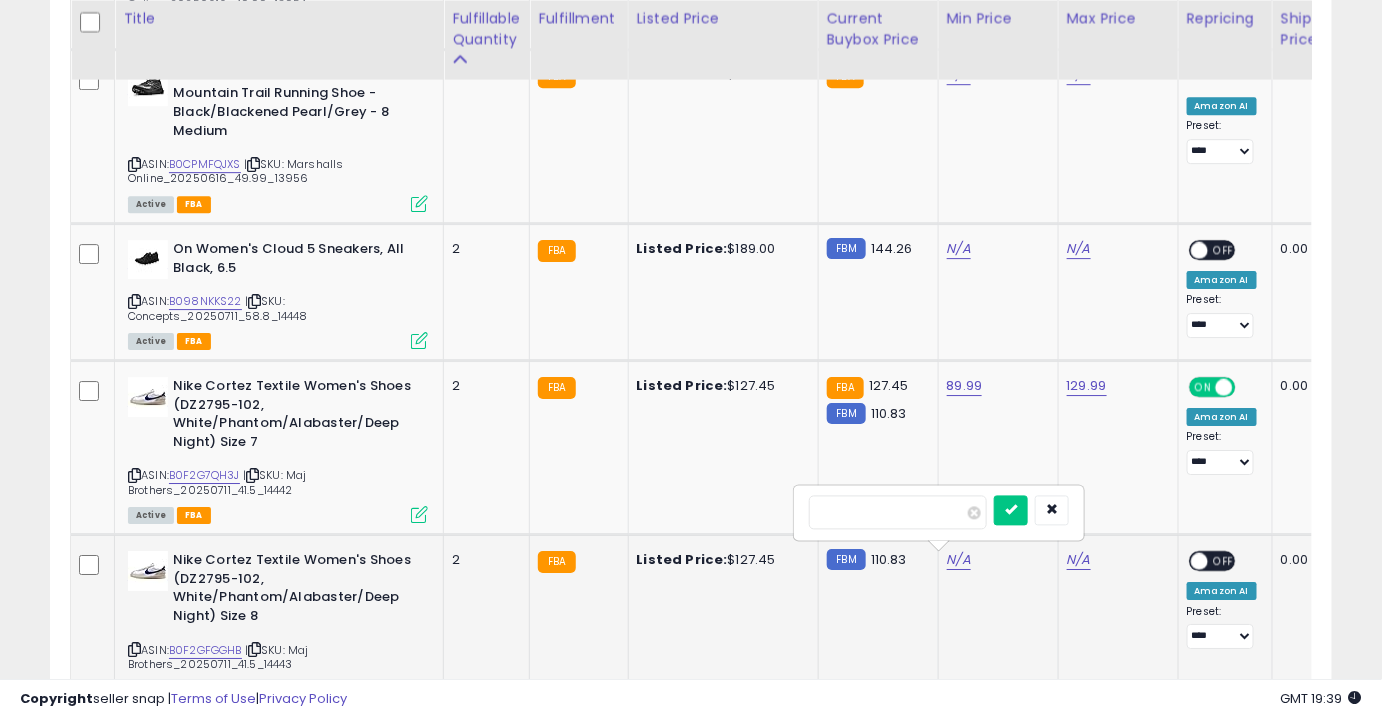 type on "*****" 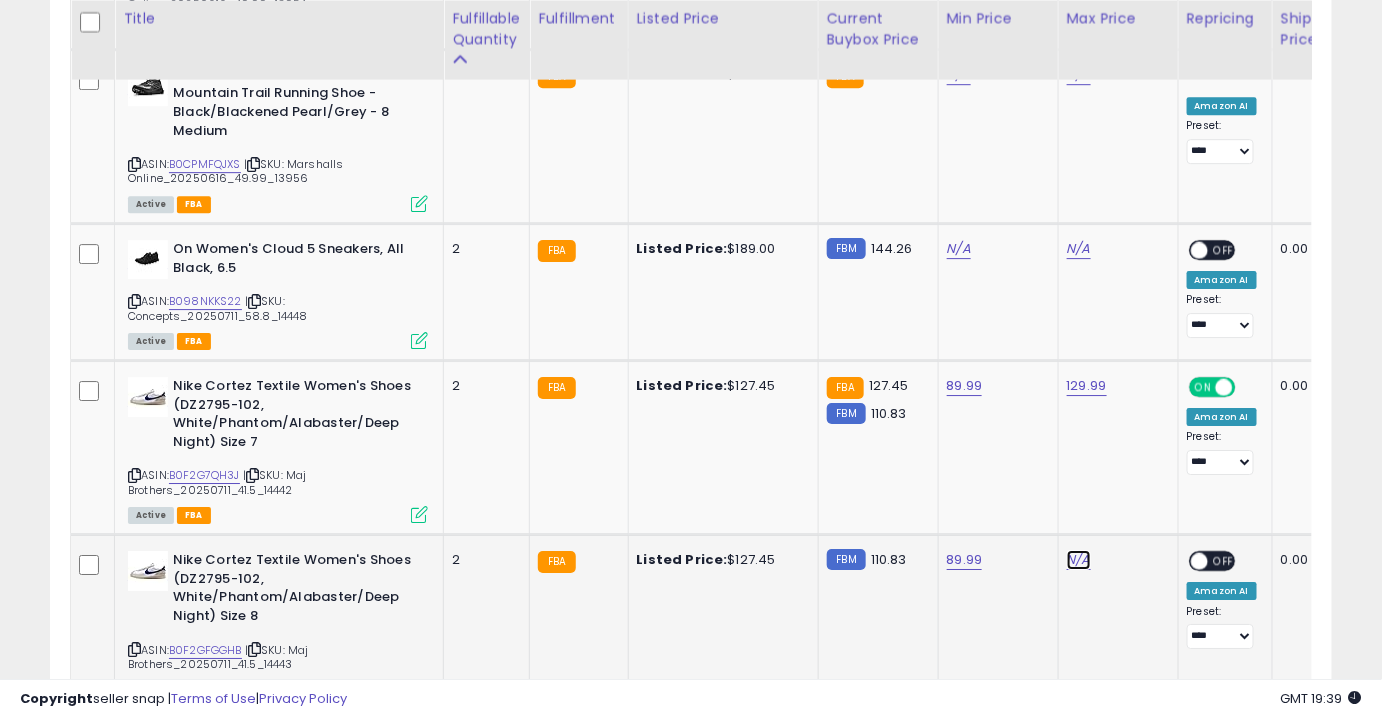 click on "N/A" at bounding box center [1079, -920] 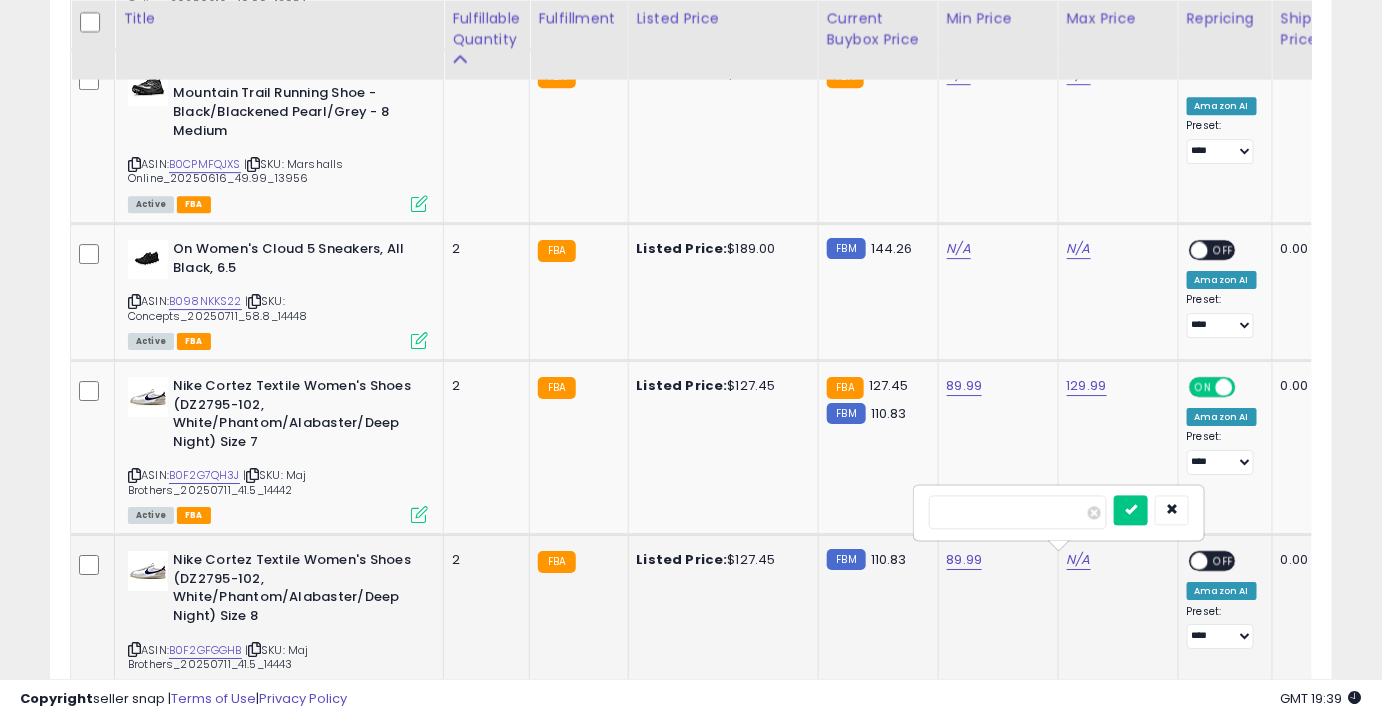 type on "******" 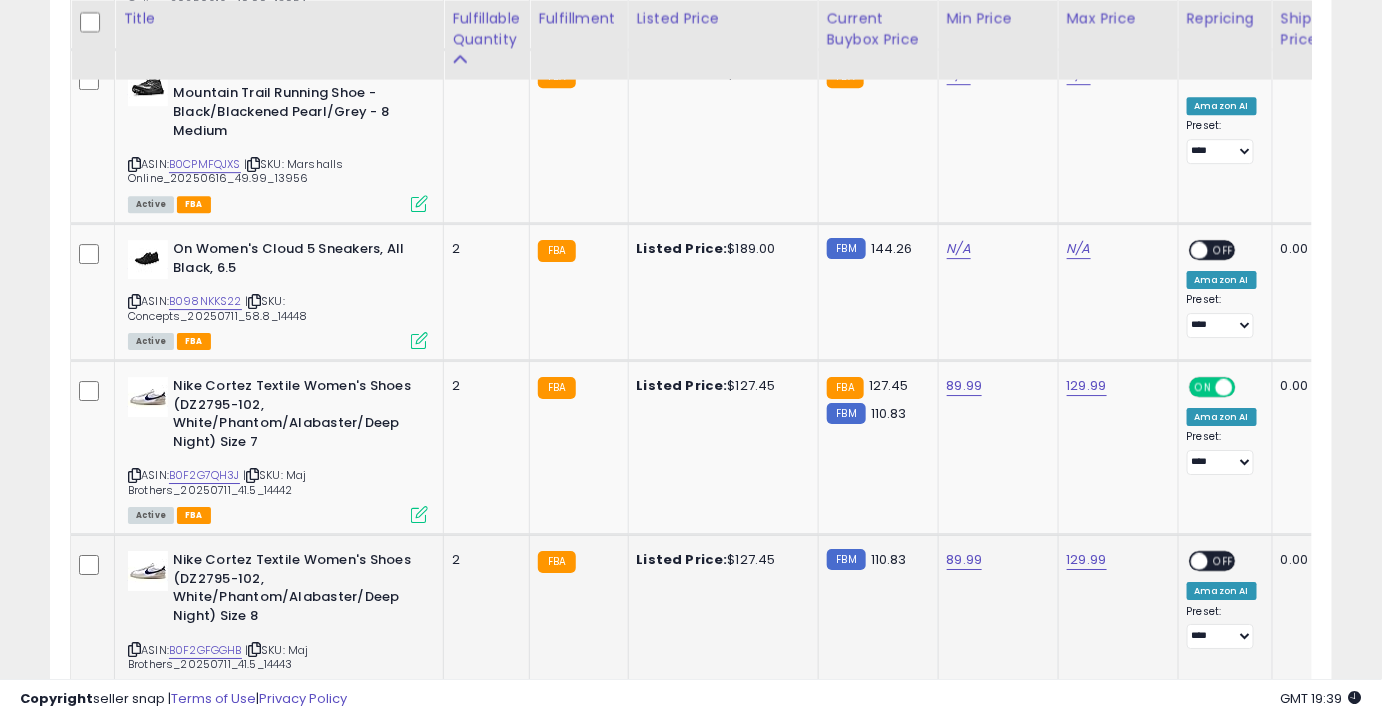click on "OFF" at bounding box center (1224, 561) 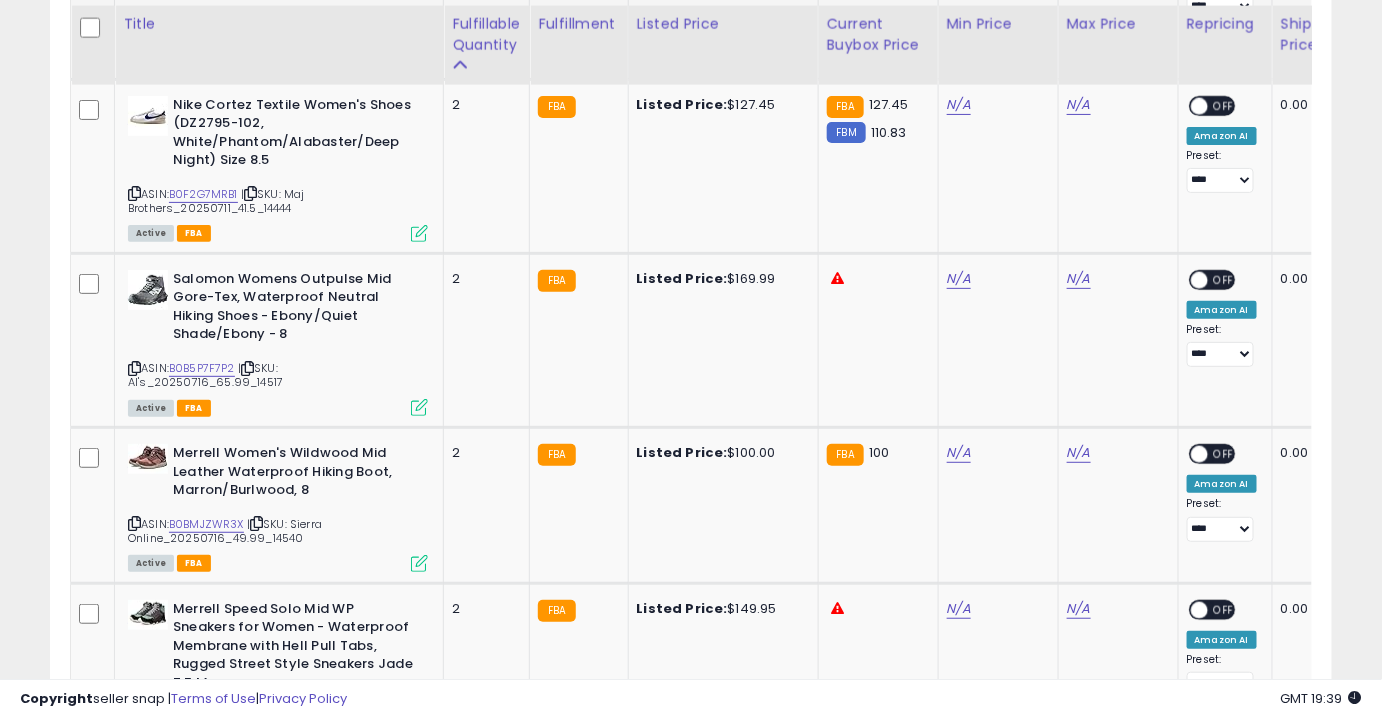scroll, scrollTop: 2629, scrollLeft: 0, axis: vertical 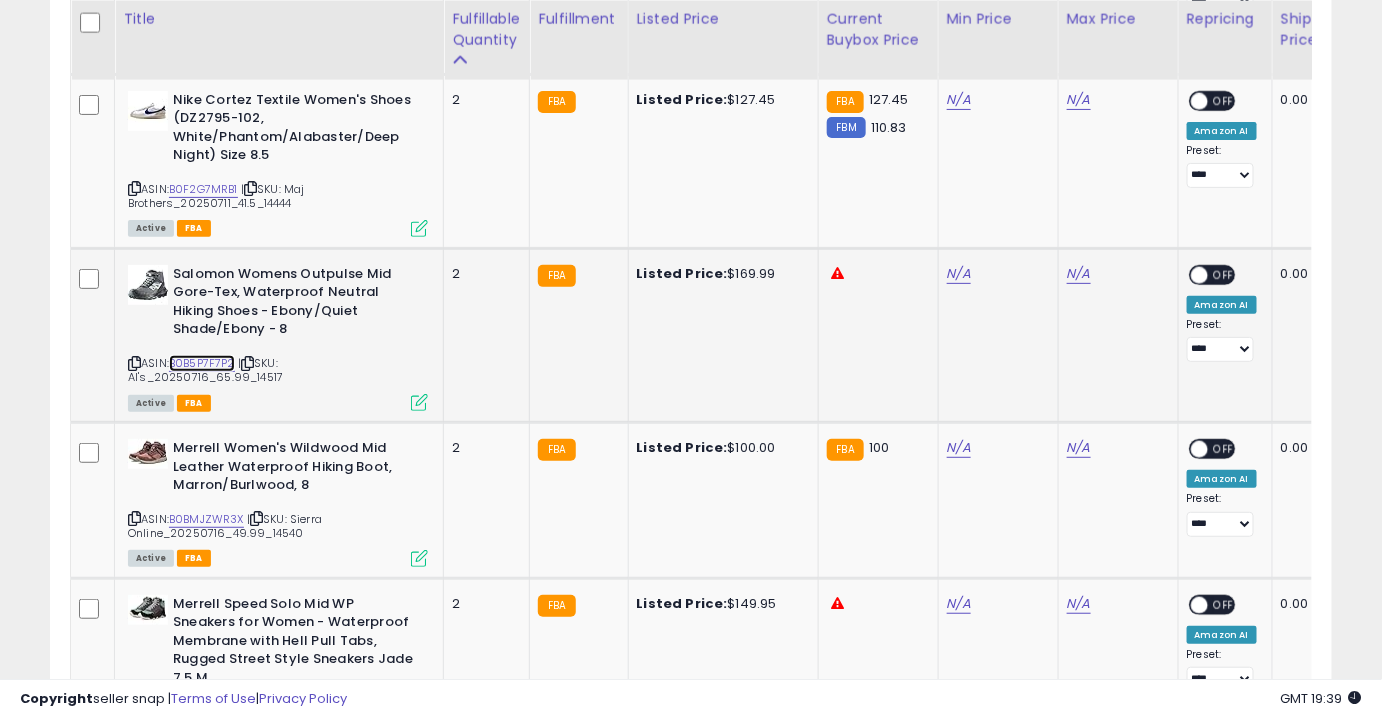 click on "B0B5P7F7P2" at bounding box center (202, 363) 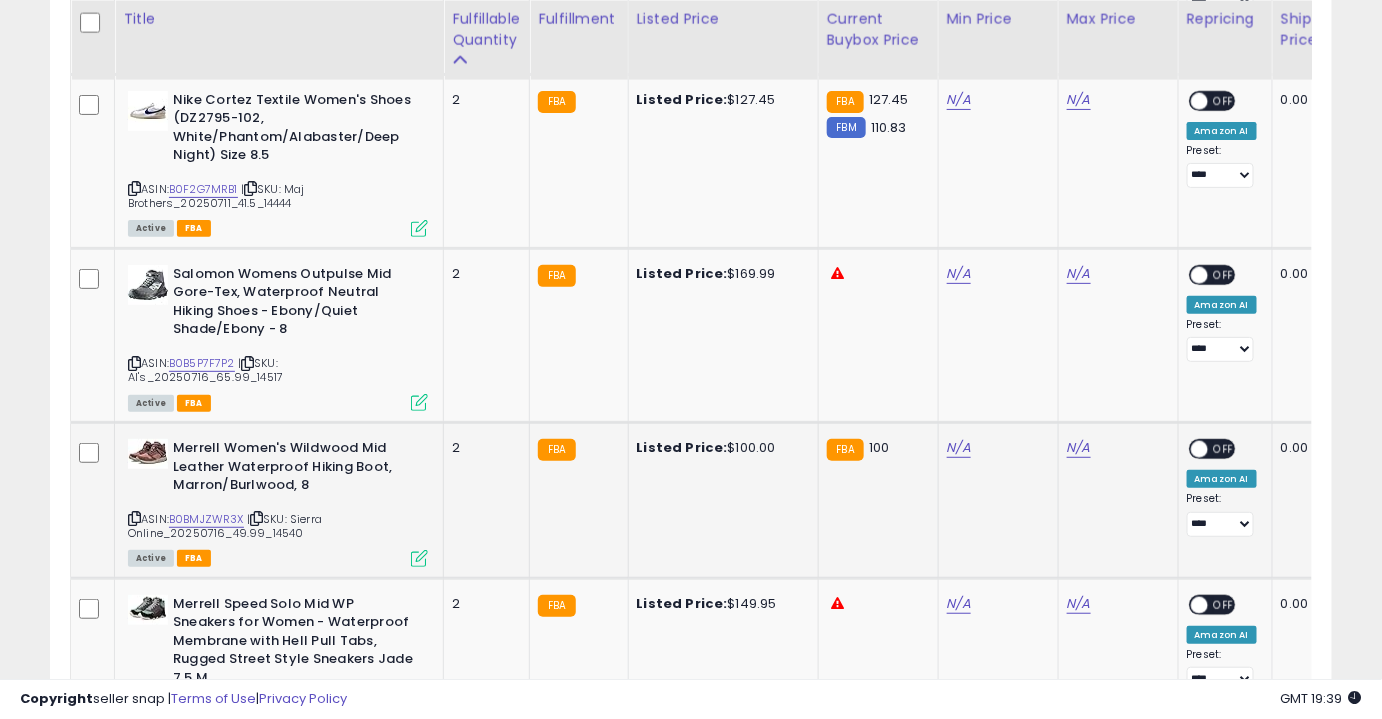 click on "N/A" 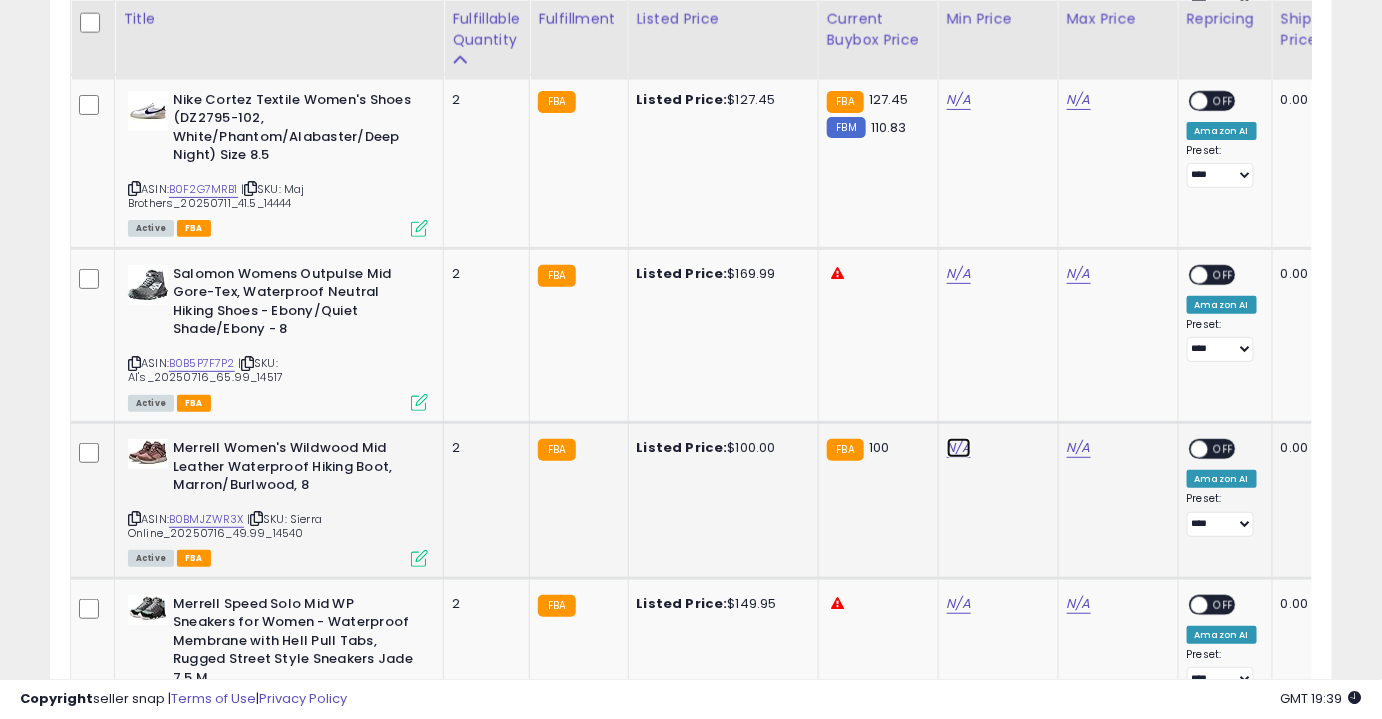 click on "N/A" at bounding box center (959, -1555) 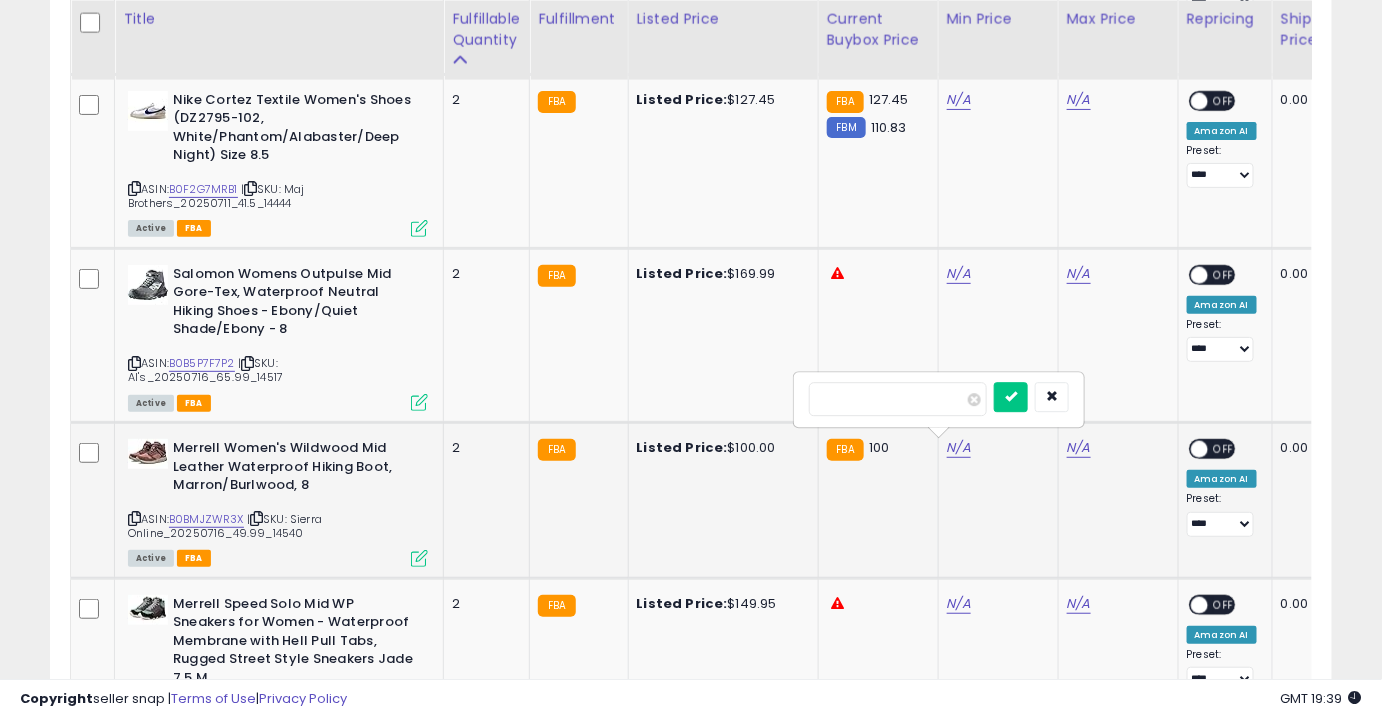 type on "**" 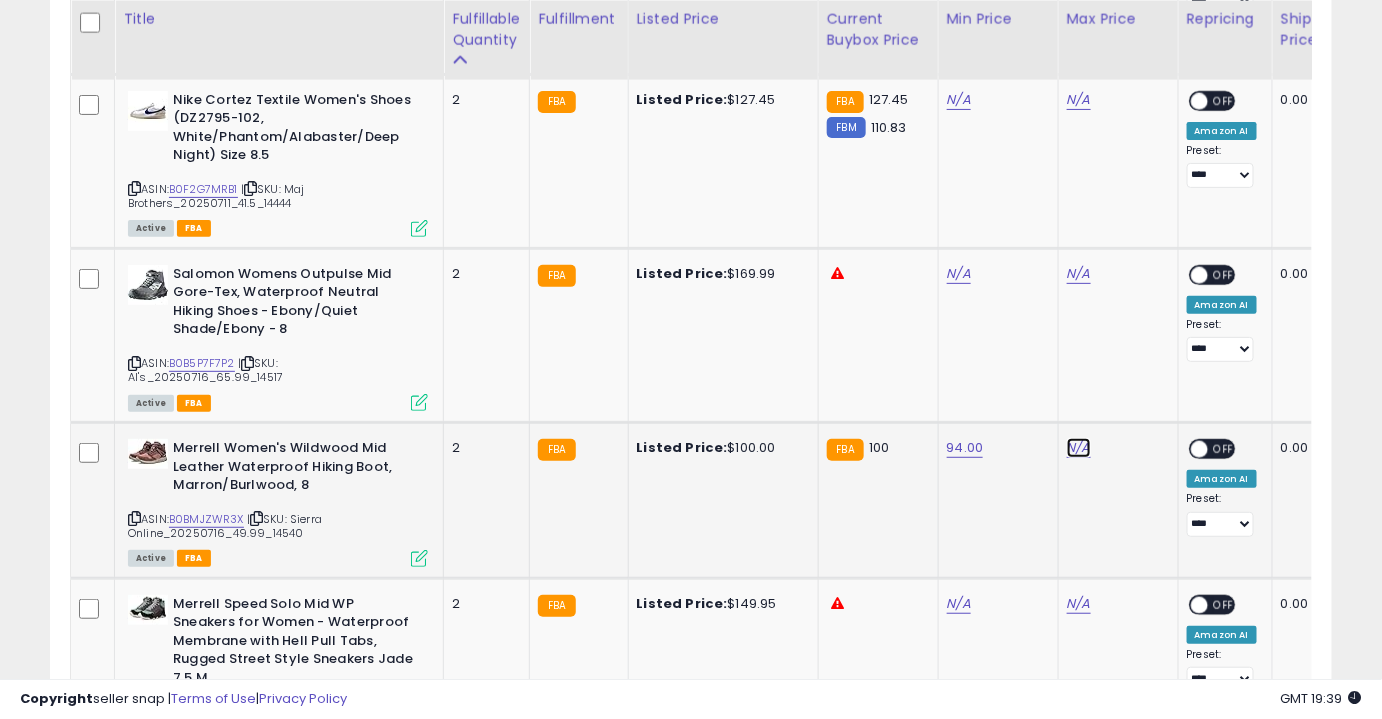 click on "N/A" at bounding box center (1079, -1555) 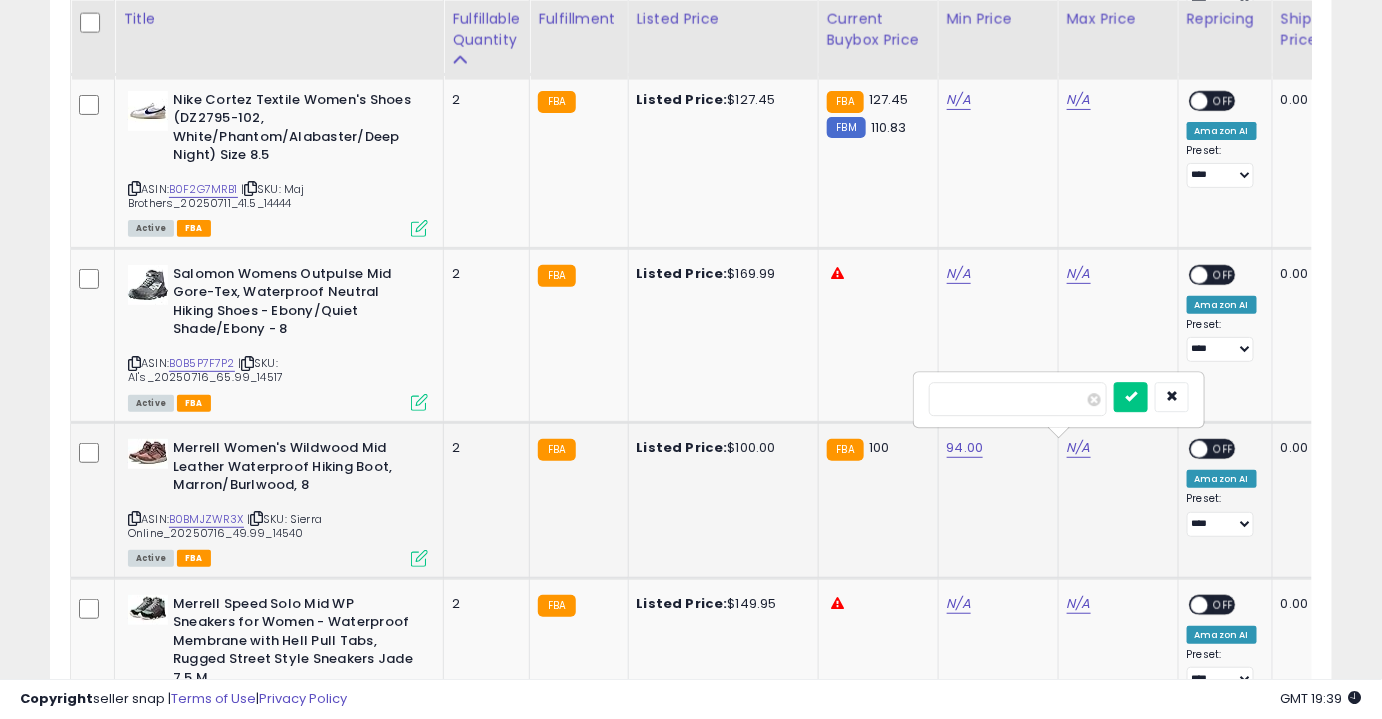 type on "******" 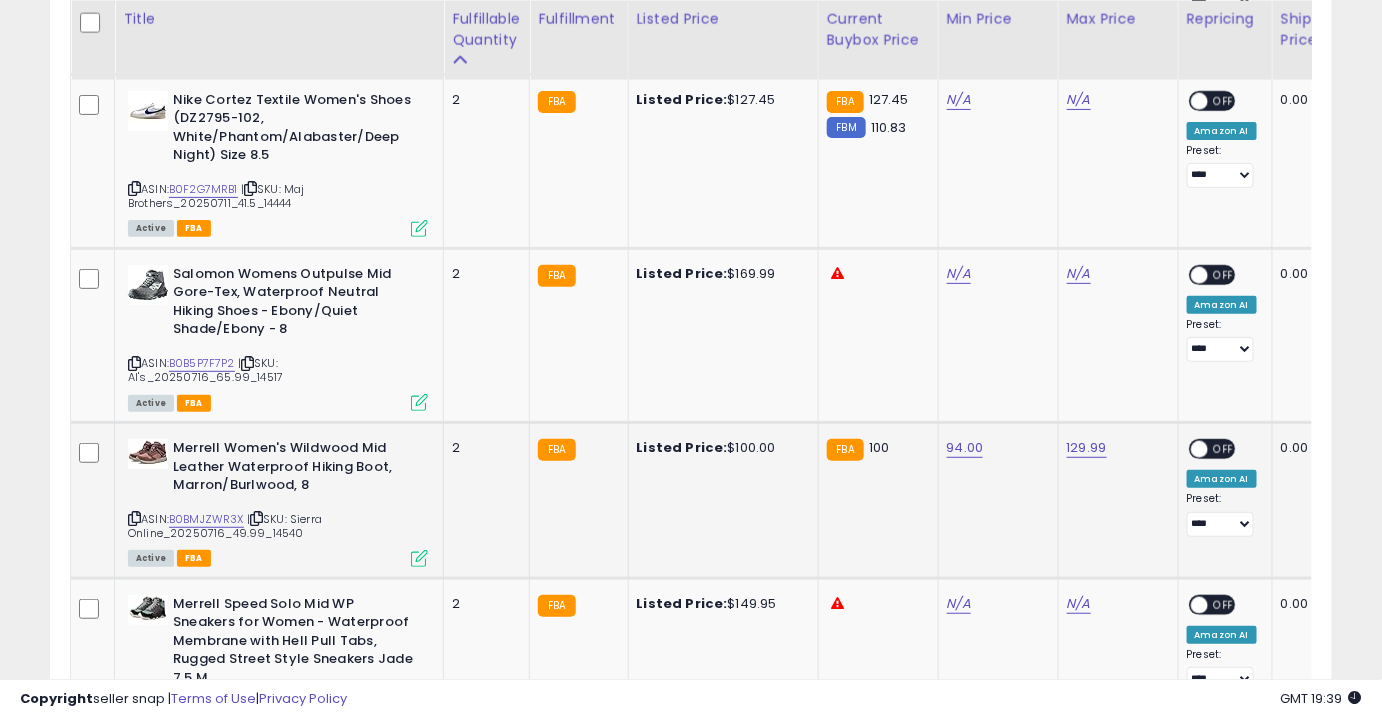 click on "OFF" at bounding box center (1224, 449) 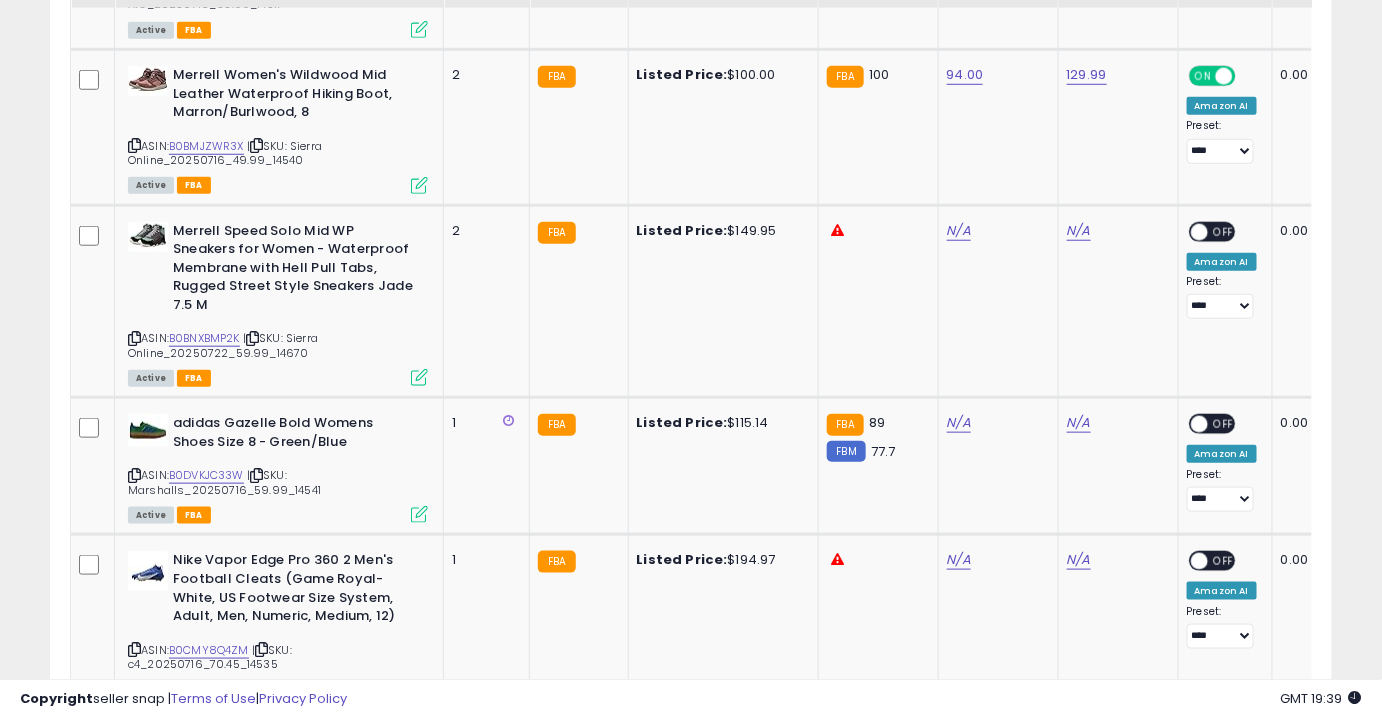 scroll, scrollTop: 3005, scrollLeft: 0, axis: vertical 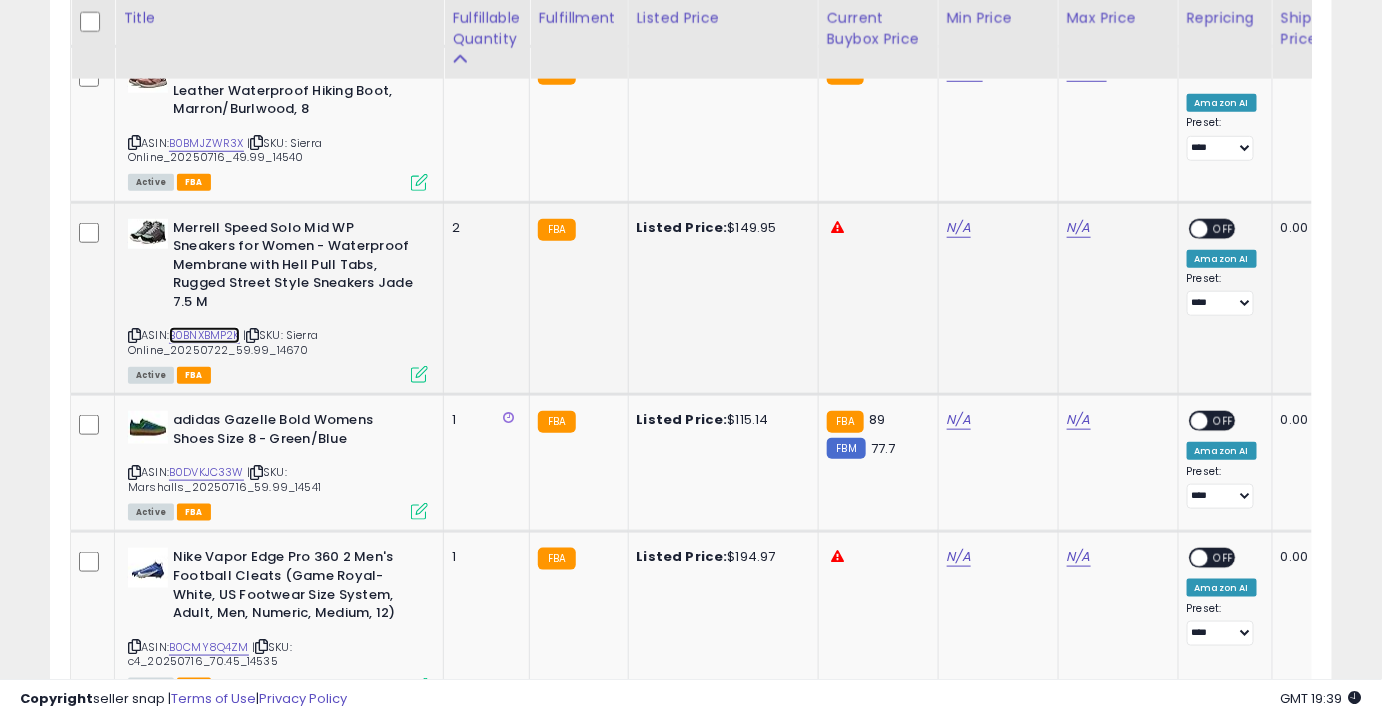 click on "B0BNXBMP2K" at bounding box center (204, 335) 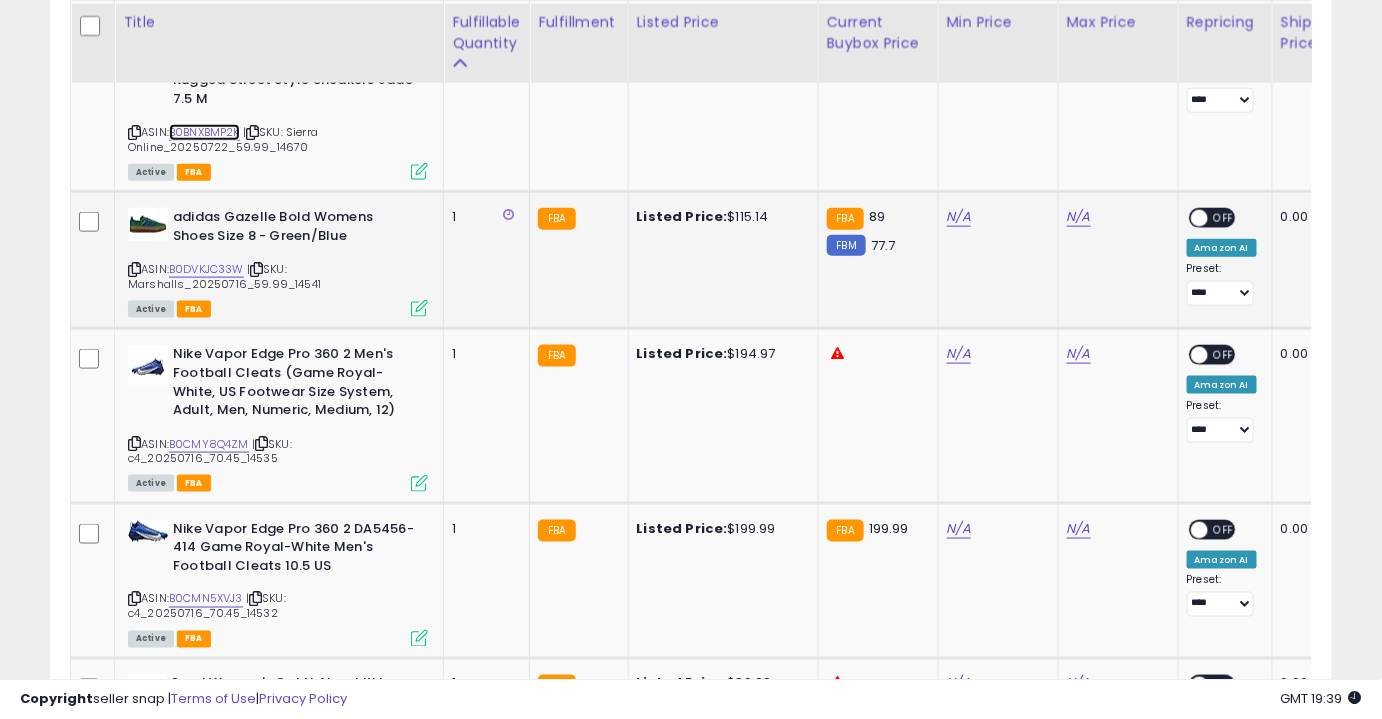 scroll, scrollTop: 3212, scrollLeft: 0, axis: vertical 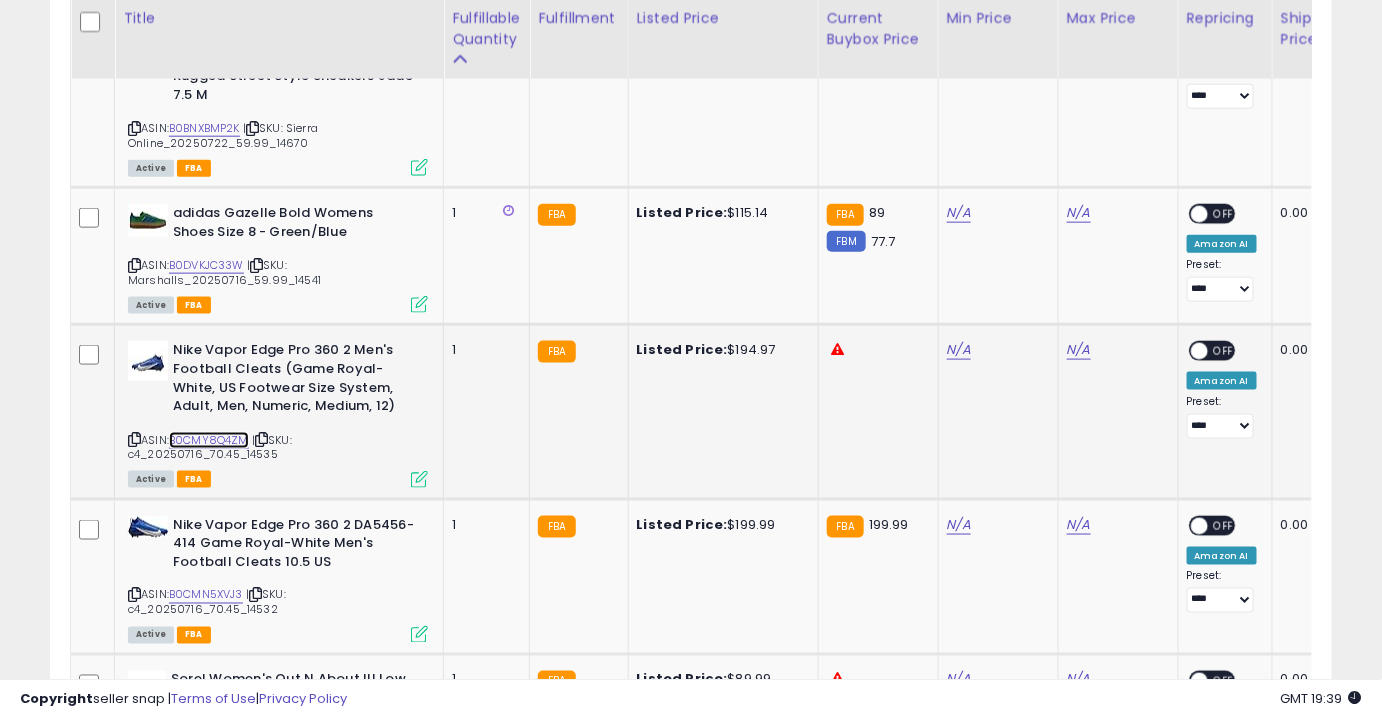 click on "B0CMY8Q4ZM" at bounding box center (209, 440) 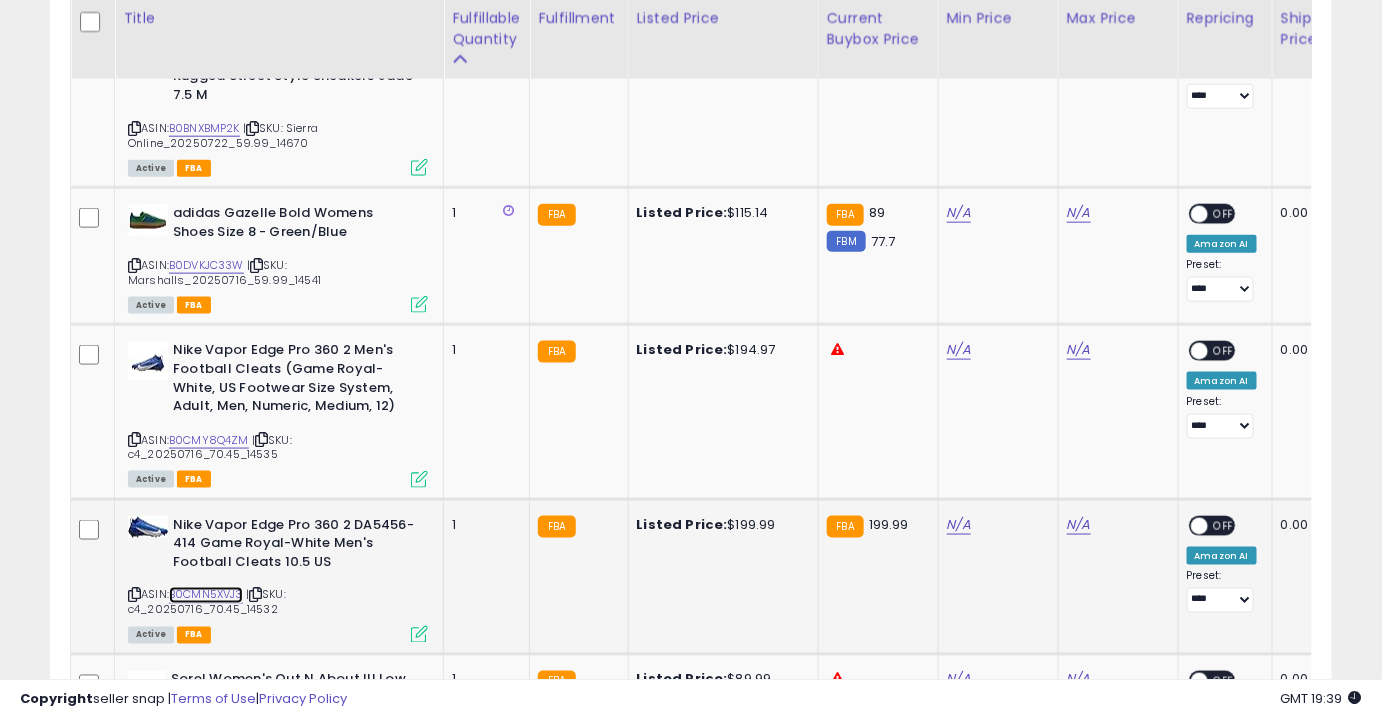 click on "B0CMN5XVJ3" at bounding box center (206, 595) 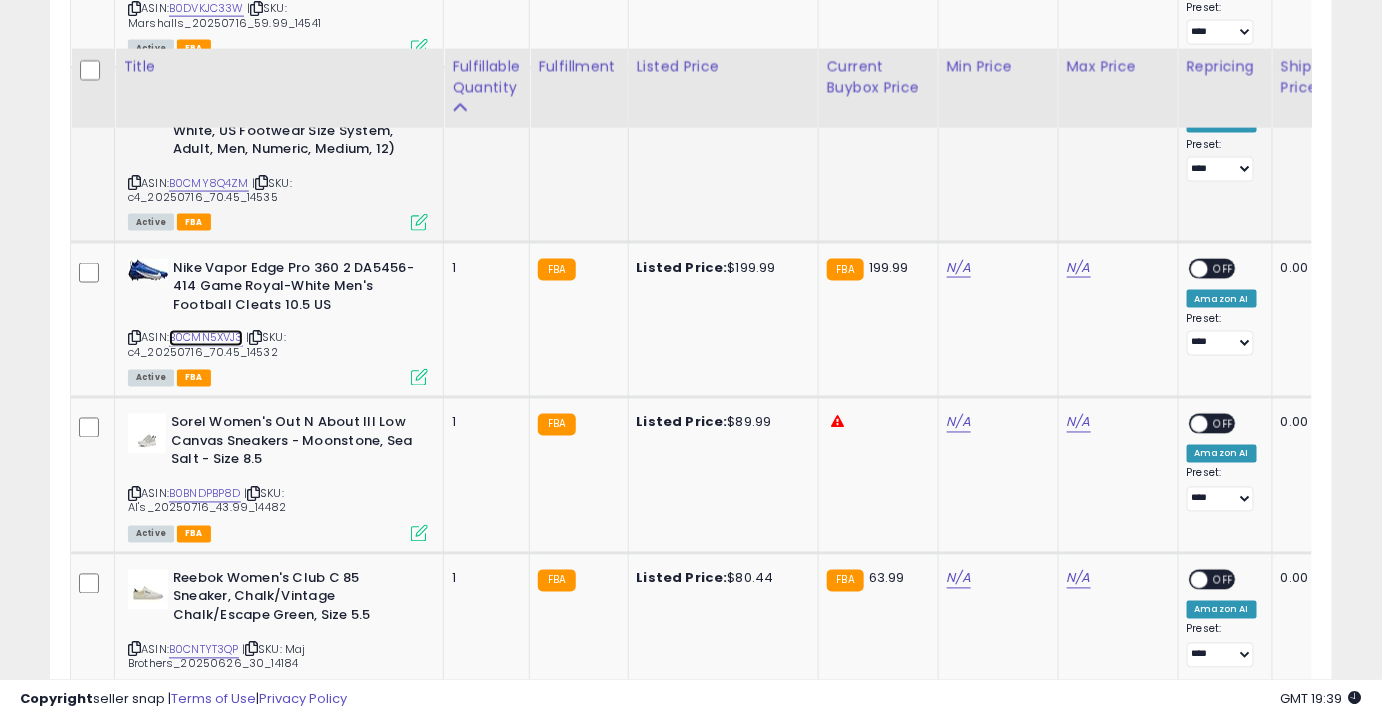 scroll, scrollTop: 3567, scrollLeft: 0, axis: vertical 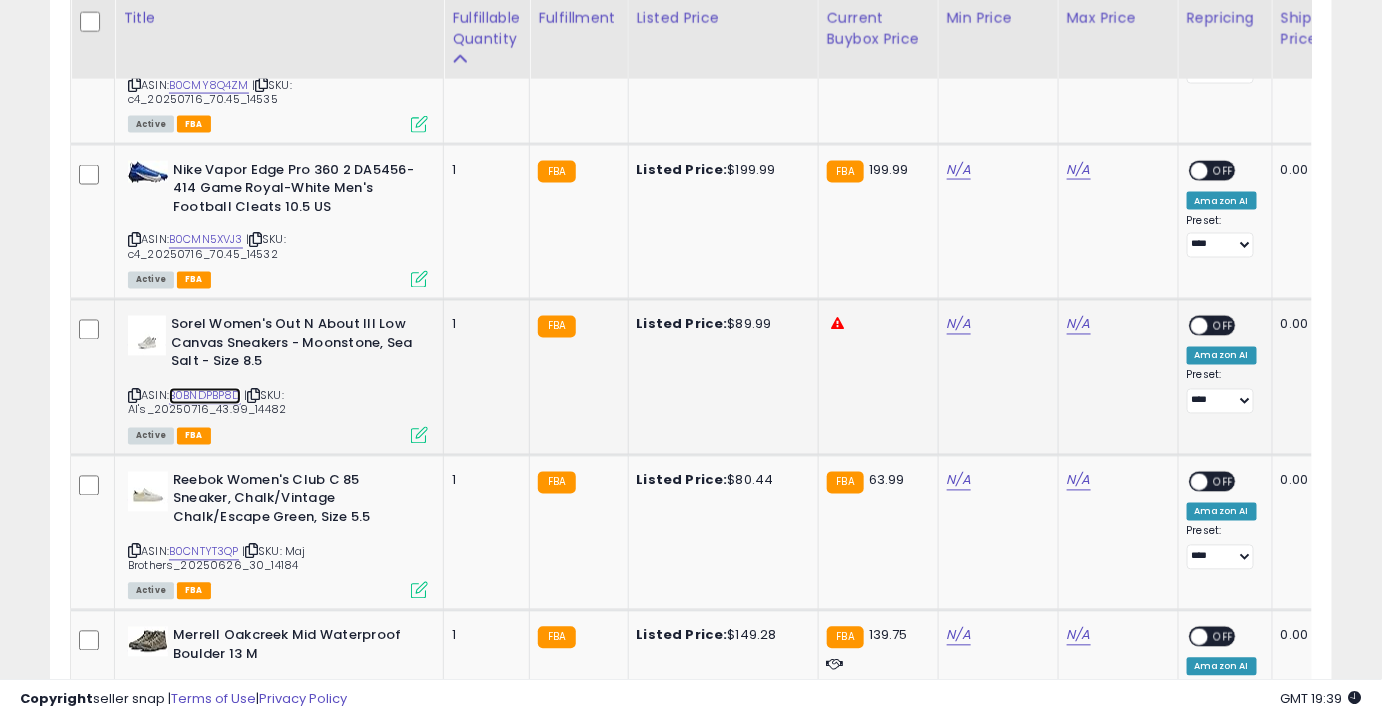 click on "B0BNDPBP8D" at bounding box center (205, 396) 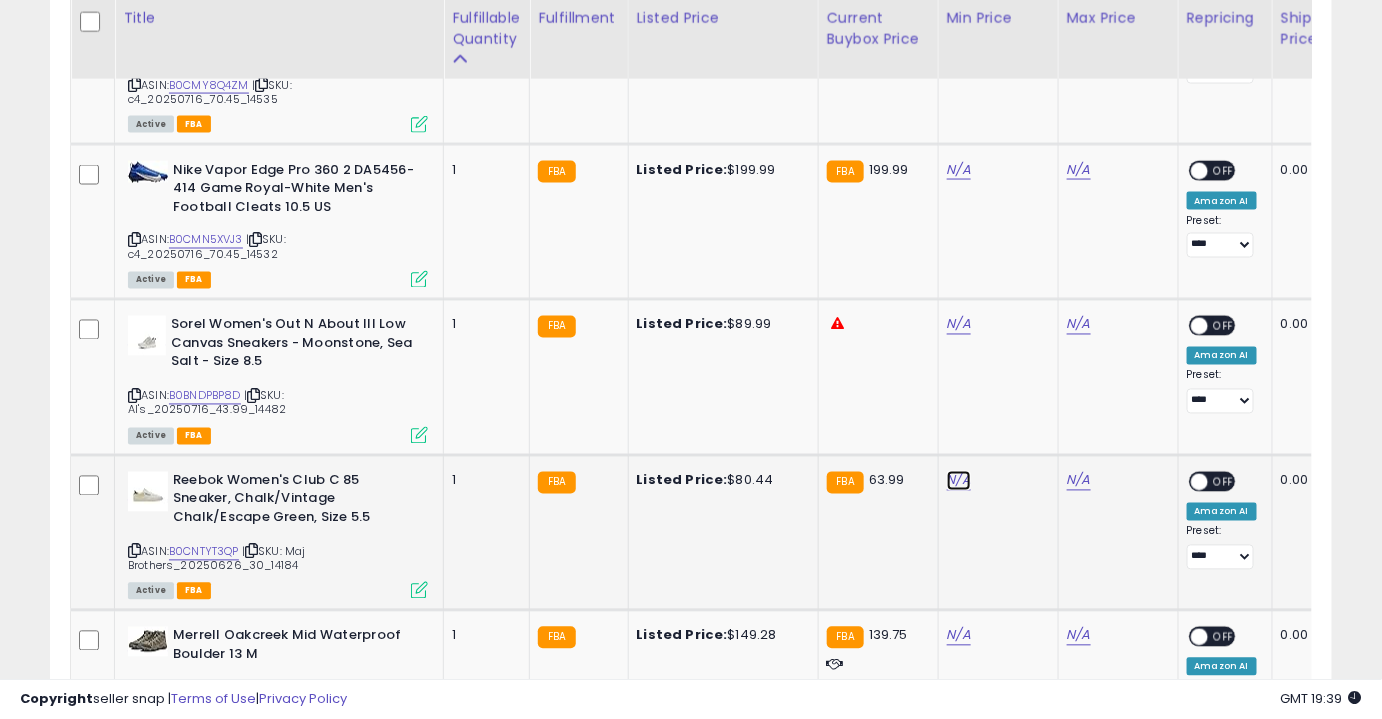 click on "N/A" at bounding box center [959, -2493] 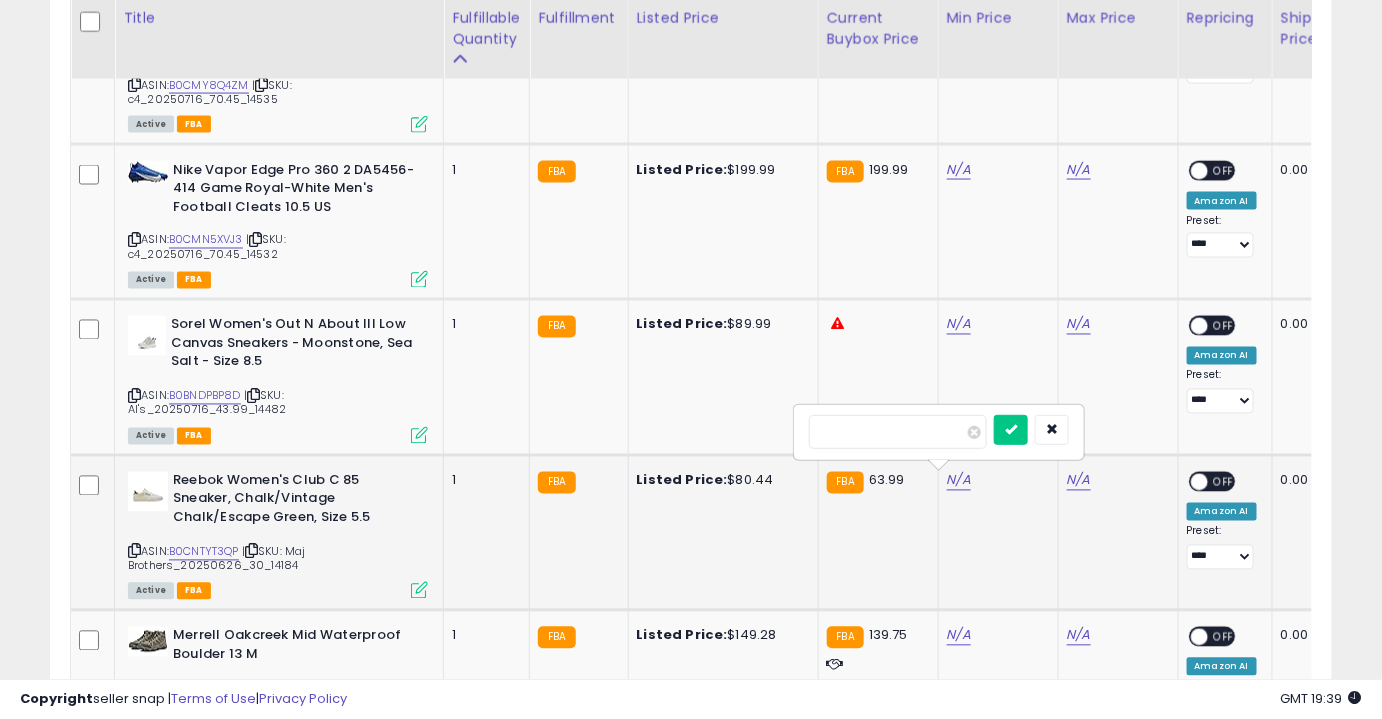 type on "**" 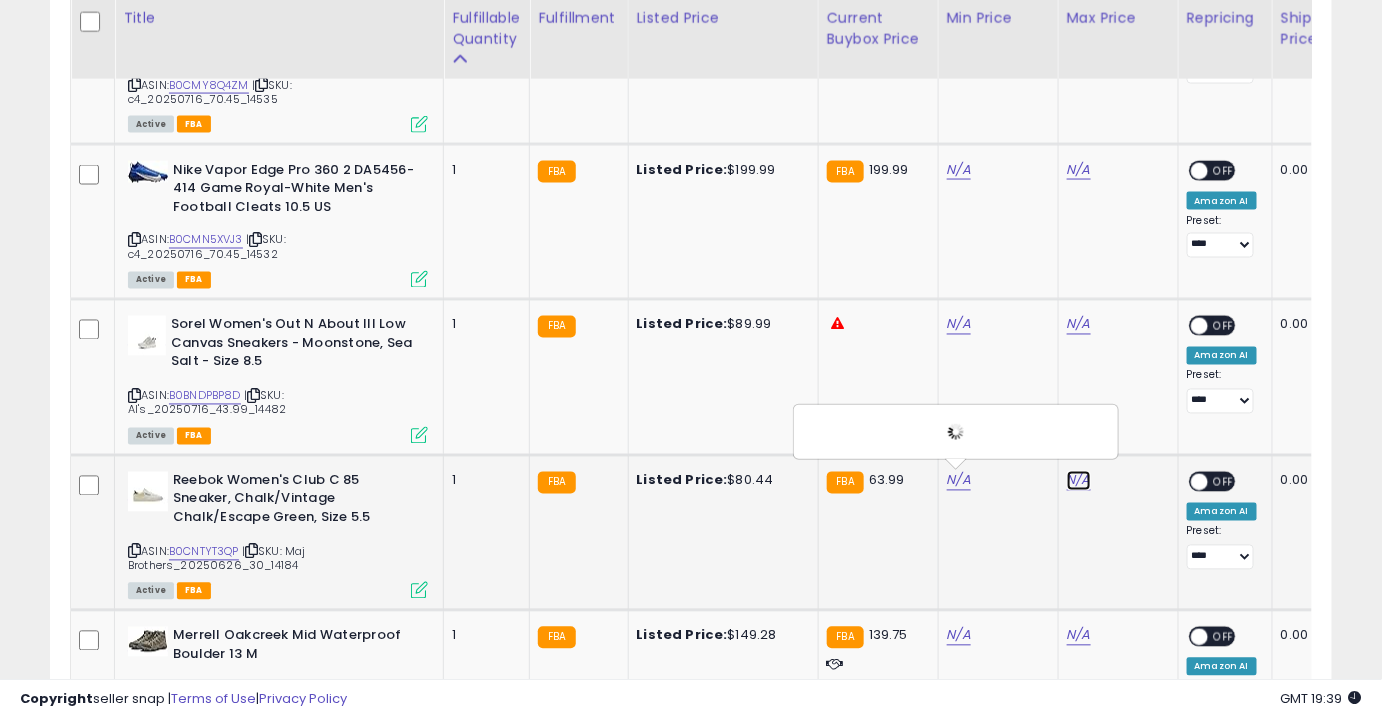 click on "N/A" at bounding box center (1079, -2493) 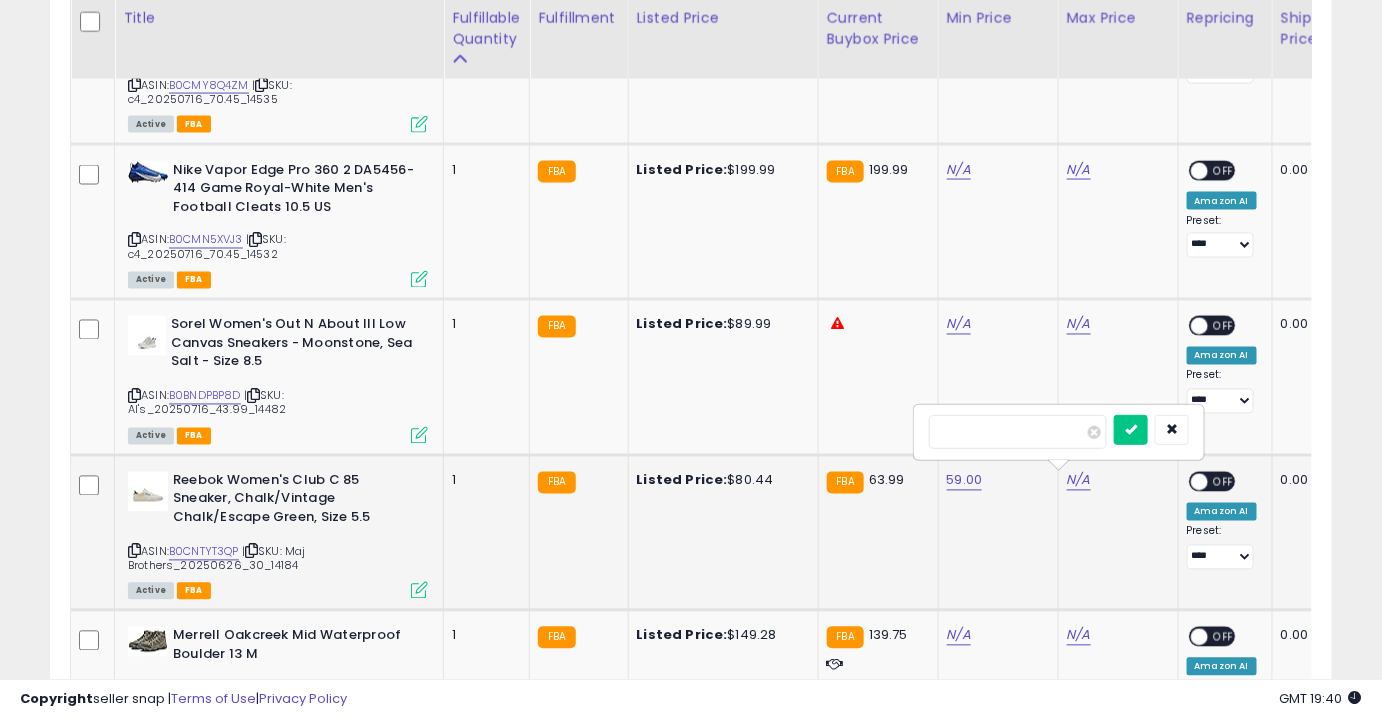 type on "**" 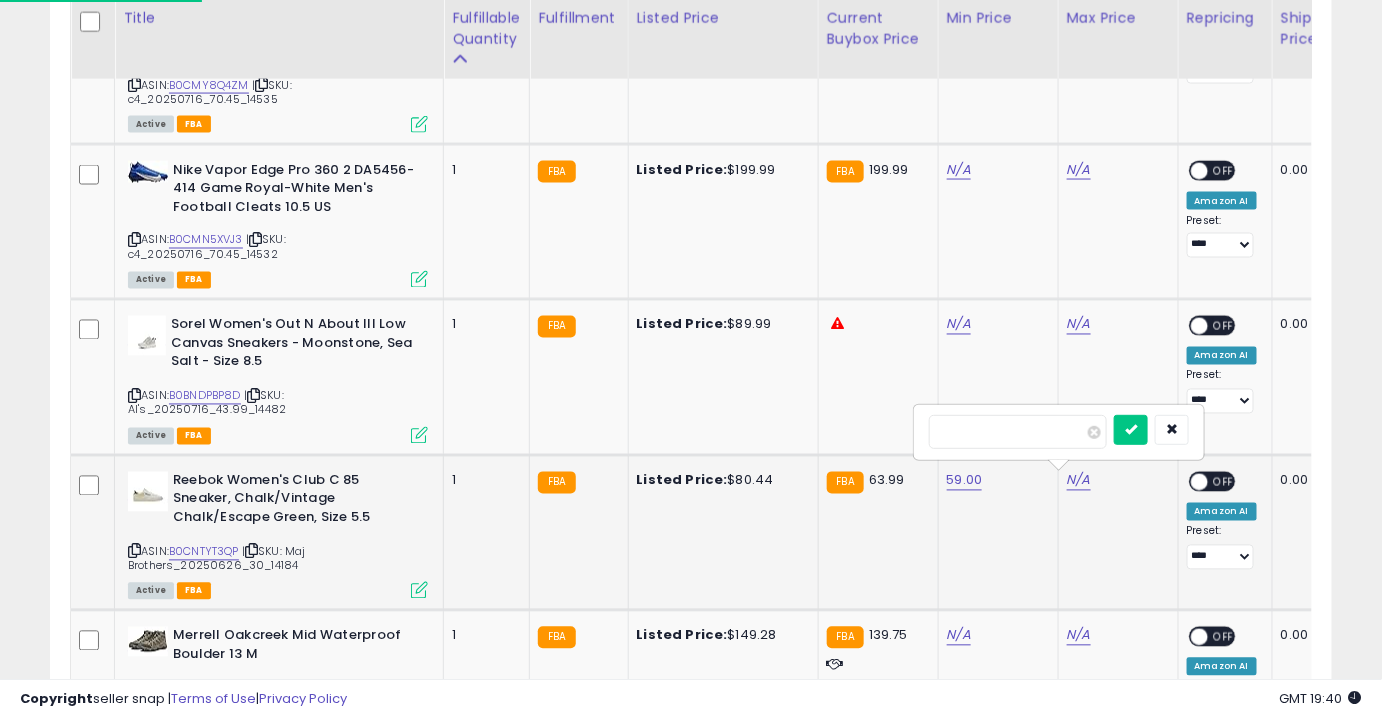 click at bounding box center [1131, 430] 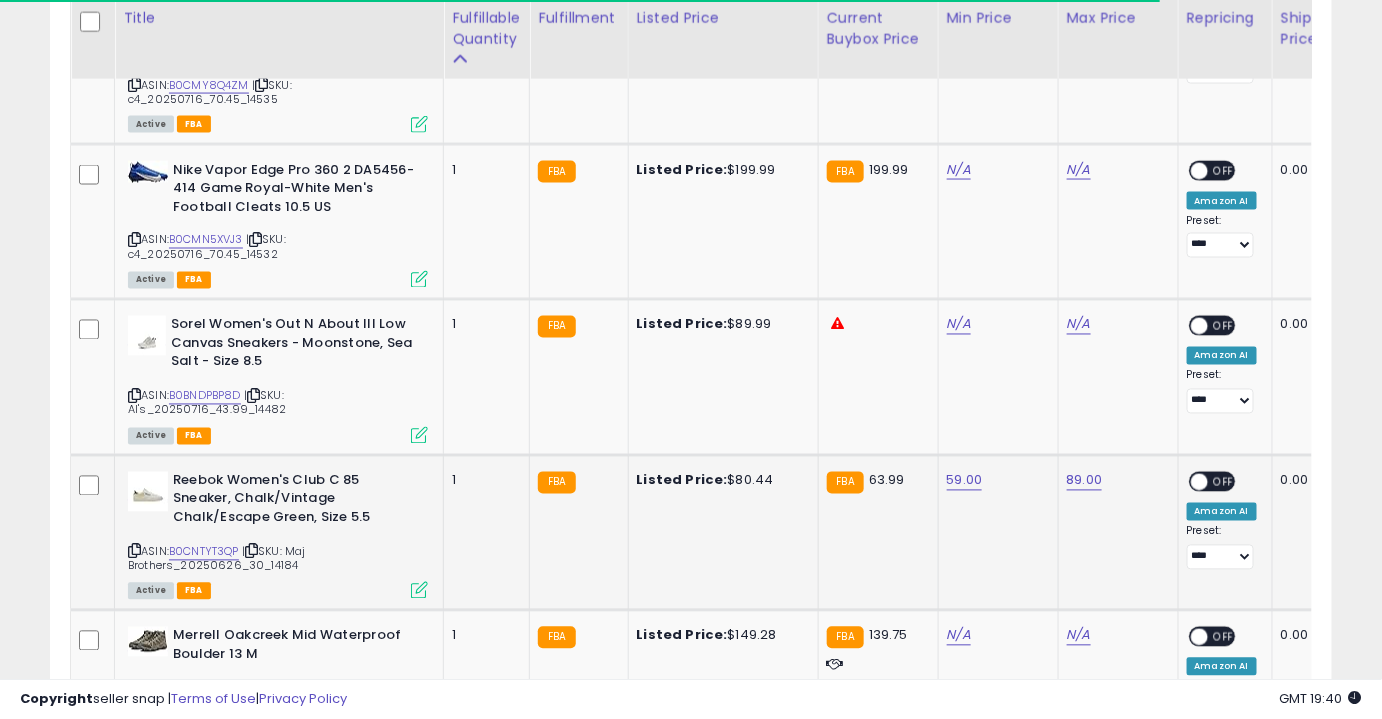 click on "OFF" at bounding box center (1224, 481) 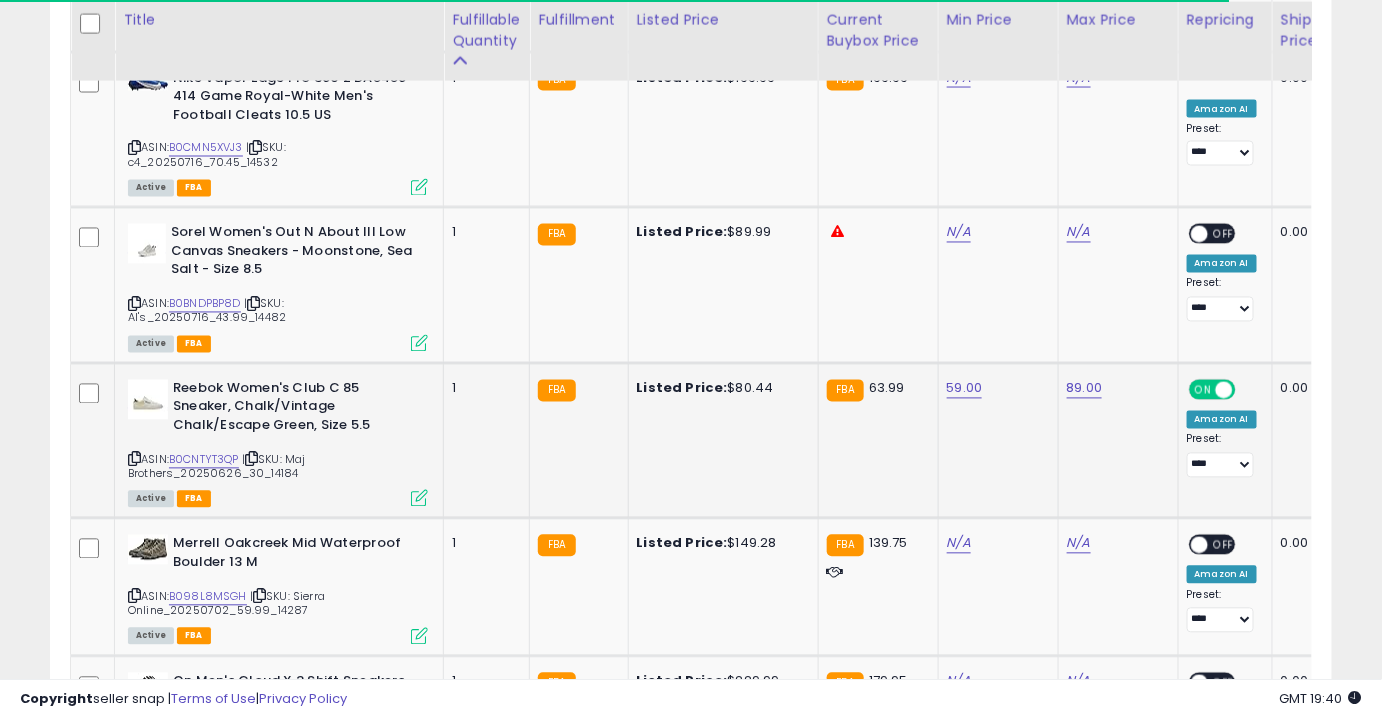 scroll, scrollTop: 3661, scrollLeft: 0, axis: vertical 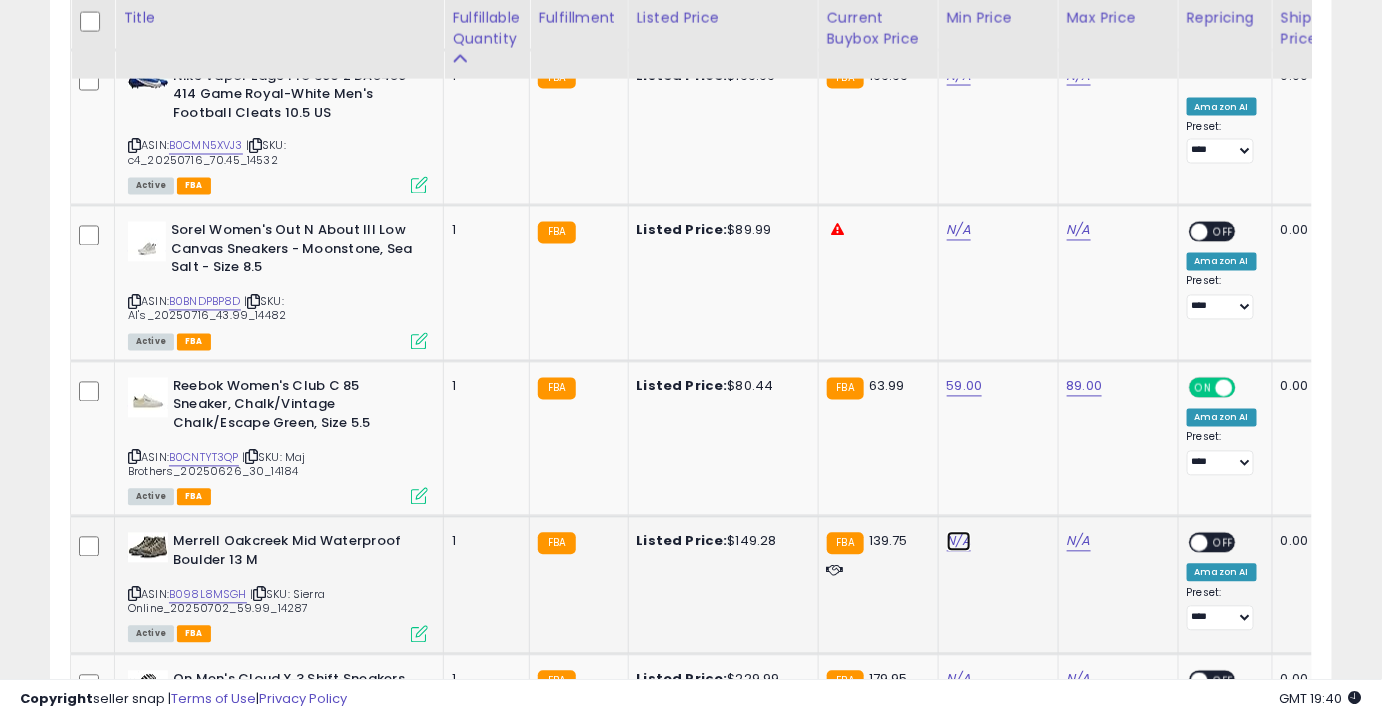 click on "N/A" at bounding box center [959, -2587] 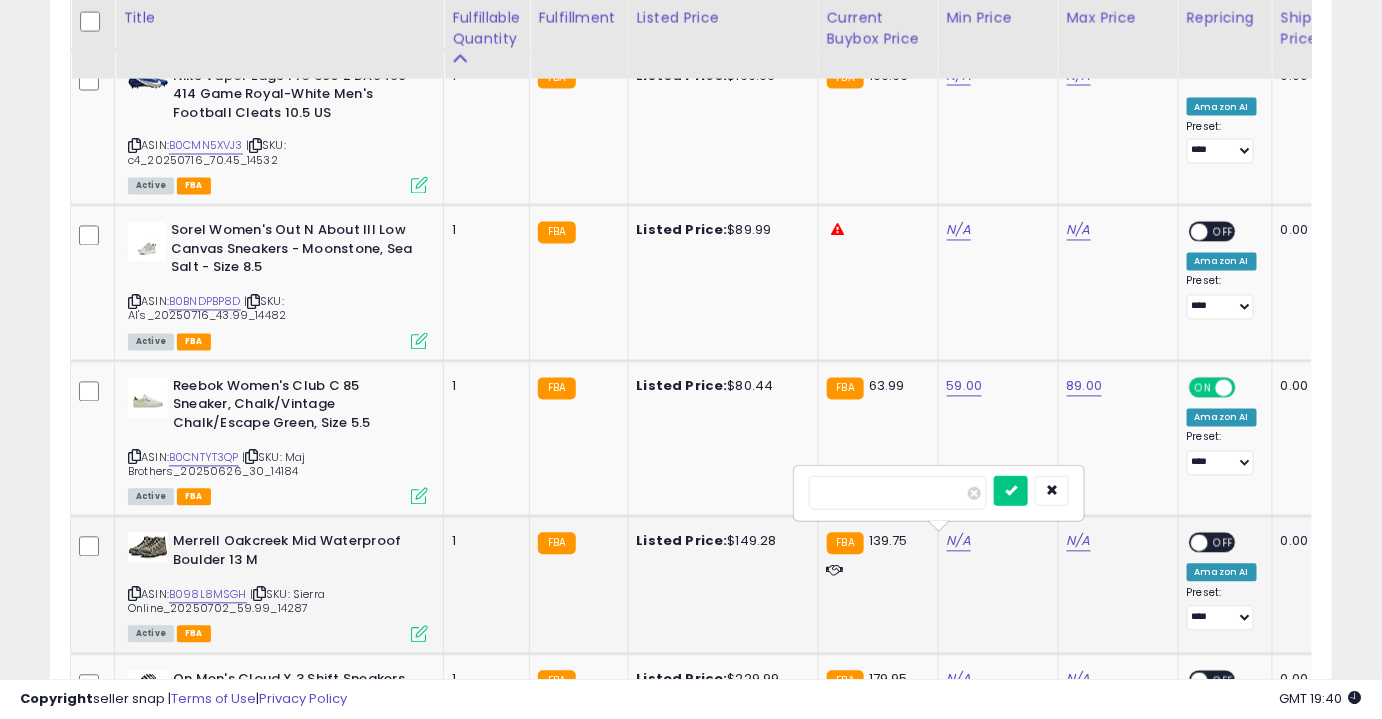 type on "***" 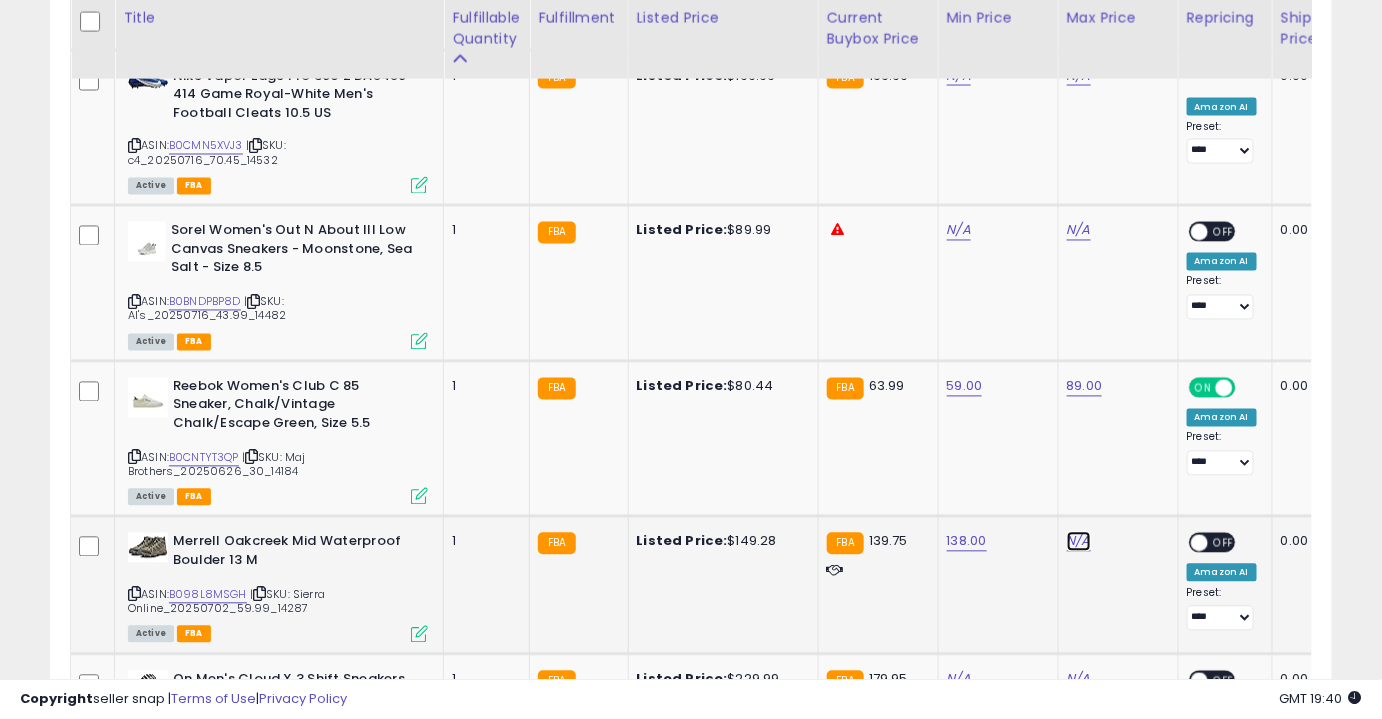 click on "N/A" at bounding box center [1079, -2587] 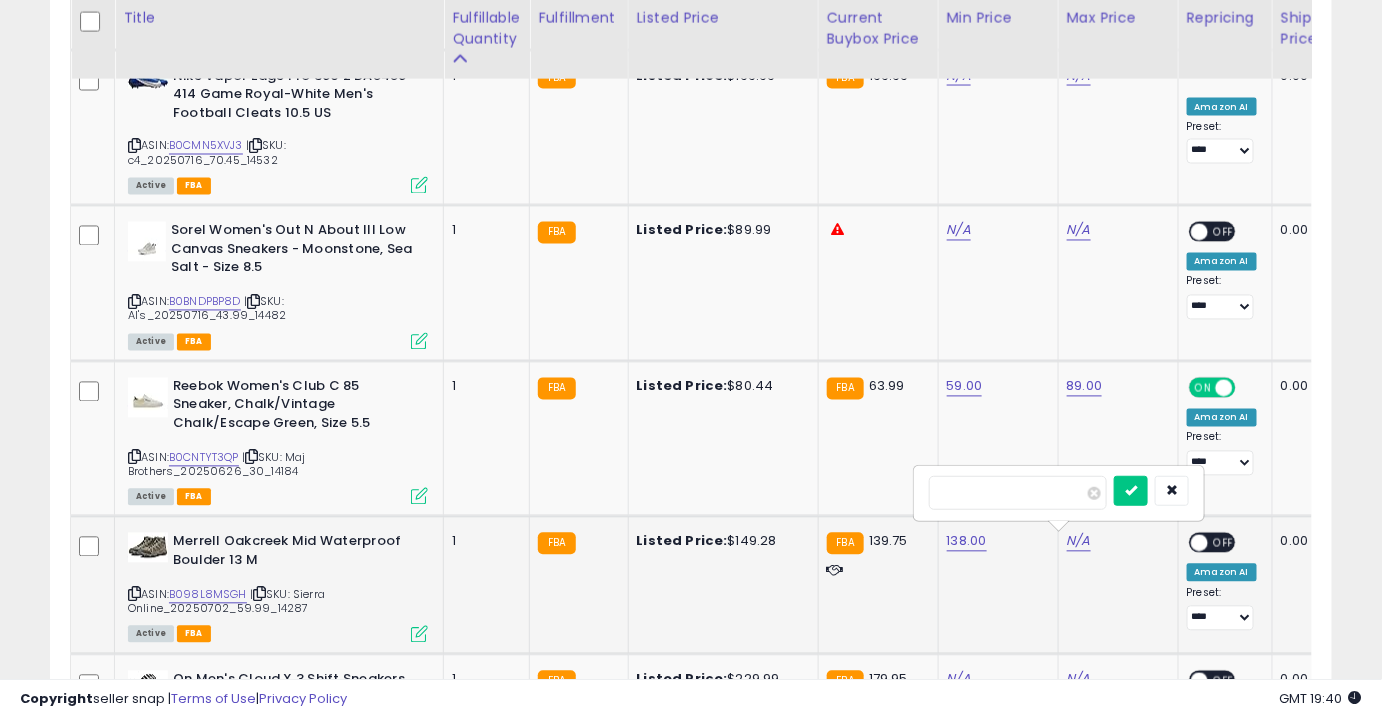 type on "***" 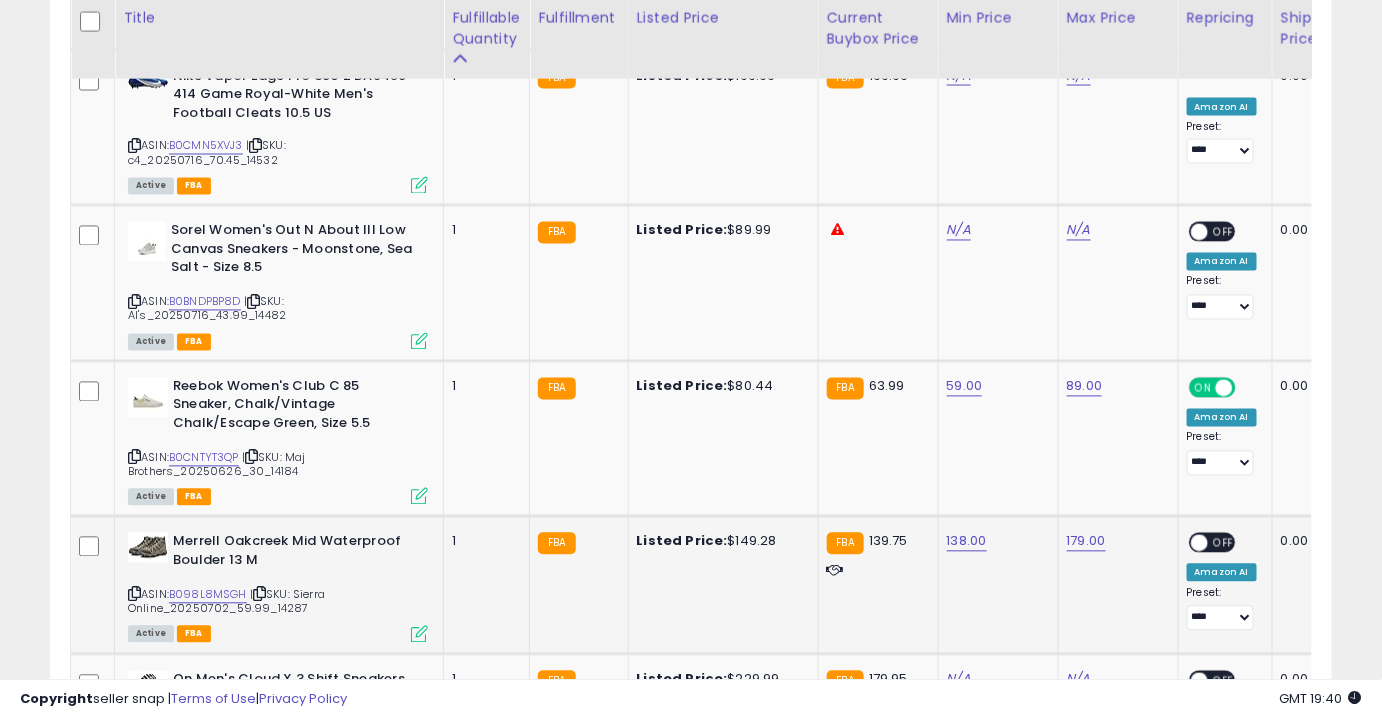 click on "OFF" at bounding box center (1224, 543) 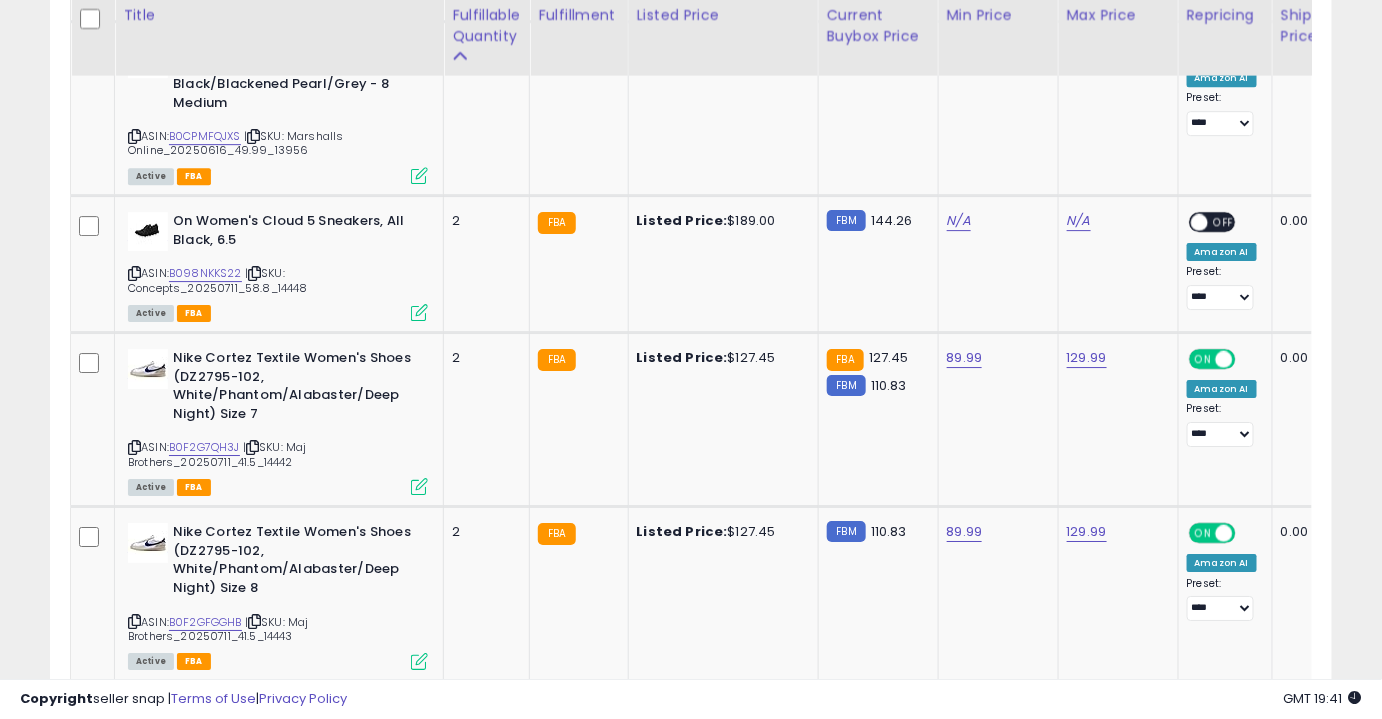 scroll, scrollTop: 2023, scrollLeft: 0, axis: vertical 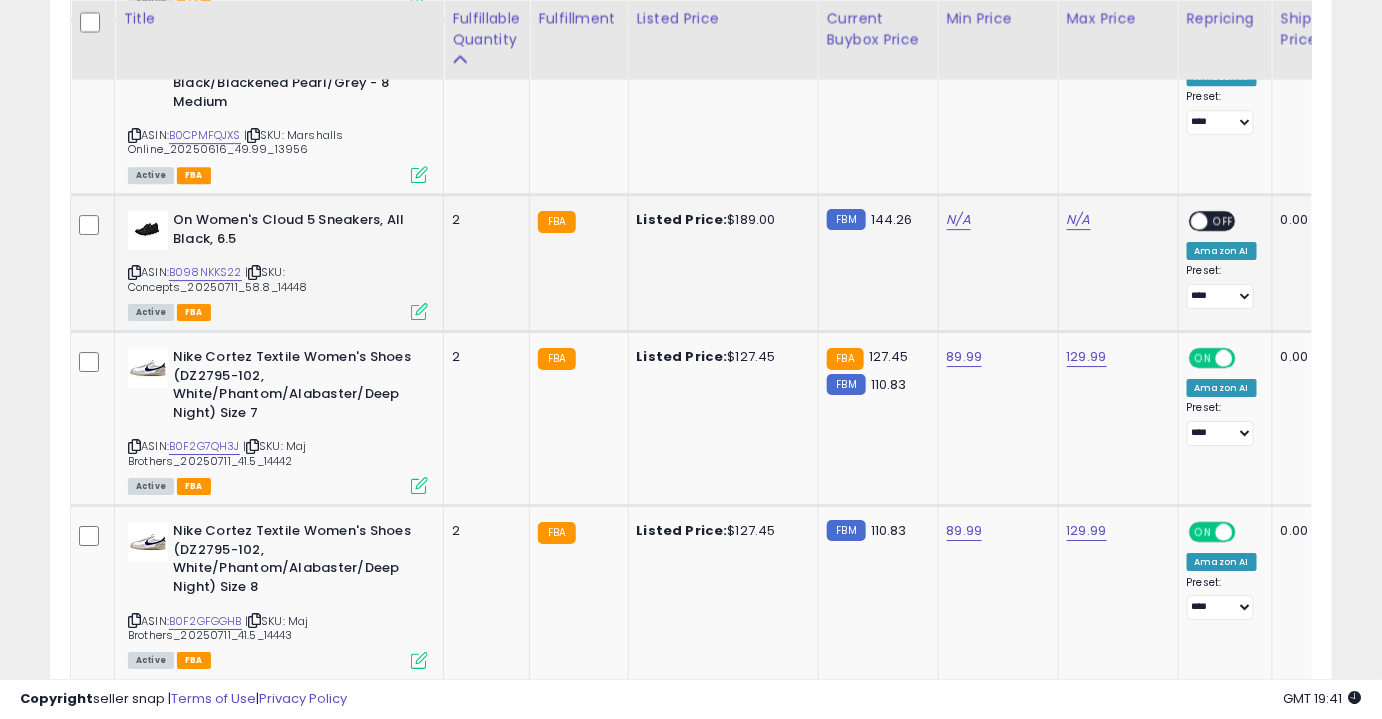 click on "N/A" 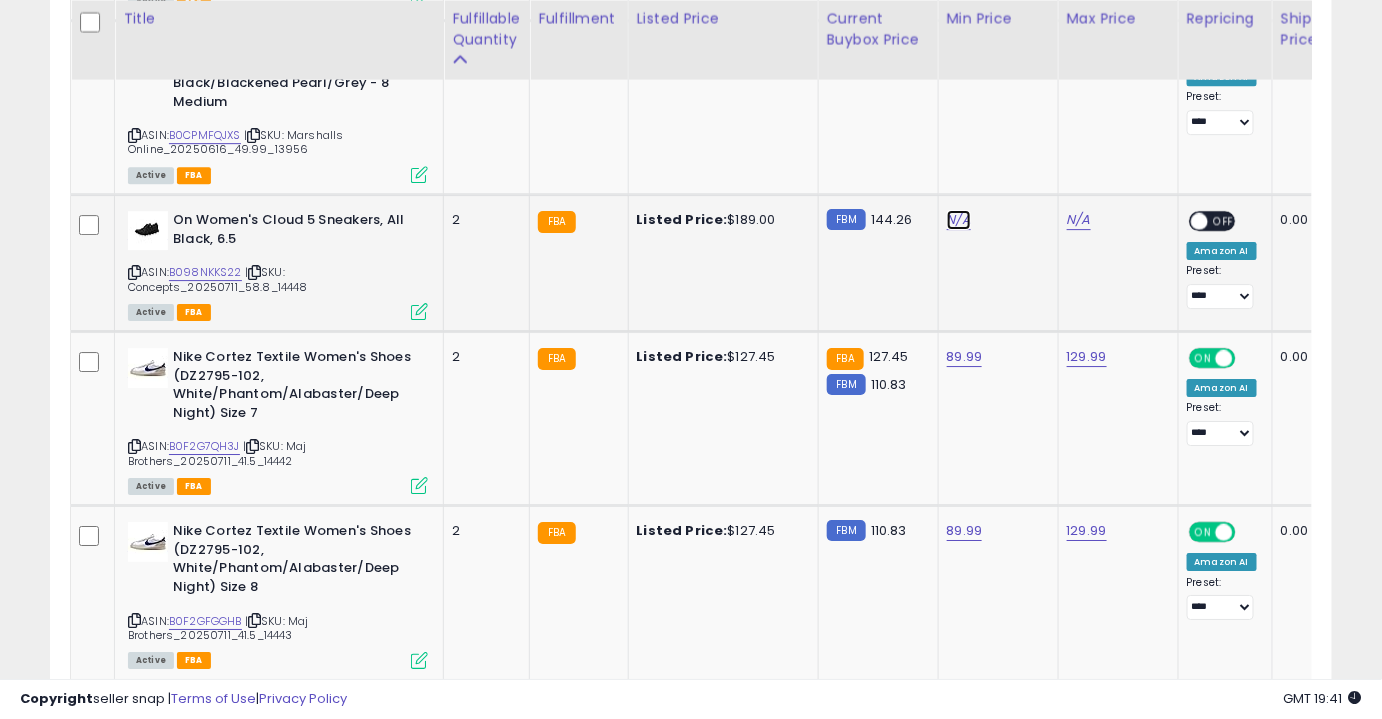 click on "N/A" at bounding box center (959, -949) 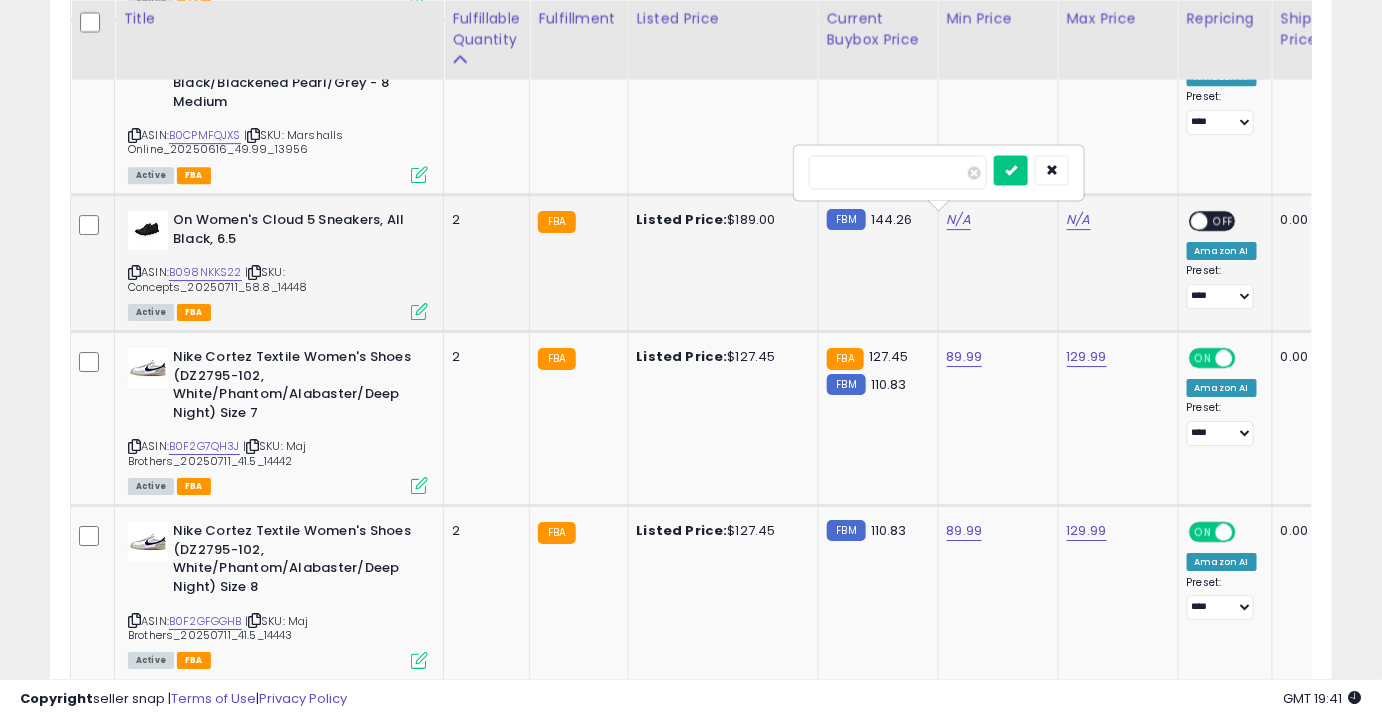 type on "***" 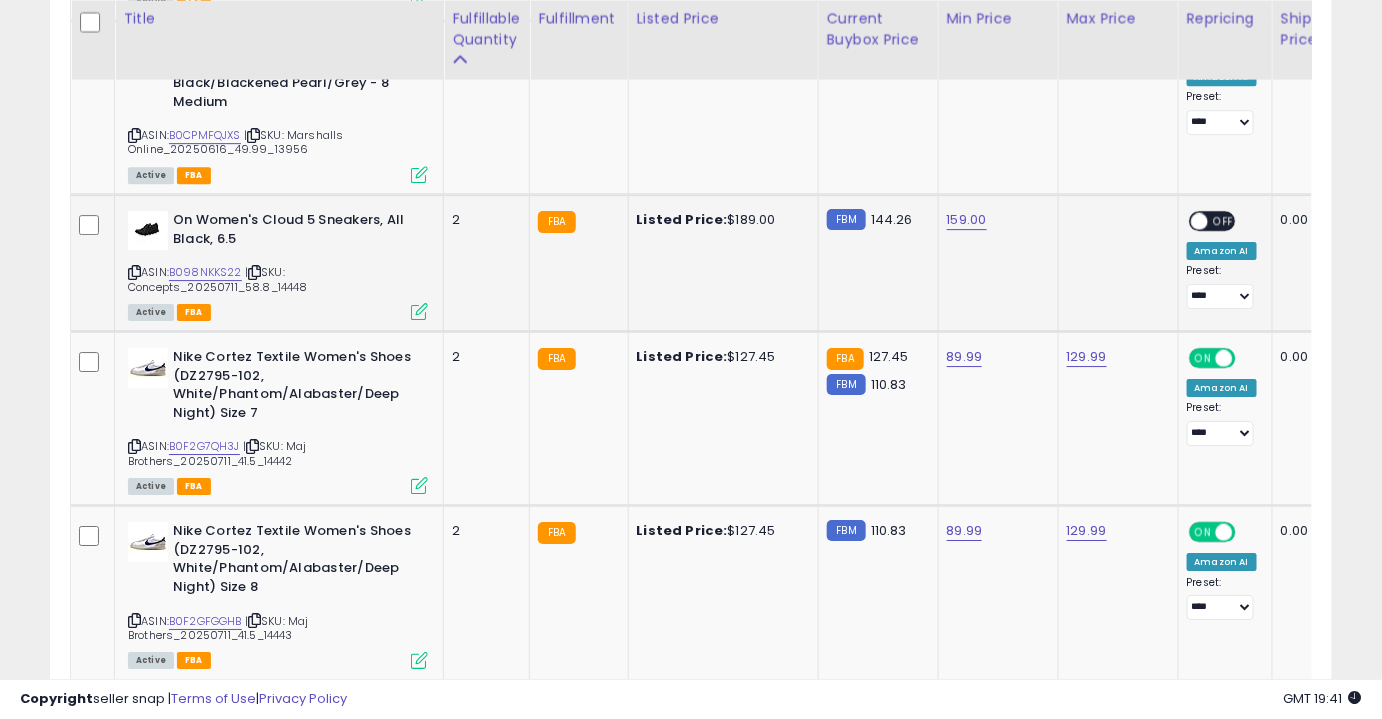 click at bounding box center (1079, -949) 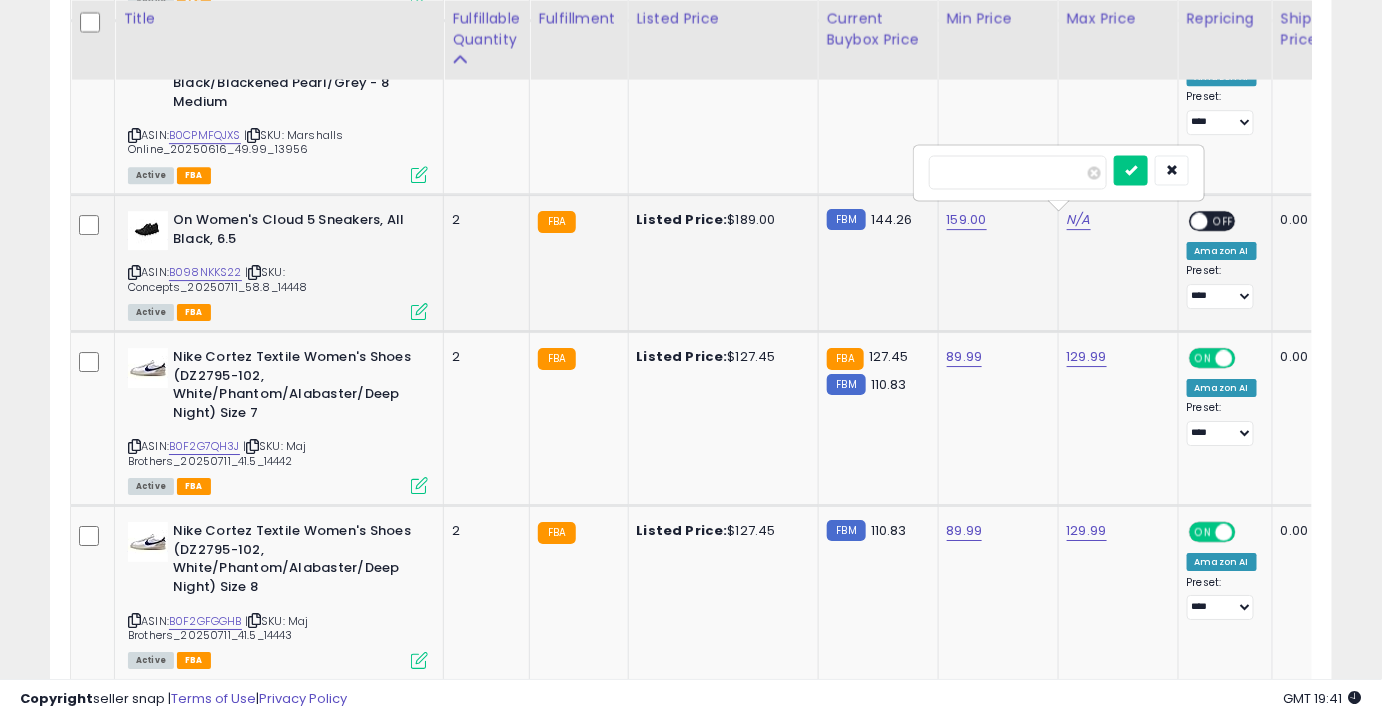type on "***" 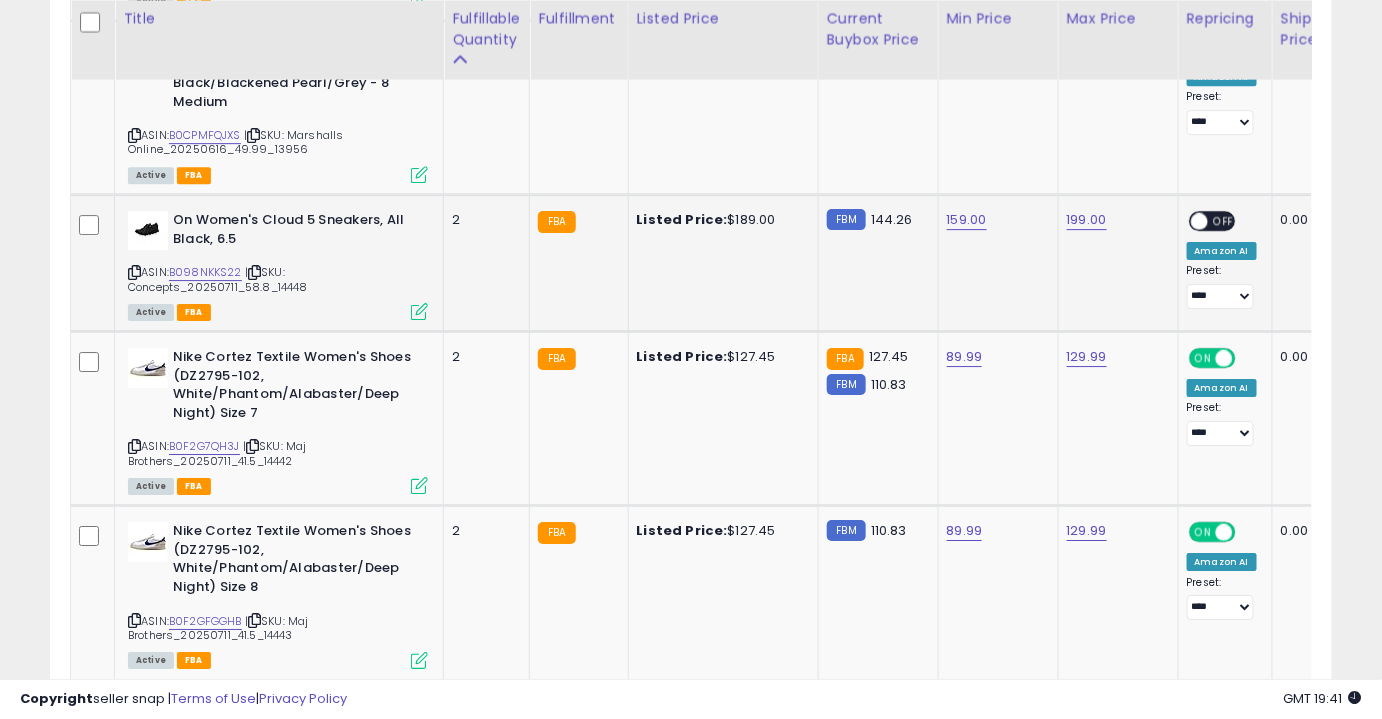 click on "ON   OFF" at bounding box center (1189, 221) 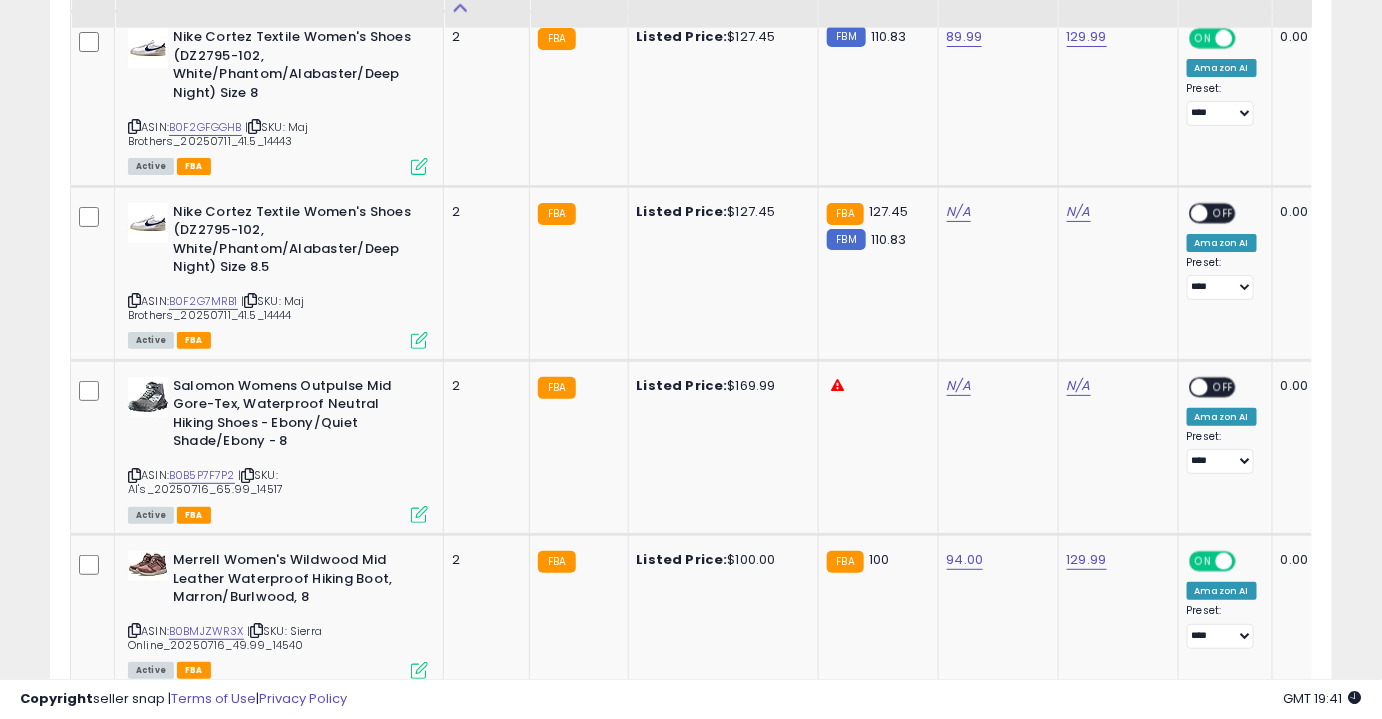 scroll, scrollTop: 2463, scrollLeft: 0, axis: vertical 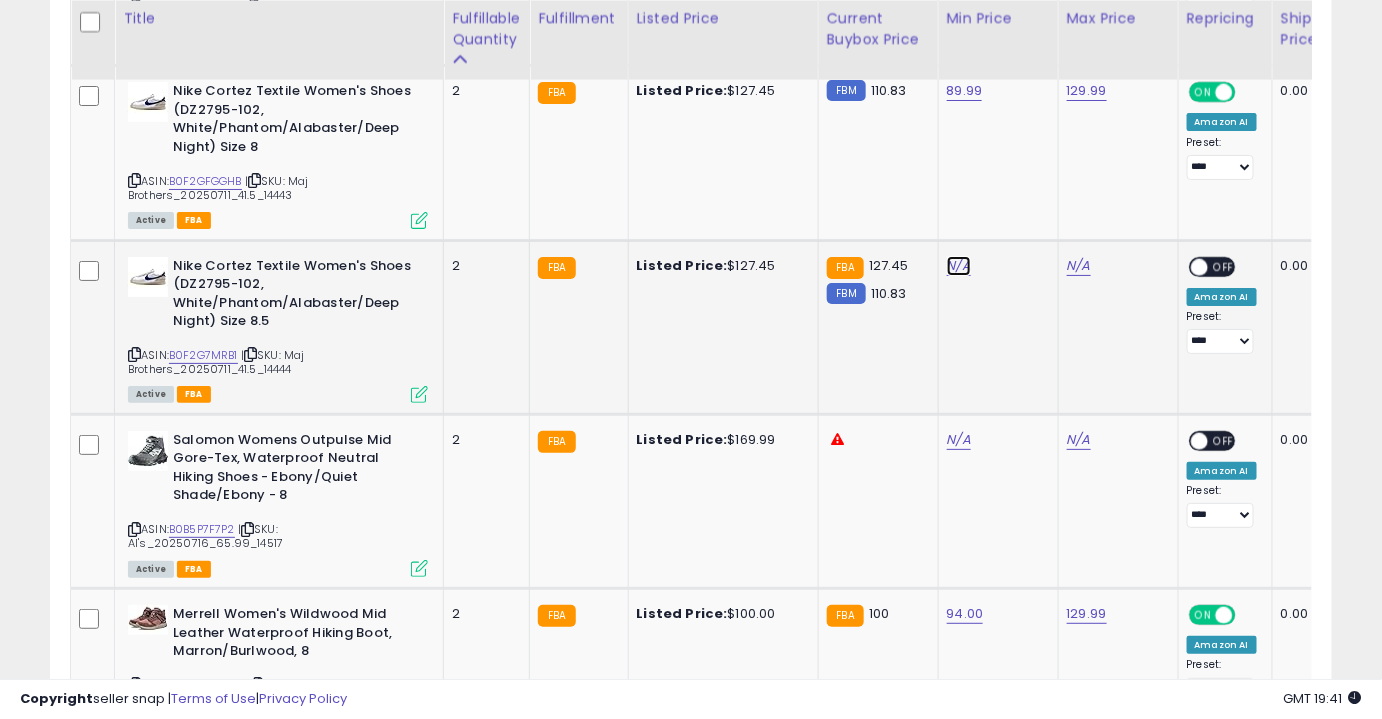 click on "N/A" at bounding box center (959, -1389) 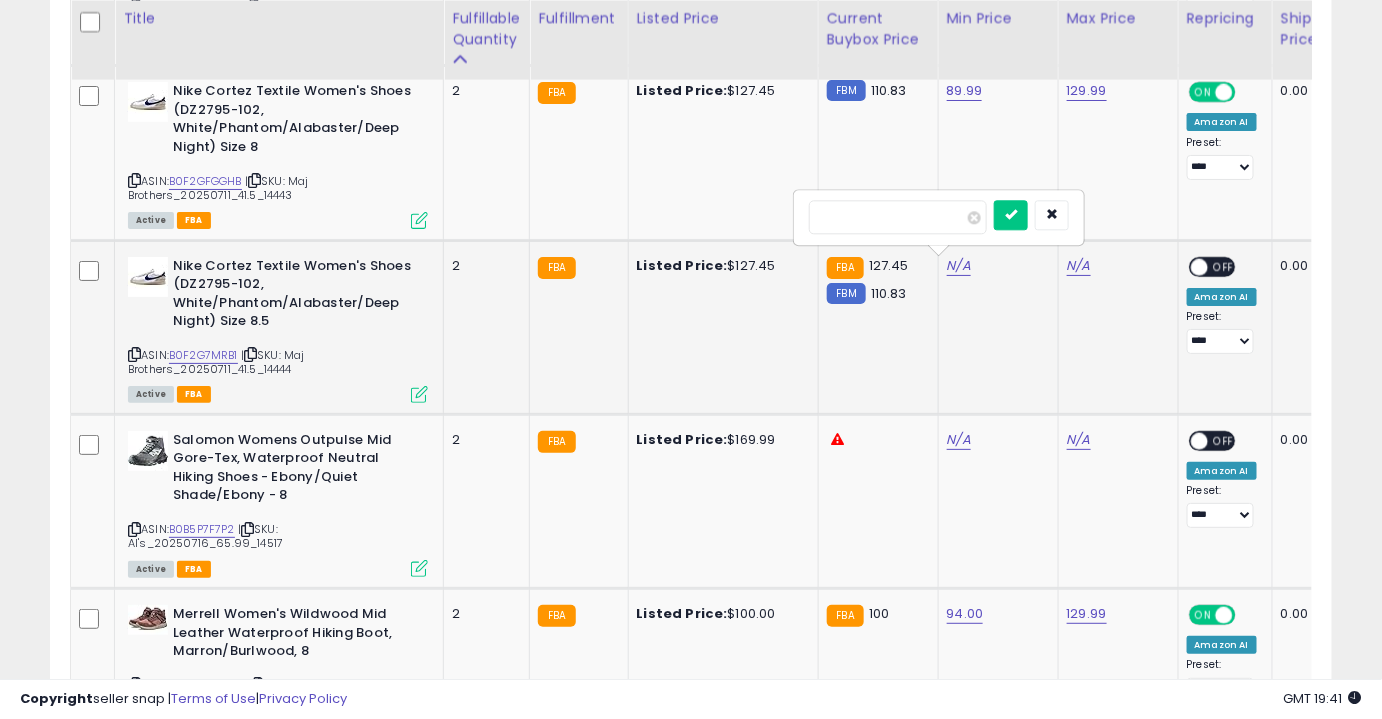 type on "*****" 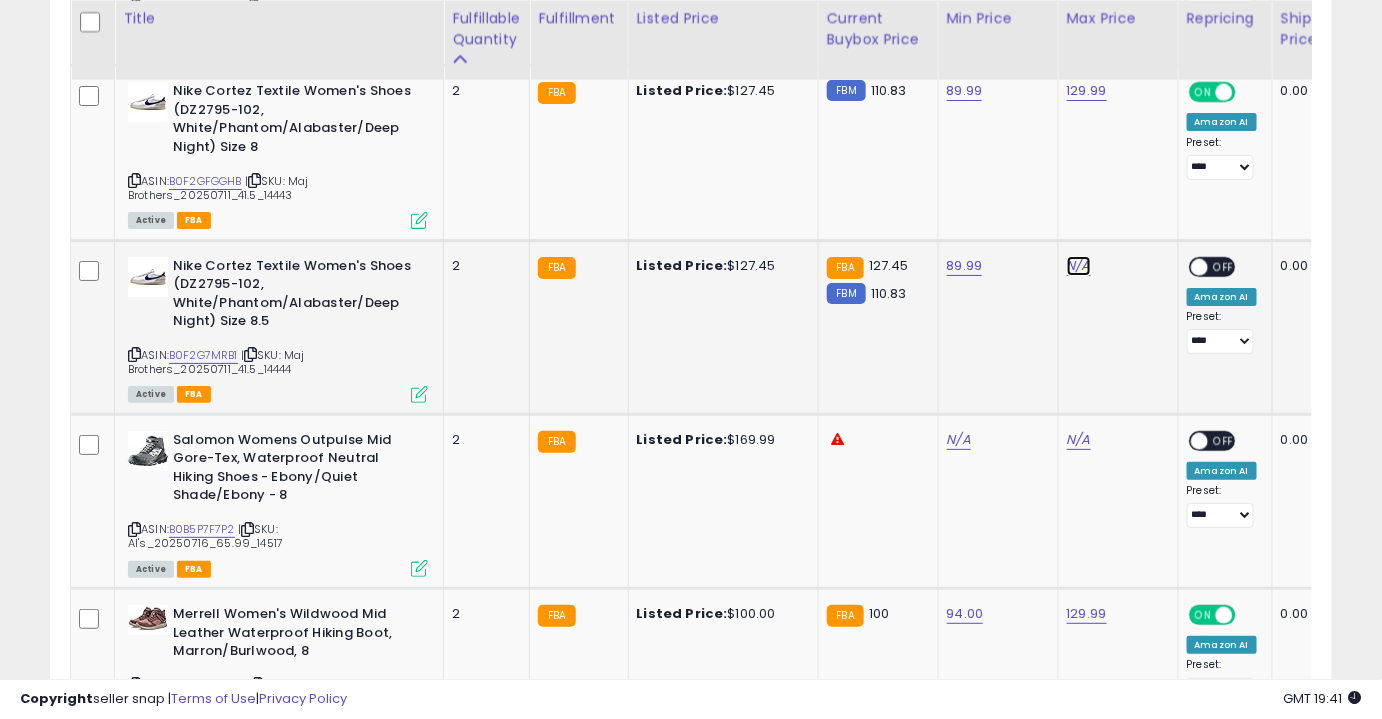 click on "N/A" at bounding box center [1079, -1389] 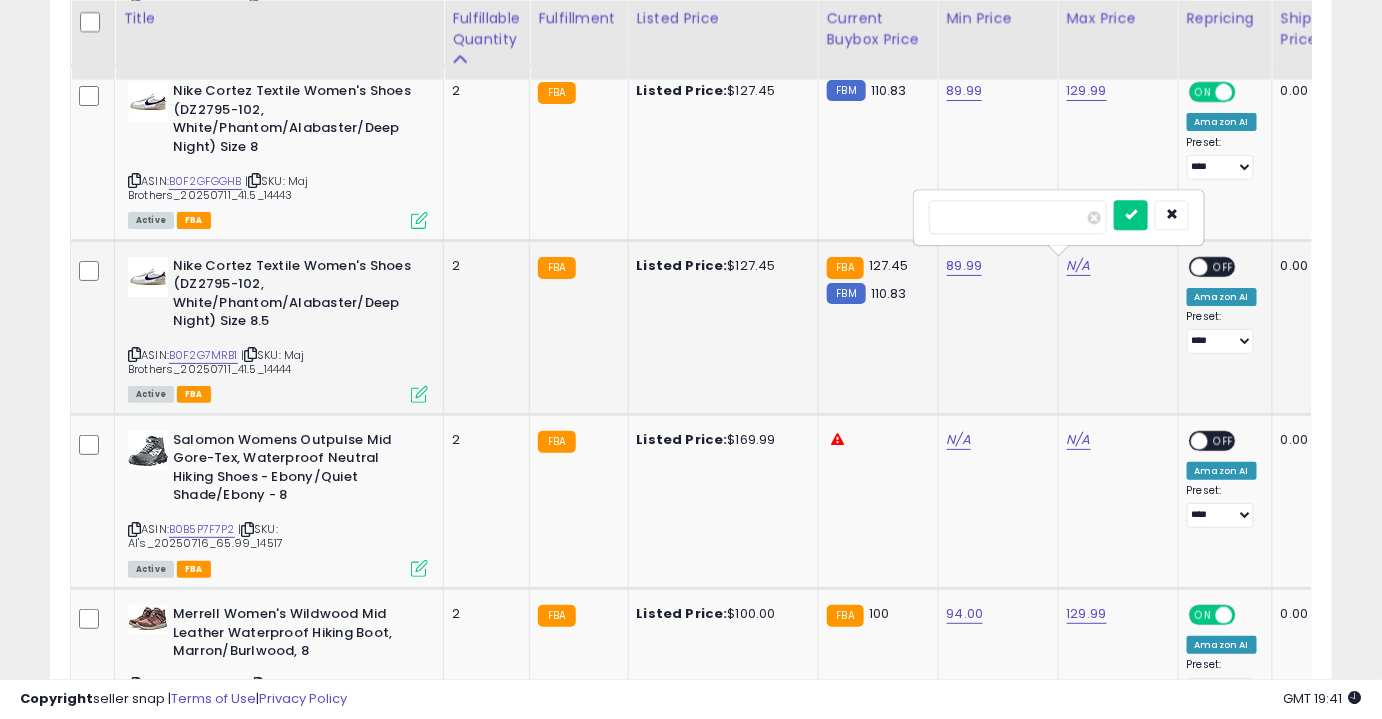 type on "******" 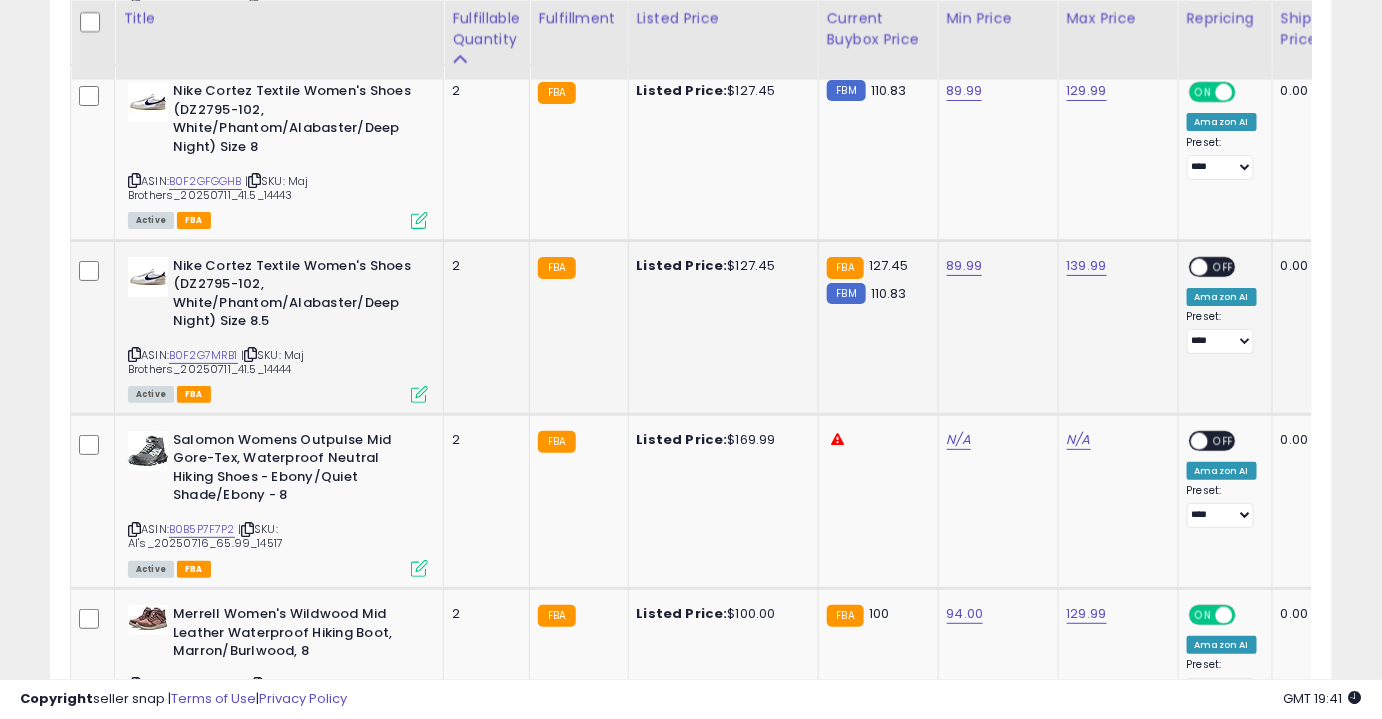 click at bounding box center (1199, 266) 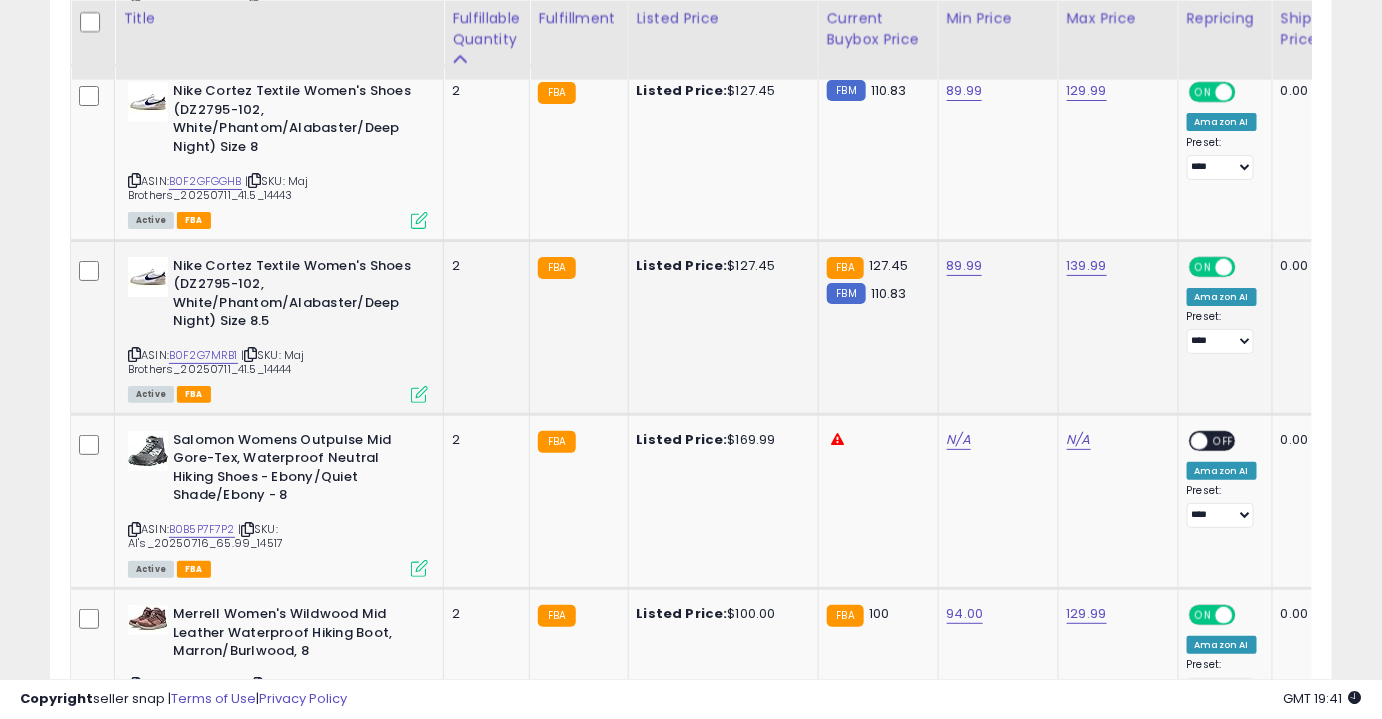 scroll, scrollTop: 2585, scrollLeft: 0, axis: vertical 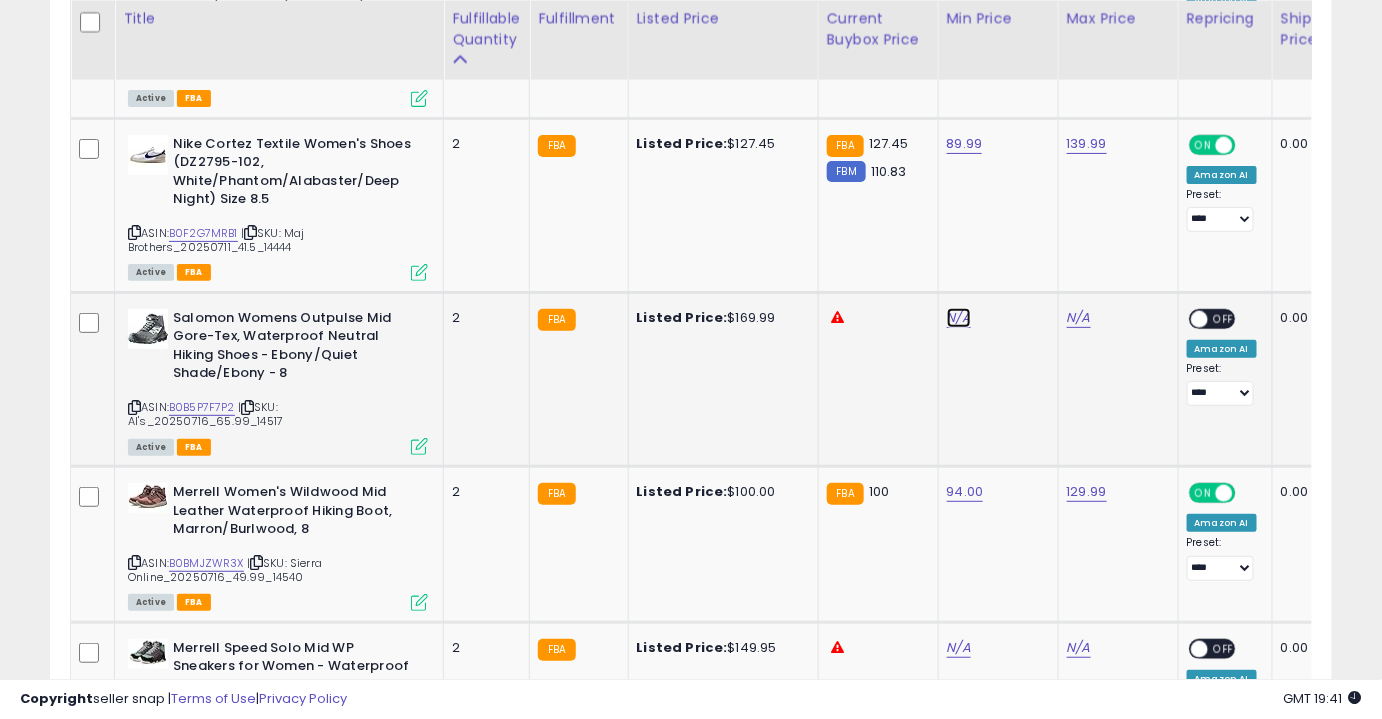 click on "N/A" at bounding box center [959, -1511] 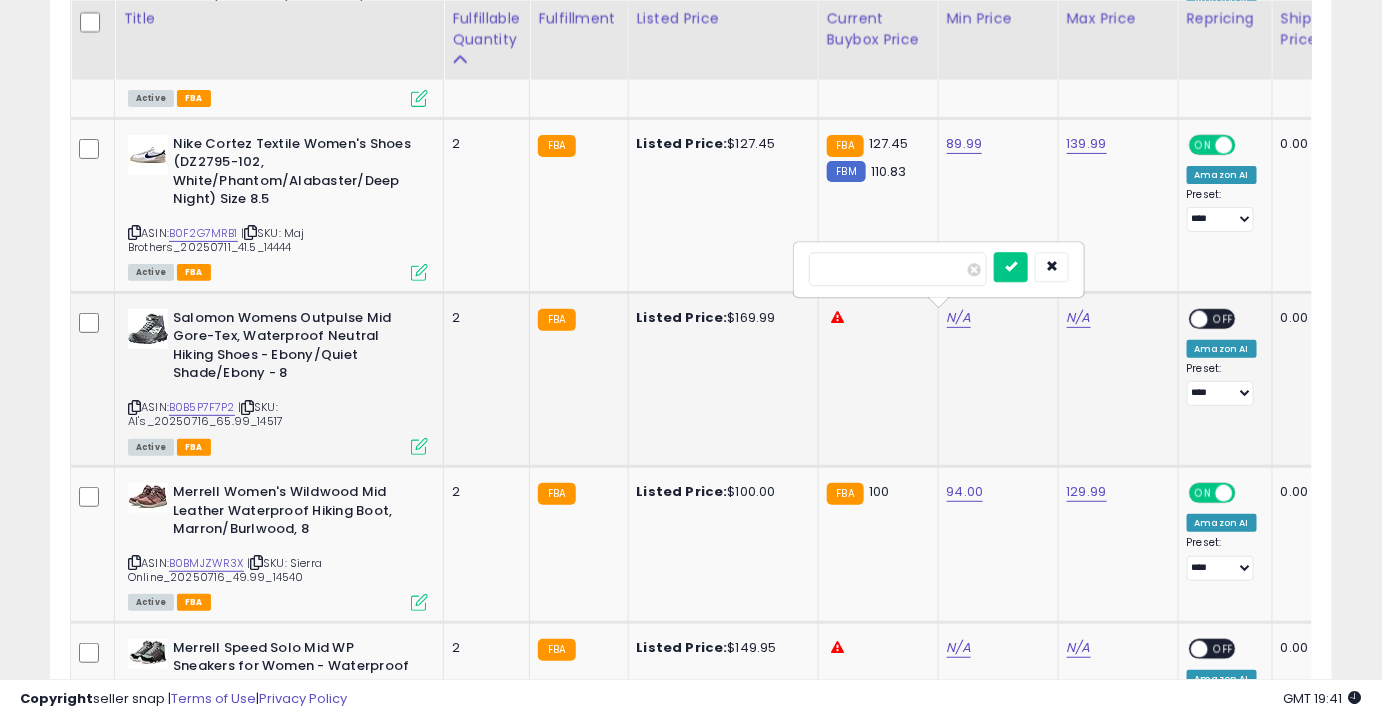 type on "******" 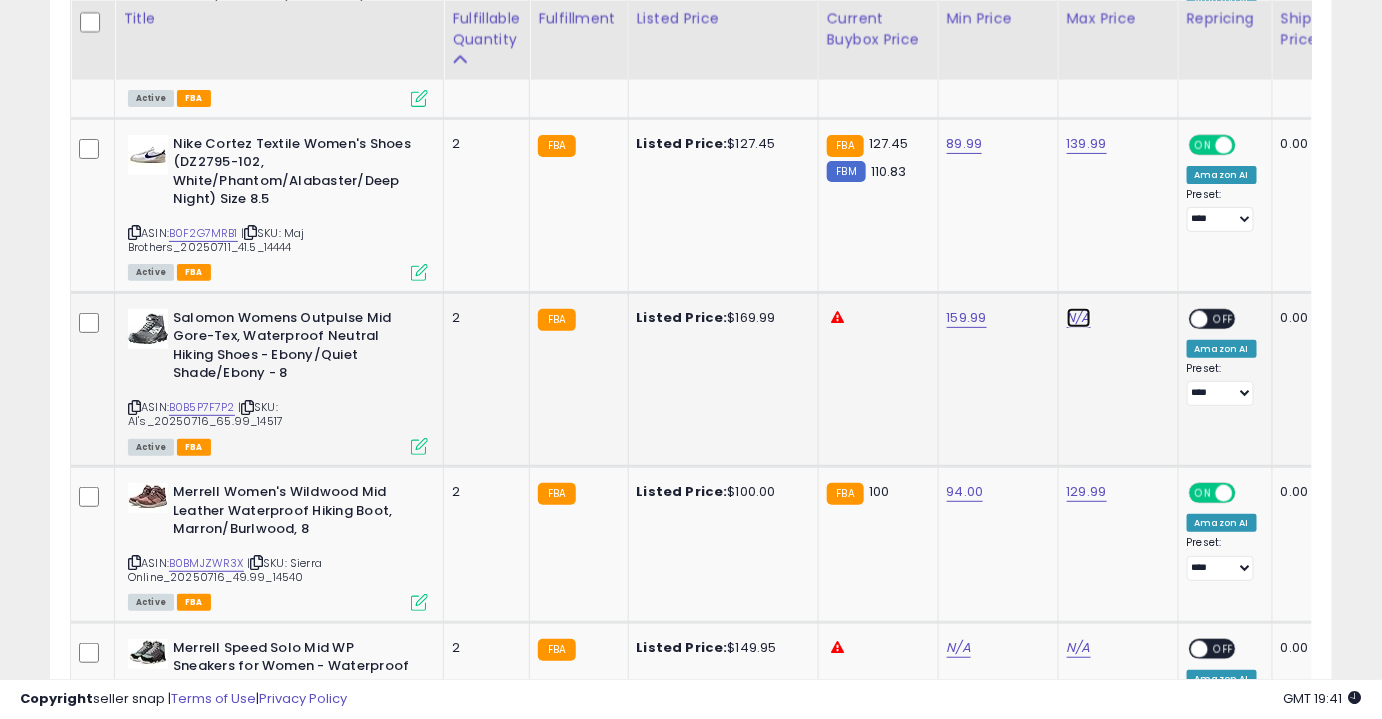 click on "N/A" at bounding box center [1079, -1511] 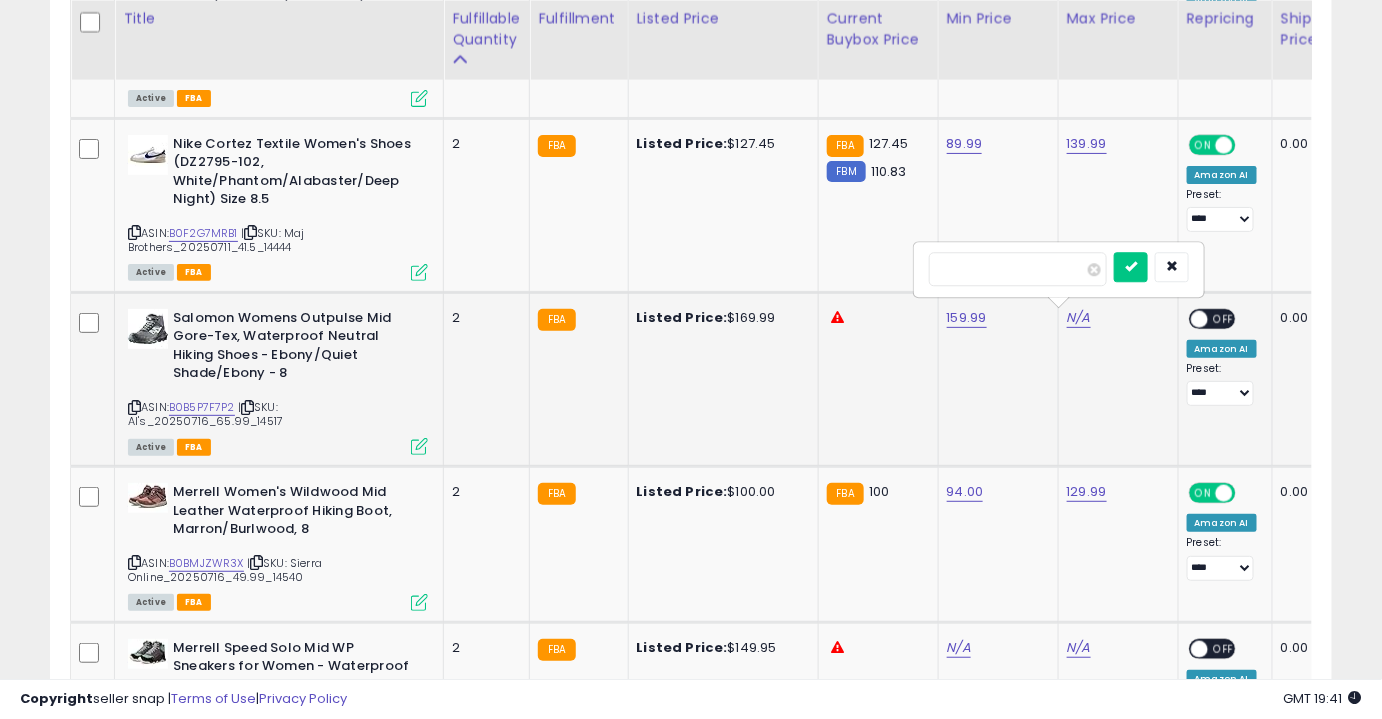 type on "*" 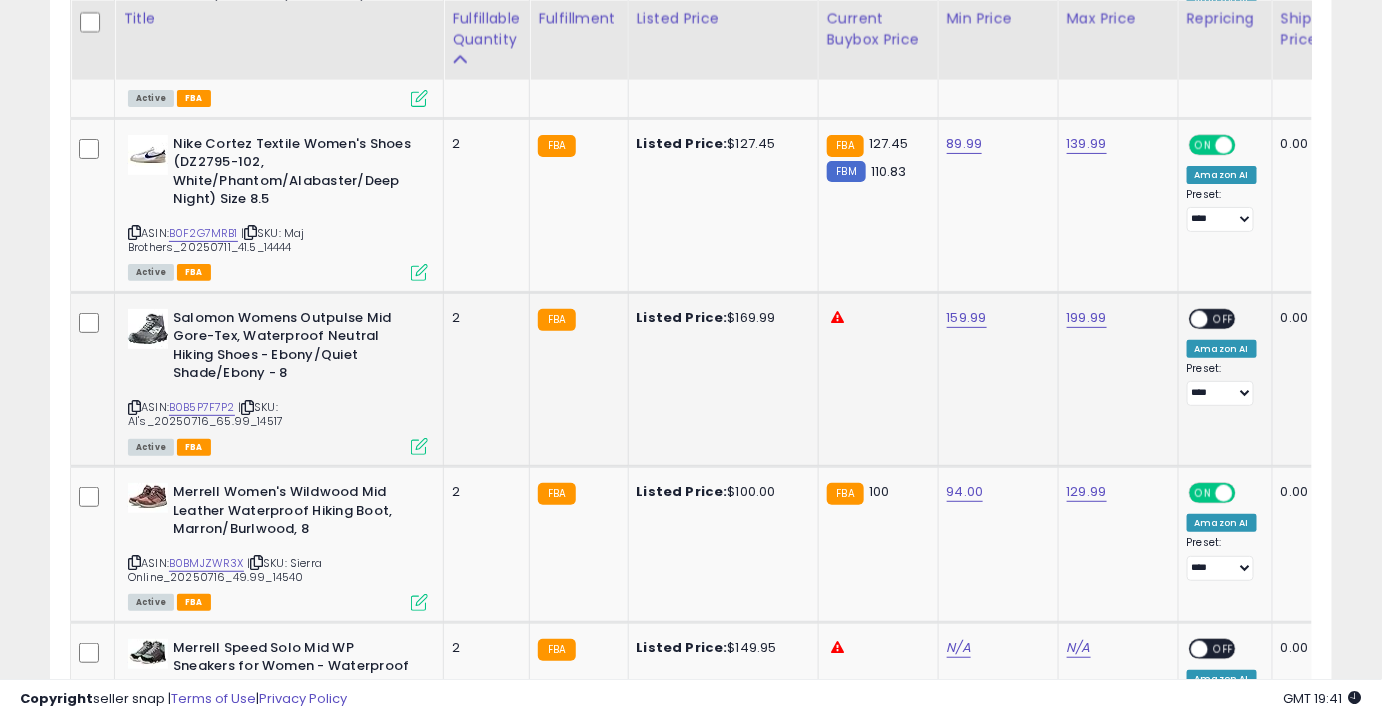 click on "OFF" at bounding box center [1224, 318] 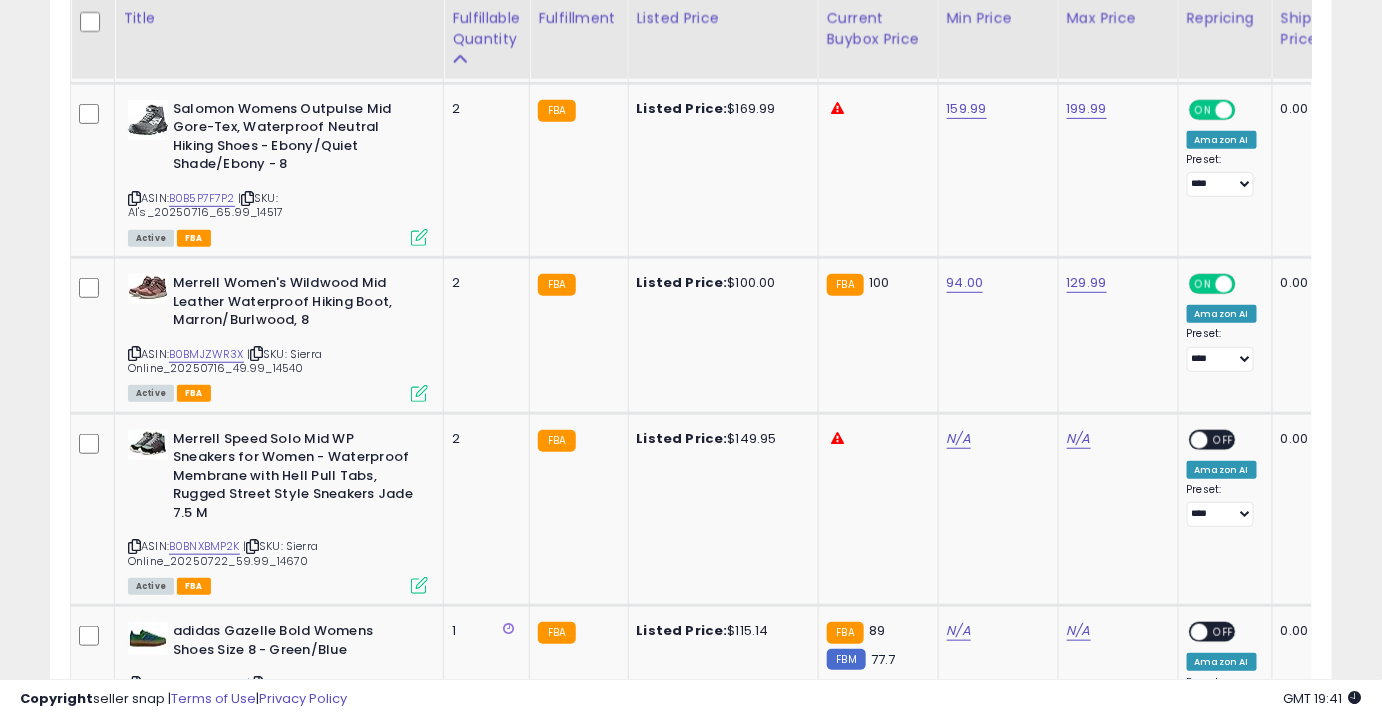 scroll, scrollTop: 2873, scrollLeft: 0, axis: vertical 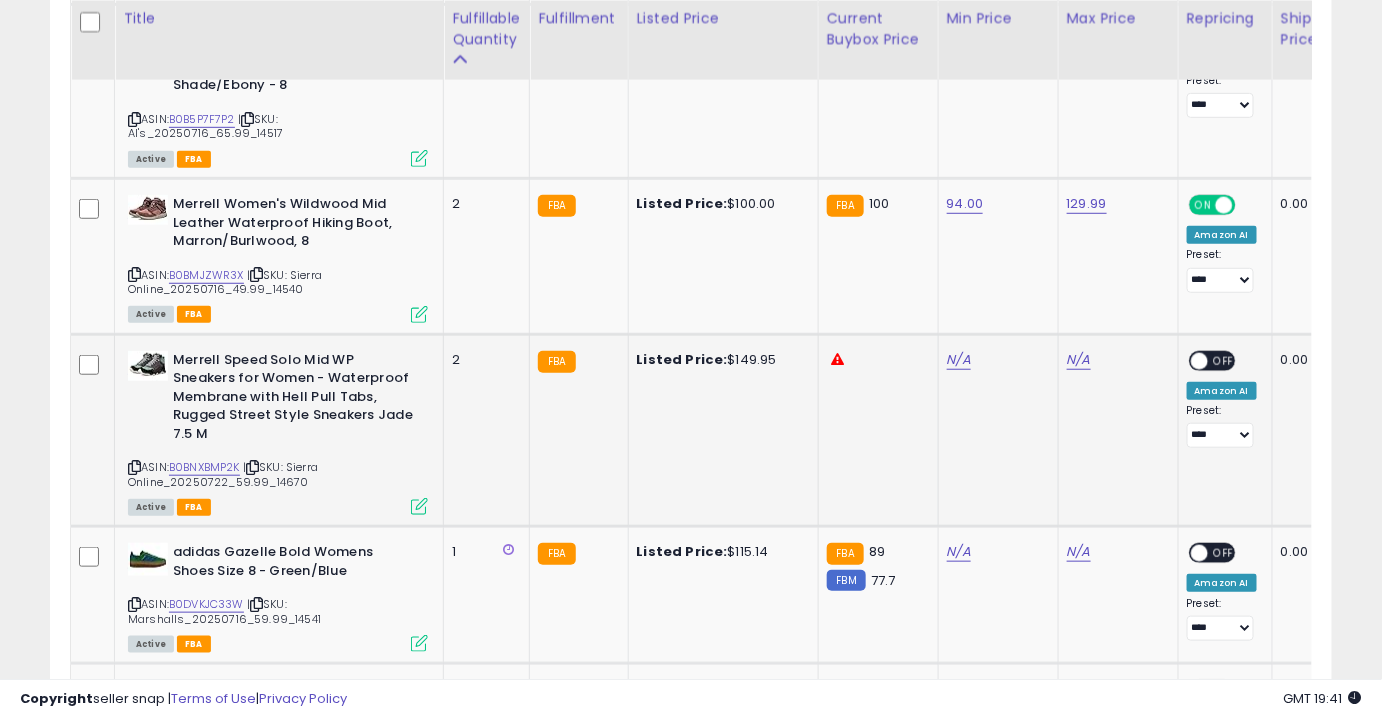 click on "N/A" 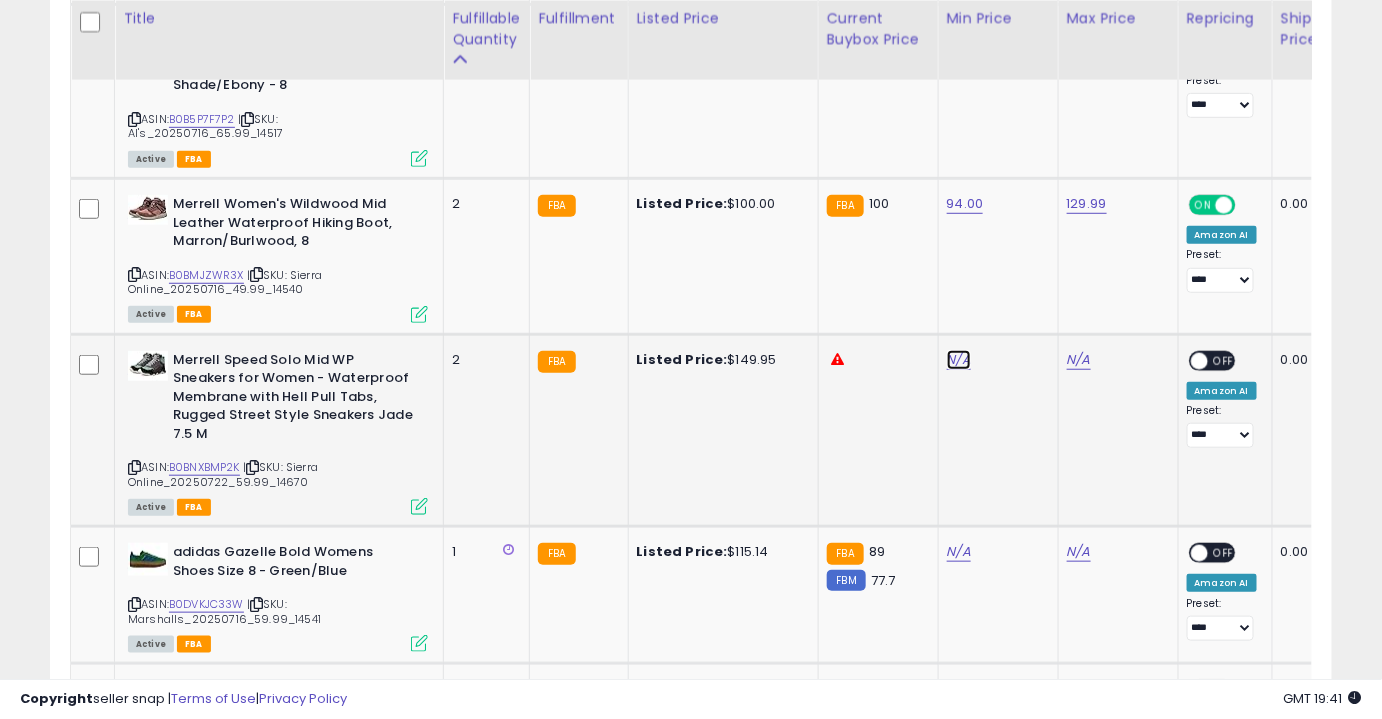 click on "N/A" at bounding box center (959, -1799) 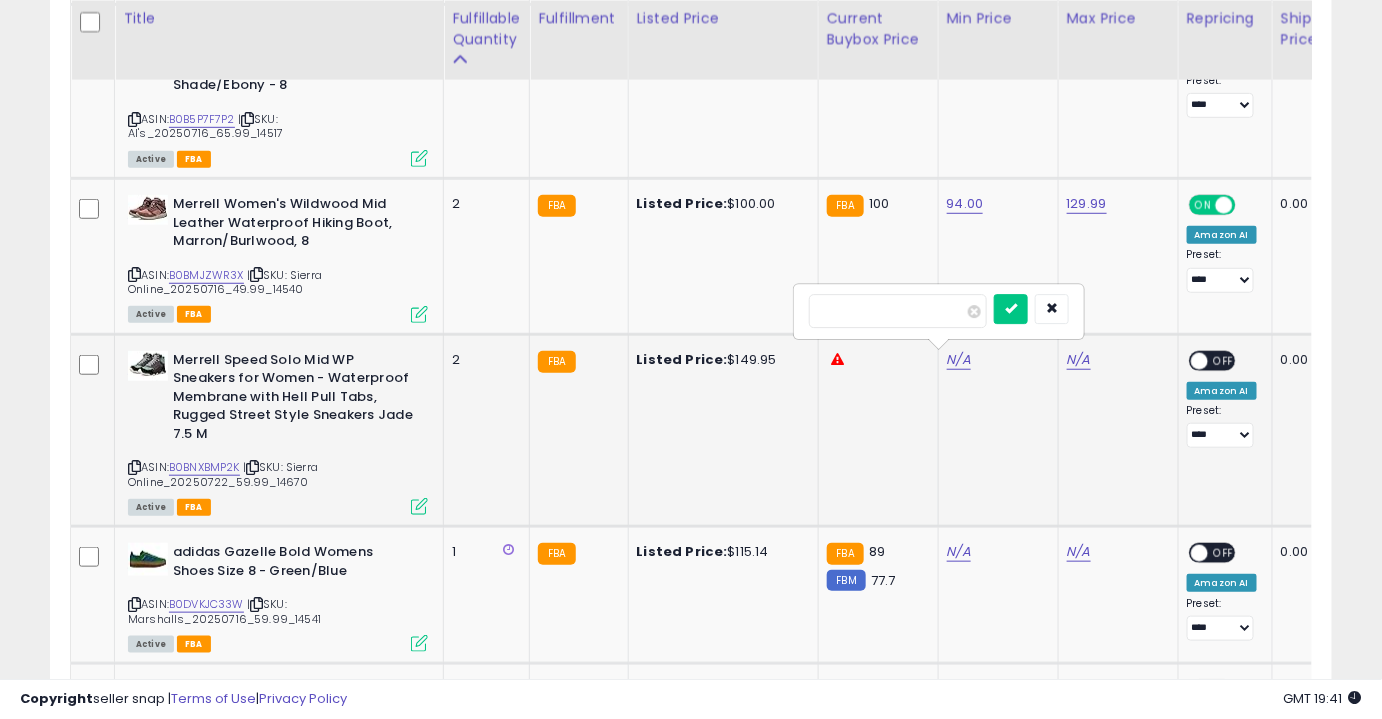 type on "******" 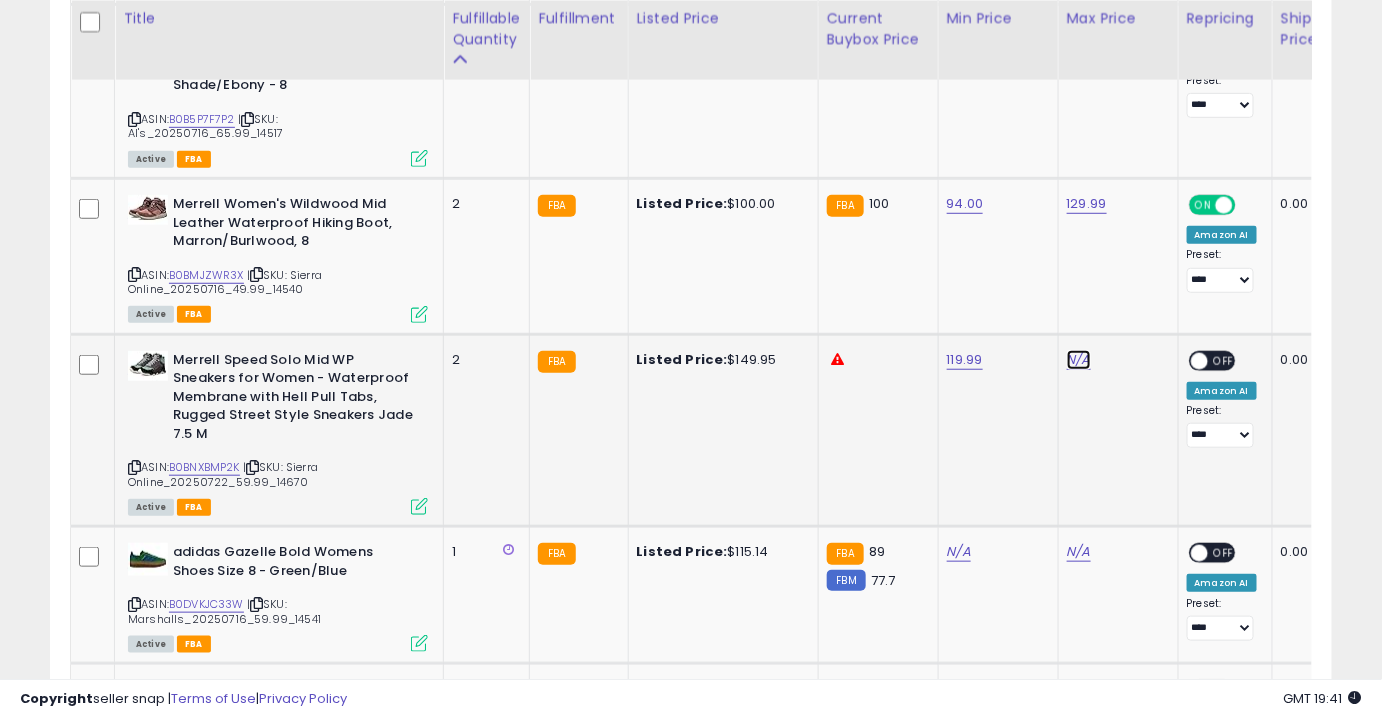 click on "N/A" at bounding box center [1079, -1799] 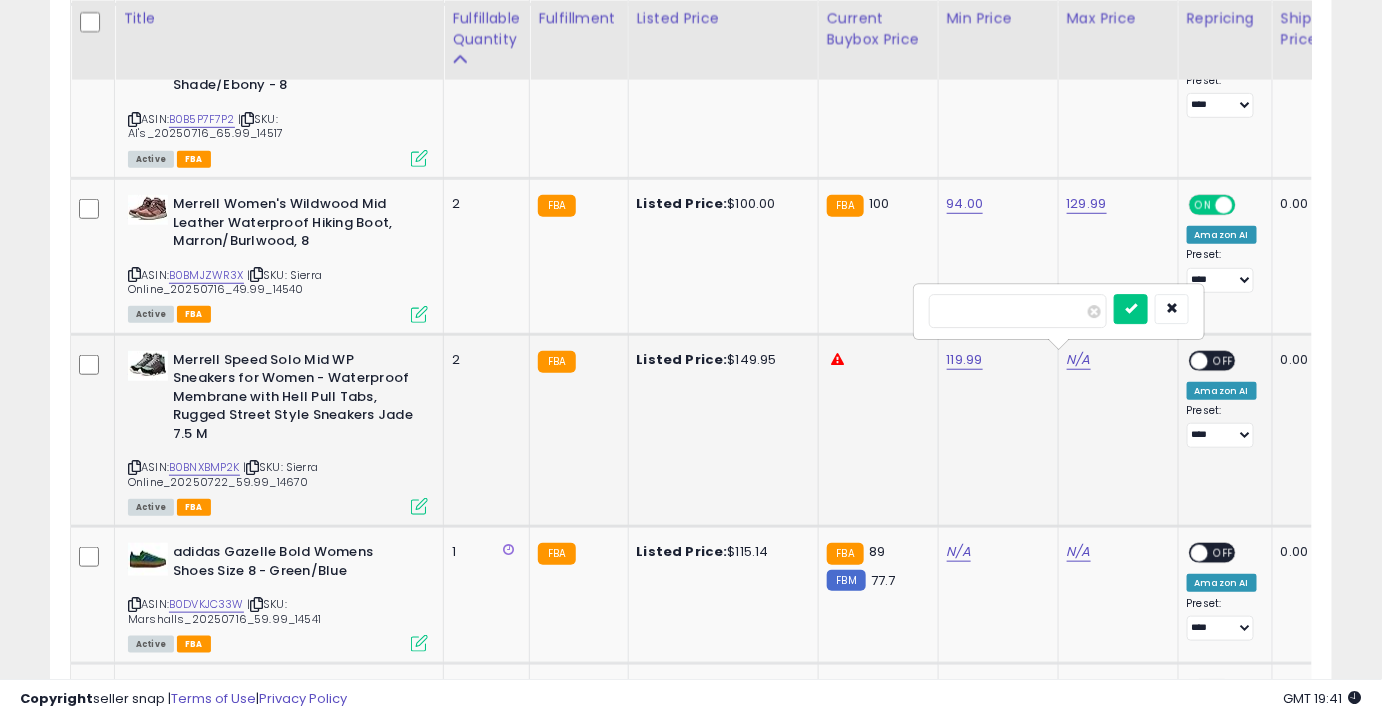 type on "***" 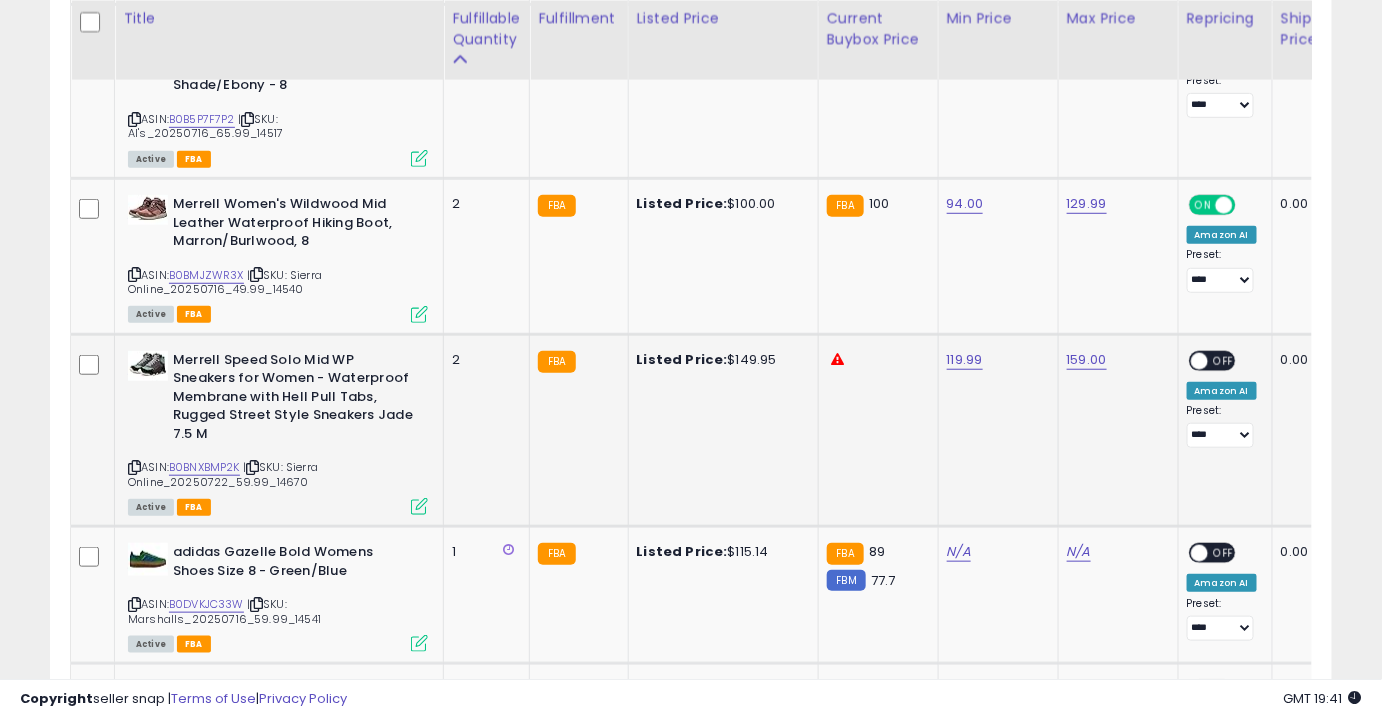 click on "OFF" at bounding box center (1224, 360) 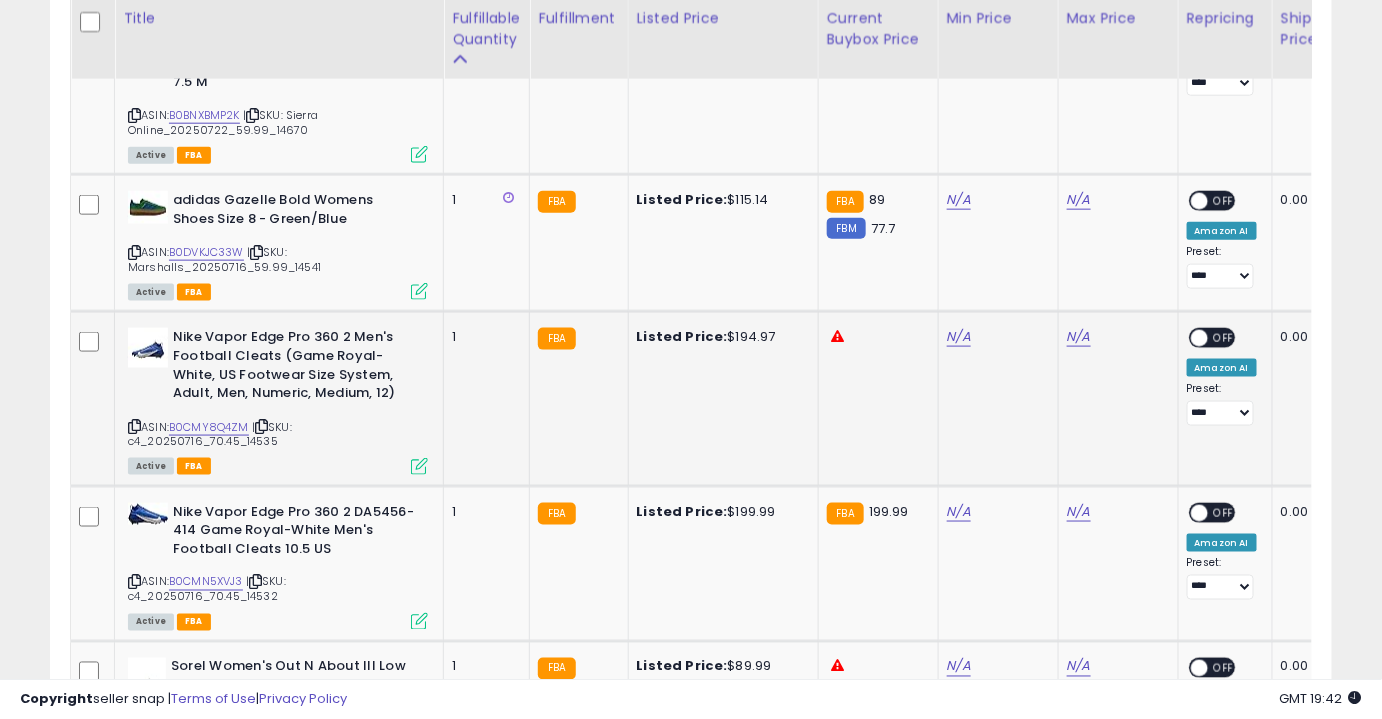 scroll, scrollTop: 3226, scrollLeft: 0, axis: vertical 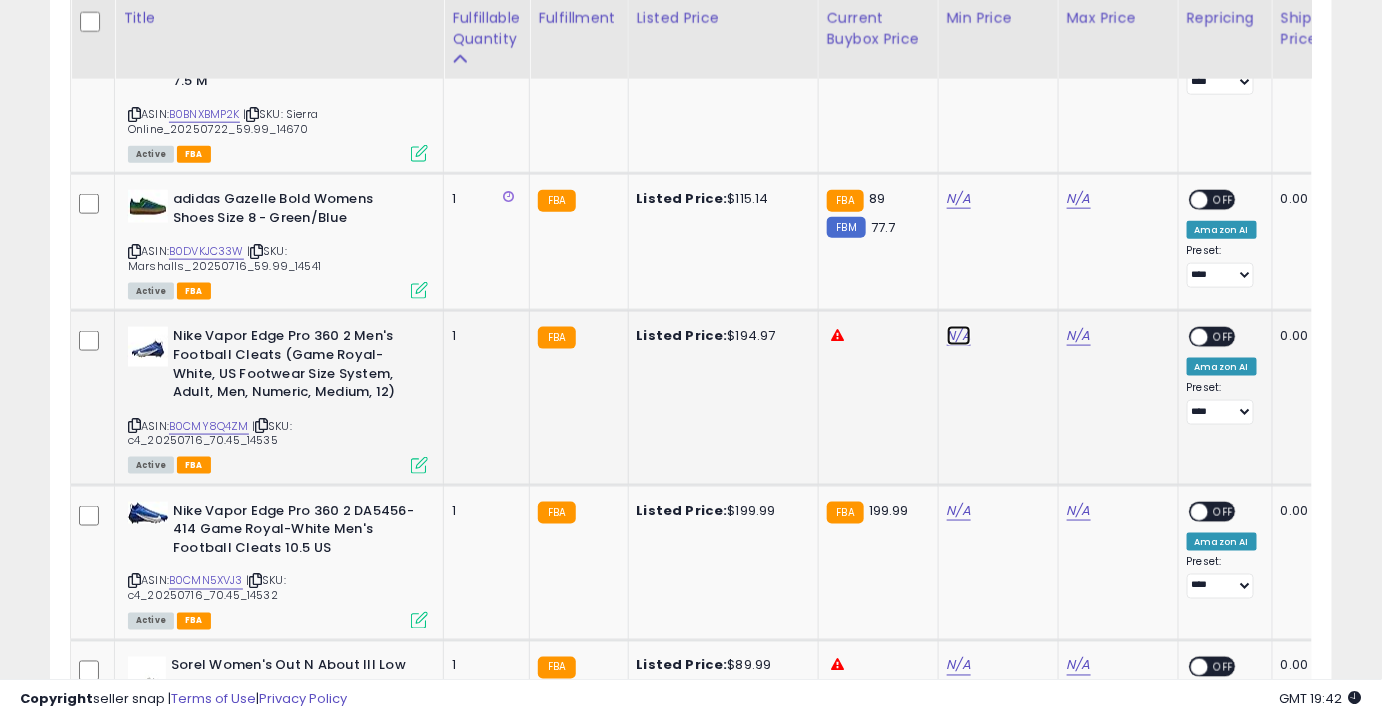click on "N/A" at bounding box center (959, -2152) 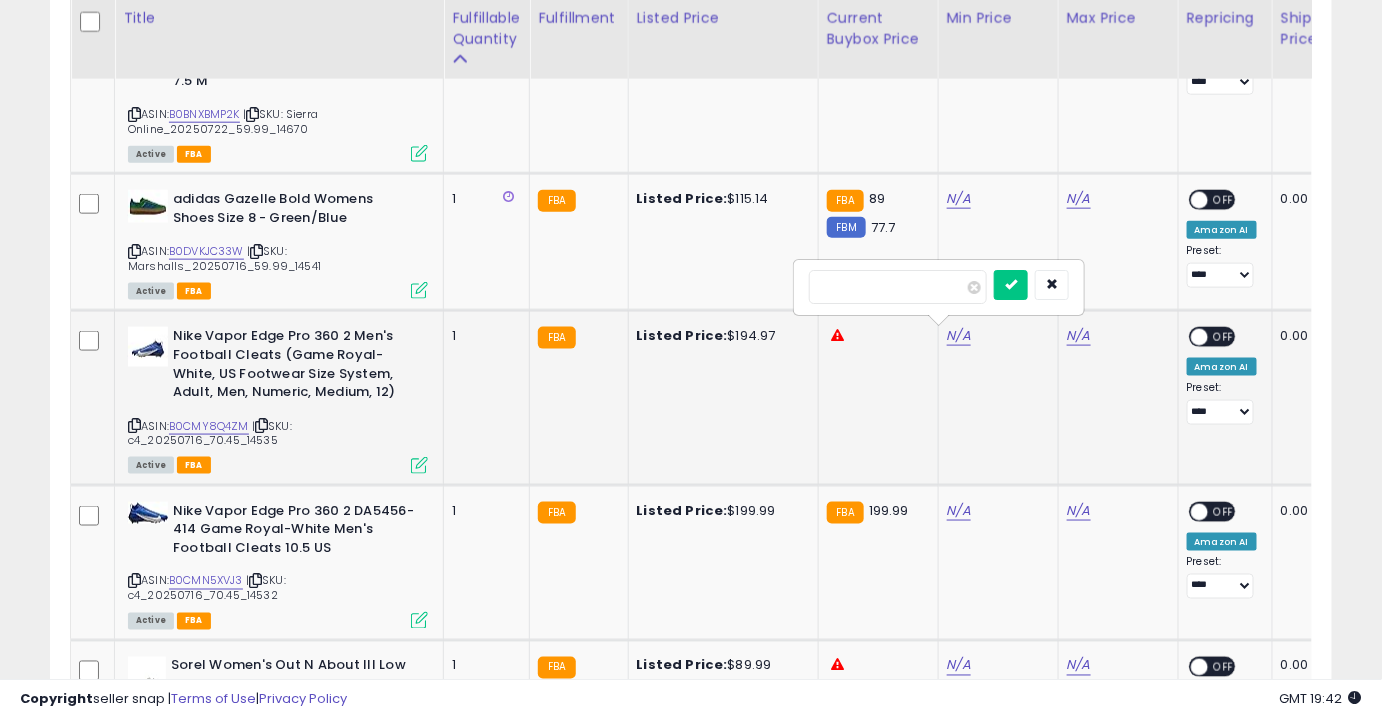 type on "***" 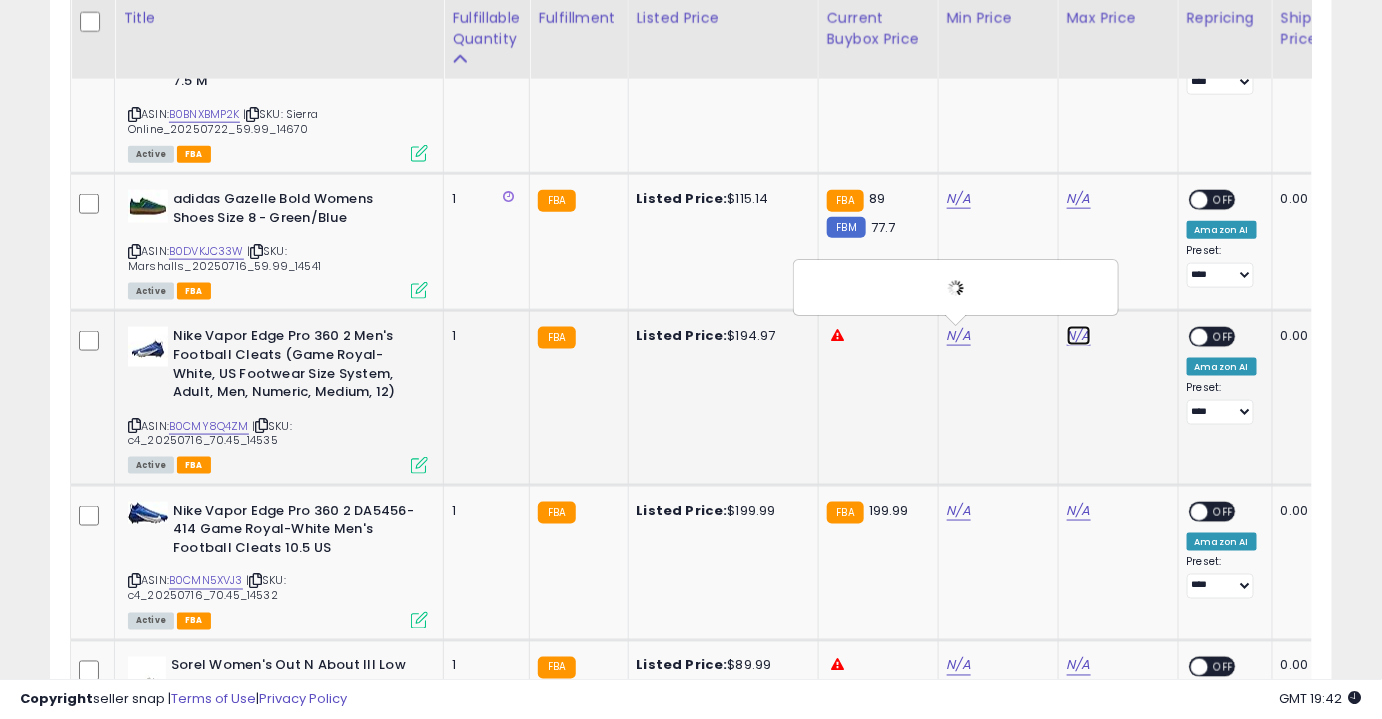 click on "N/A" at bounding box center (1079, -2152) 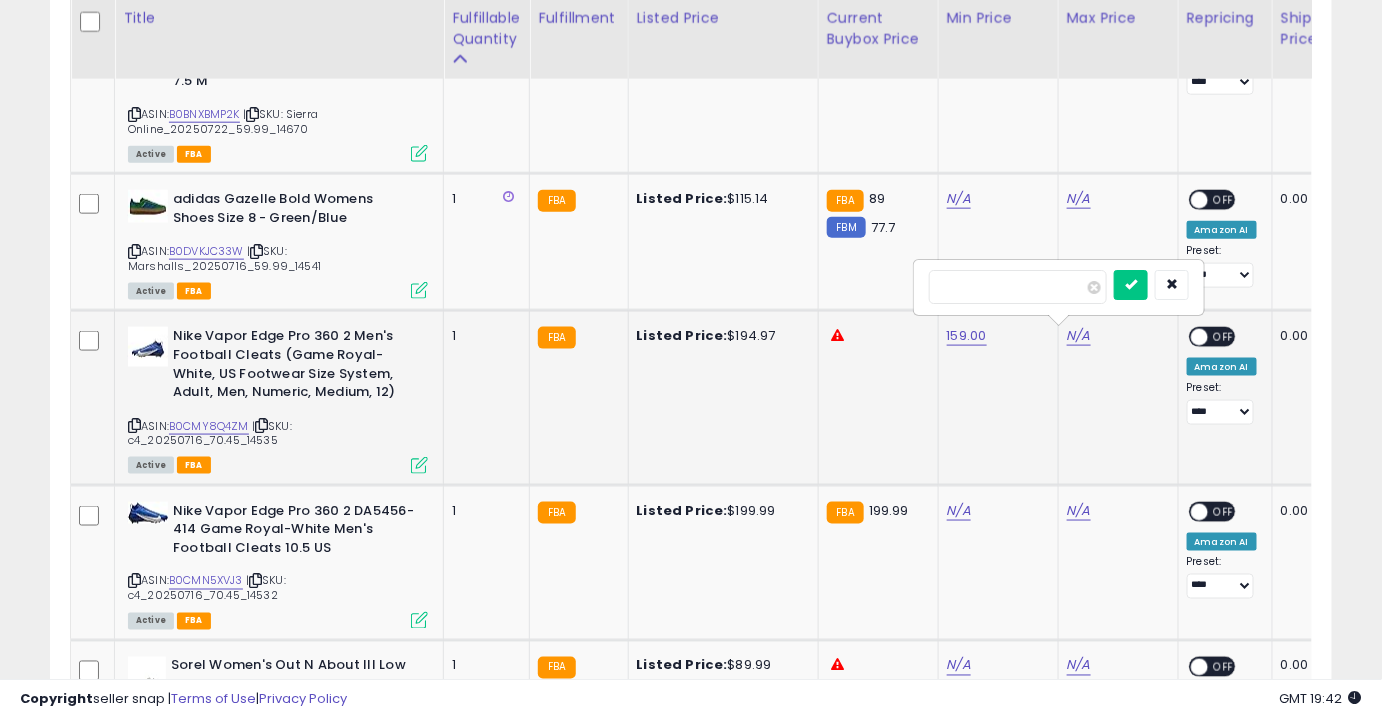 type on "******" 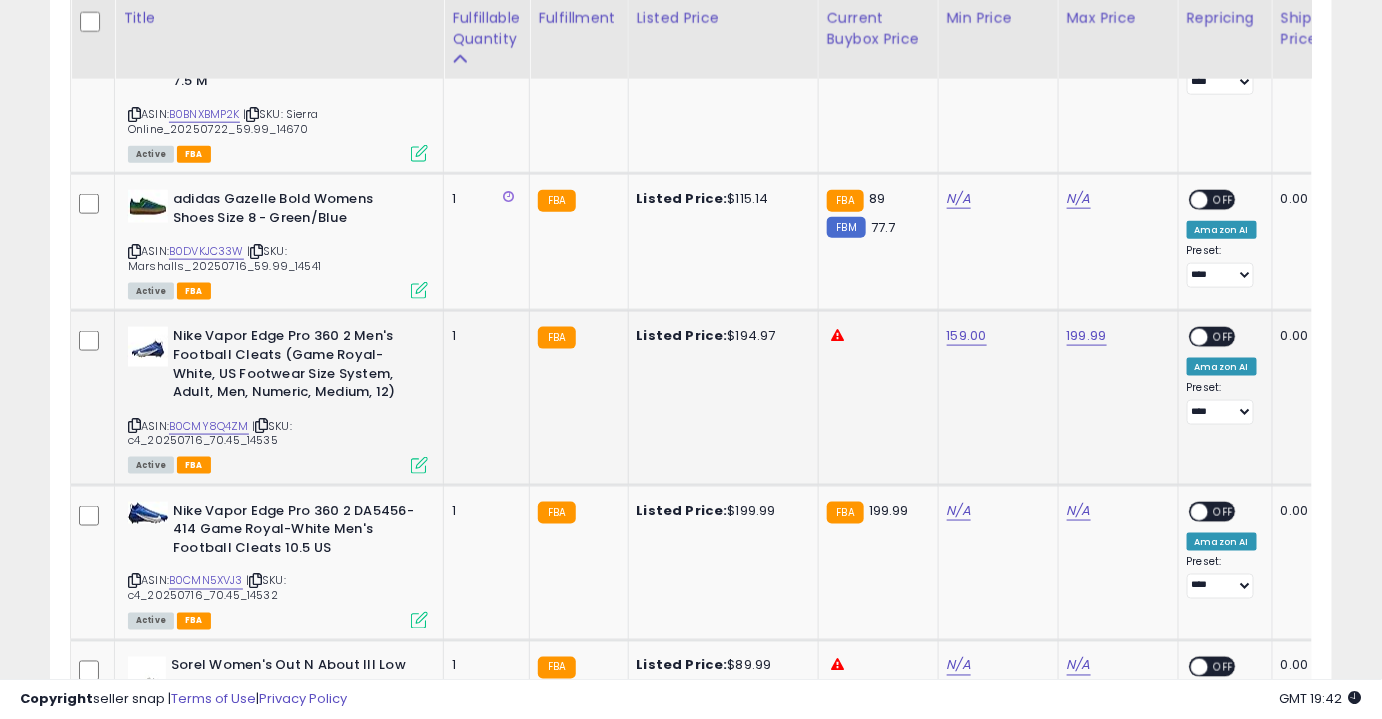 click on "OFF" at bounding box center (1224, 337) 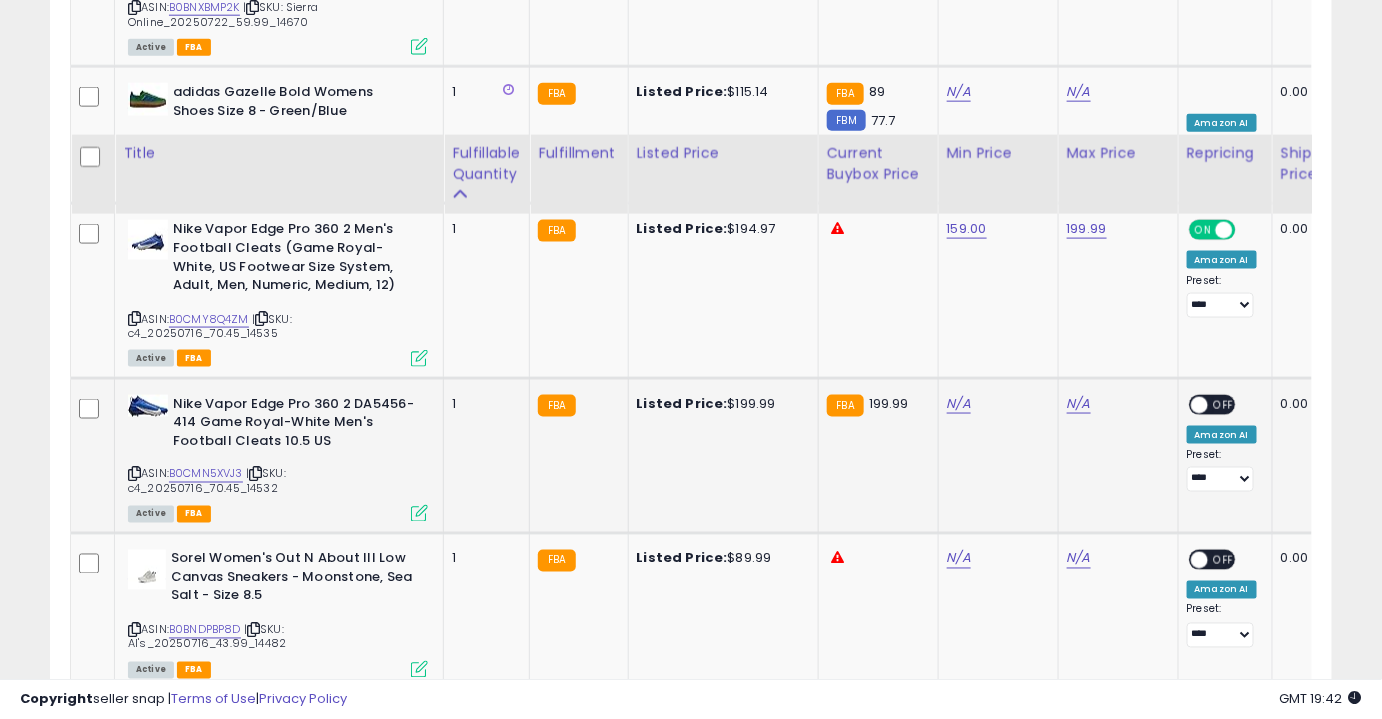 scroll, scrollTop: 3488, scrollLeft: 0, axis: vertical 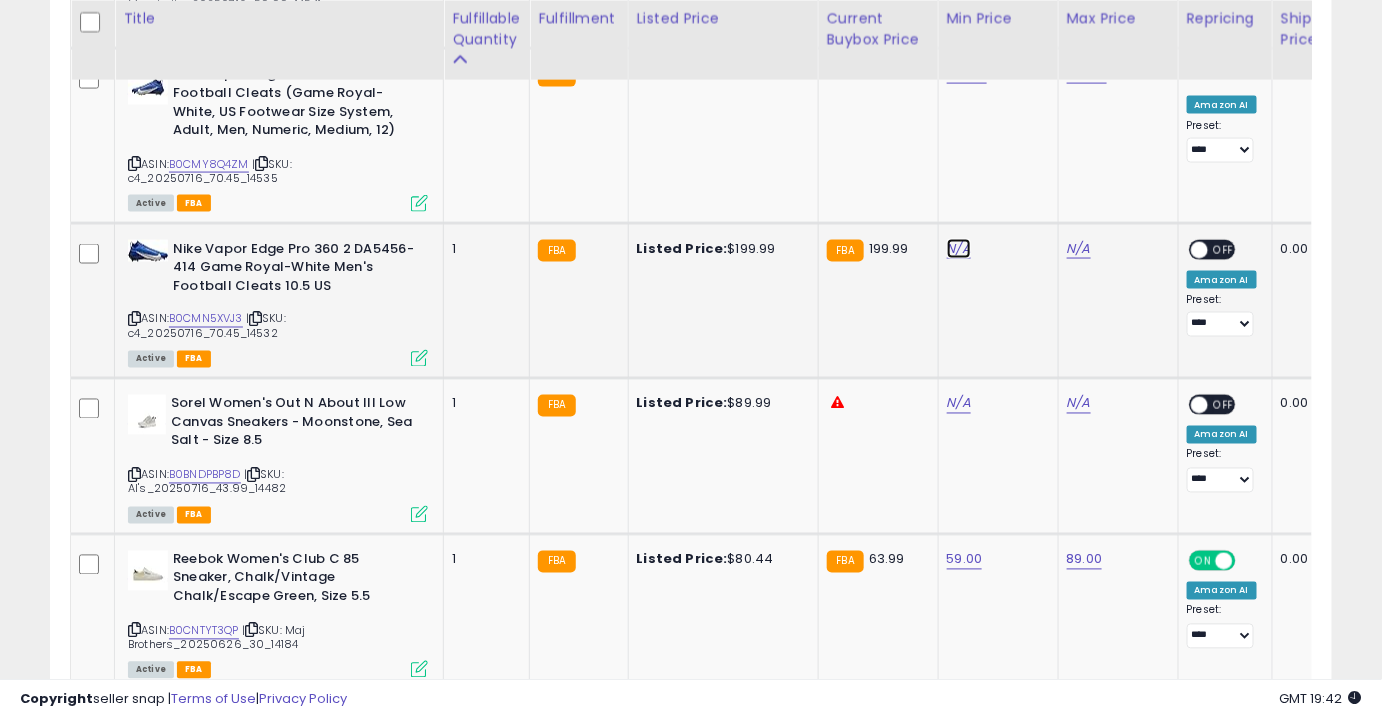 click on "N/A" at bounding box center [959, -2414] 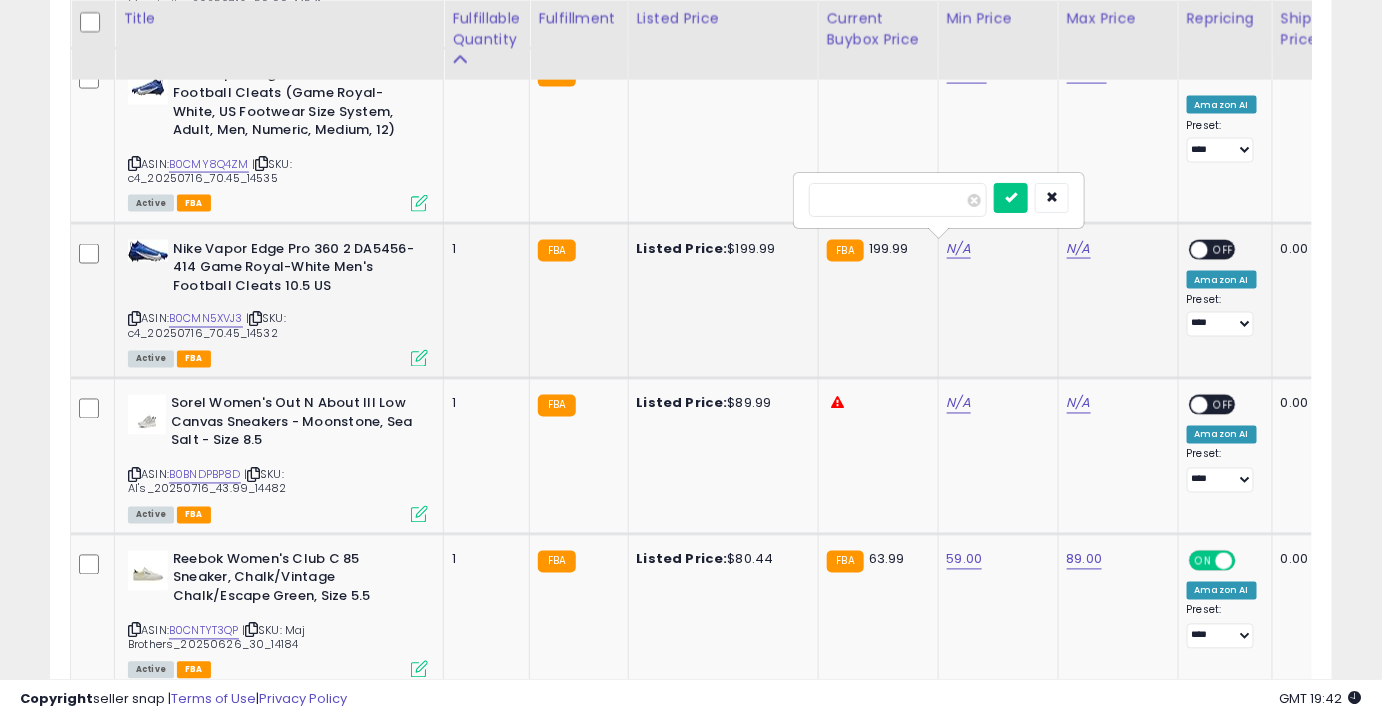 type on "******" 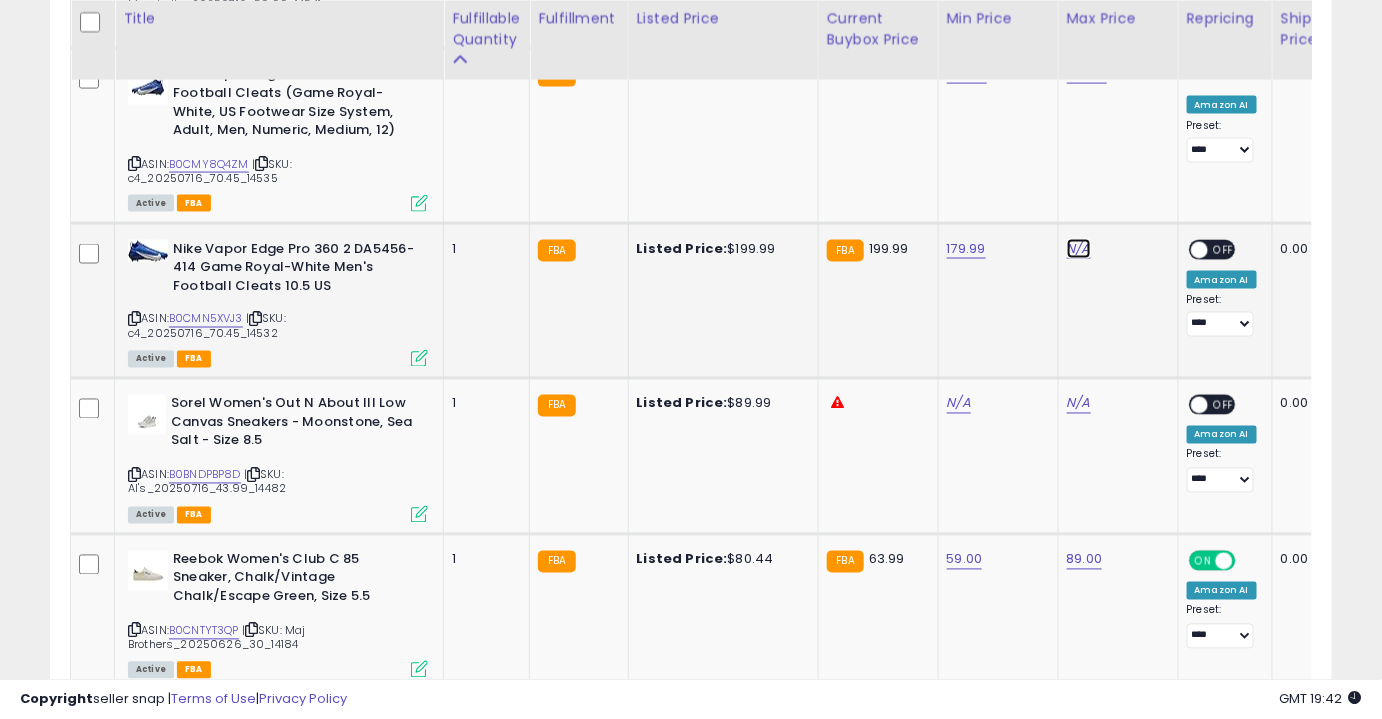 click on "N/A" at bounding box center (1079, -2414) 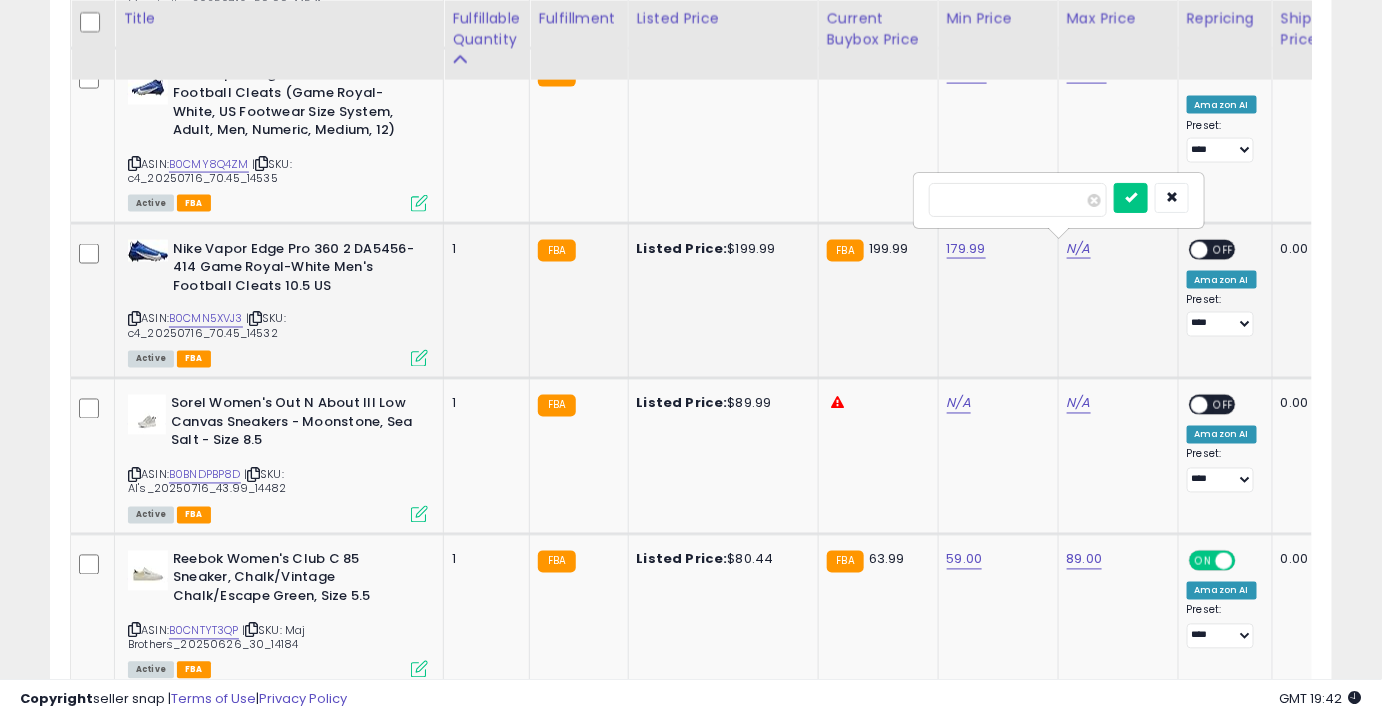 type on "******" 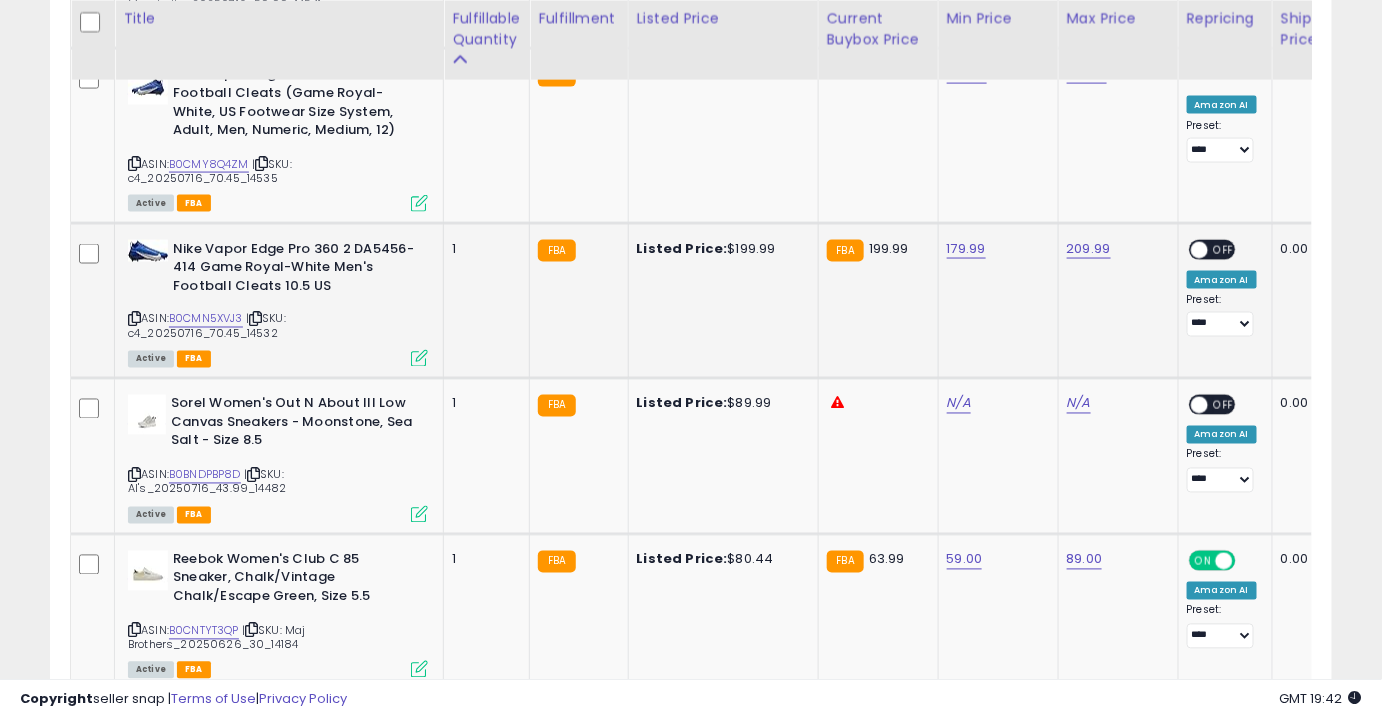 click on "OFF" at bounding box center [1224, 249] 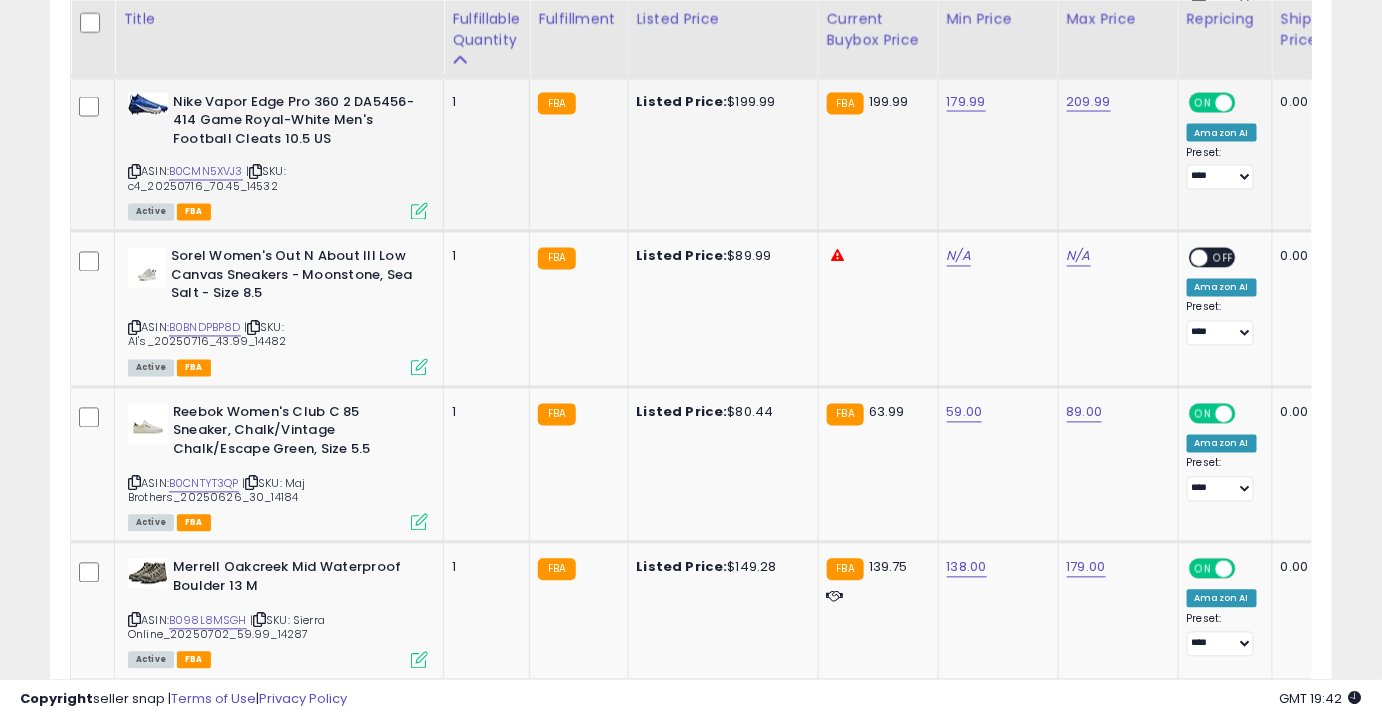 scroll, scrollTop: 3636, scrollLeft: 0, axis: vertical 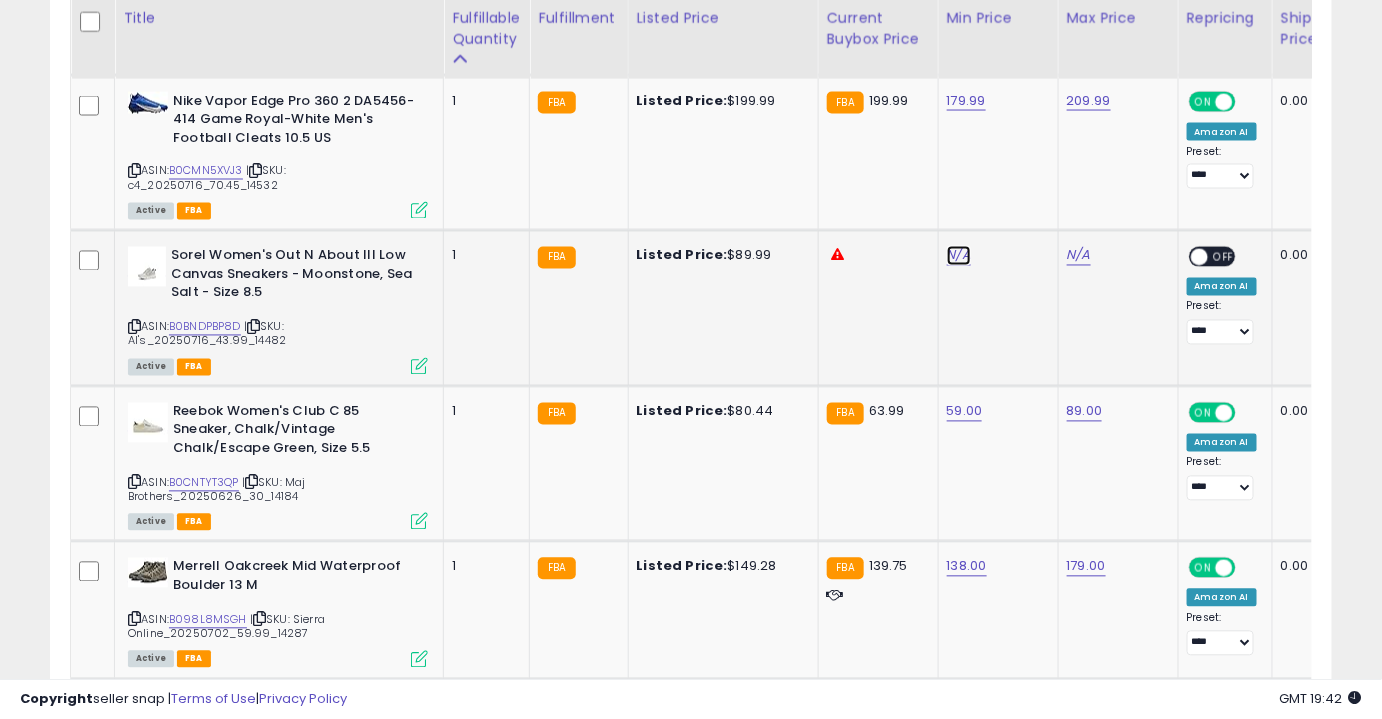 click on "N/A" at bounding box center [959, -2562] 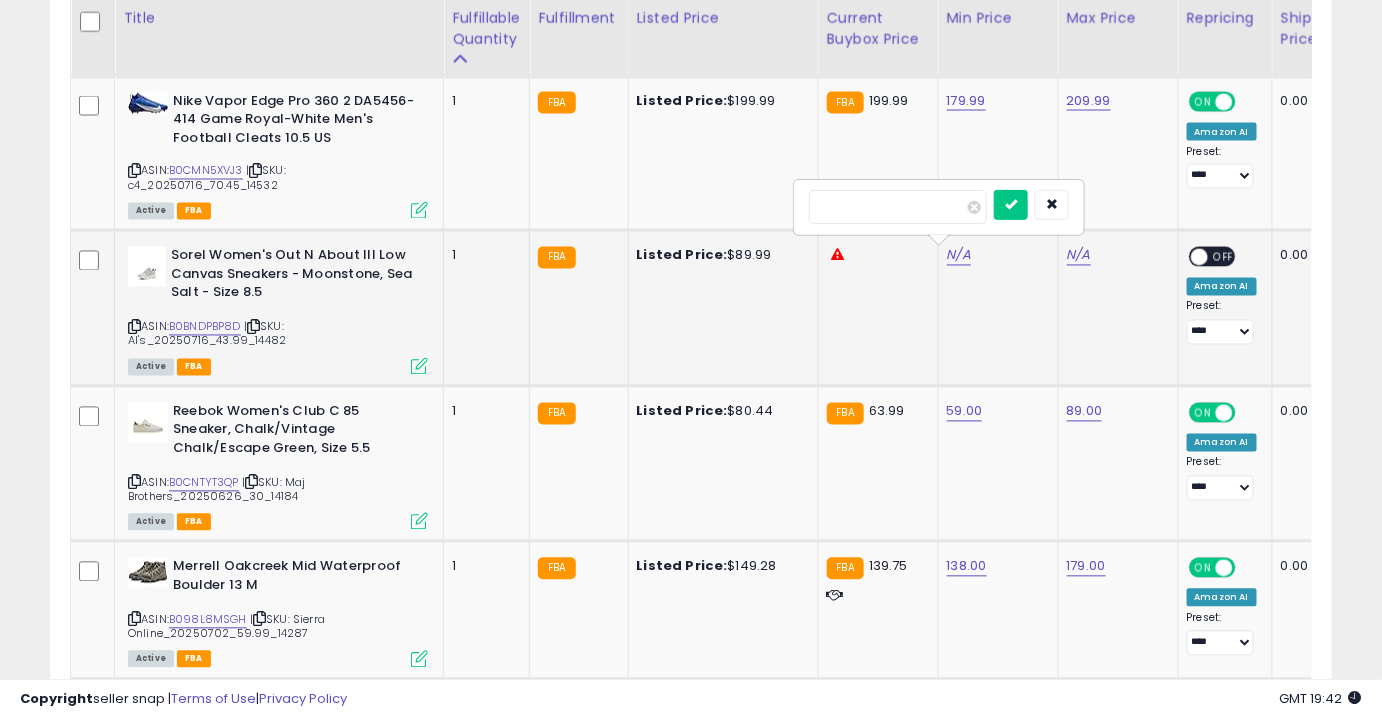 type on "**" 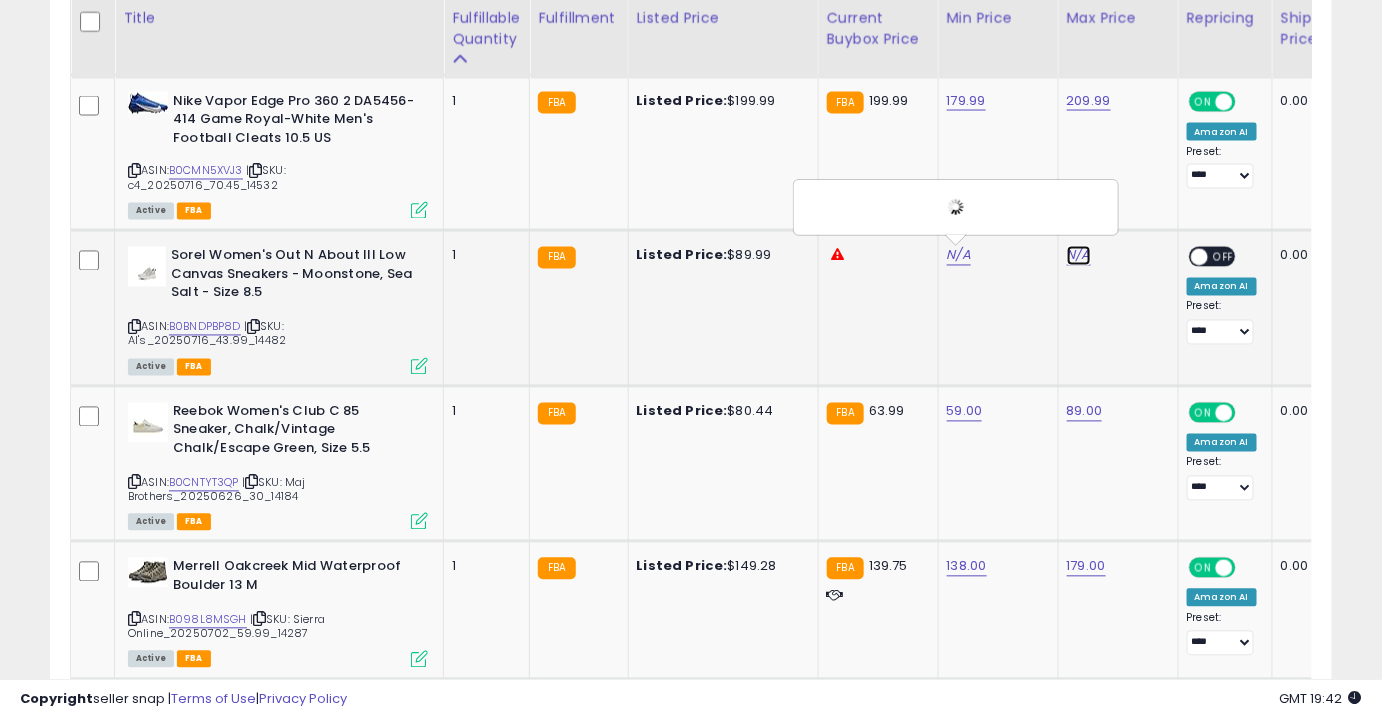 click on "N/A" at bounding box center (1079, -2562) 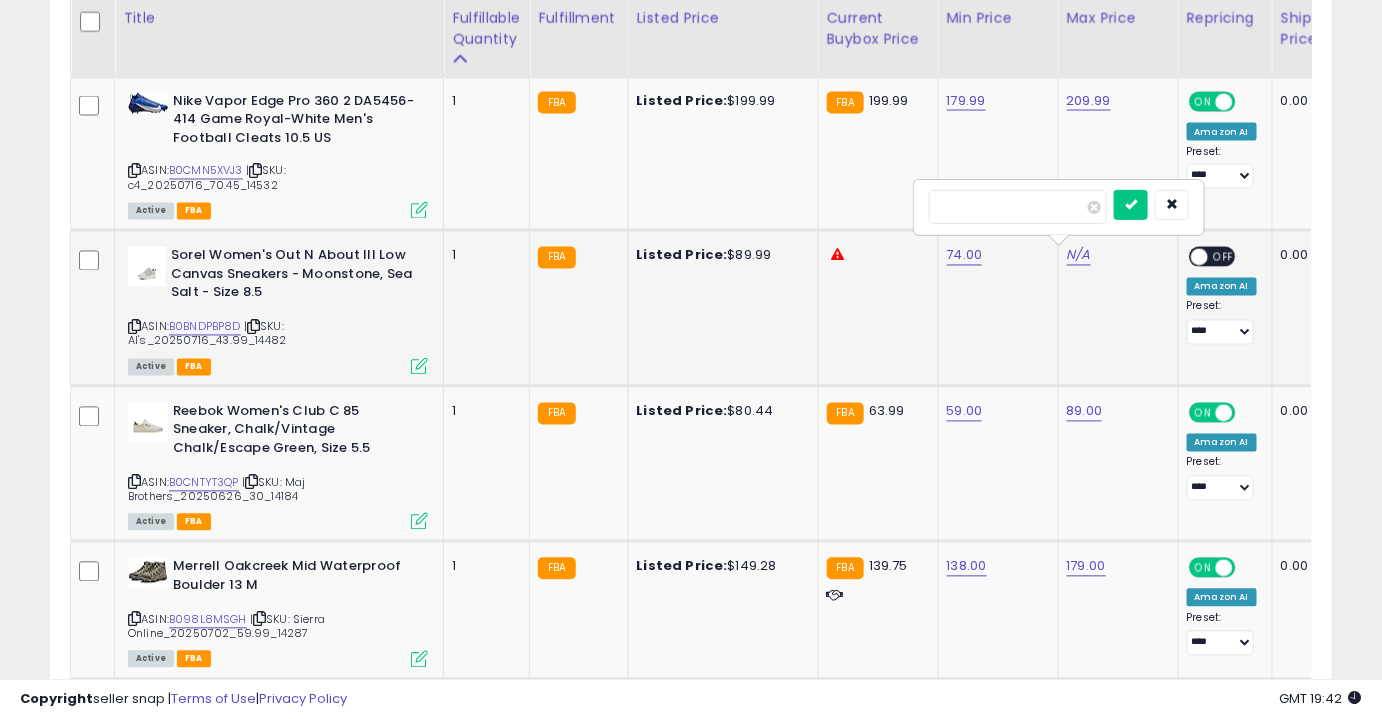type on "**" 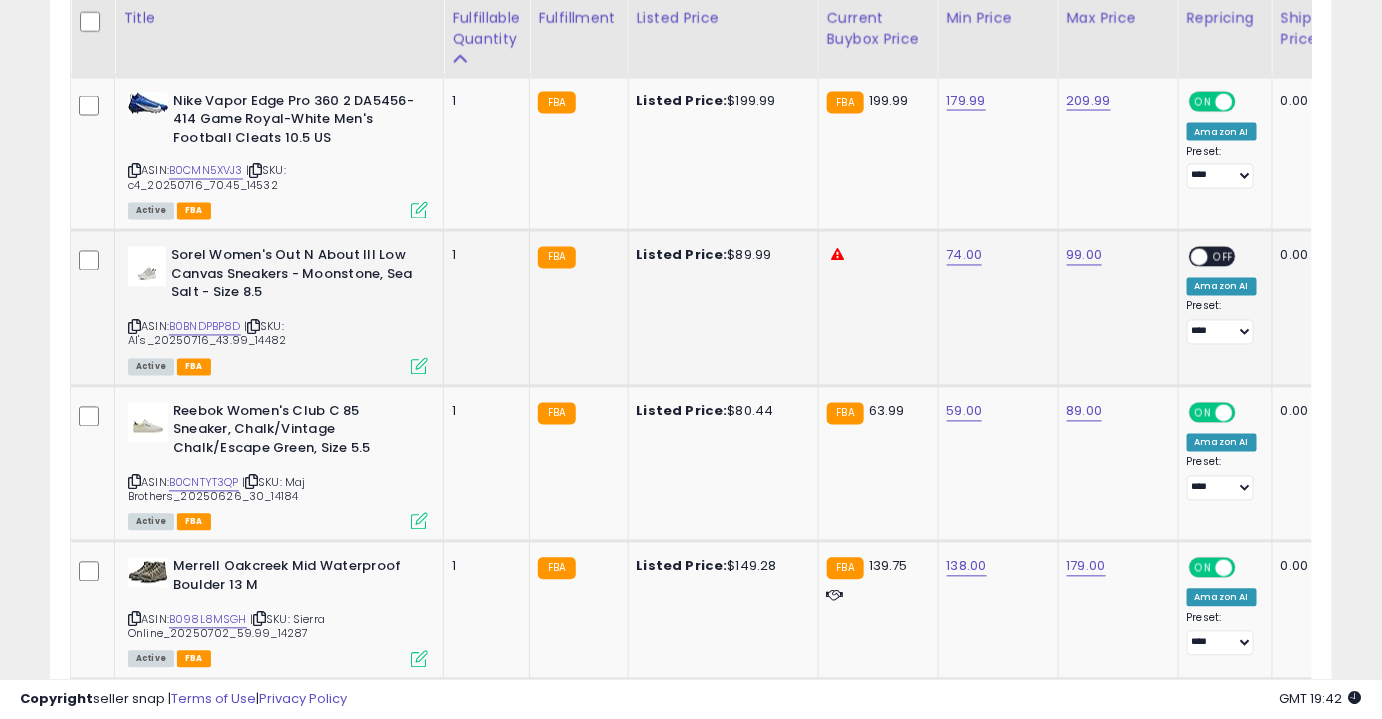 click on "OFF" at bounding box center (1224, 257) 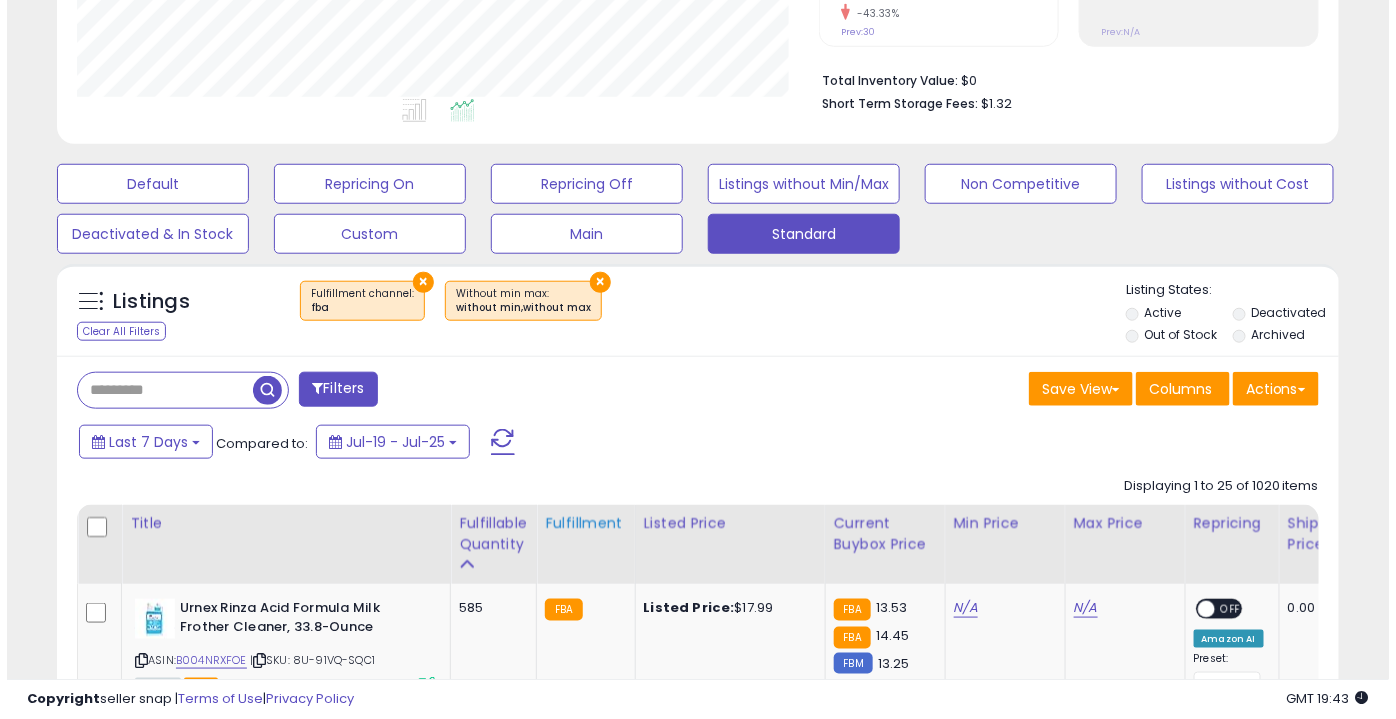 scroll, scrollTop: 456, scrollLeft: 0, axis: vertical 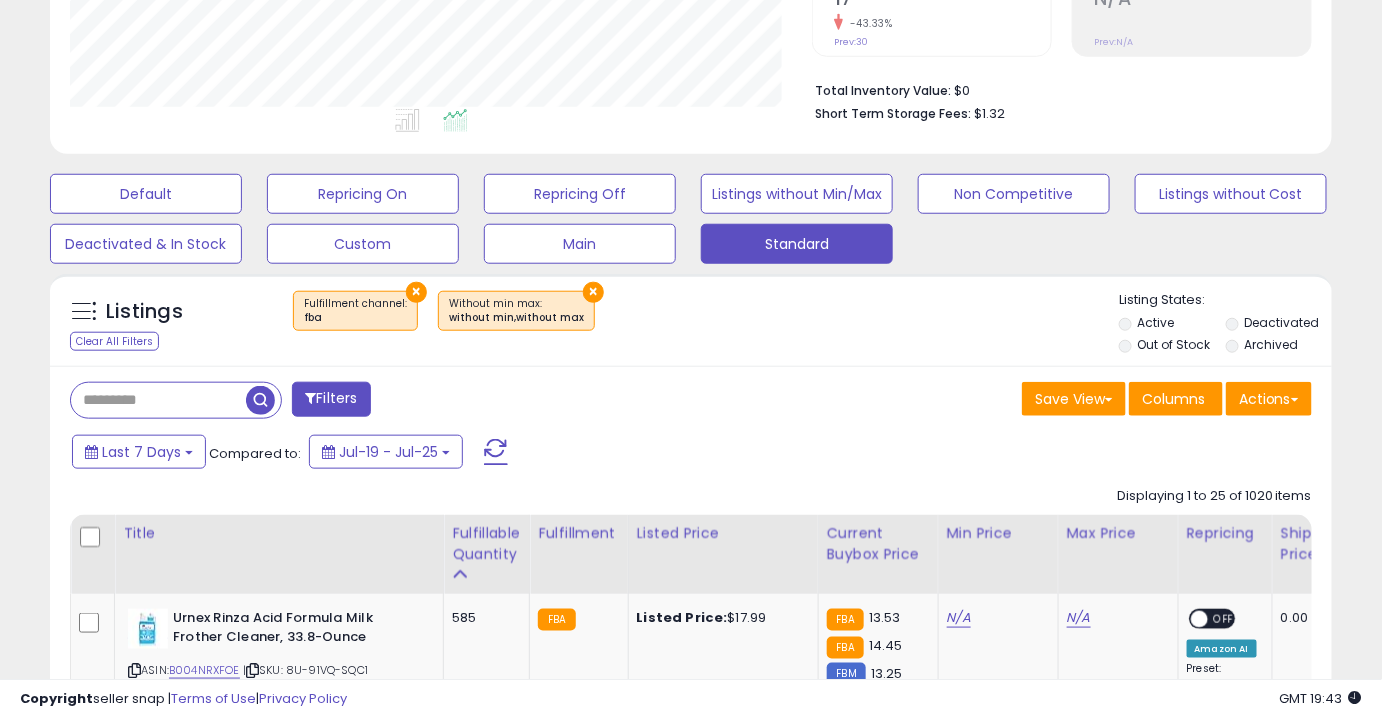 click on "×" at bounding box center [593, 292] 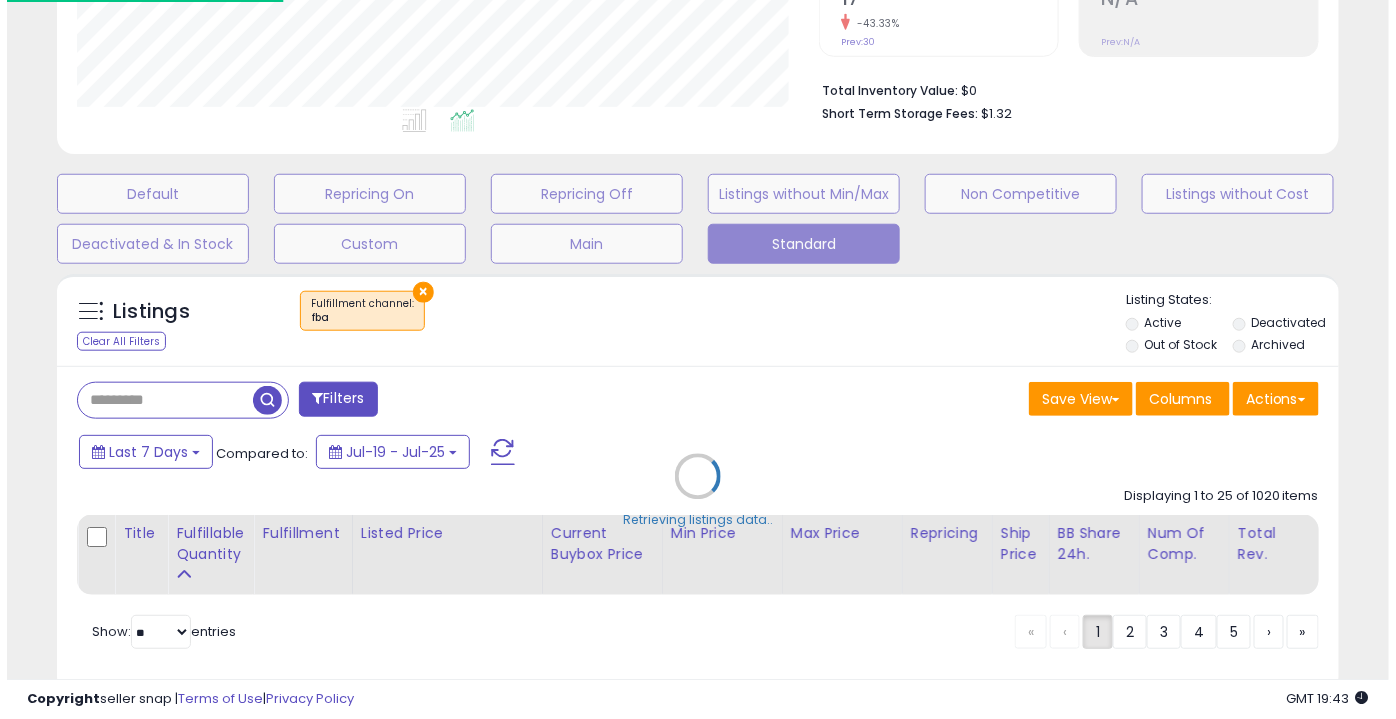 scroll, scrollTop: 999589, scrollLeft: 999249, axis: both 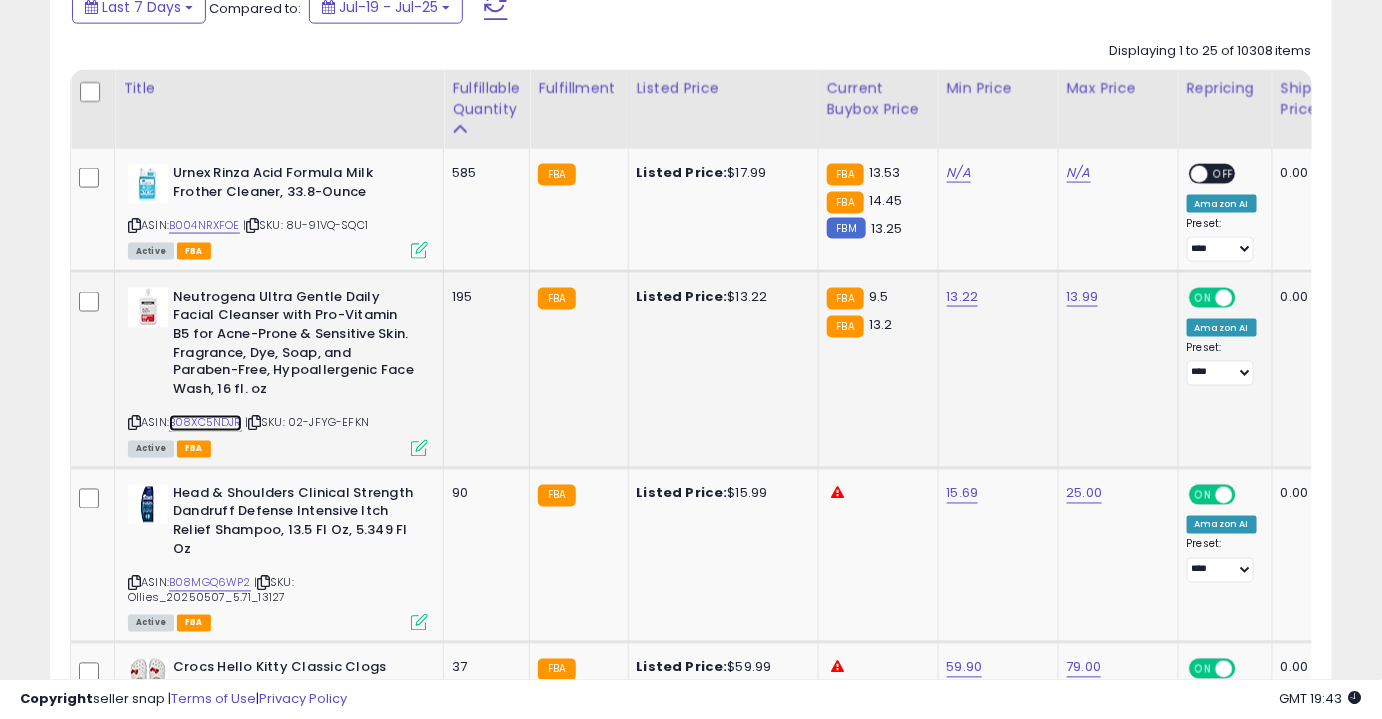 click on "B08XC5NDJR" at bounding box center (205, 423) 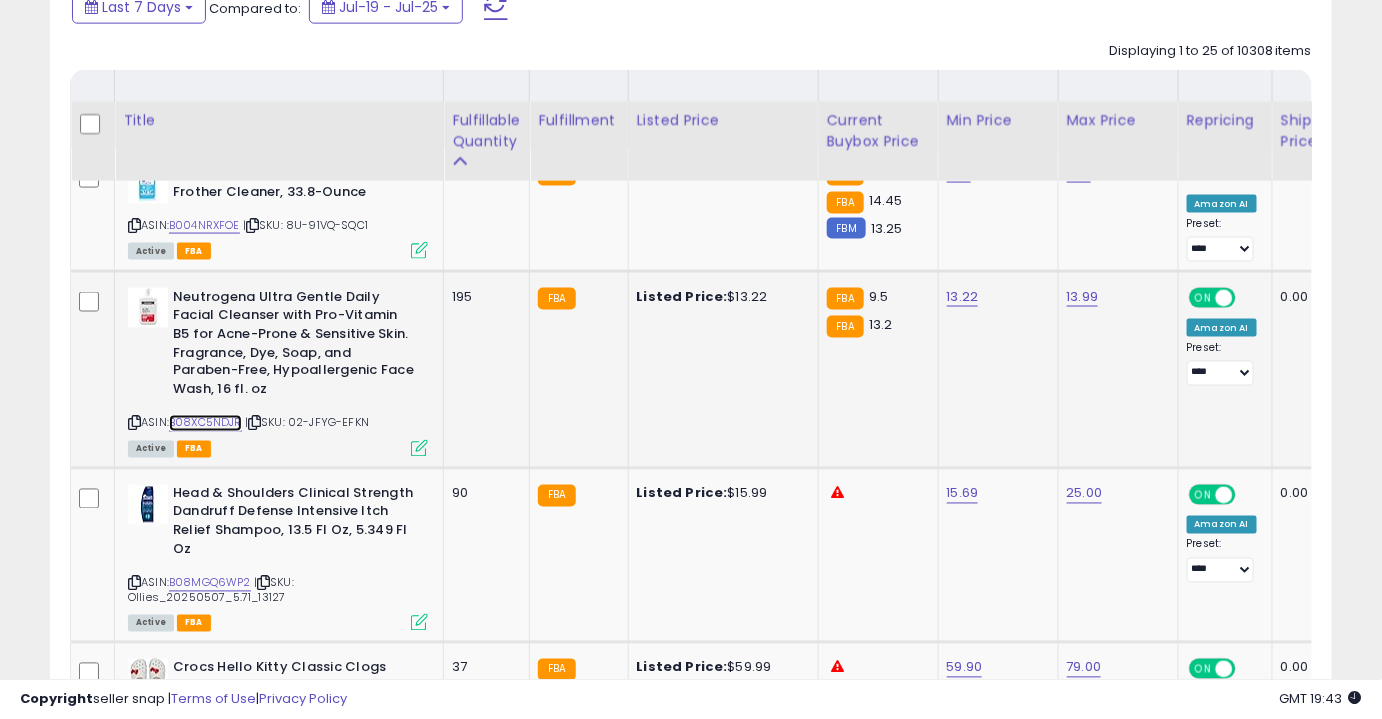 scroll, scrollTop: 1004, scrollLeft: 0, axis: vertical 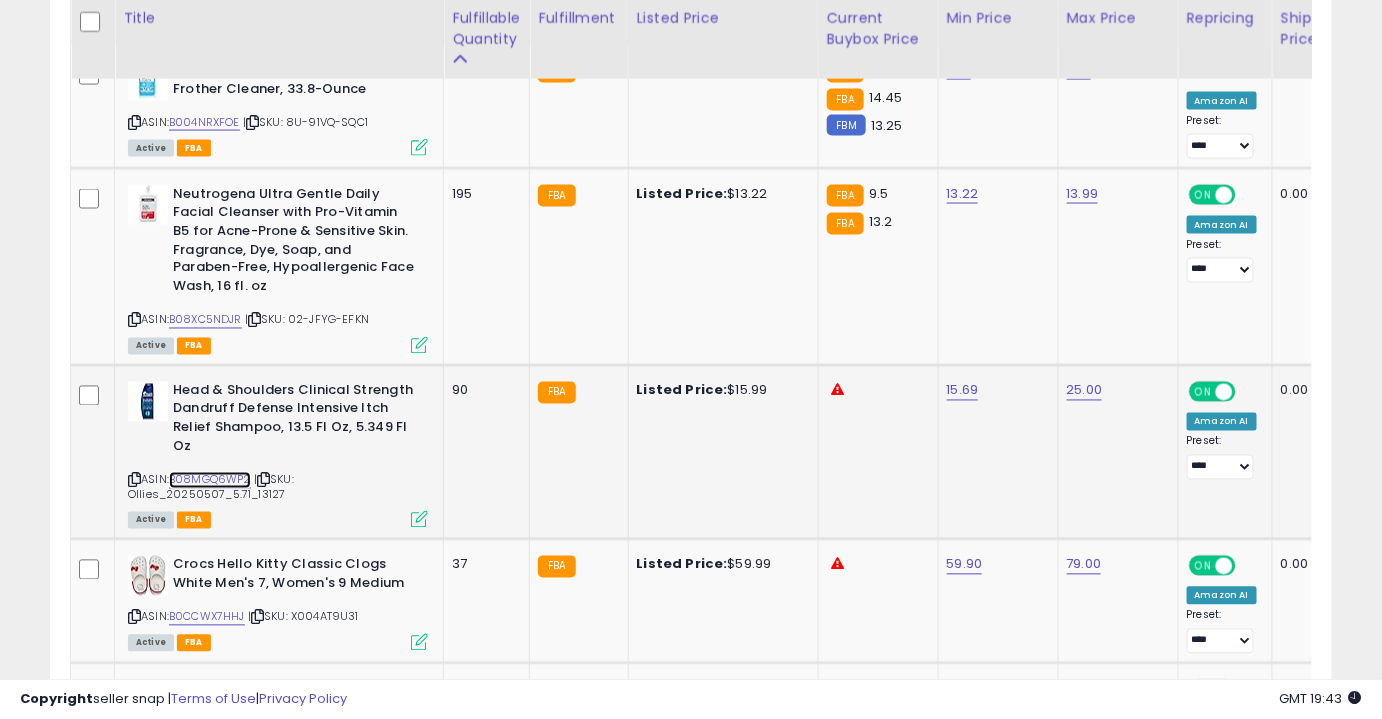 click on "B08MGQ6WP2" at bounding box center (210, 480) 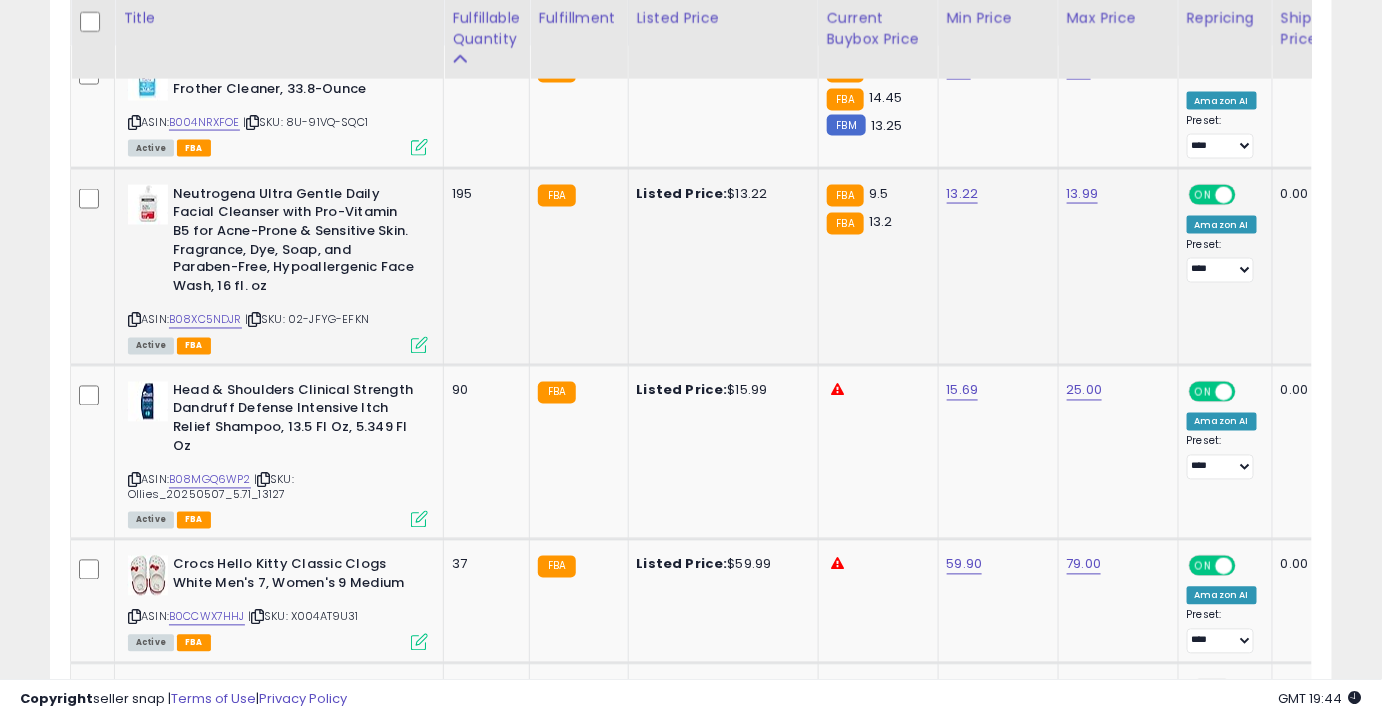 click on "13.22" 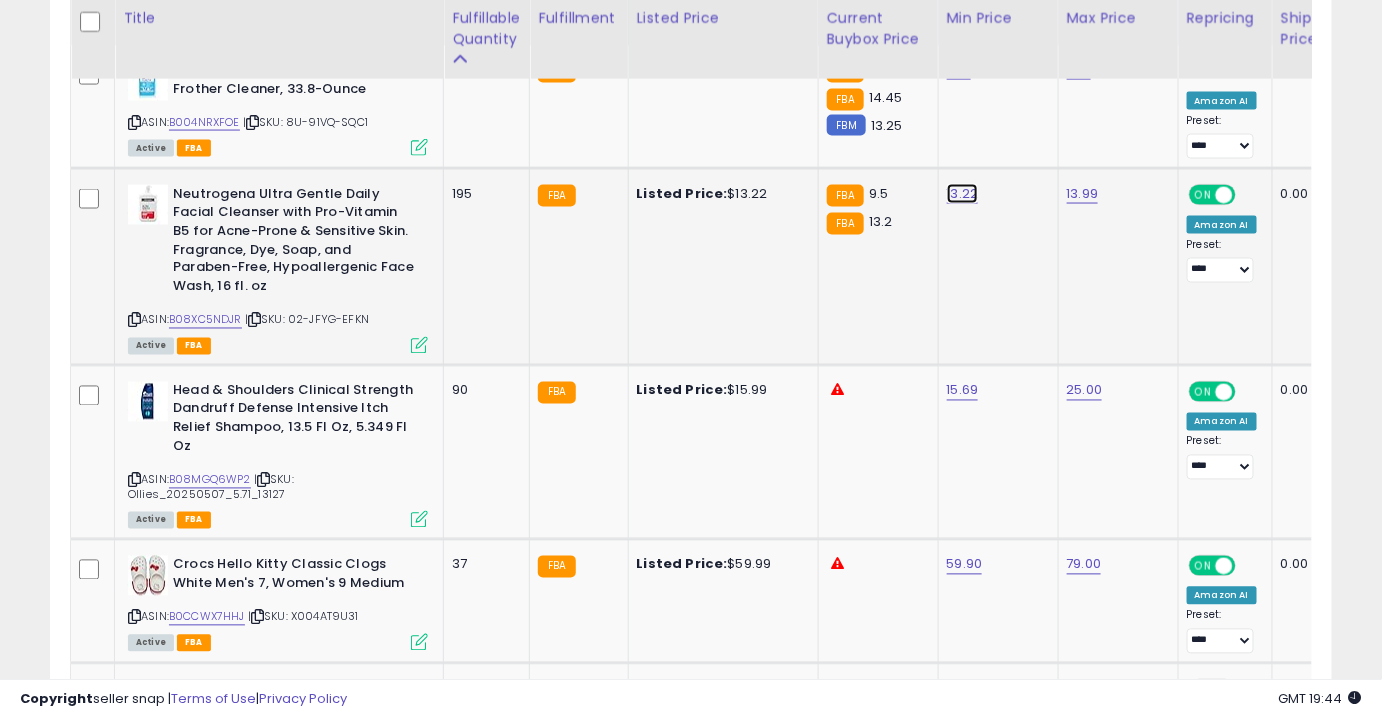click on "13.22" at bounding box center (959, 70) 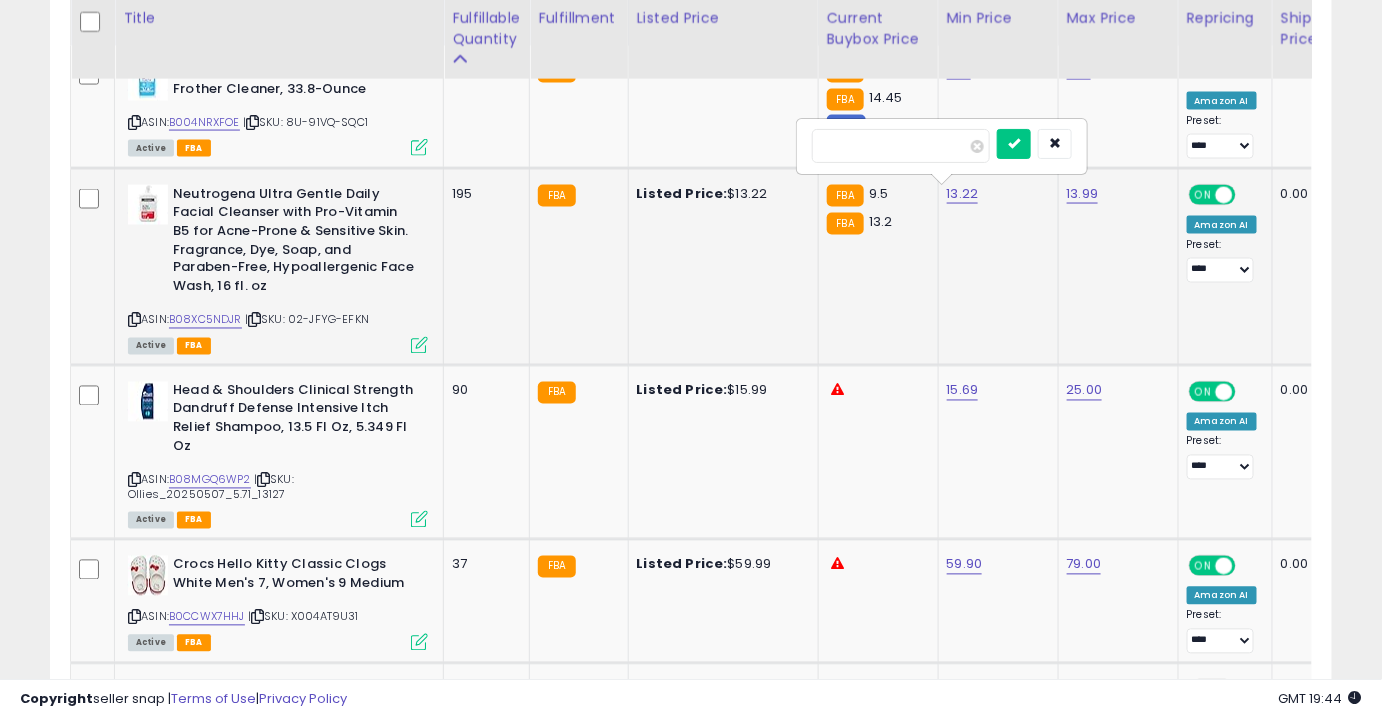 type on "*****" 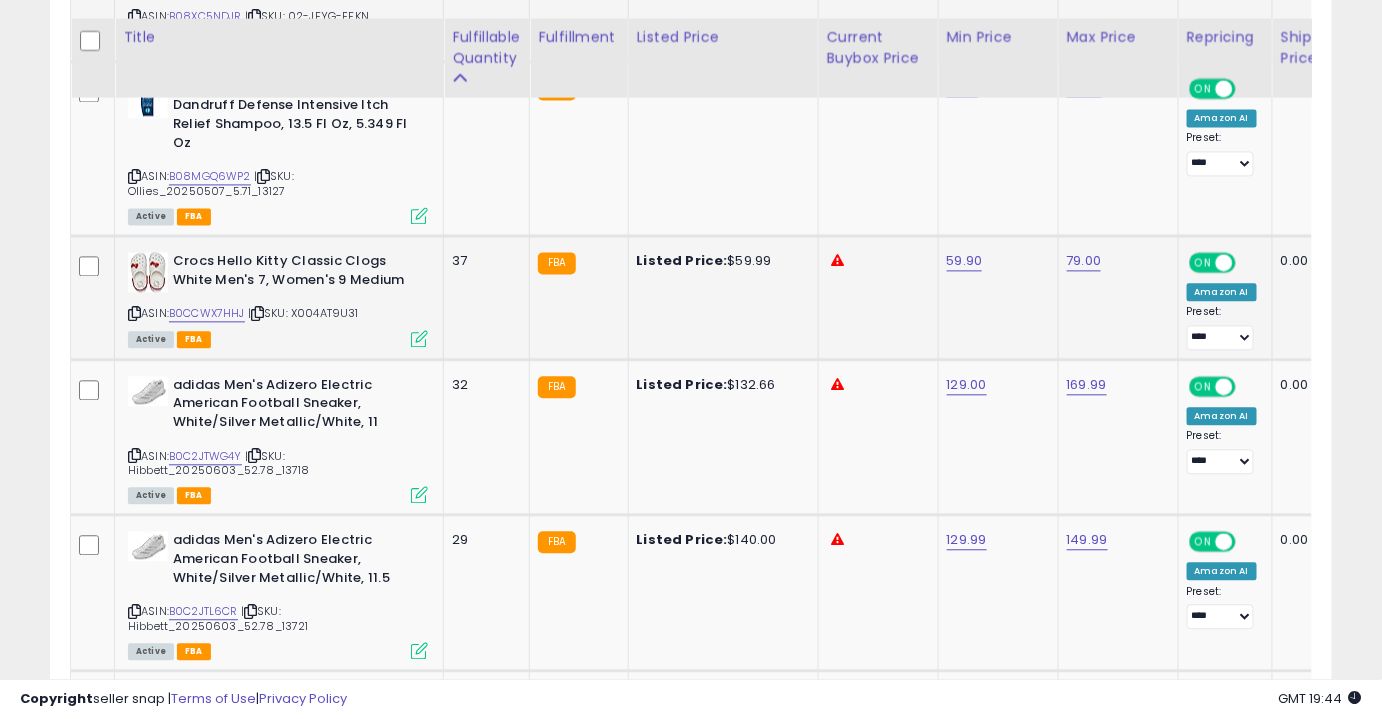 scroll, scrollTop: 1418, scrollLeft: 0, axis: vertical 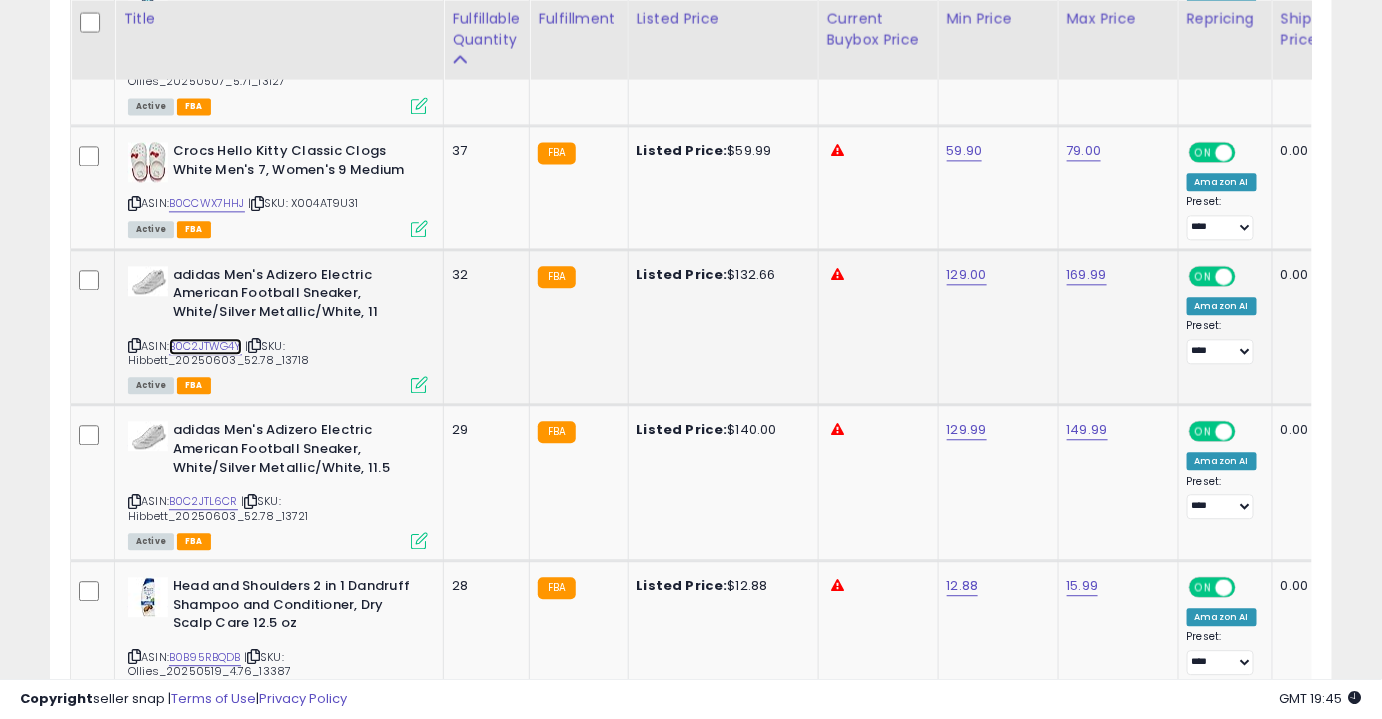 click on "B0C2JTWG4Y" at bounding box center [205, 346] 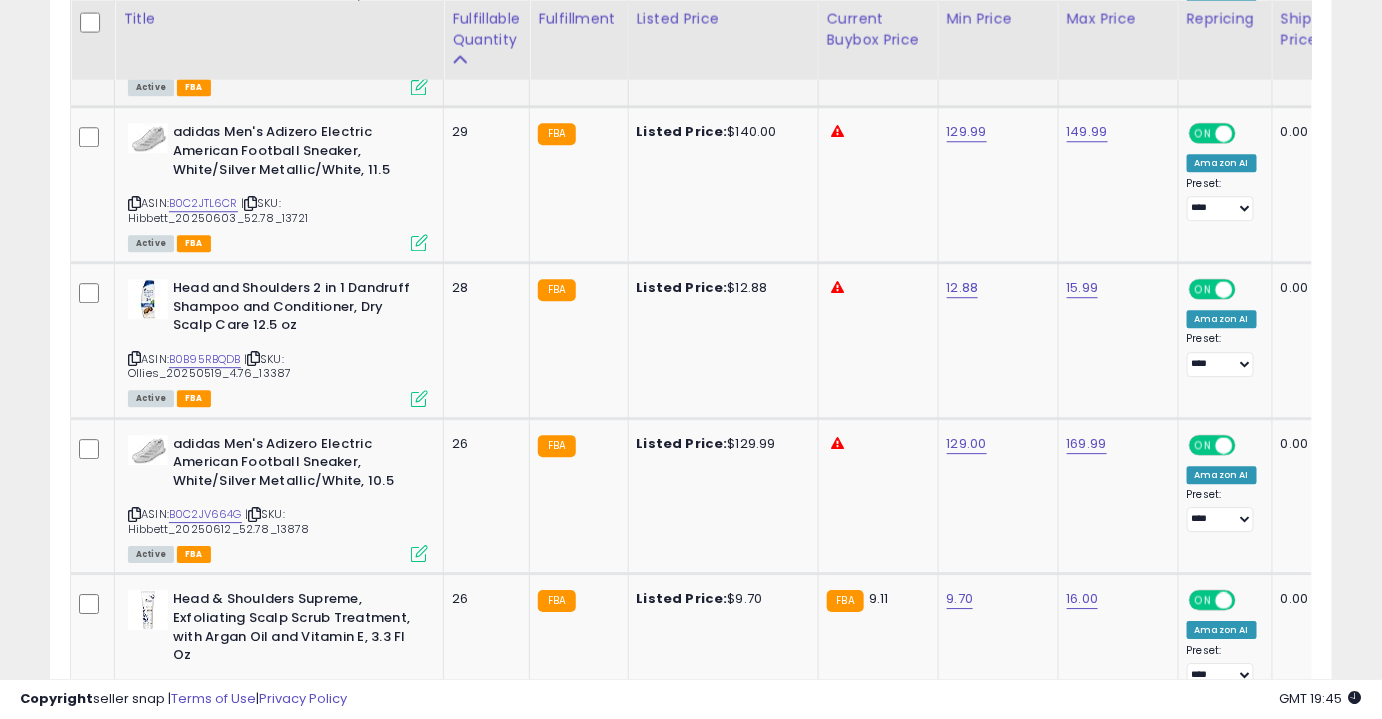 scroll, scrollTop: 1765, scrollLeft: 0, axis: vertical 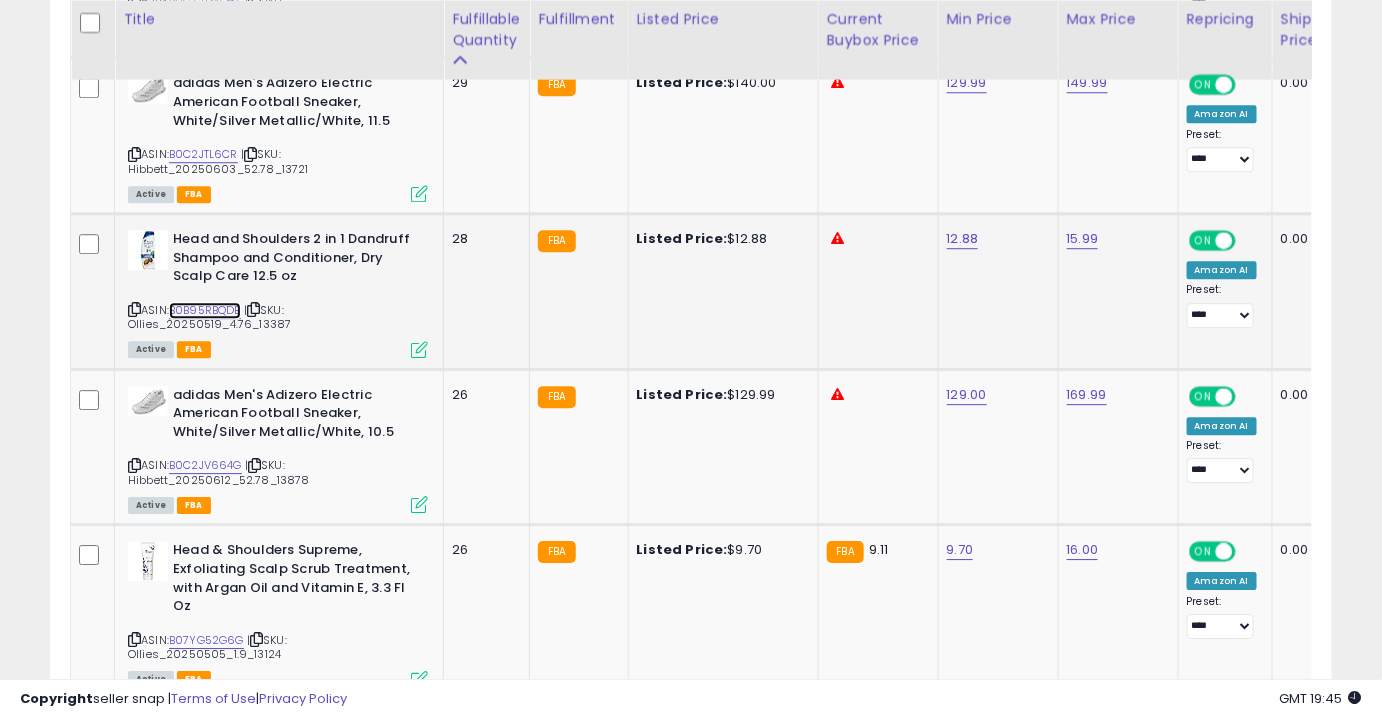 click on "B0B95RBQDB" at bounding box center [205, 310] 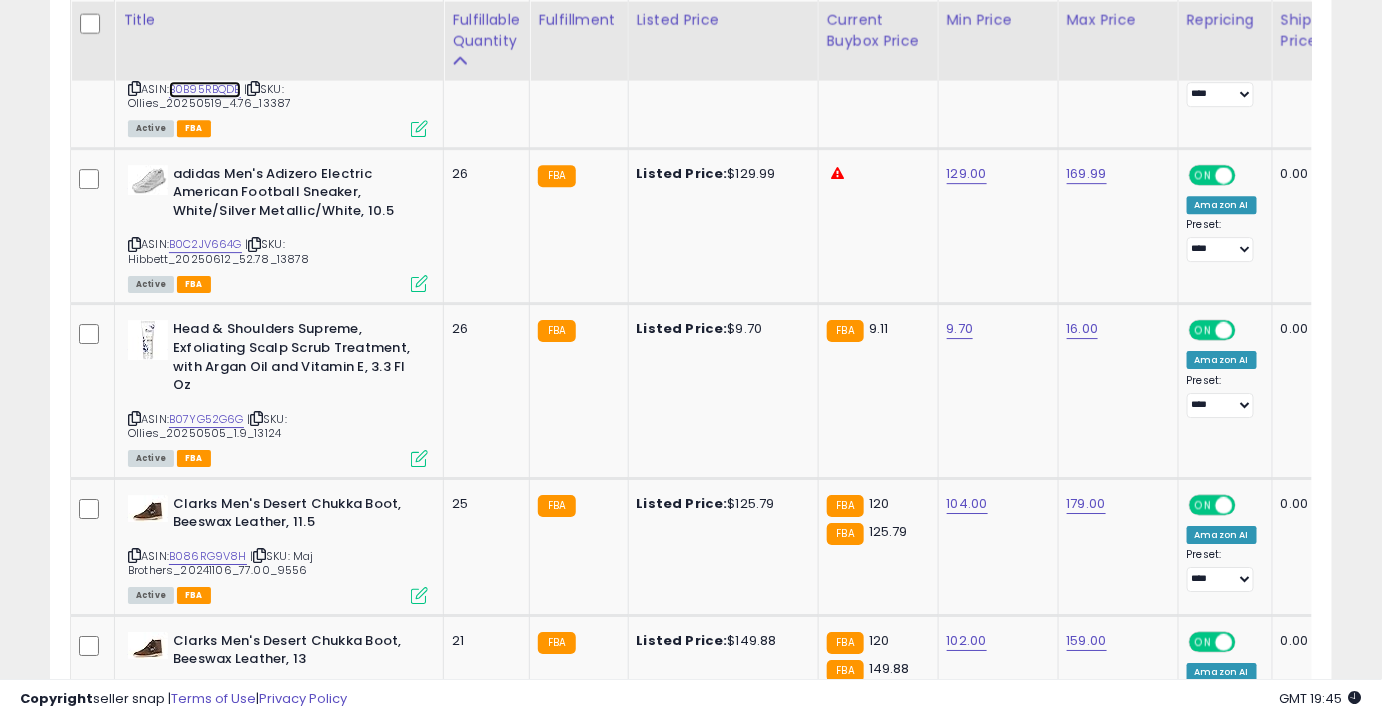 scroll, scrollTop: 1987, scrollLeft: 0, axis: vertical 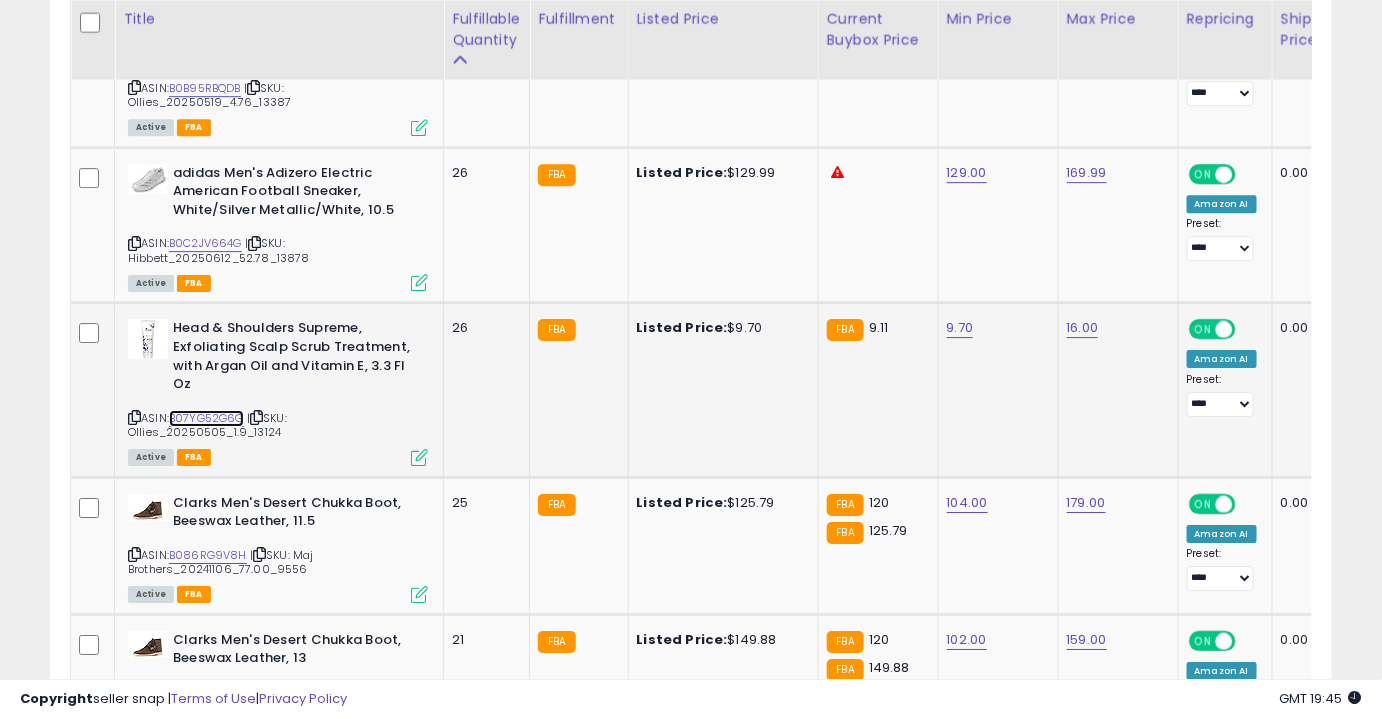click on "B07YG52G6G" at bounding box center [206, 418] 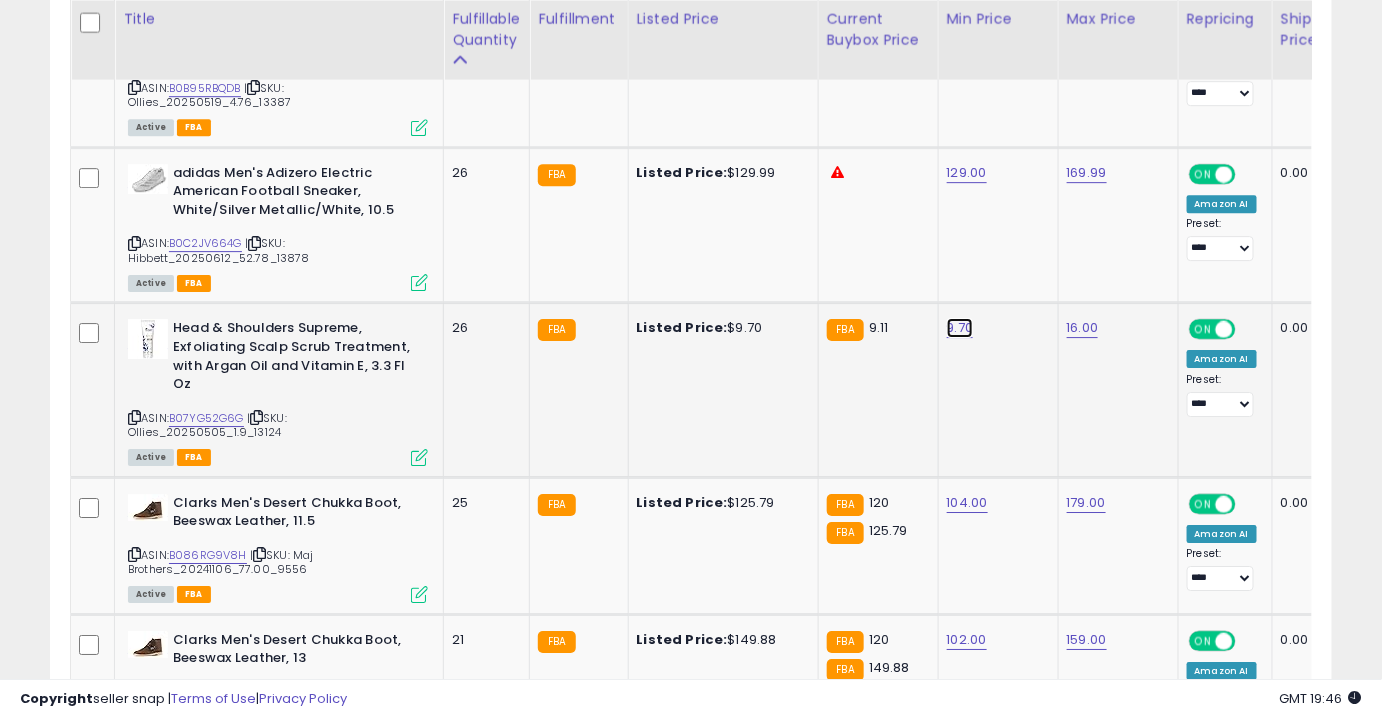 click on "9.70" at bounding box center [959, -913] 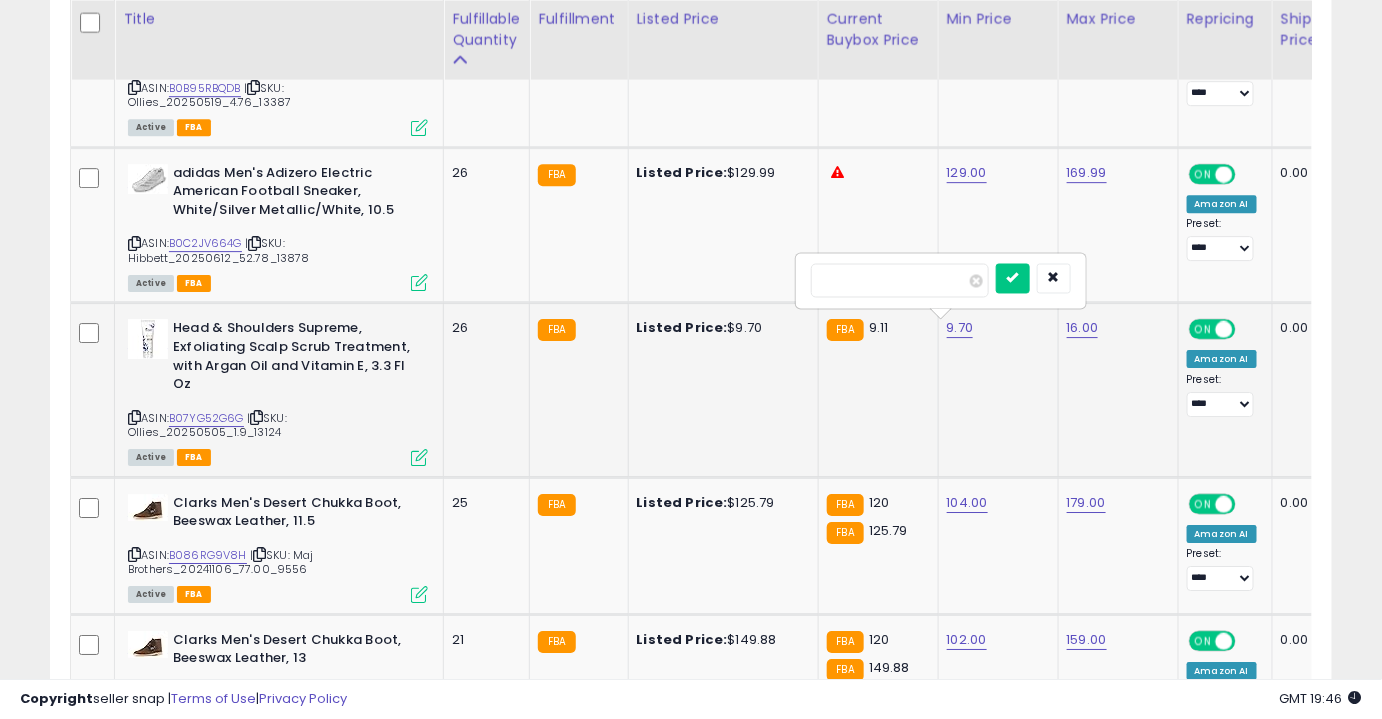 type on "***" 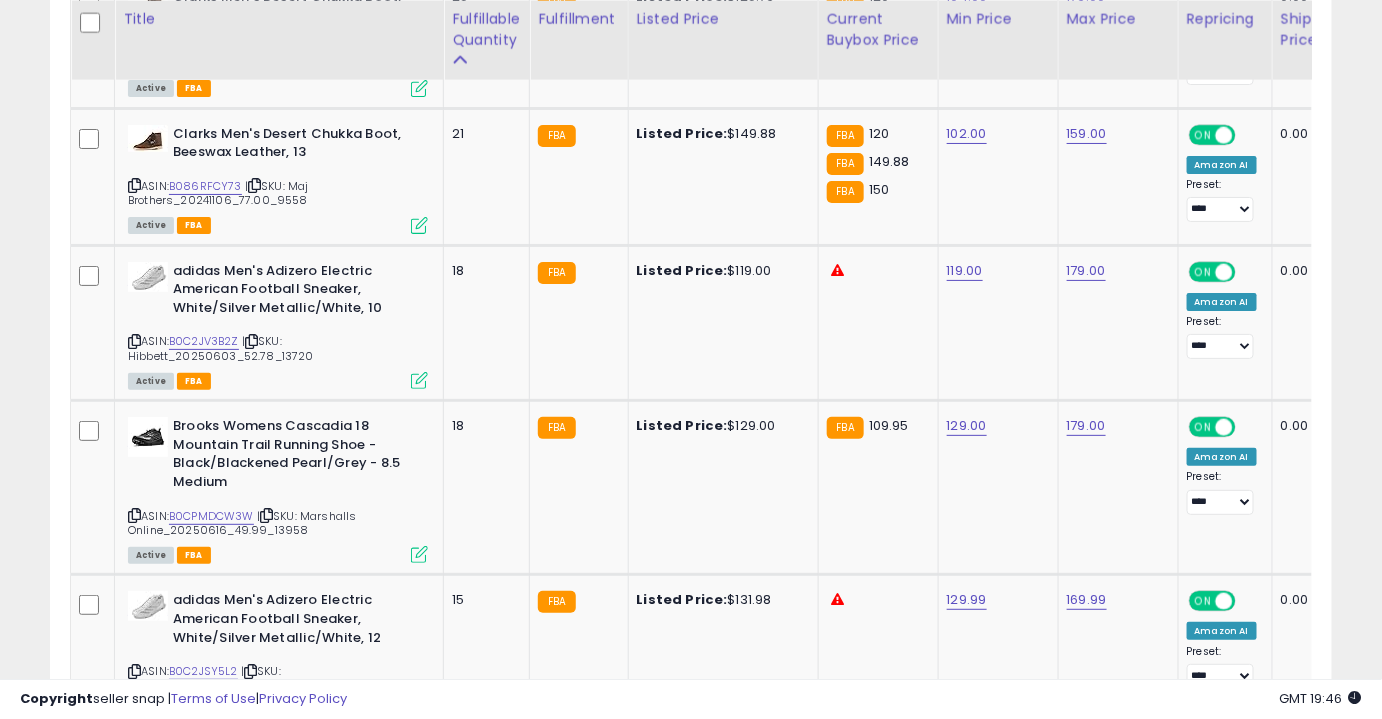 scroll, scrollTop: 2496, scrollLeft: 0, axis: vertical 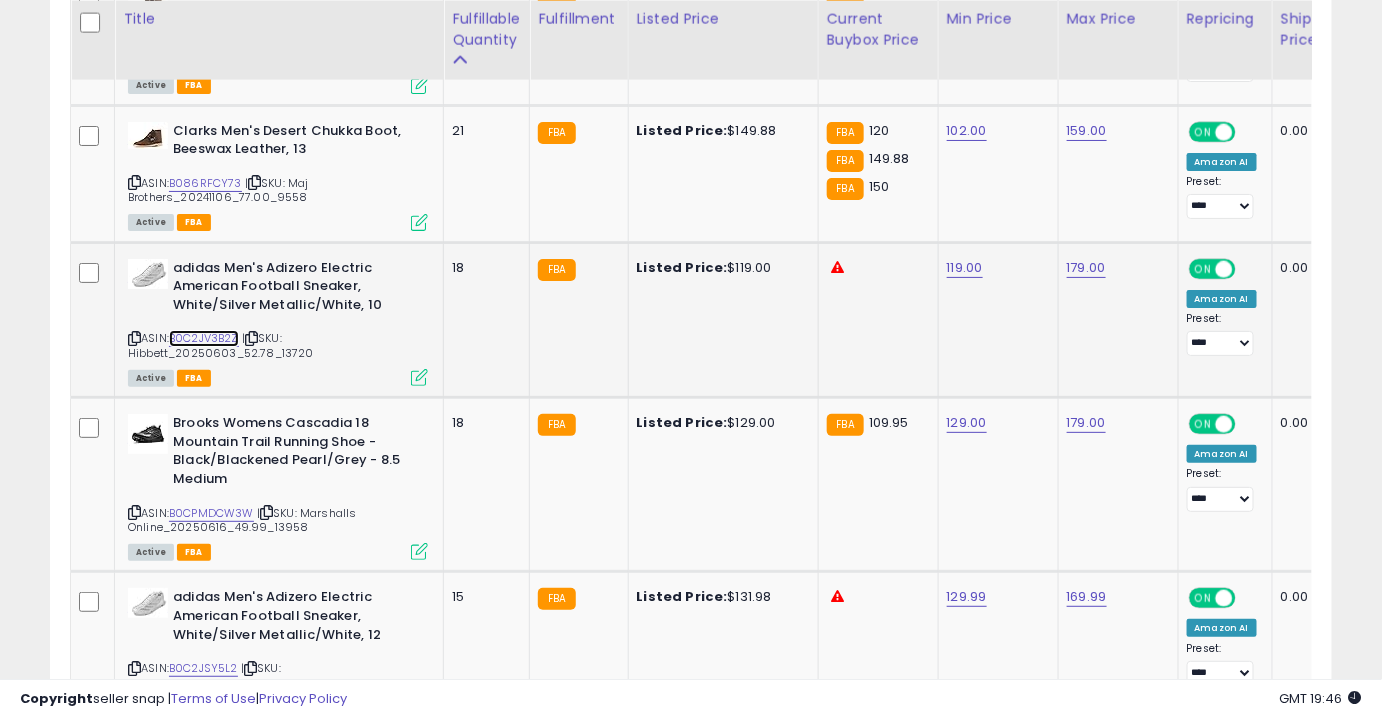 click on "B0C2JV3B2Z" at bounding box center (204, 338) 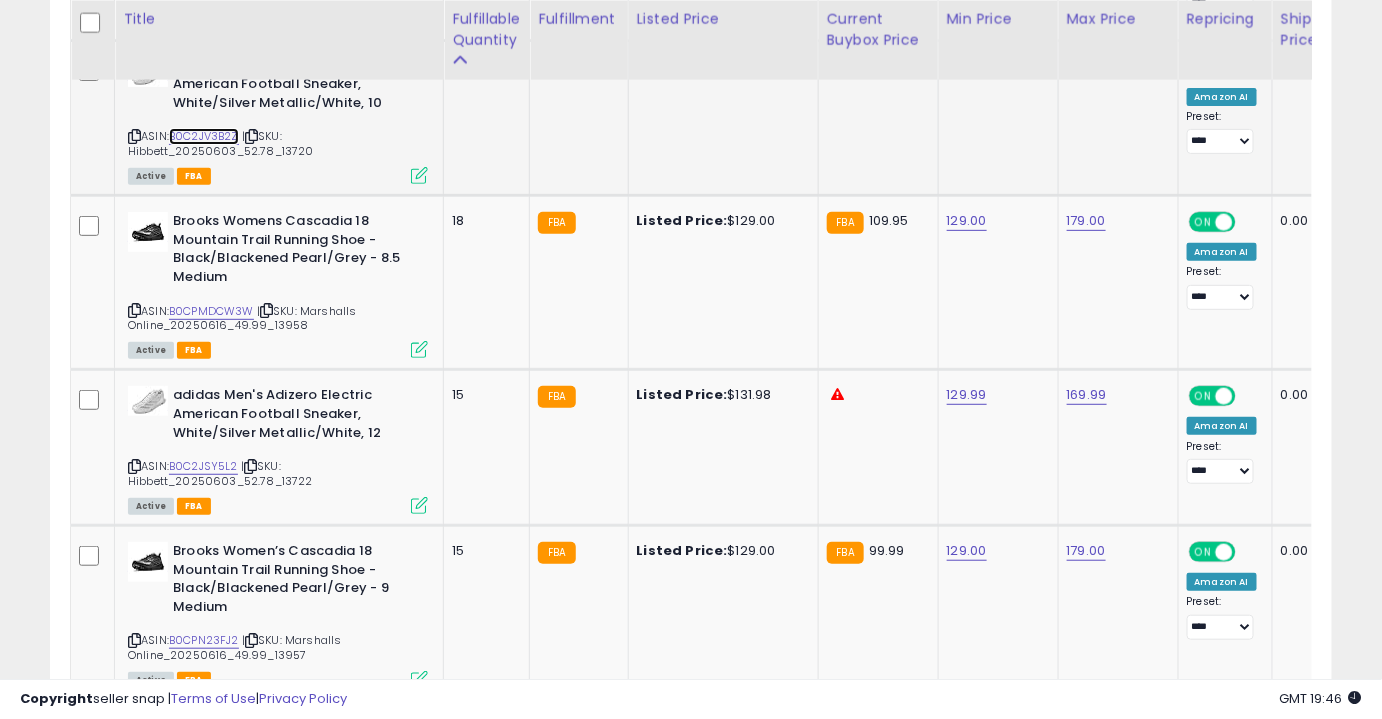 scroll, scrollTop: 2740, scrollLeft: 0, axis: vertical 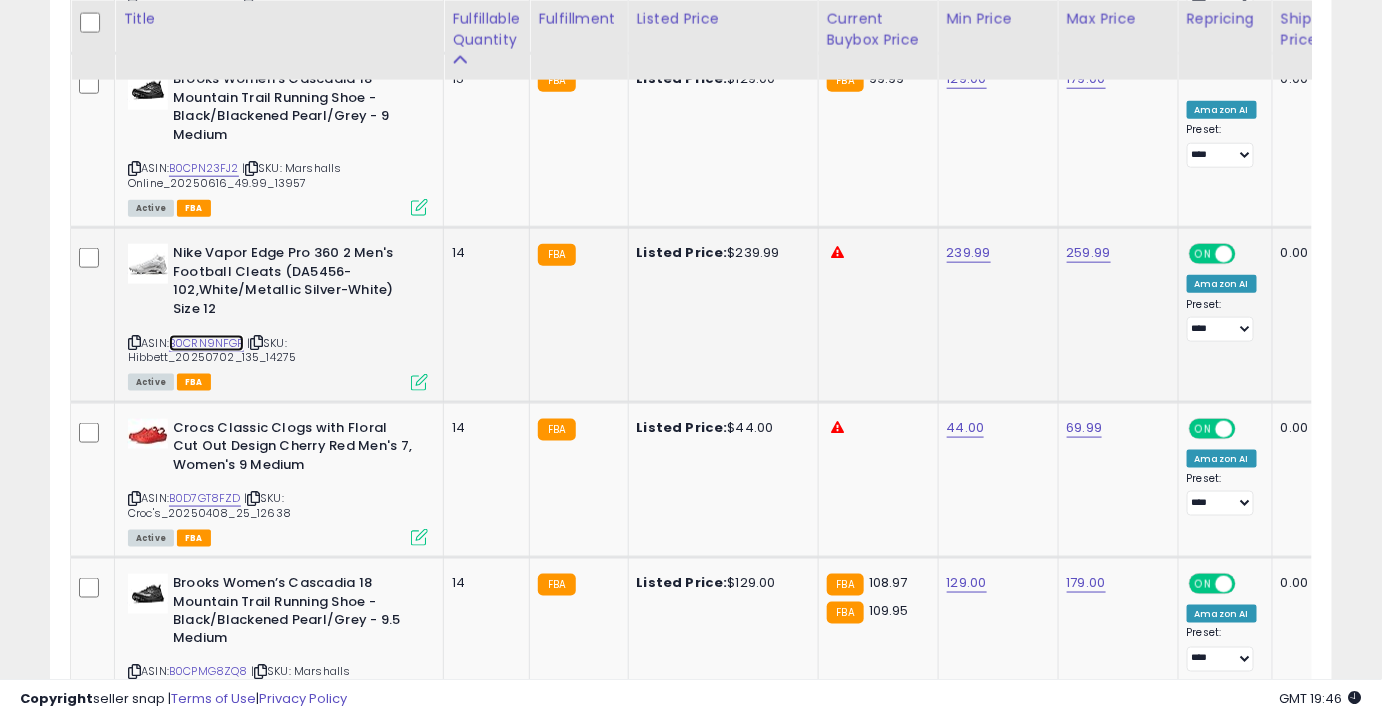 click on "B0CRN9NFGP" at bounding box center (206, 343) 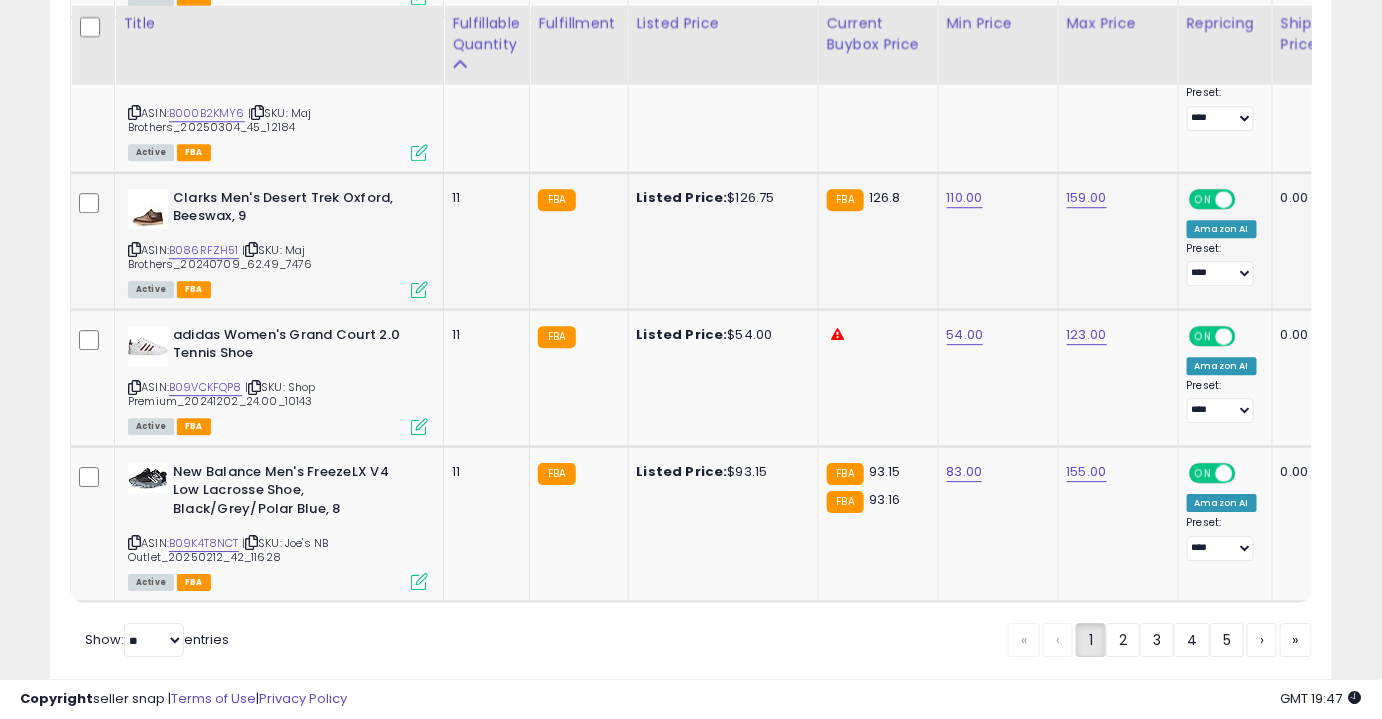 scroll, scrollTop: 4320, scrollLeft: 0, axis: vertical 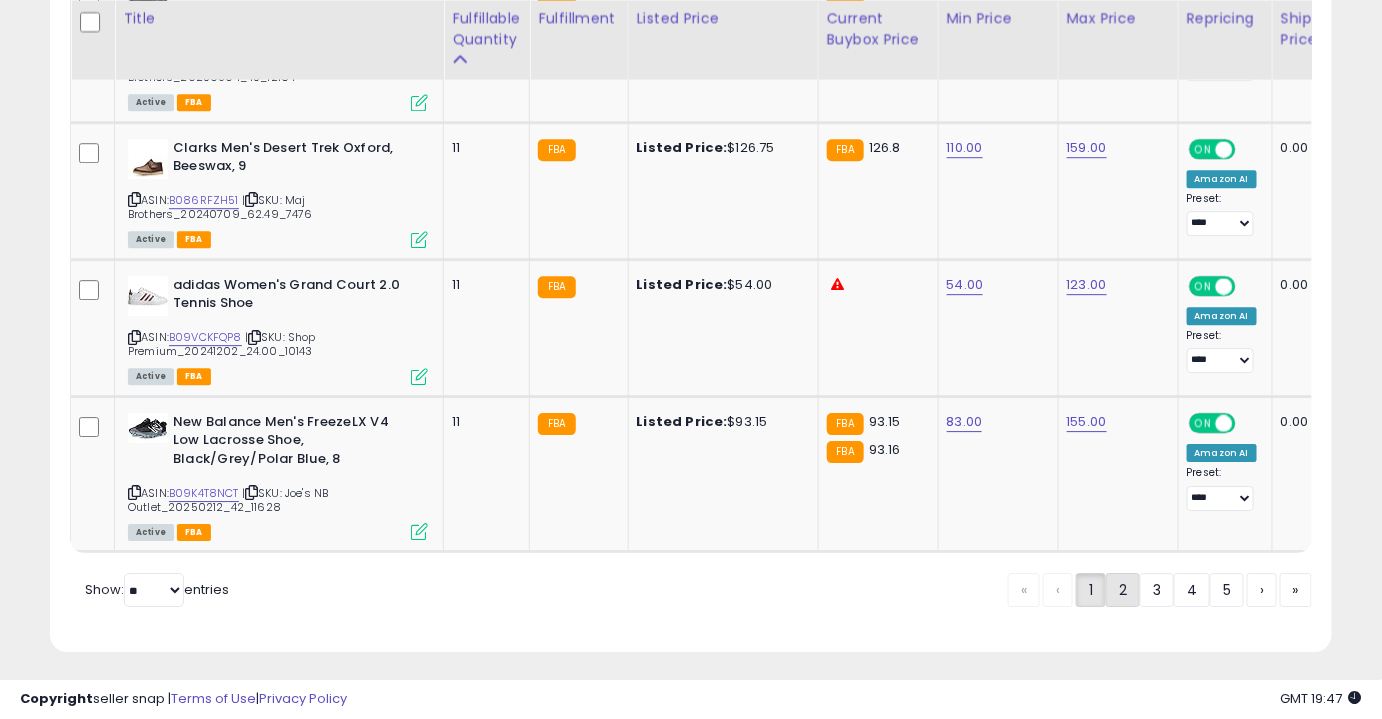 click on "2" 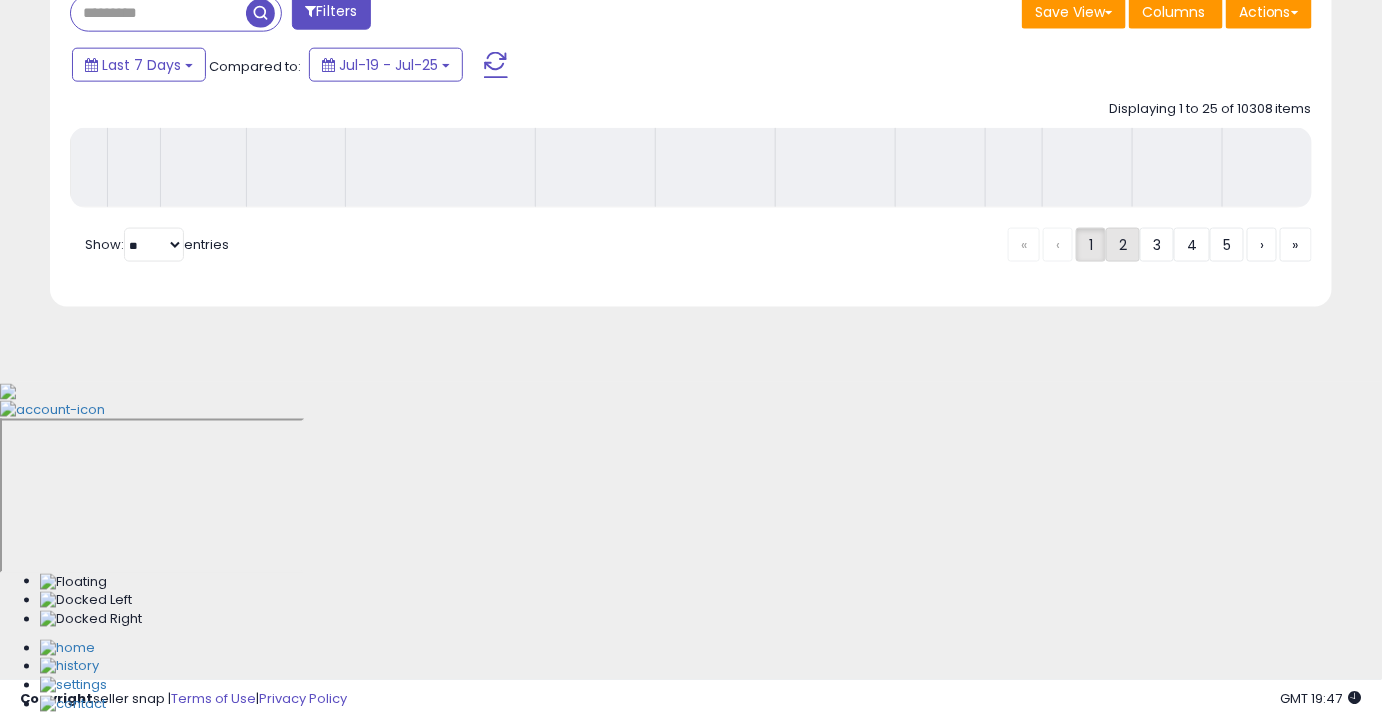 scroll, scrollTop: 519, scrollLeft: 0, axis: vertical 